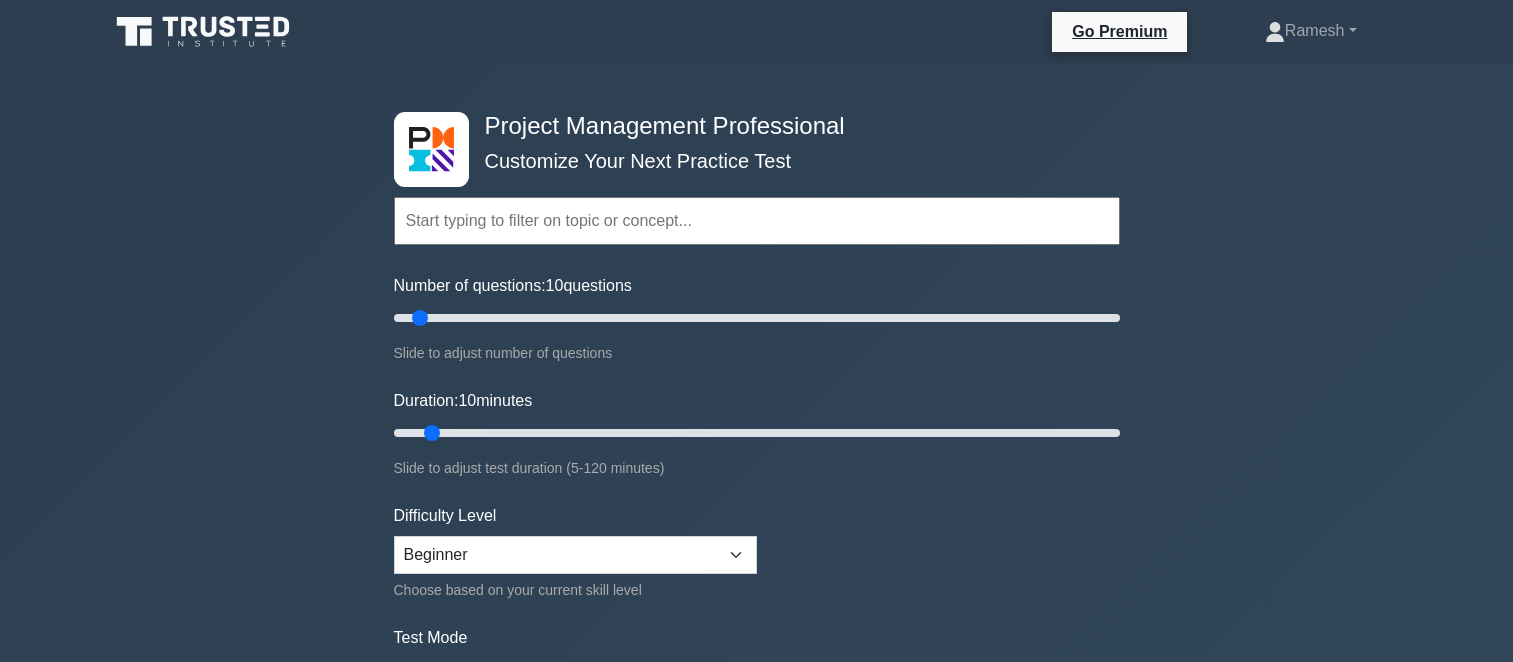 scroll, scrollTop: 0, scrollLeft: 0, axis: both 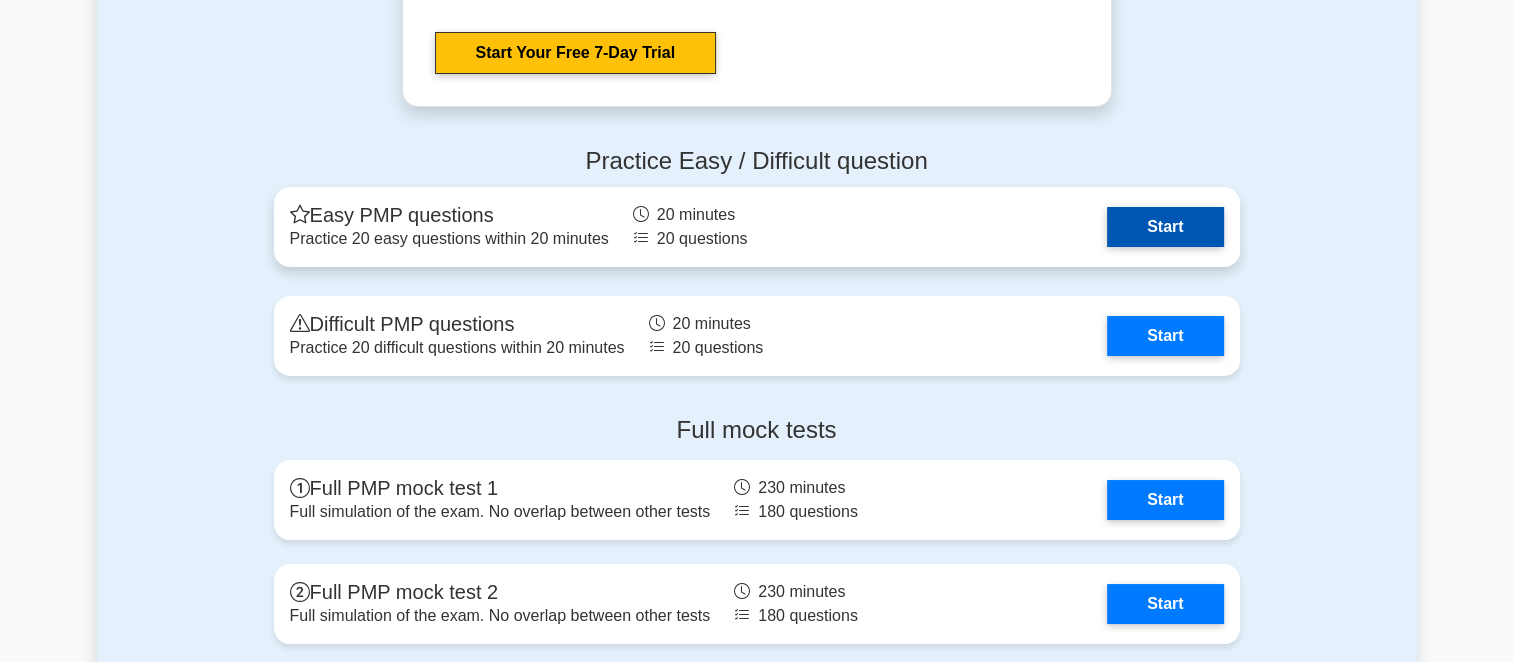 click on "Start" at bounding box center [1165, 227] 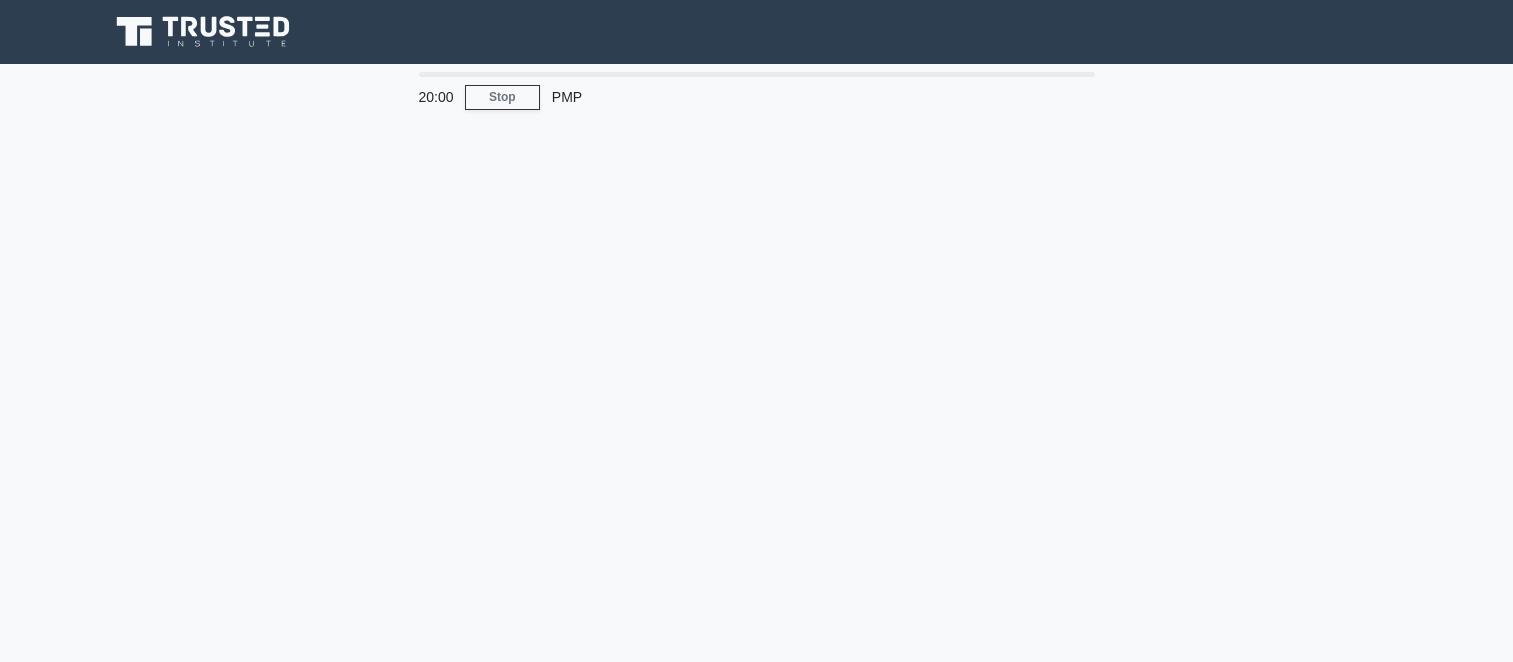 scroll, scrollTop: 0, scrollLeft: 0, axis: both 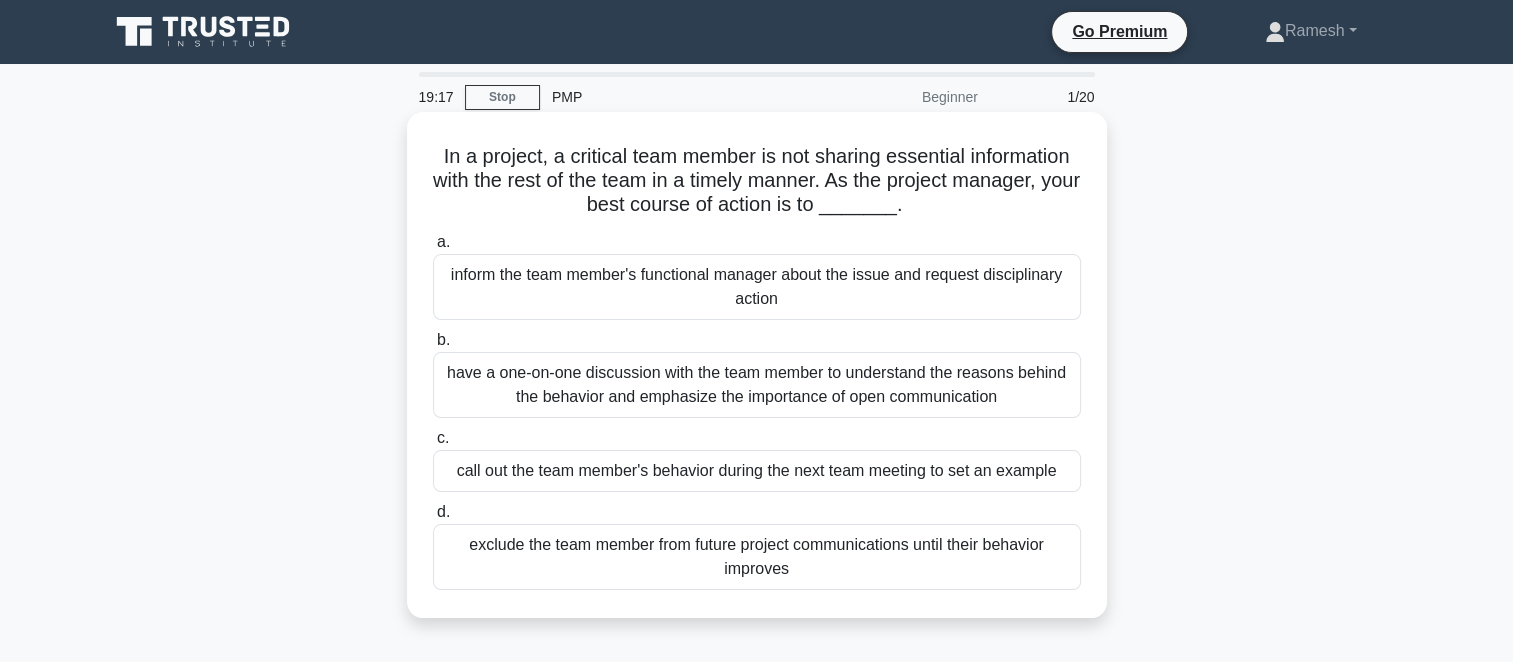 click on "have a one-on-one discussion with the team member to understand the reasons behind the behavior and emphasize the importance of open communication" at bounding box center [757, 385] 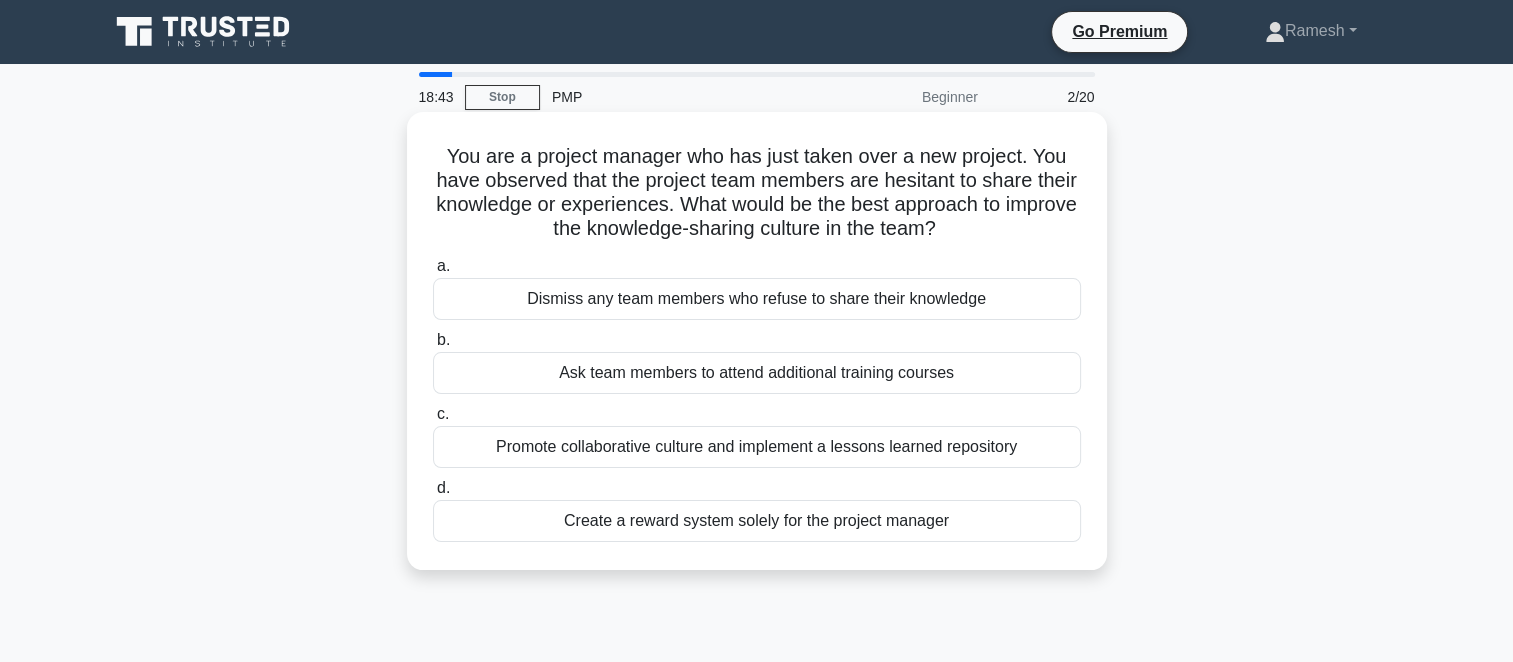 click on "Promote collaborative culture and implement a lessons learned repository" at bounding box center (757, 447) 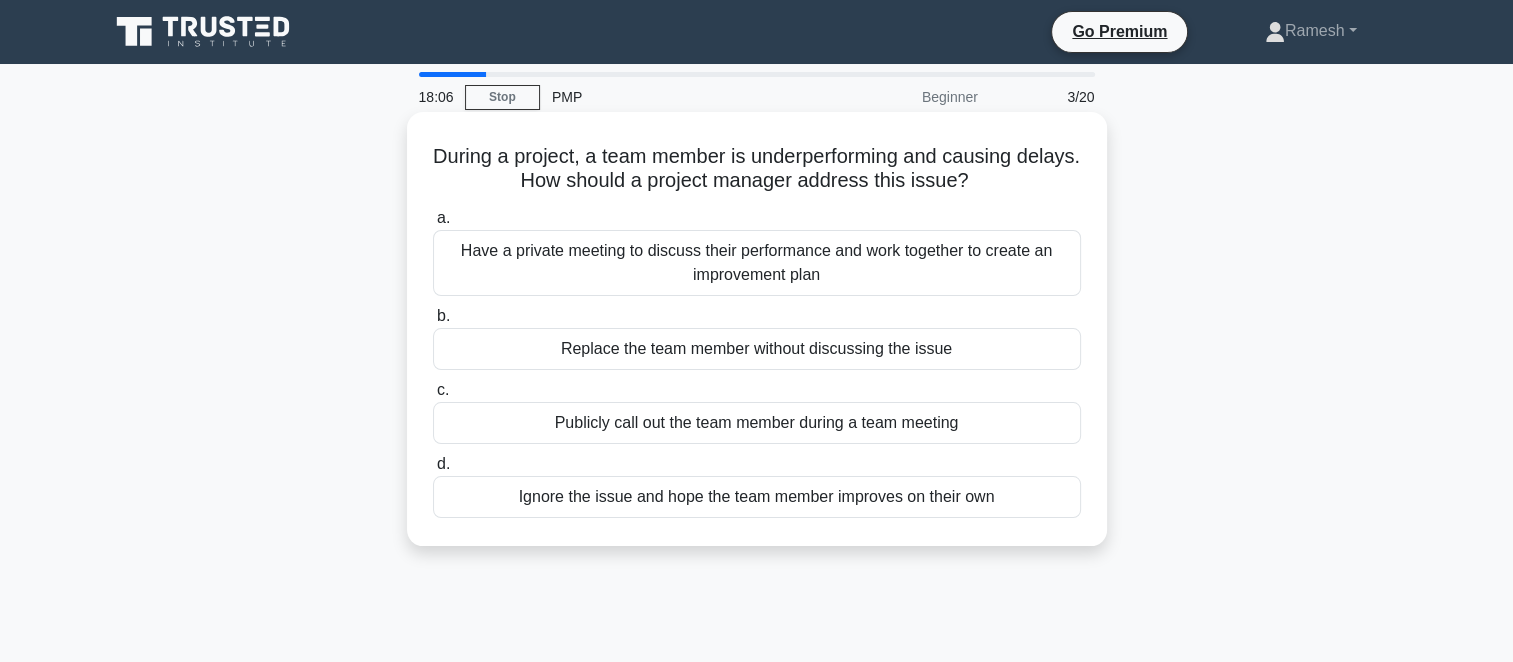 click on "Have a private meeting to discuss their performance and work together to create an improvement plan" at bounding box center (757, 263) 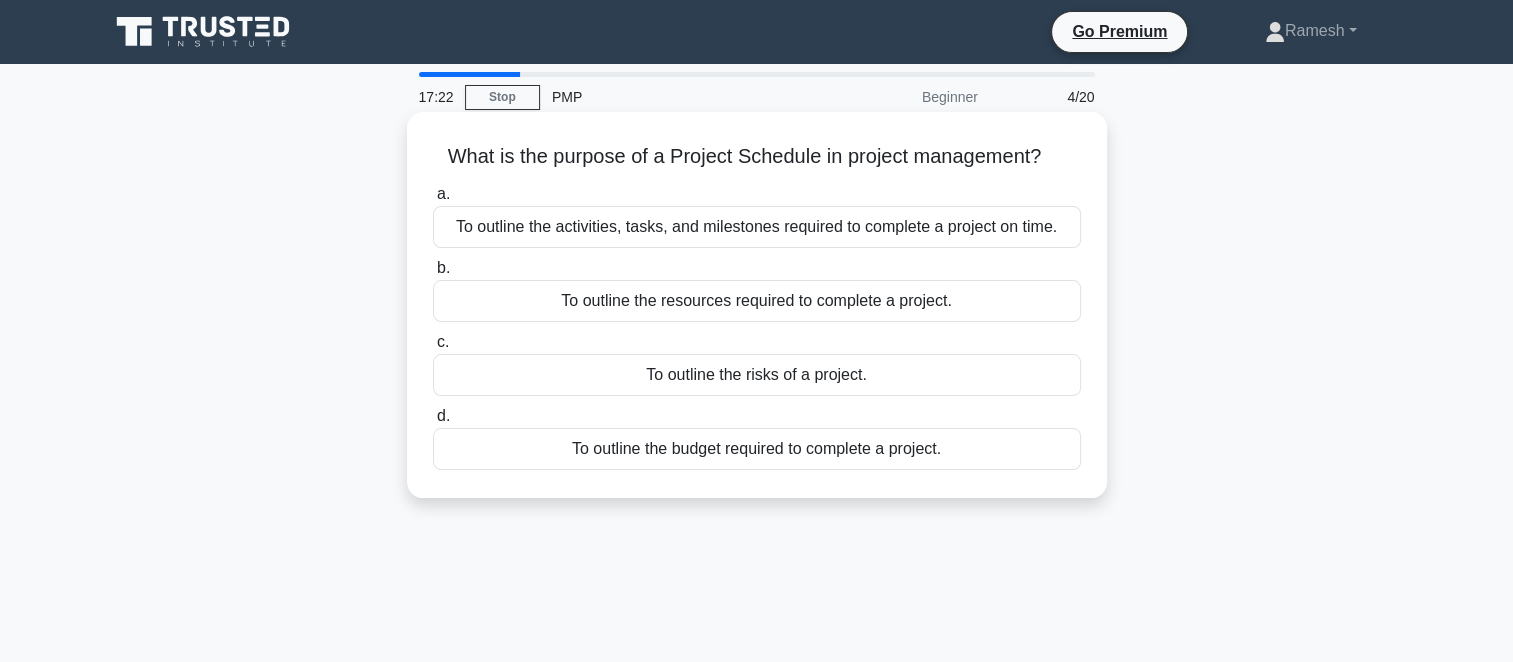 click on "To outline the activities, tasks, and milestones required to complete a project on time." at bounding box center [757, 227] 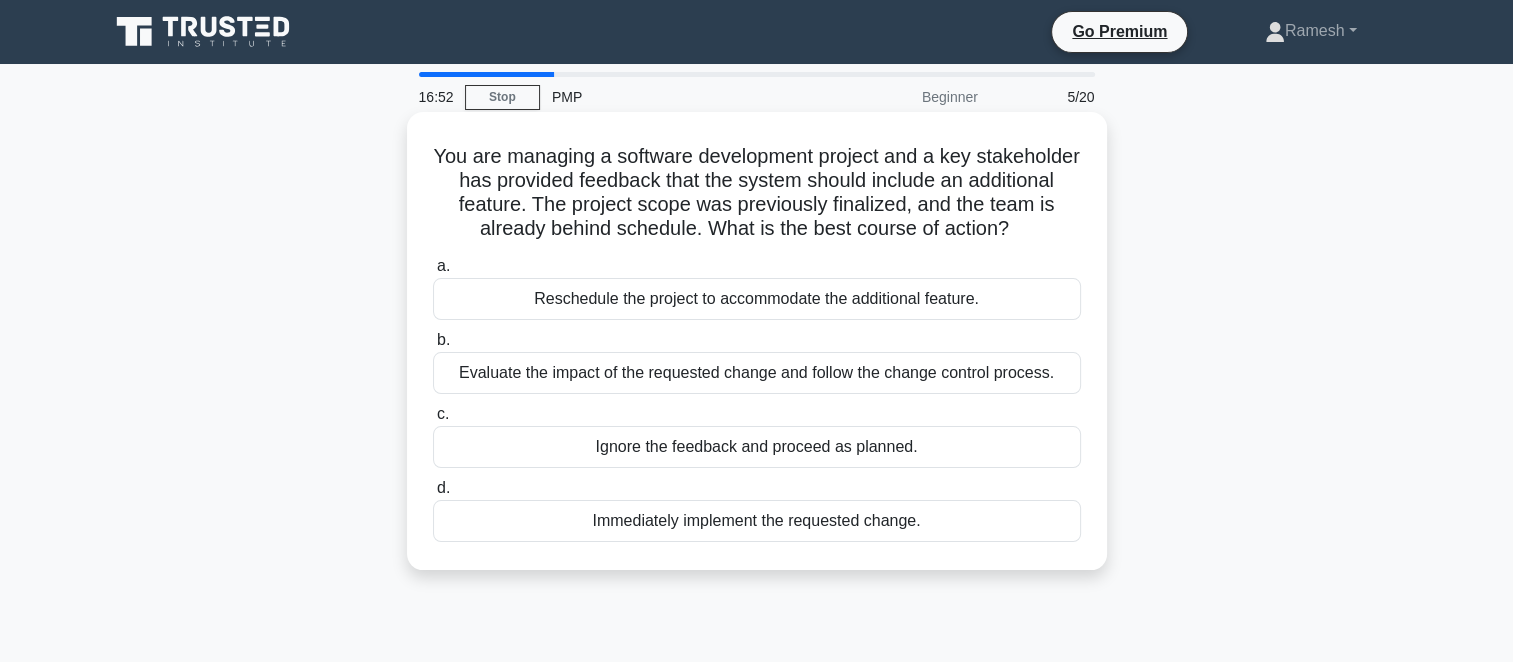 click on "Evaluate the impact of the requested change and follow the change control process." at bounding box center [757, 373] 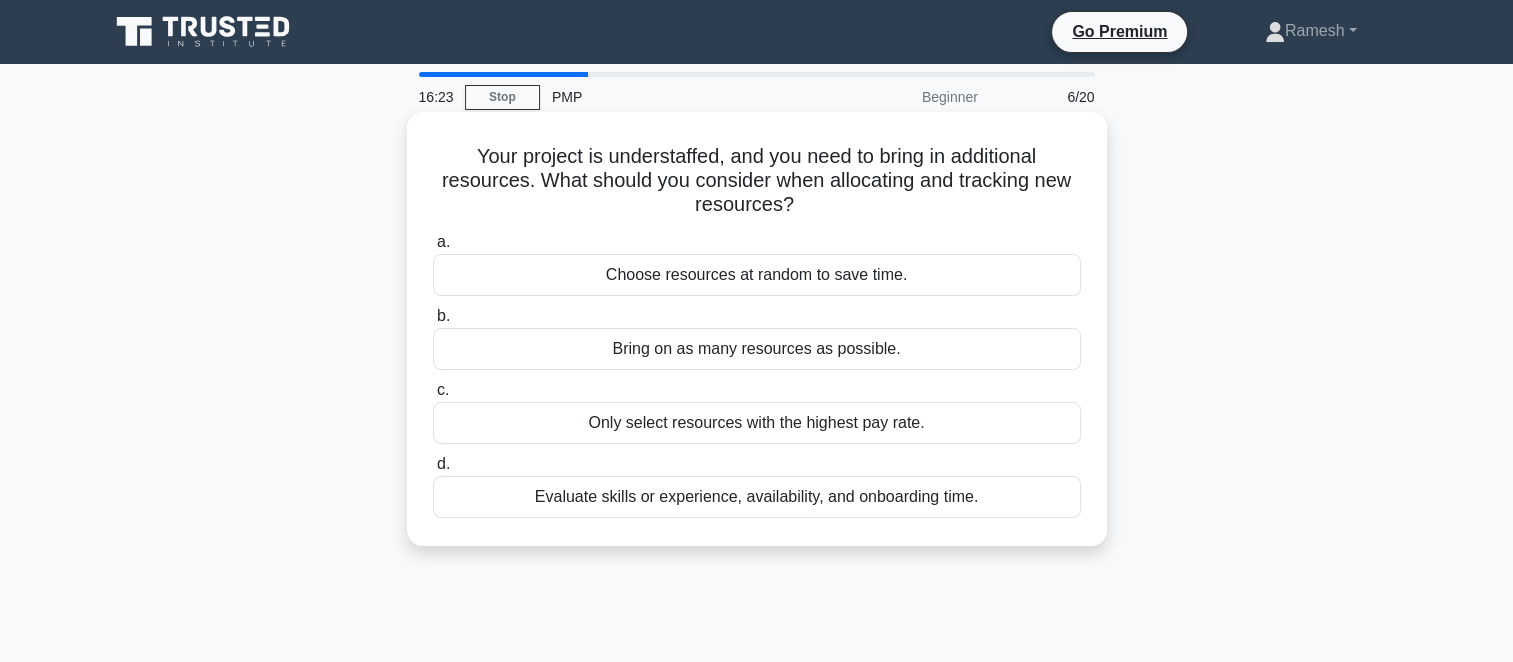 click on "Evaluate skills or experience, availability, and onboarding time." at bounding box center [757, 497] 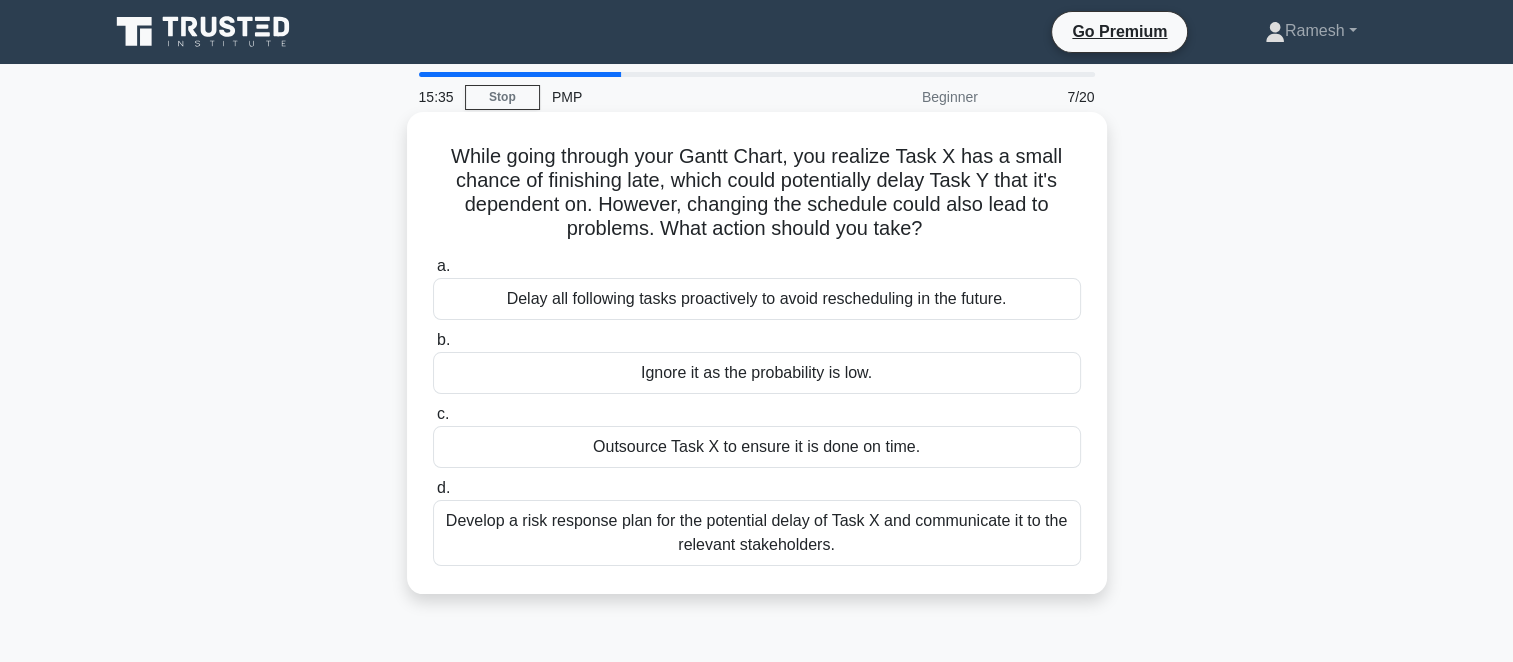 click on "Develop a risk response plan for the potential delay of Task X and communicate it to the relevant stakeholders." at bounding box center [757, 533] 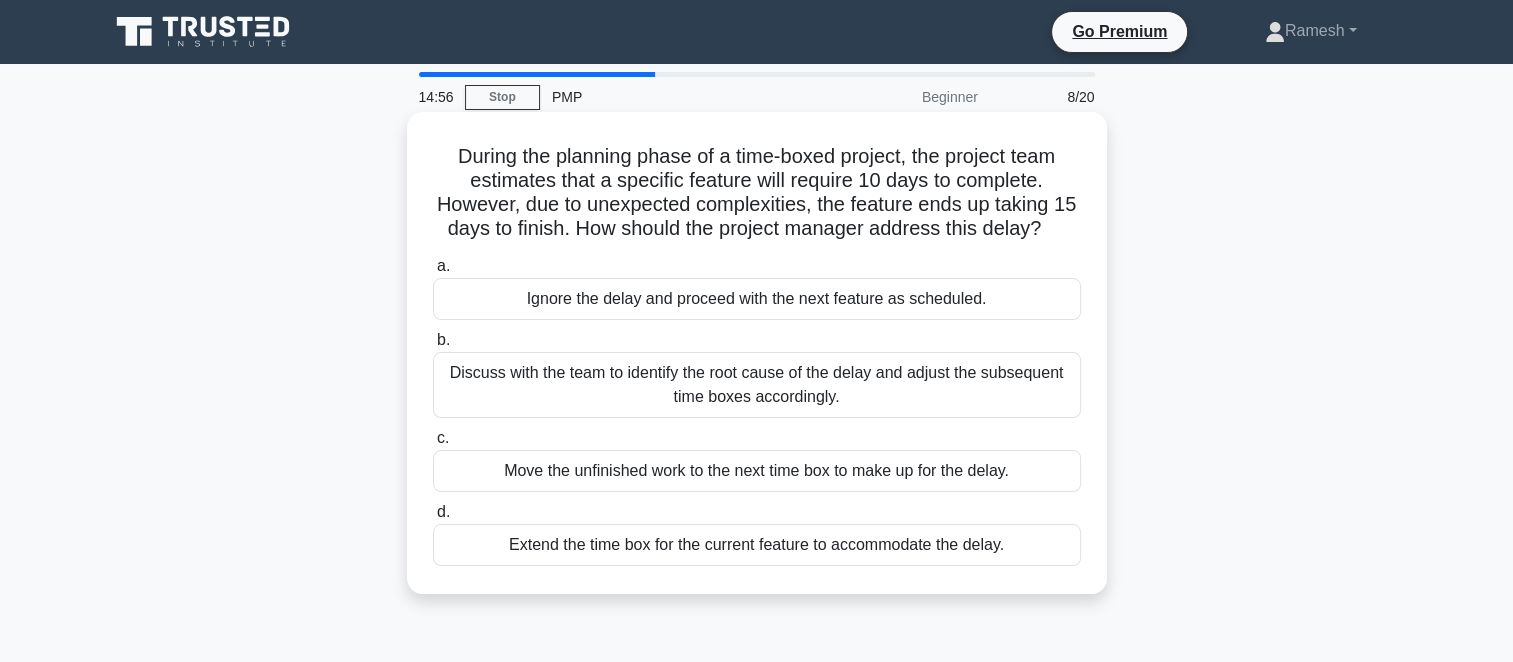 click on "Discuss with the team to identify the root cause of the delay and adjust the subsequent time boxes accordingly." at bounding box center (757, 385) 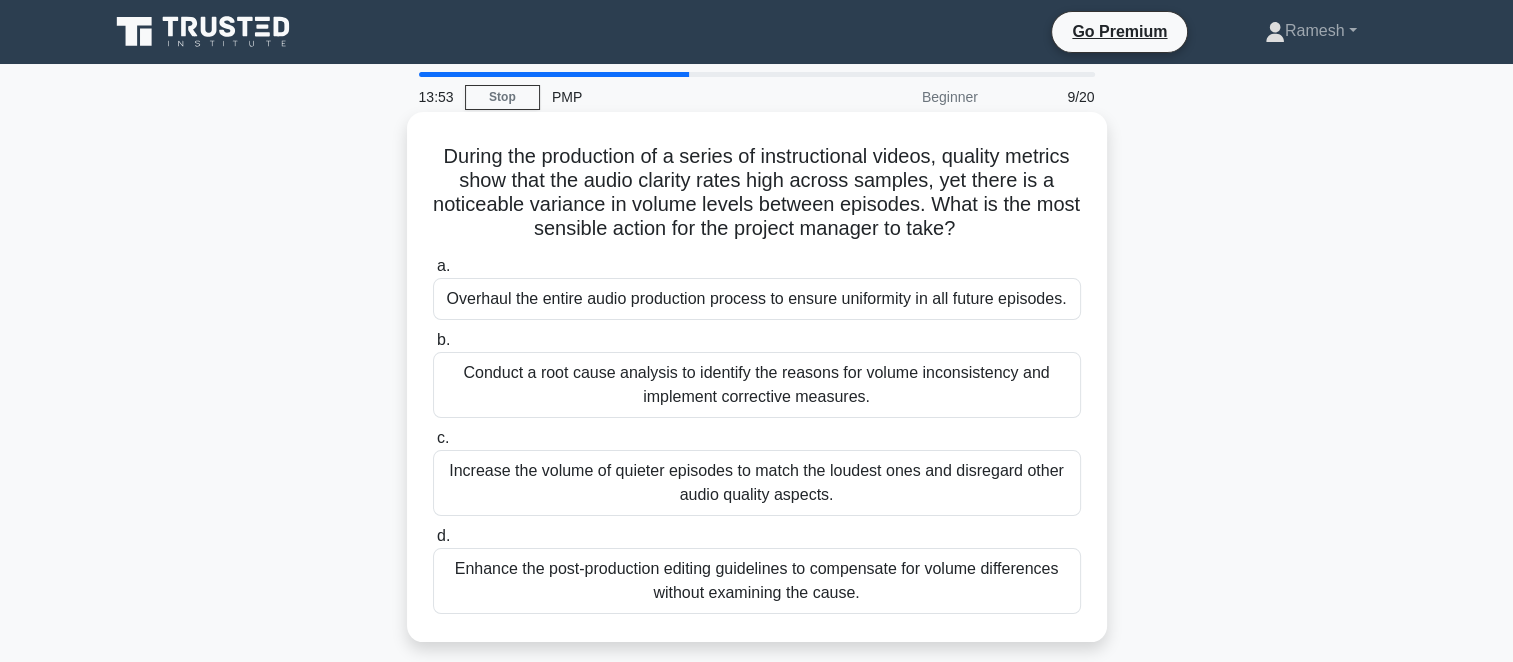 click on "Conduct a root cause analysis to identify the reasons for volume inconsistency and implement corrective measures." at bounding box center [757, 385] 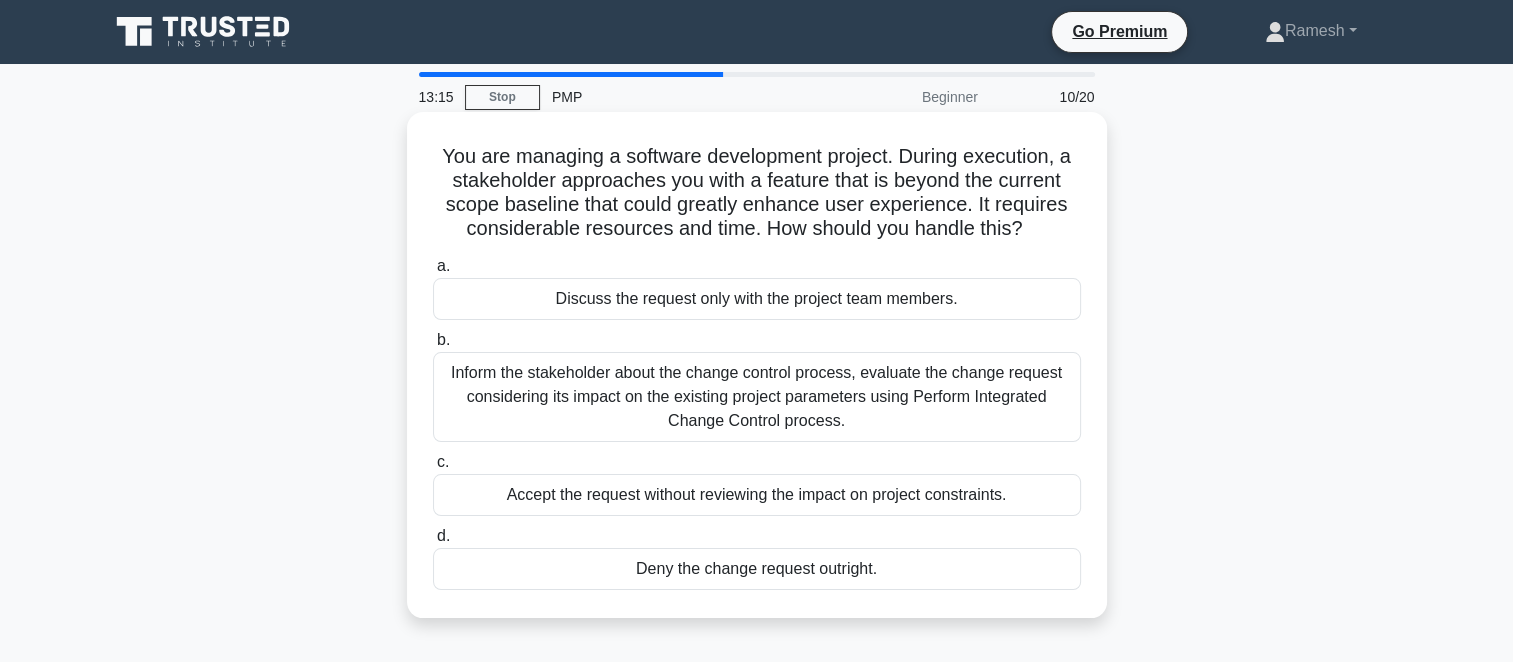 click on "Inform the stakeholder about the change control process, evaluate the change request considering its impact on the existing project parameters using Perform Integrated Change Control process." at bounding box center [757, 397] 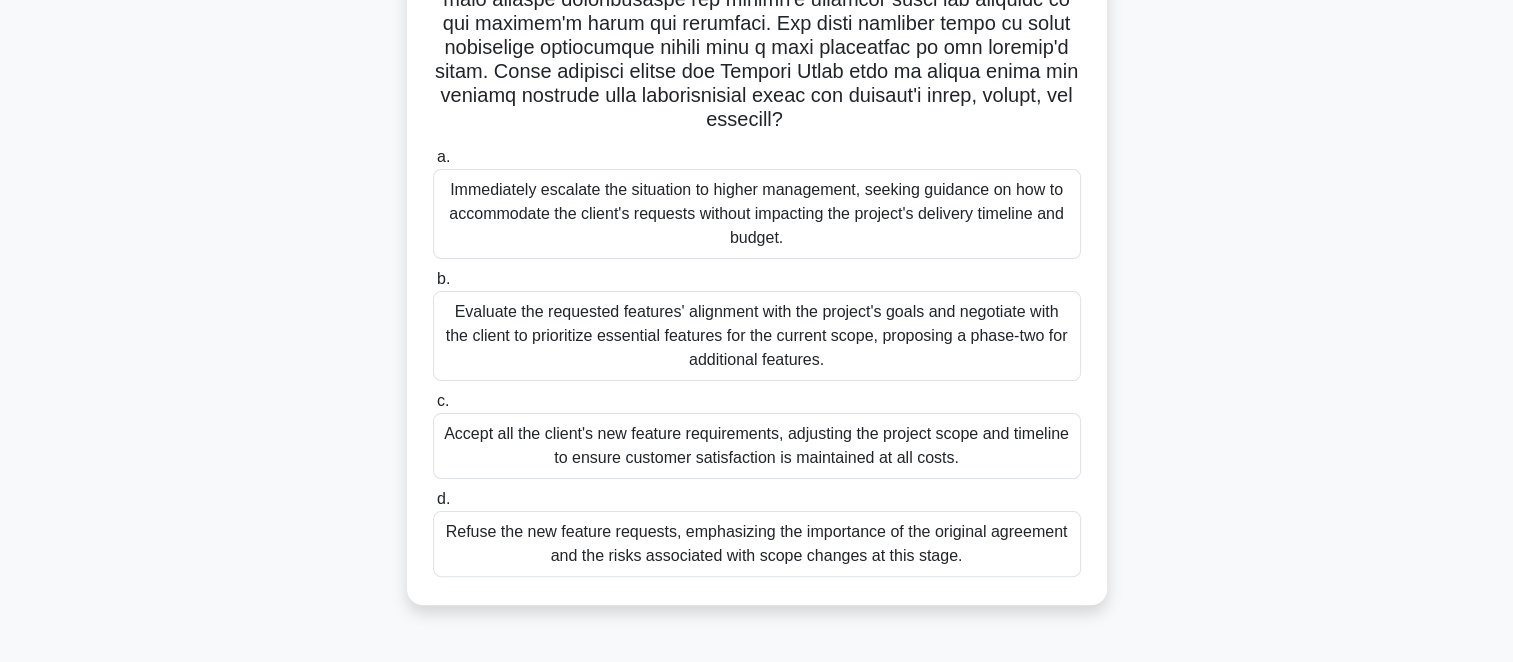 scroll, scrollTop: 400, scrollLeft: 0, axis: vertical 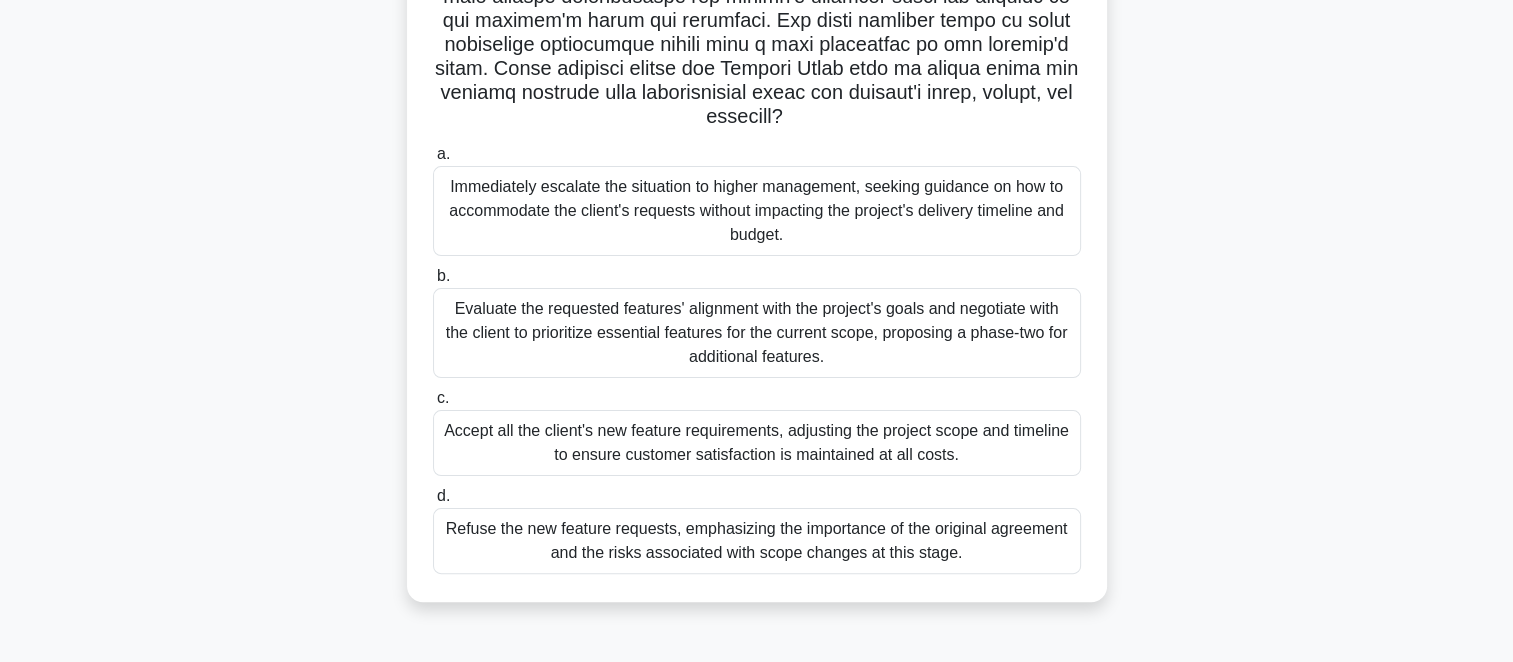 click on "Evaluate the requested features' alignment with the project's goals and negotiate with the client to prioritize essential features for the current scope, proposing a phase-two for additional features." at bounding box center (757, 333) 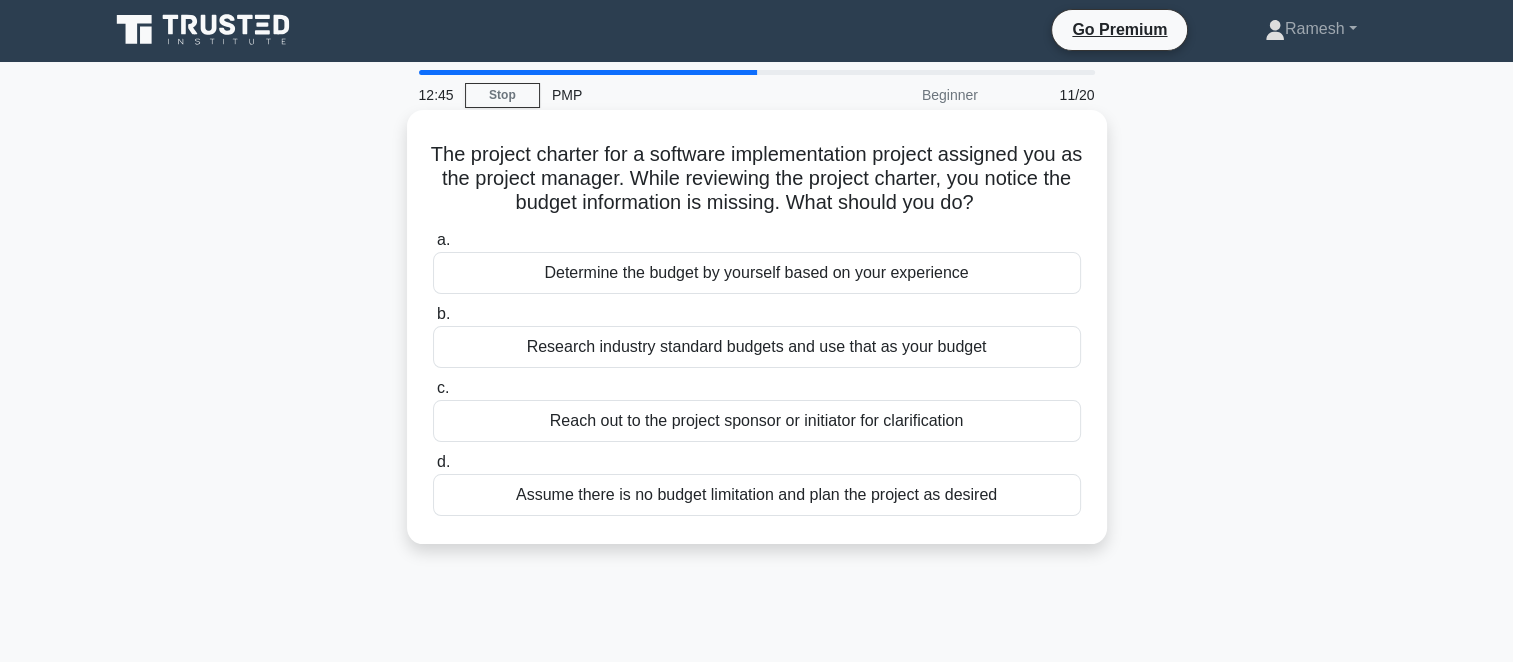 scroll, scrollTop: 0, scrollLeft: 0, axis: both 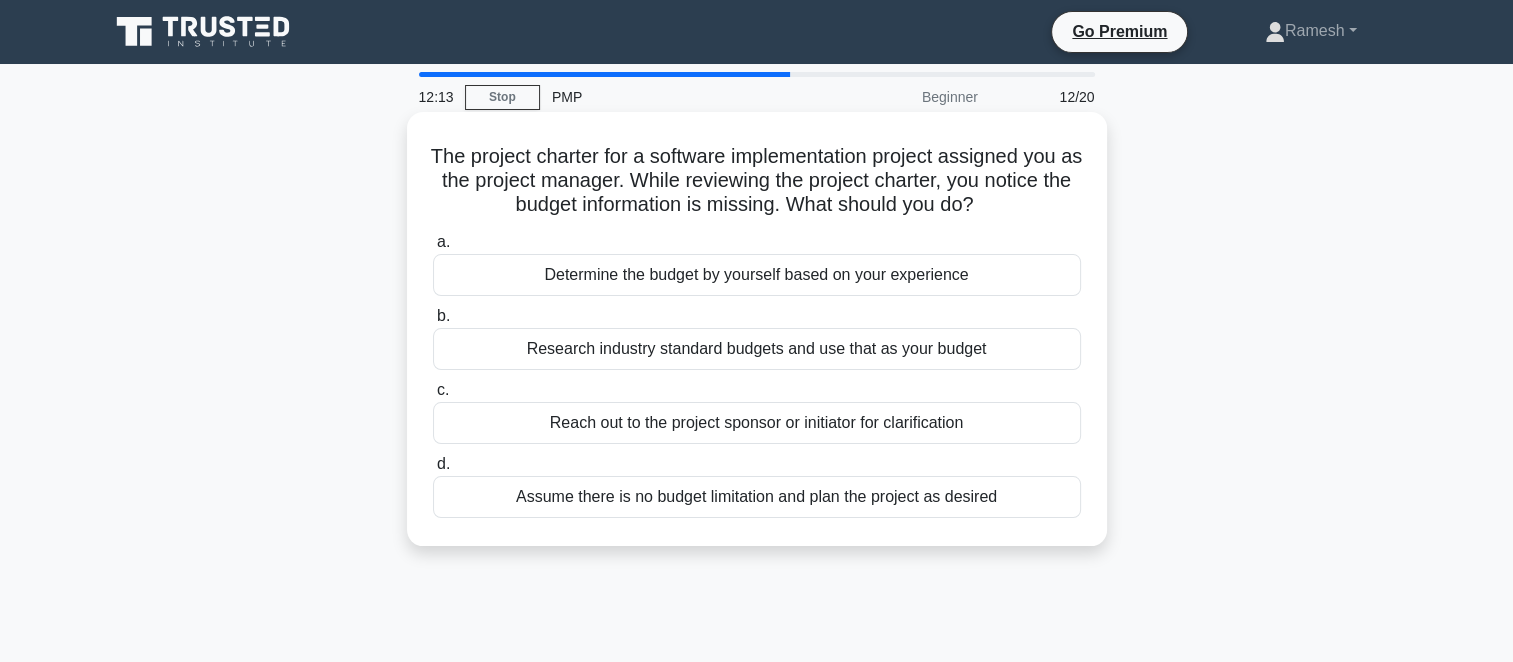click on "Reach out to the project sponsor or initiator for clarification" at bounding box center [757, 423] 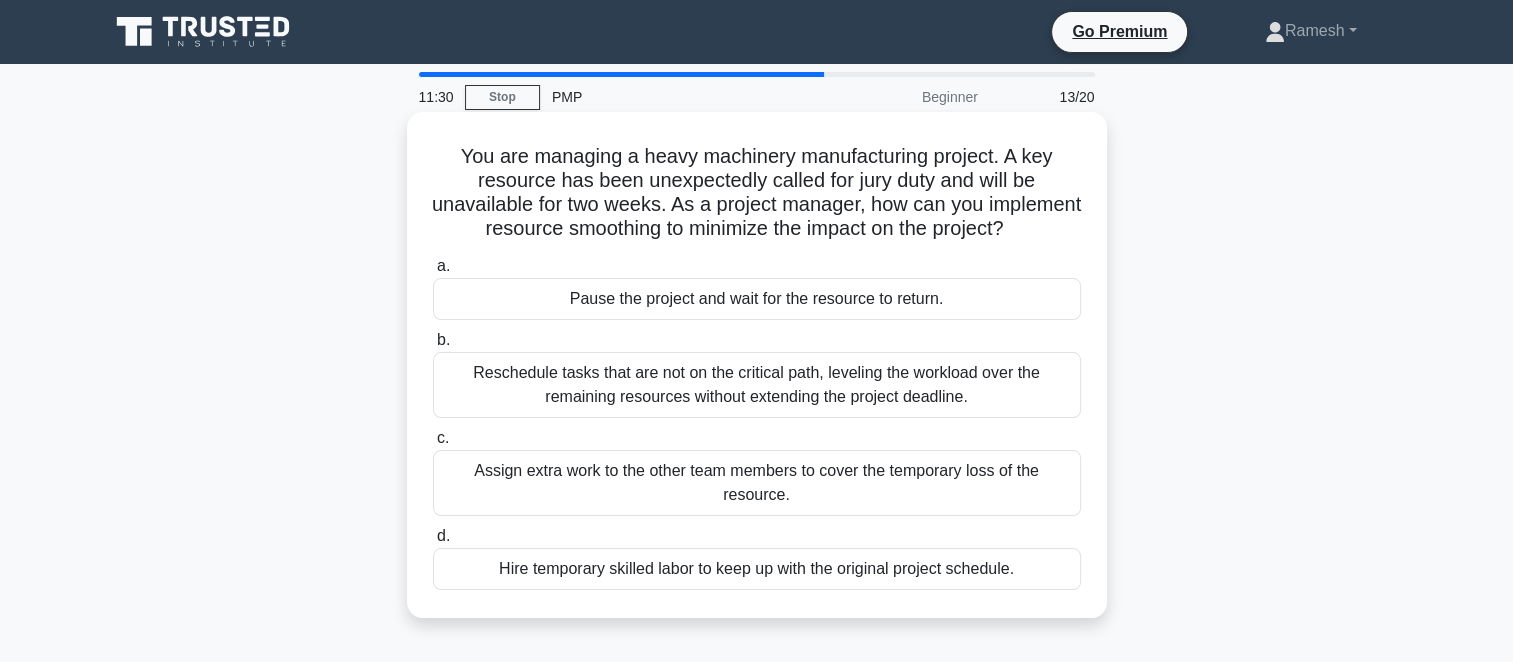 click on "Reschedule tasks that are not on the critical path, leveling the workload over the remaining resources without extending the project deadline." at bounding box center (757, 385) 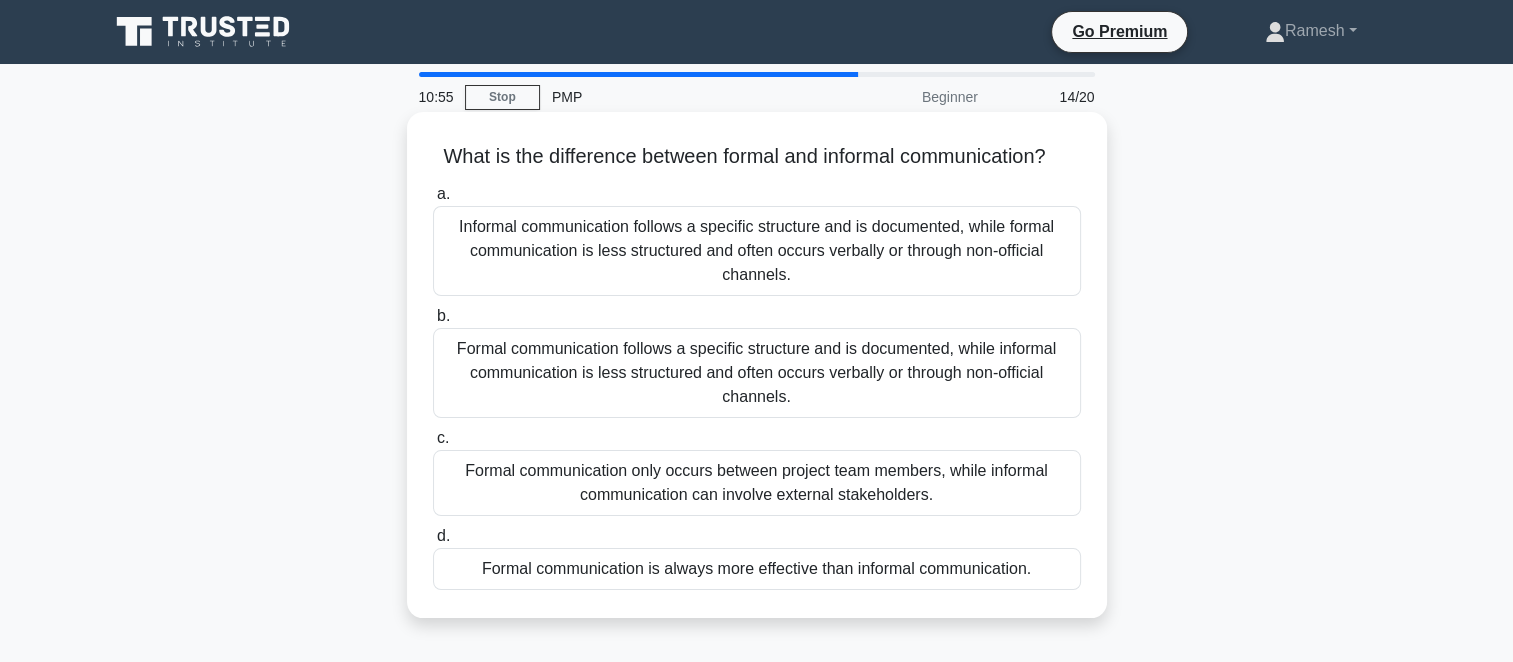 click on "Formal communication follows a specific structure and is documented, while informal communication is less structured and often occurs verbally or through non-official channels." at bounding box center (757, 373) 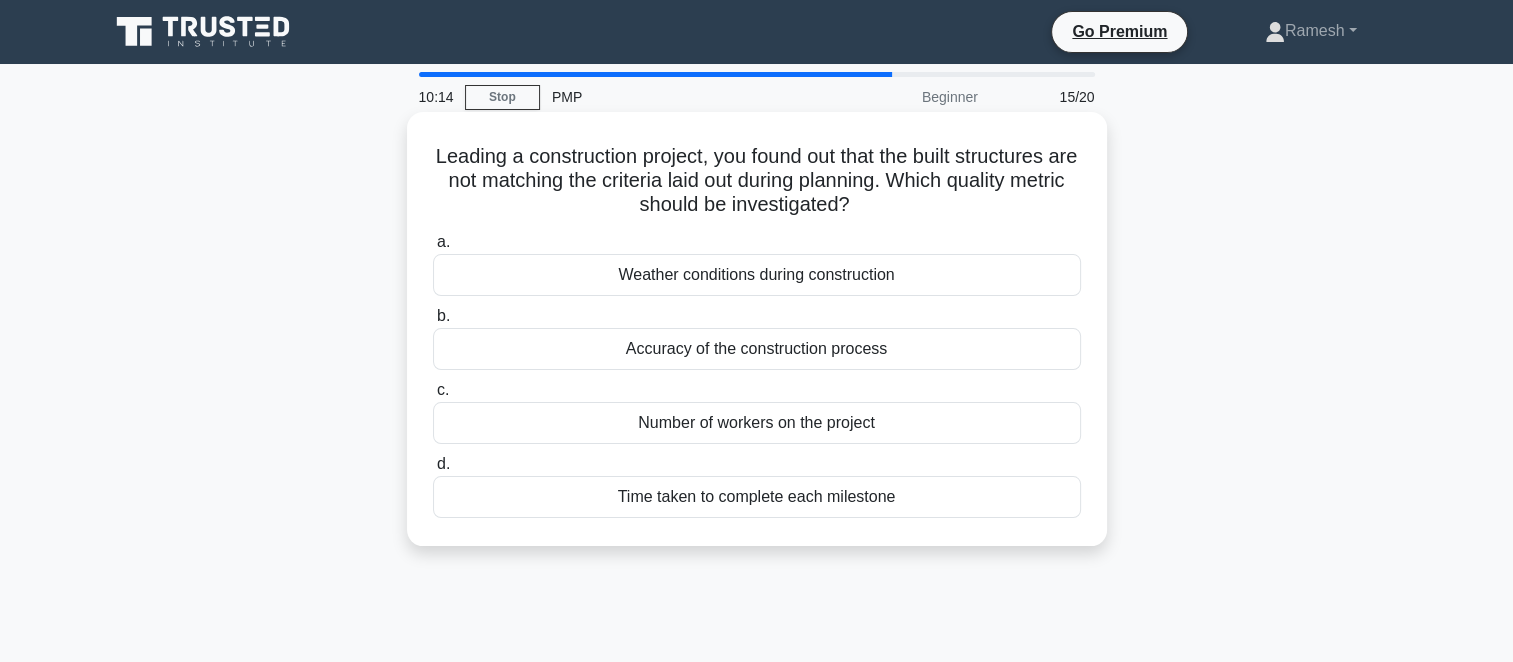 click on "Time taken to complete each milestone" at bounding box center (757, 497) 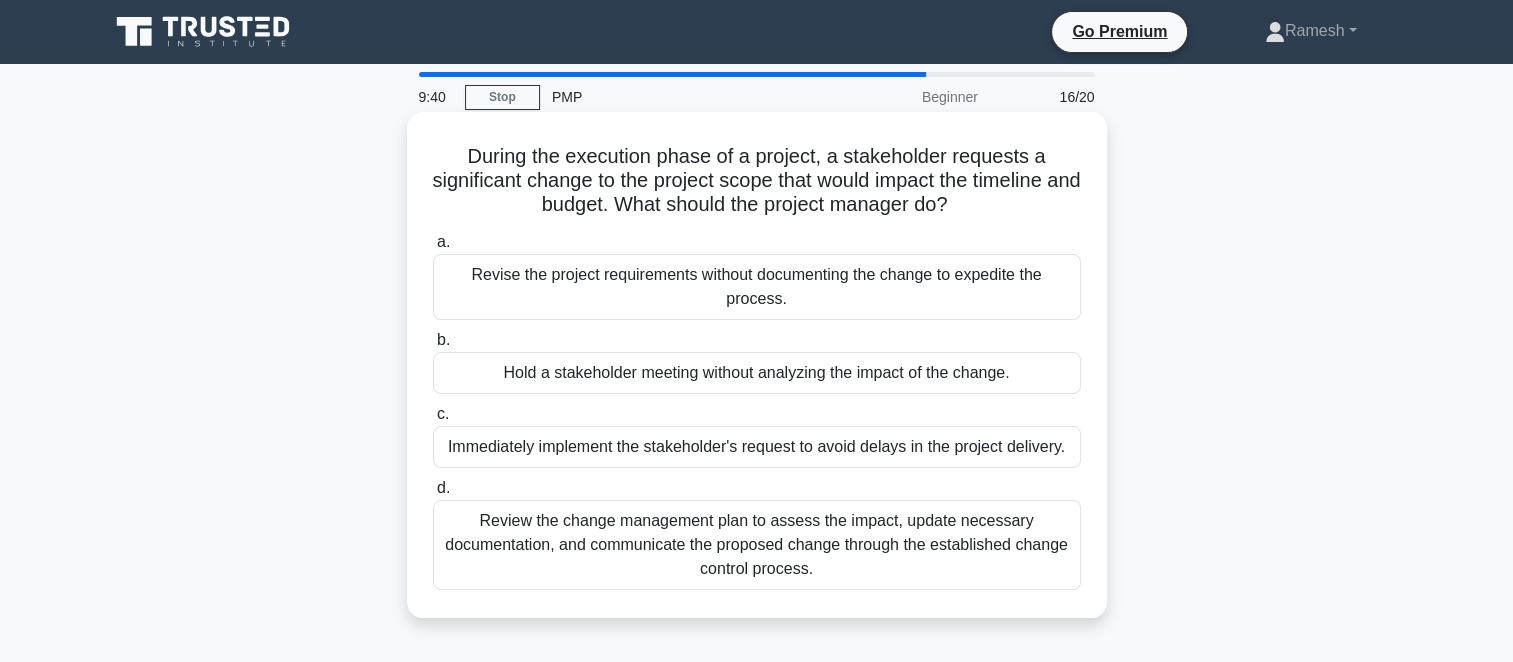 click on "Review the change management plan to assess the impact, update necessary documentation, and communicate the proposed change through the established change control process." at bounding box center [757, 545] 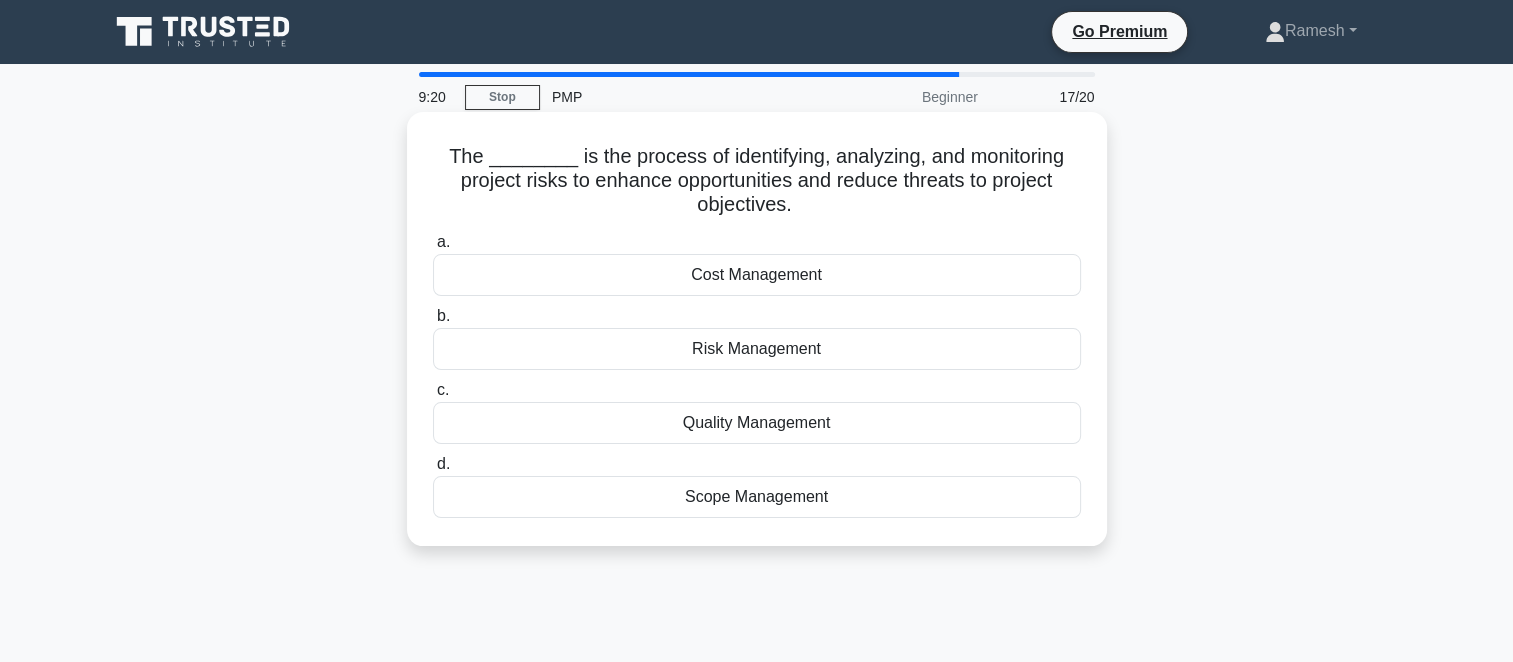 click on "Risk Management" at bounding box center [757, 349] 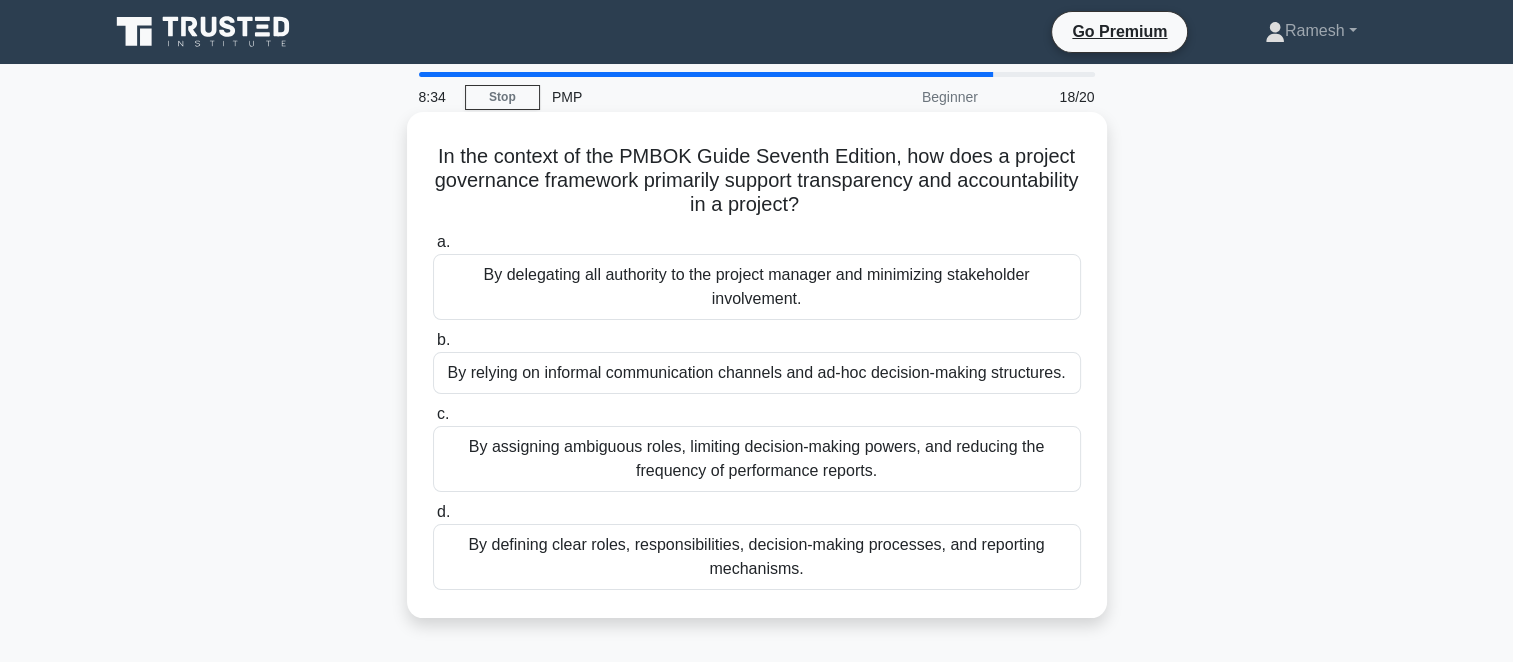 click on "By defining clear roles, responsibilities, decision-making processes, and reporting mechanisms." at bounding box center [757, 557] 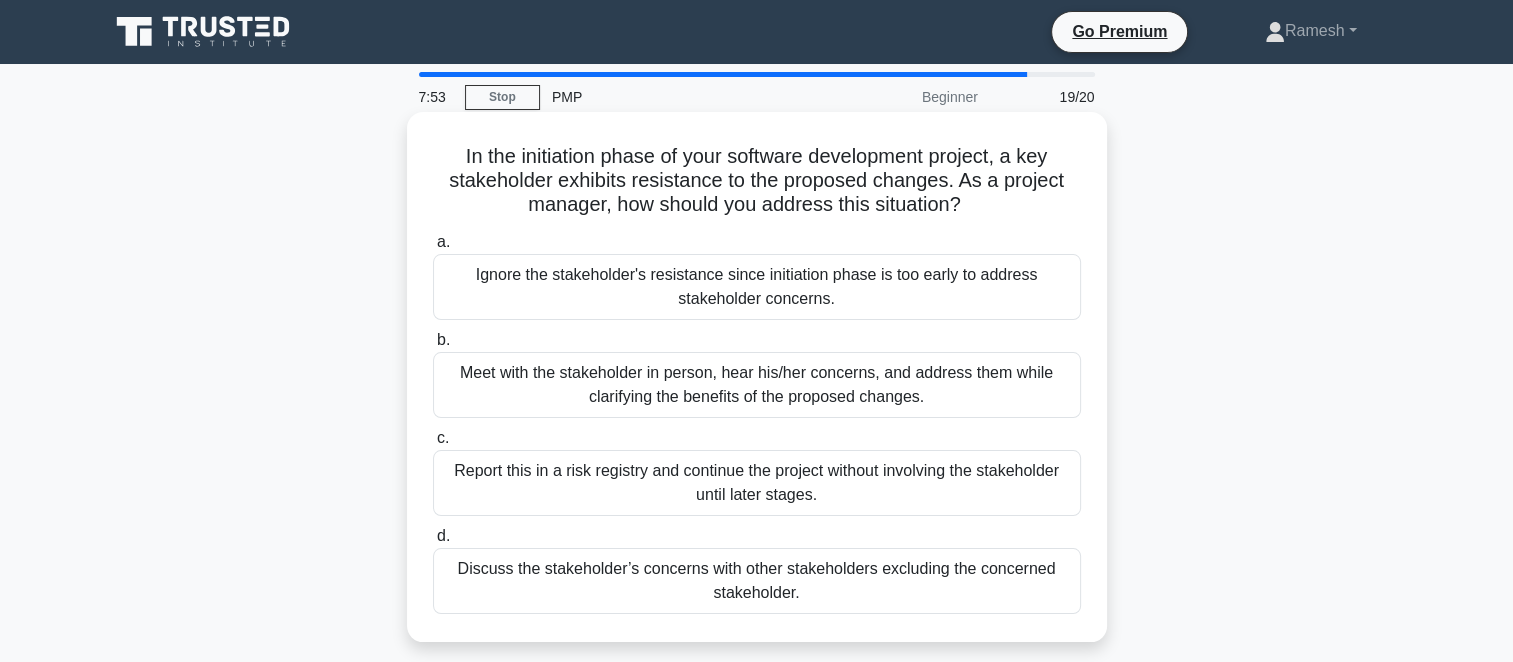 click on "Meet with the stakeholder in person, hear his/her concerns, and address them while clarifying the benefits of the proposed changes." at bounding box center (757, 385) 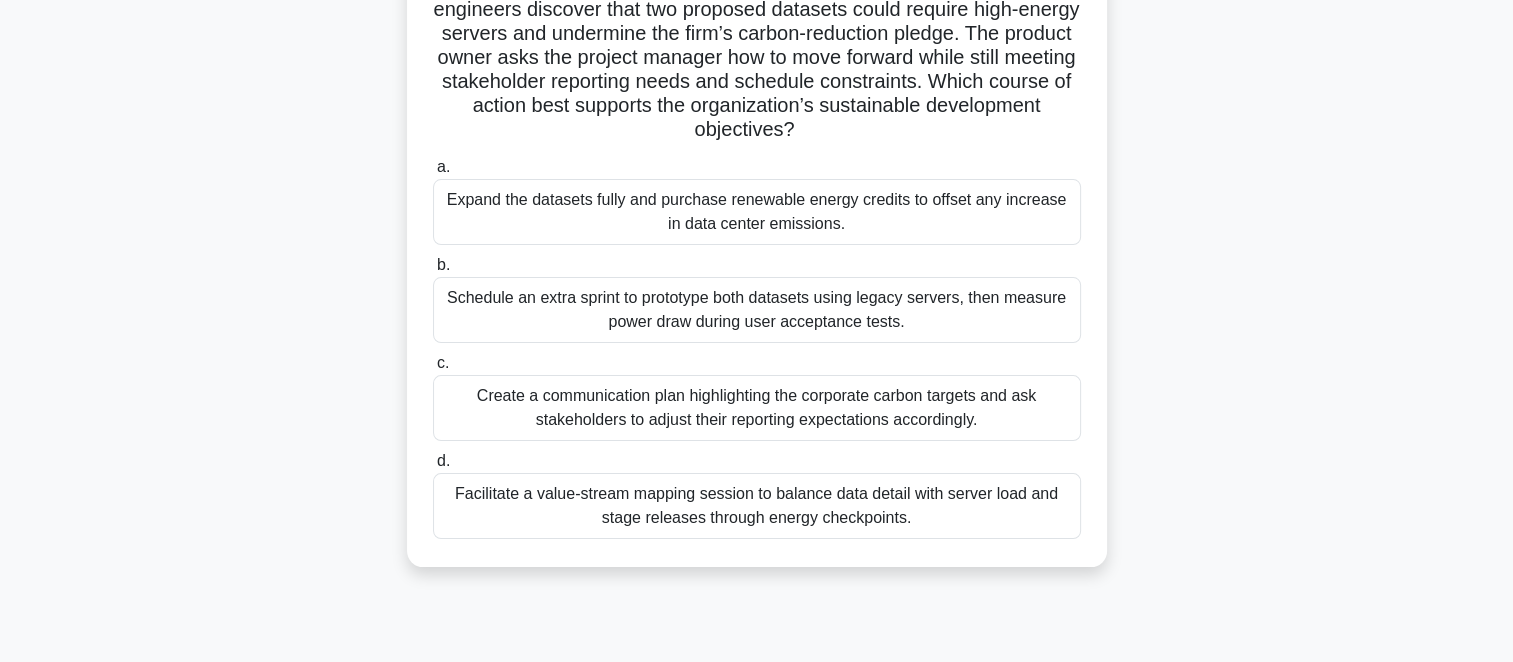 scroll, scrollTop: 200, scrollLeft: 0, axis: vertical 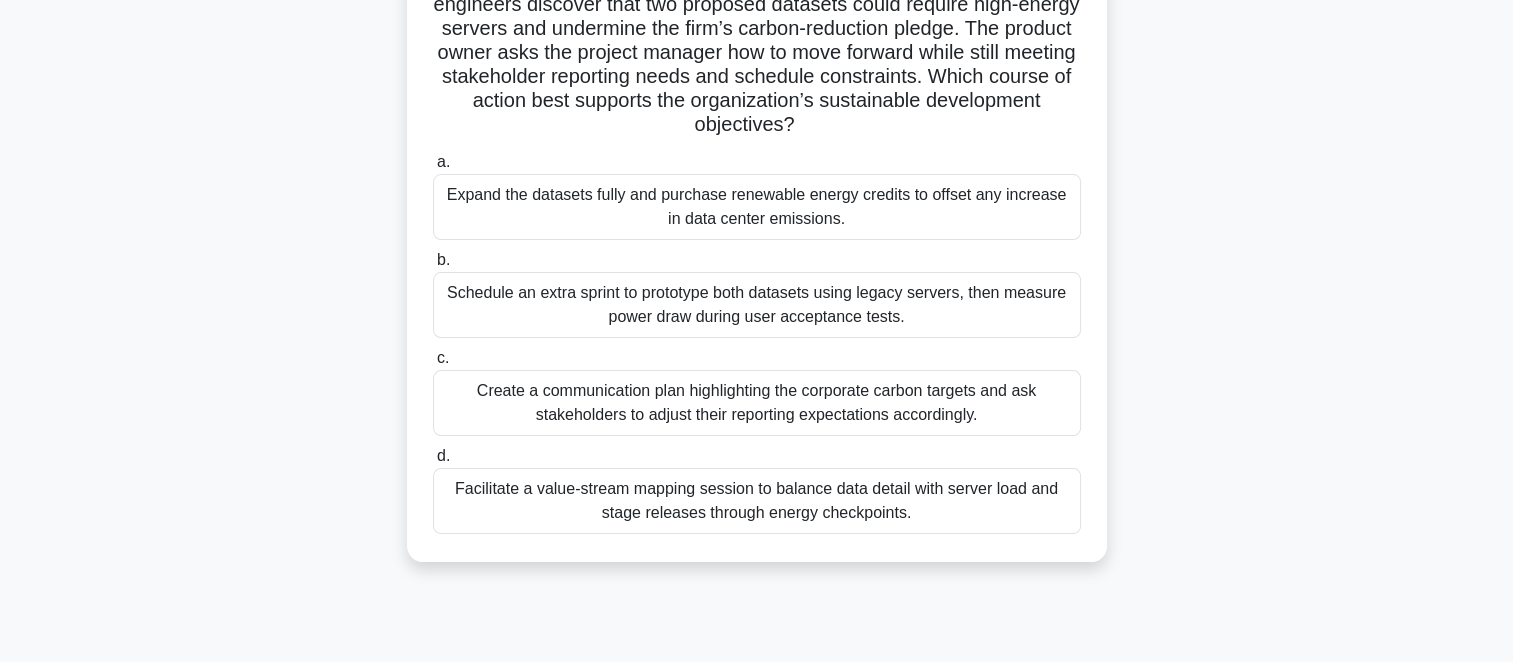 click on "Facilitate a value-stream mapping session to balance data detail with server load and stage releases through energy checkpoints." at bounding box center [757, 501] 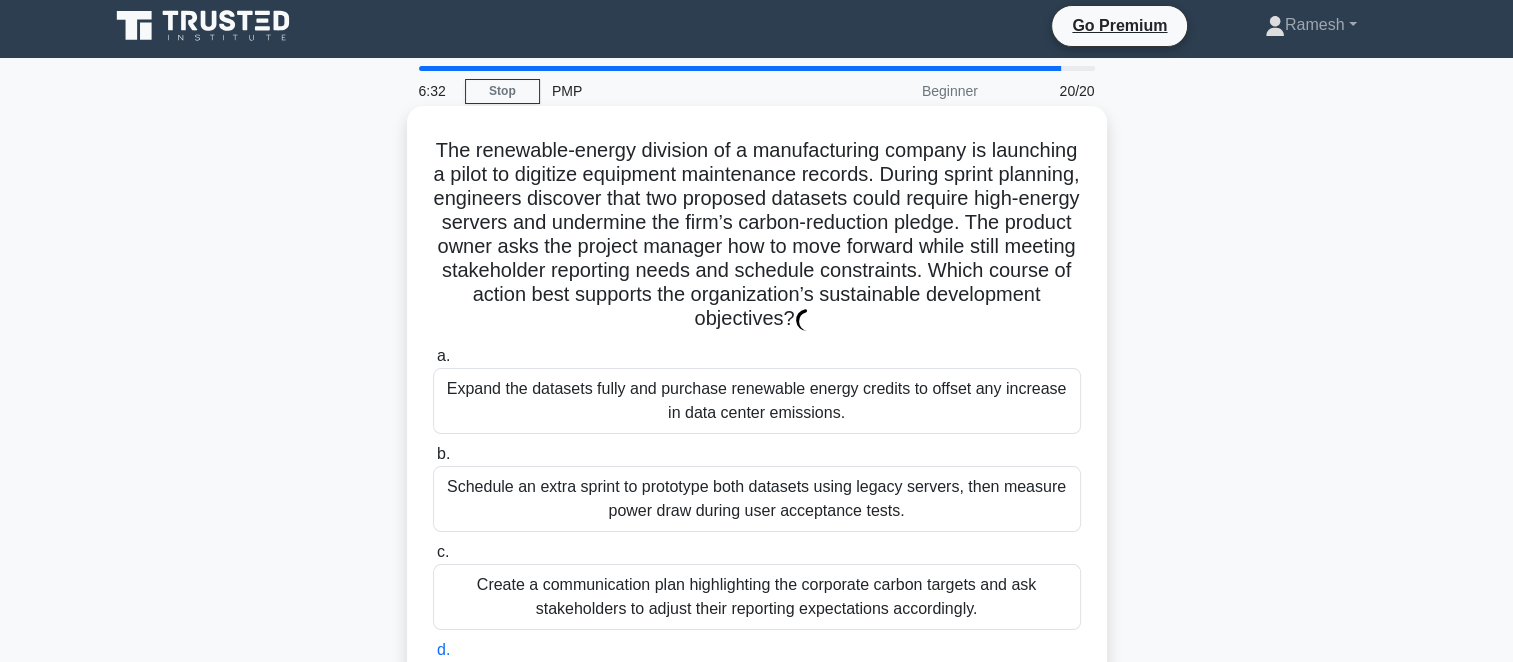scroll, scrollTop: 0, scrollLeft: 0, axis: both 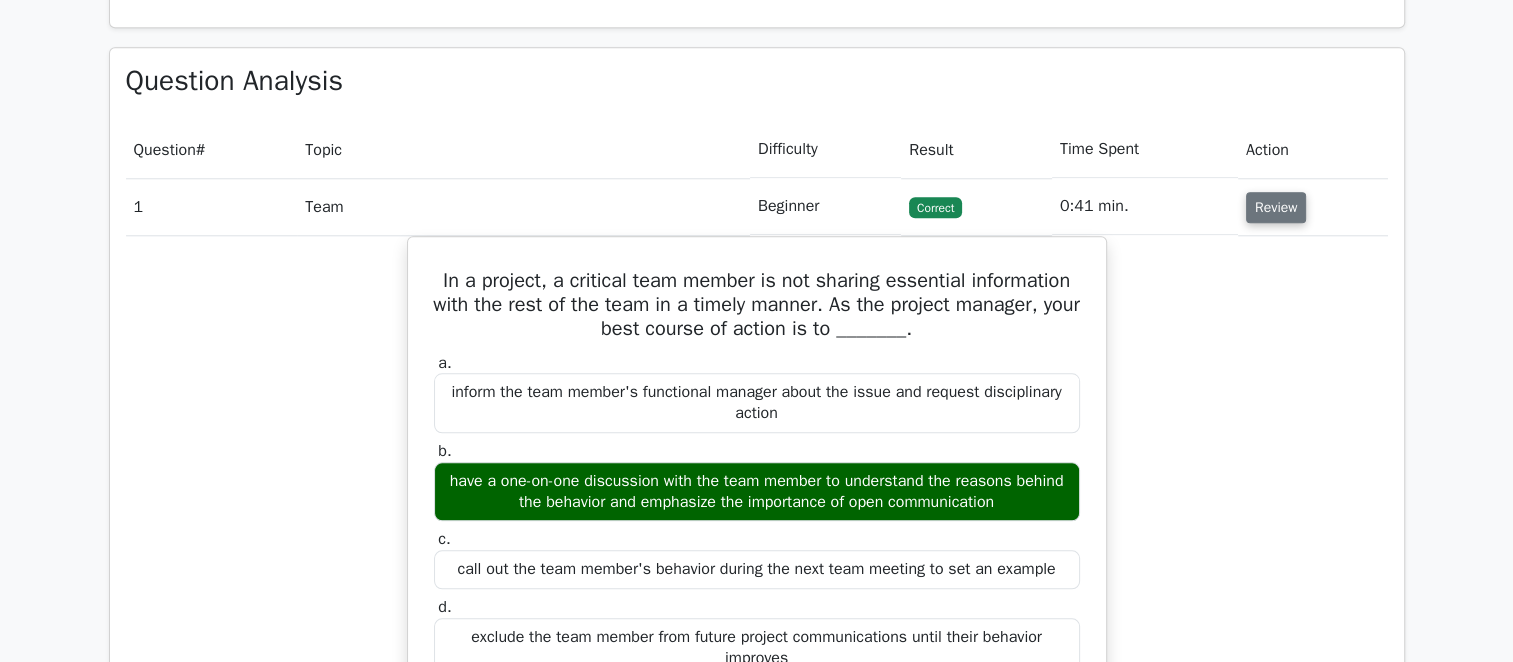 click on "Review" at bounding box center (1276, 207) 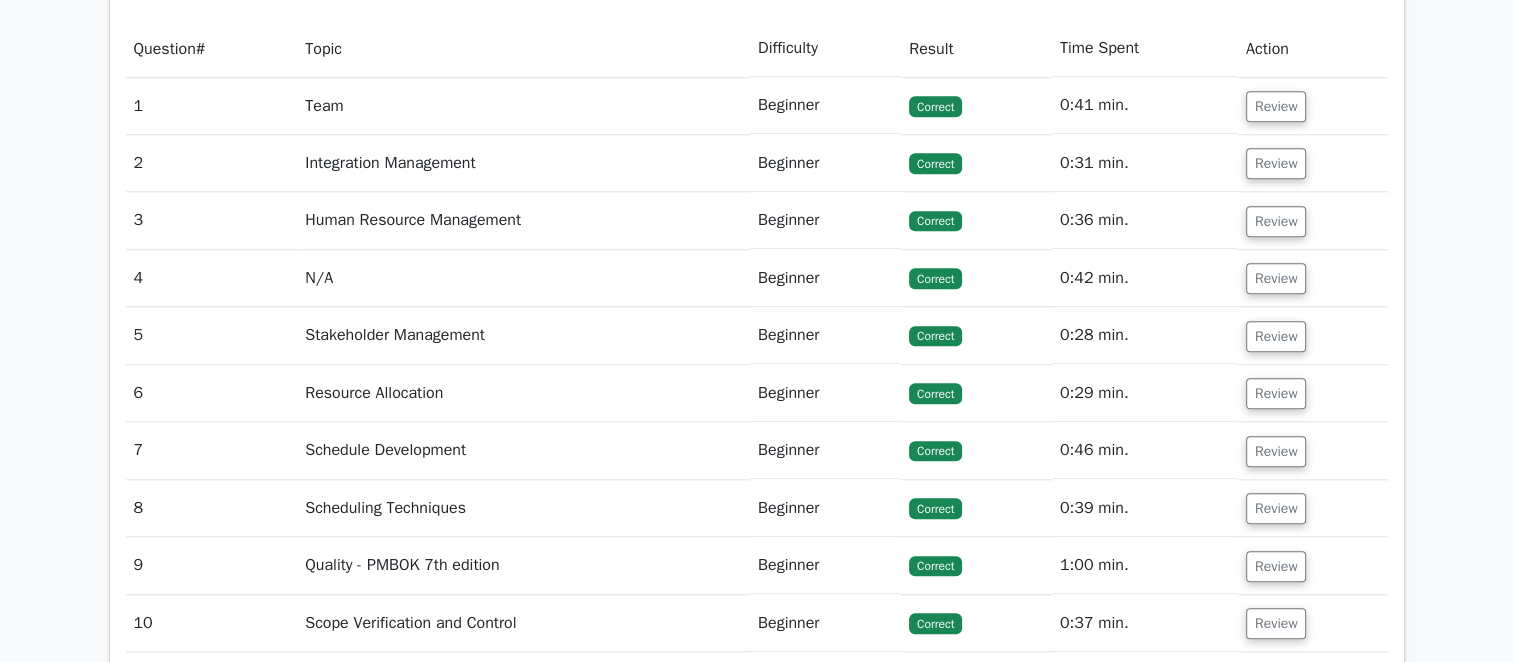 scroll, scrollTop: 2100, scrollLeft: 0, axis: vertical 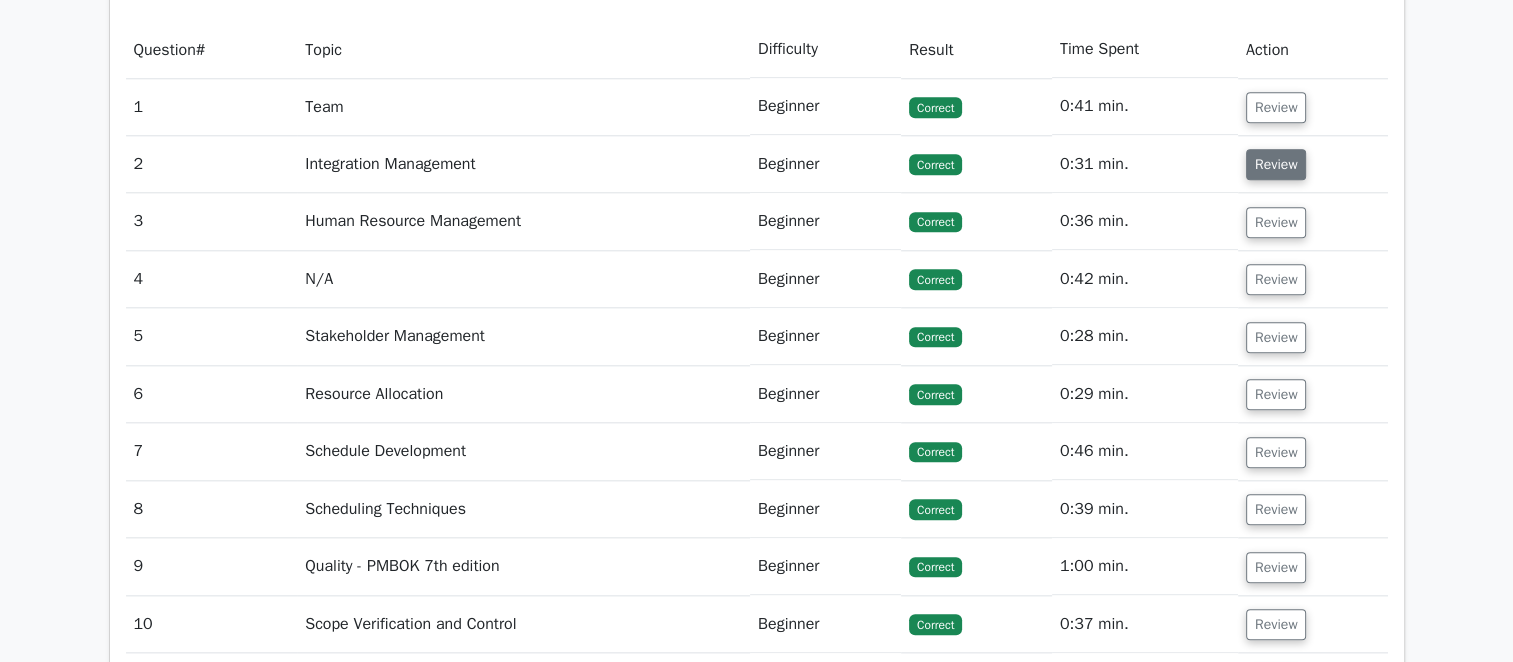 click on "Review" at bounding box center (1276, 164) 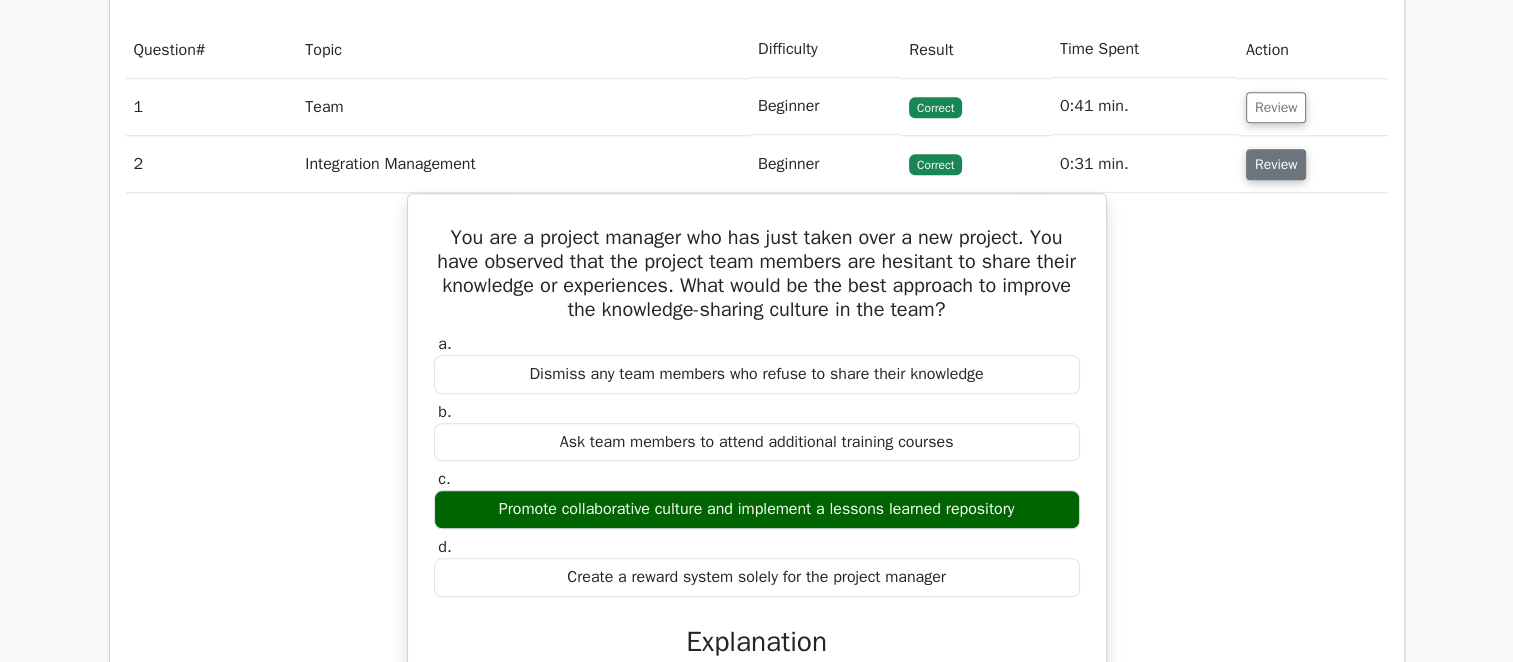 click on "Review" at bounding box center [1276, 164] 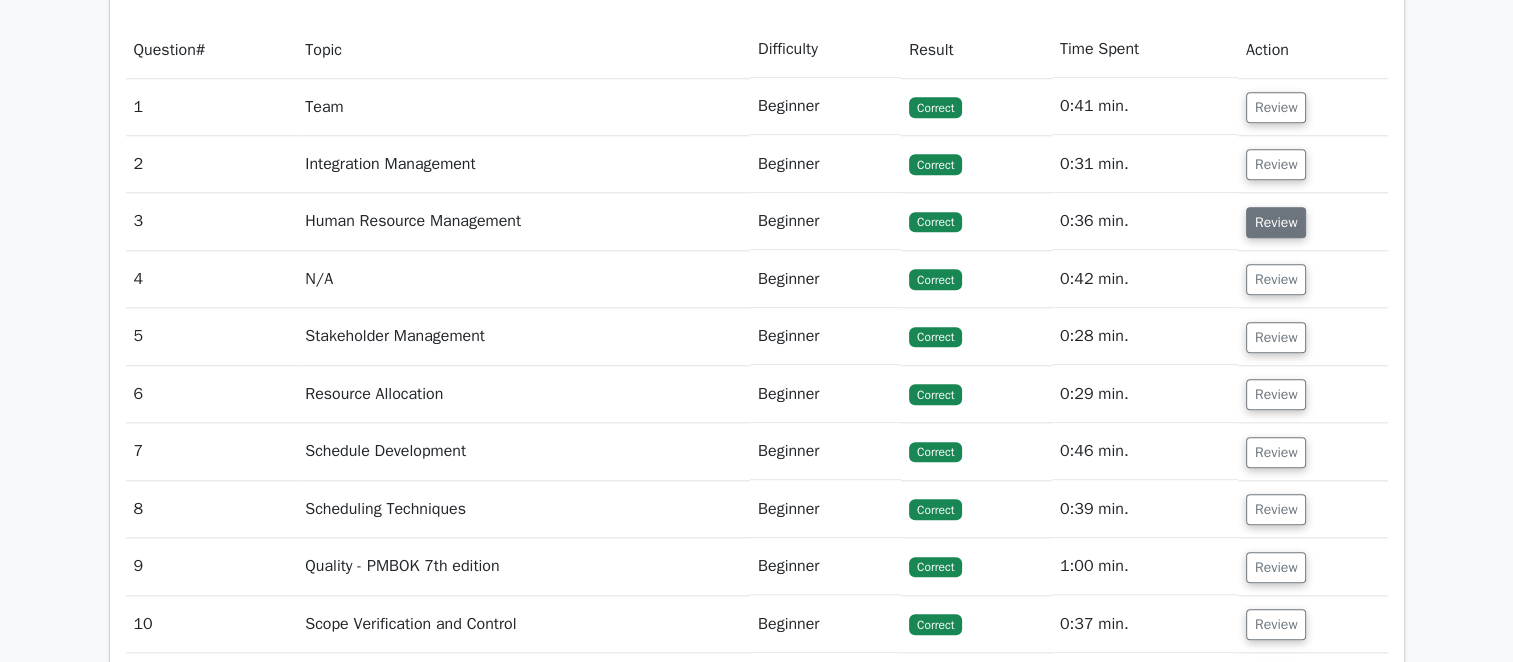 click on "Review" at bounding box center (1276, 222) 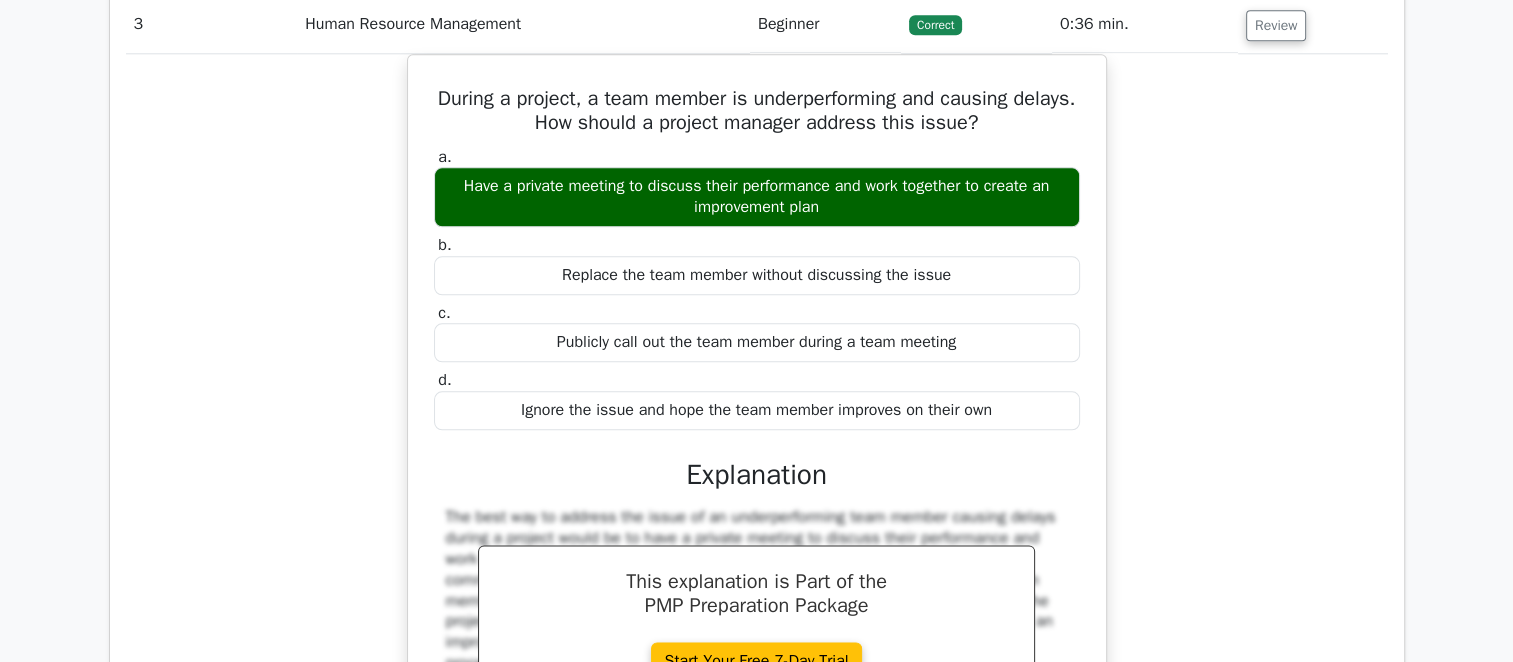 scroll, scrollTop: 2300, scrollLeft: 0, axis: vertical 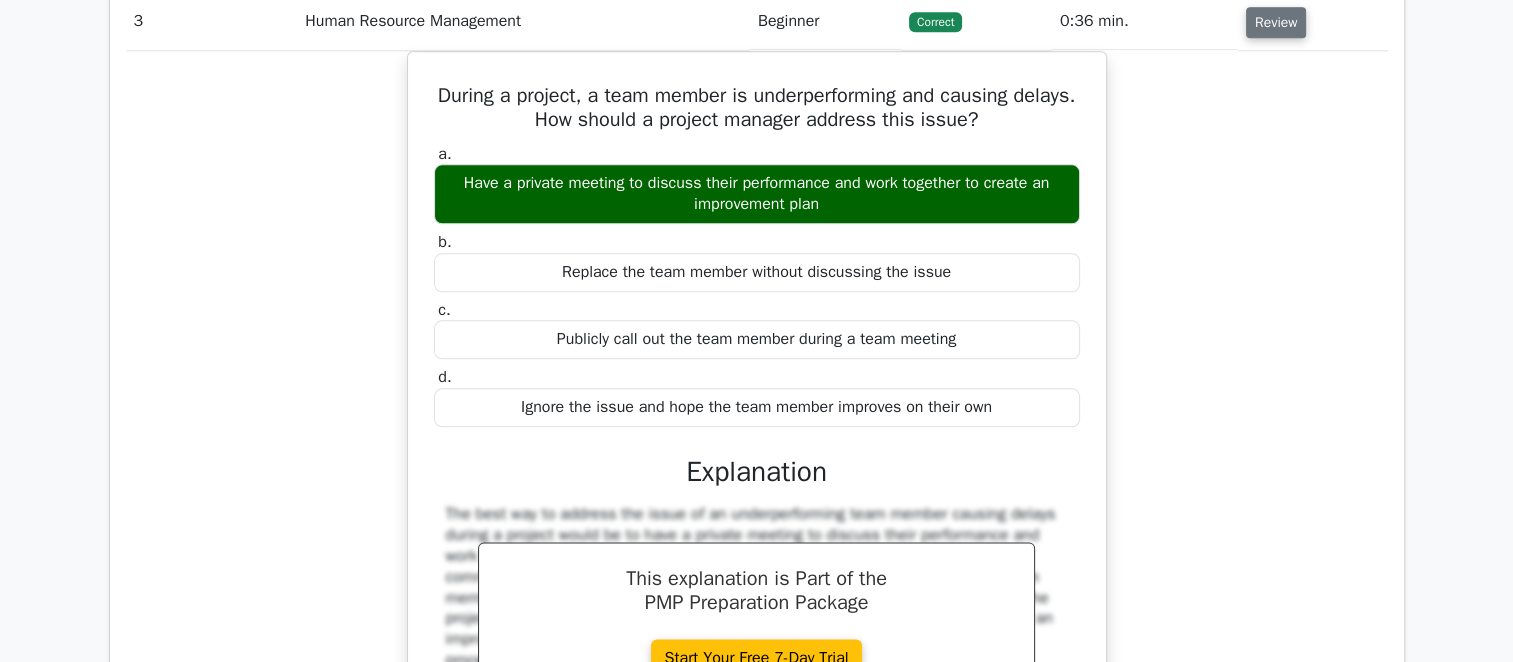 click on "Review" at bounding box center (1276, 22) 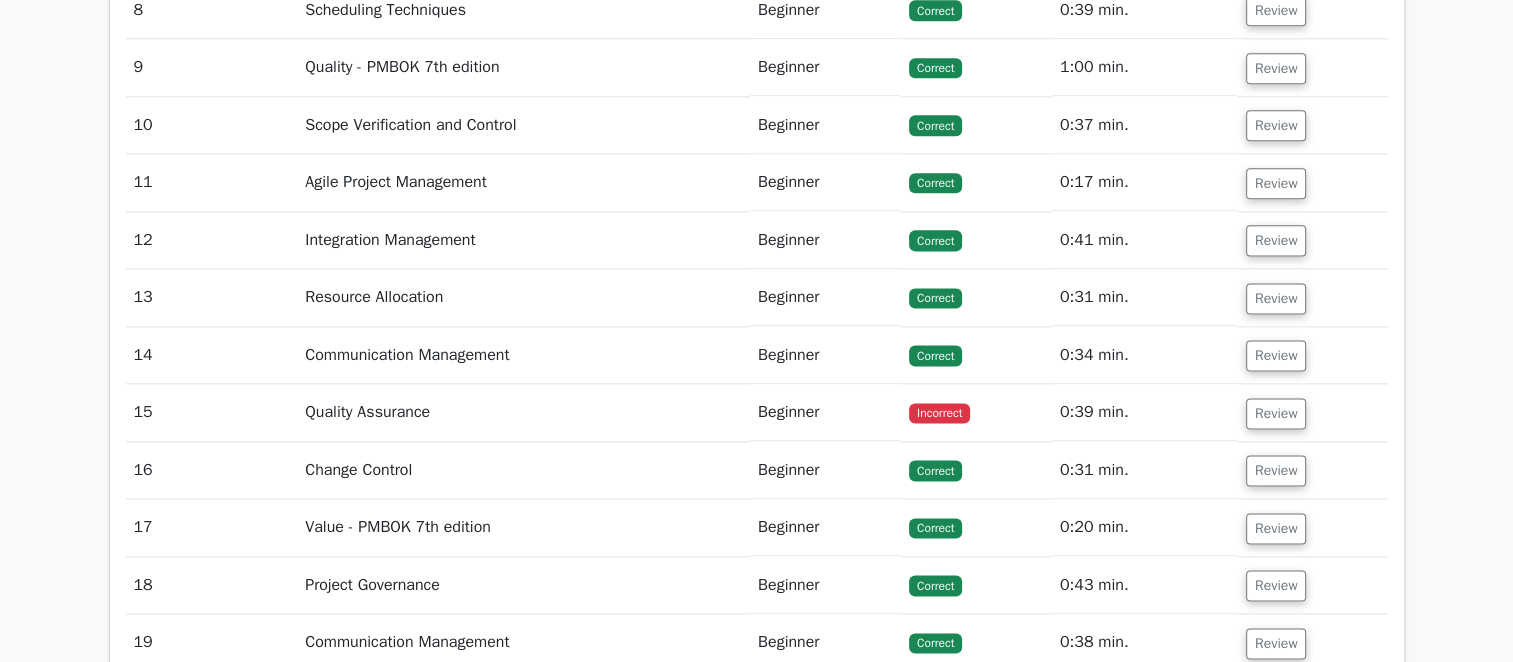 scroll, scrollTop: 2600, scrollLeft: 0, axis: vertical 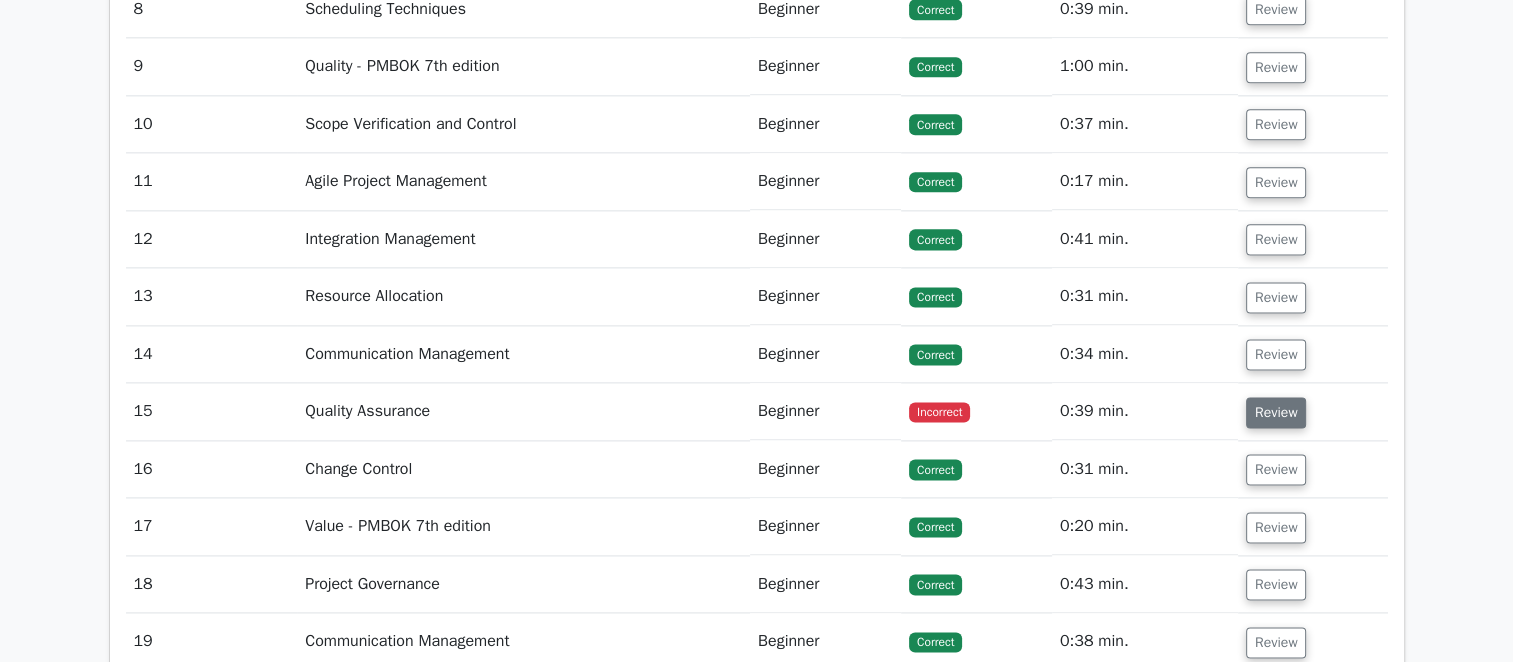click on "Review" at bounding box center [1276, 412] 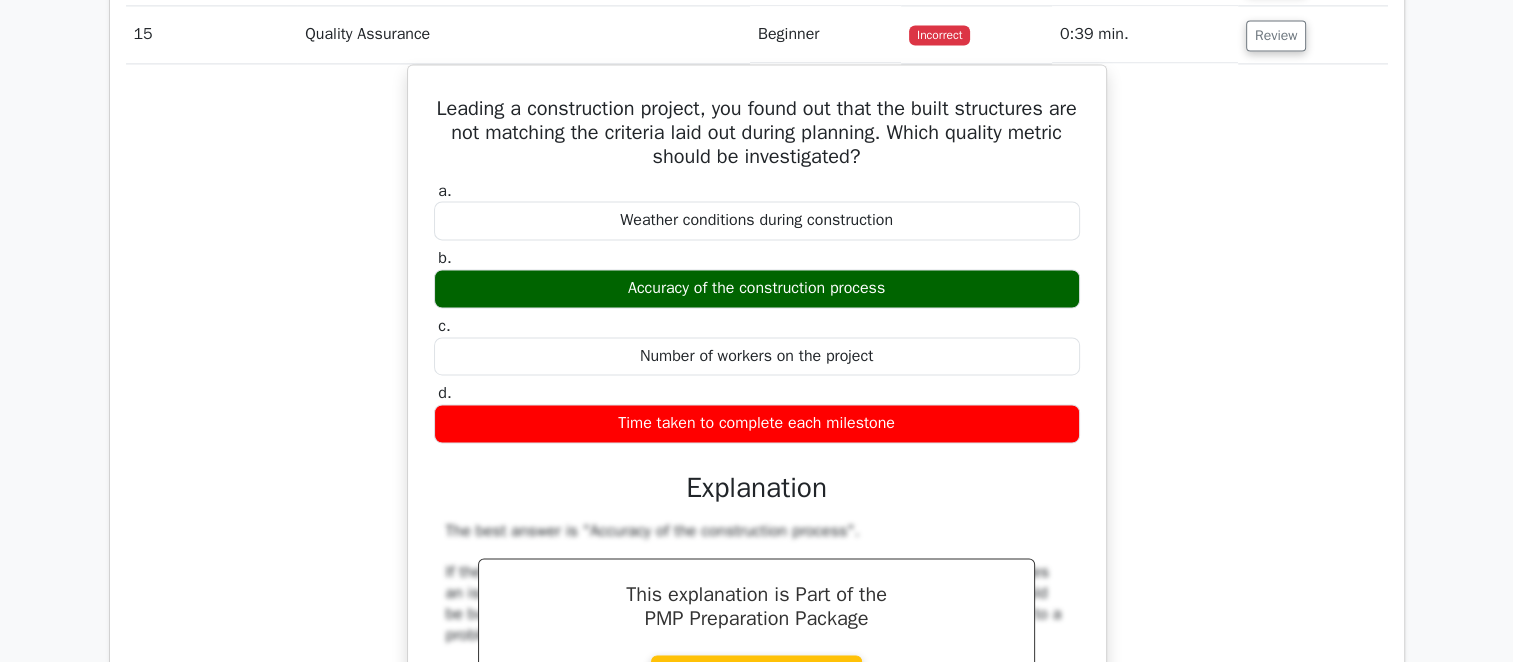 scroll, scrollTop: 2900, scrollLeft: 0, axis: vertical 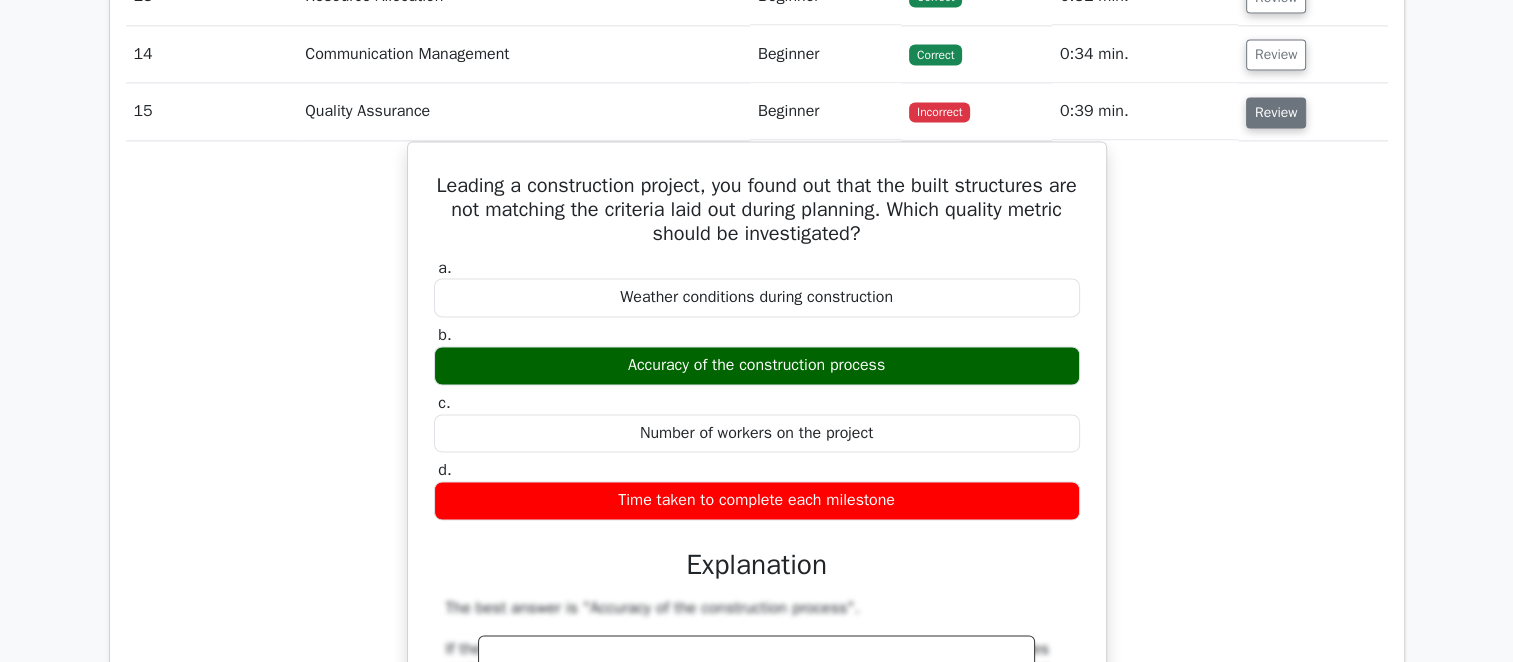 click on "Review" at bounding box center (1276, 112) 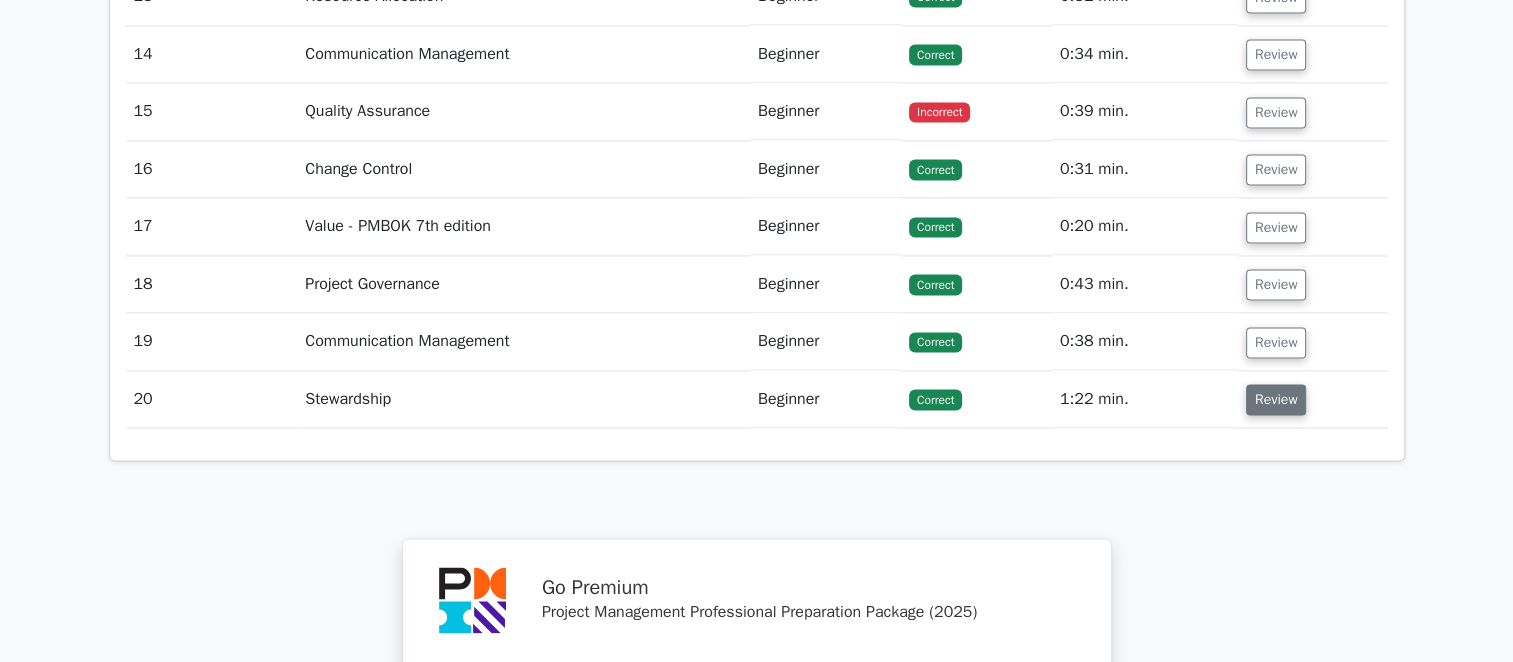 click on "Review" at bounding box center (1276, 399) 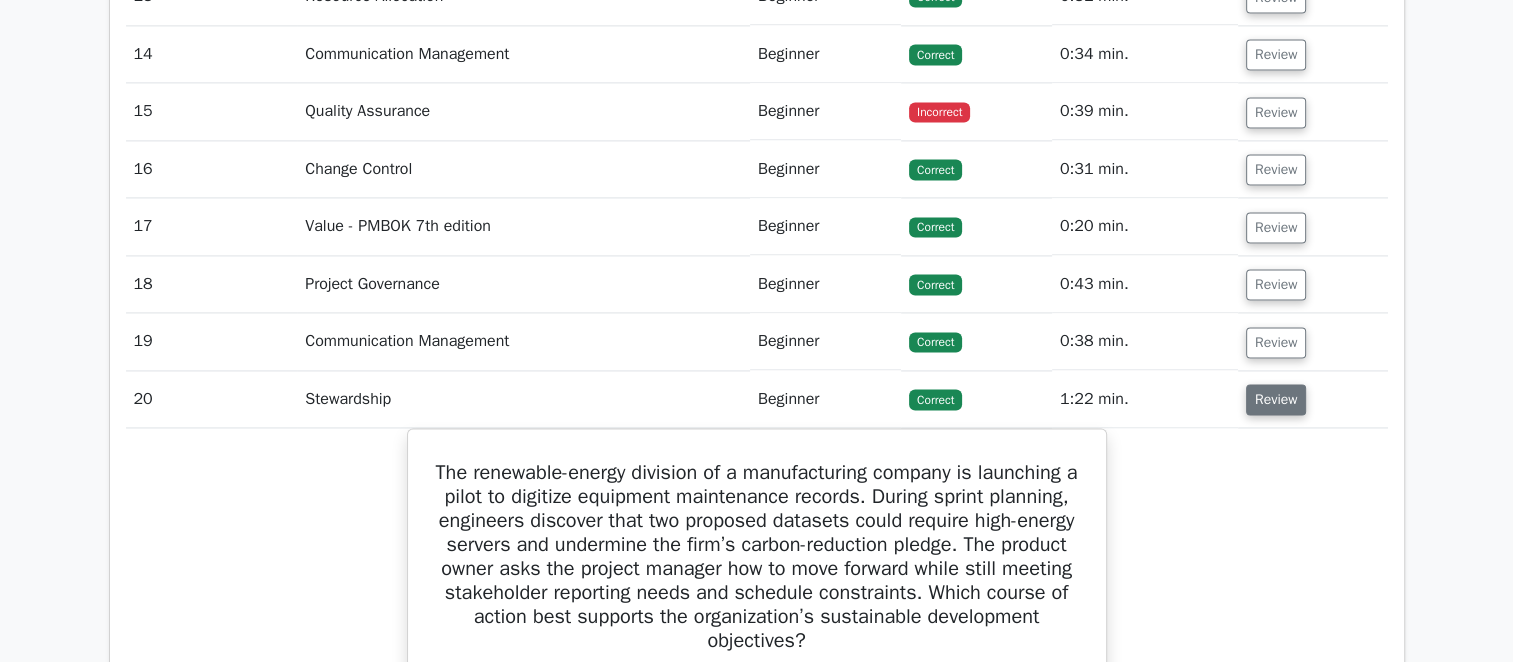 click on "Review" at bounding box center [1276, 399] 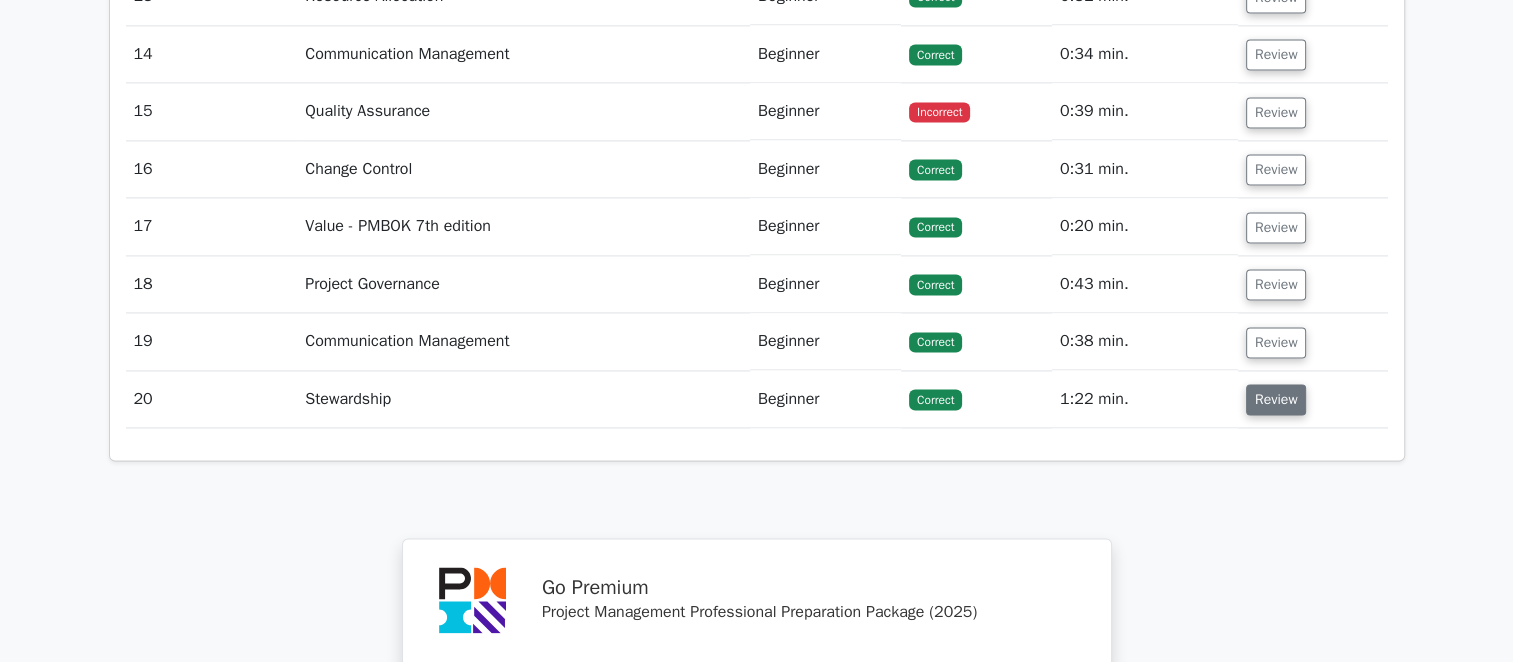 click on "Review" at bounding box center (1276, 399) 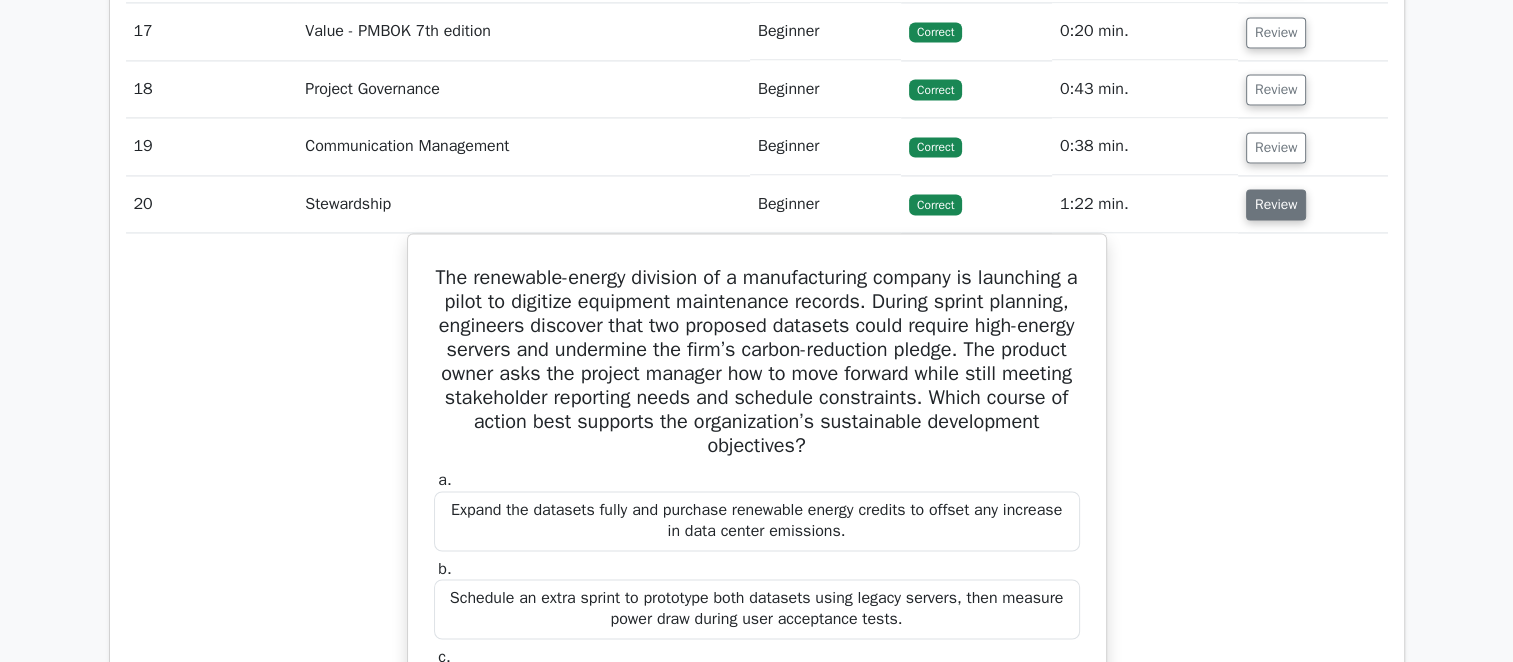 scroll, scrollTop: 3000, scrollLeft: 0, axis: vertical 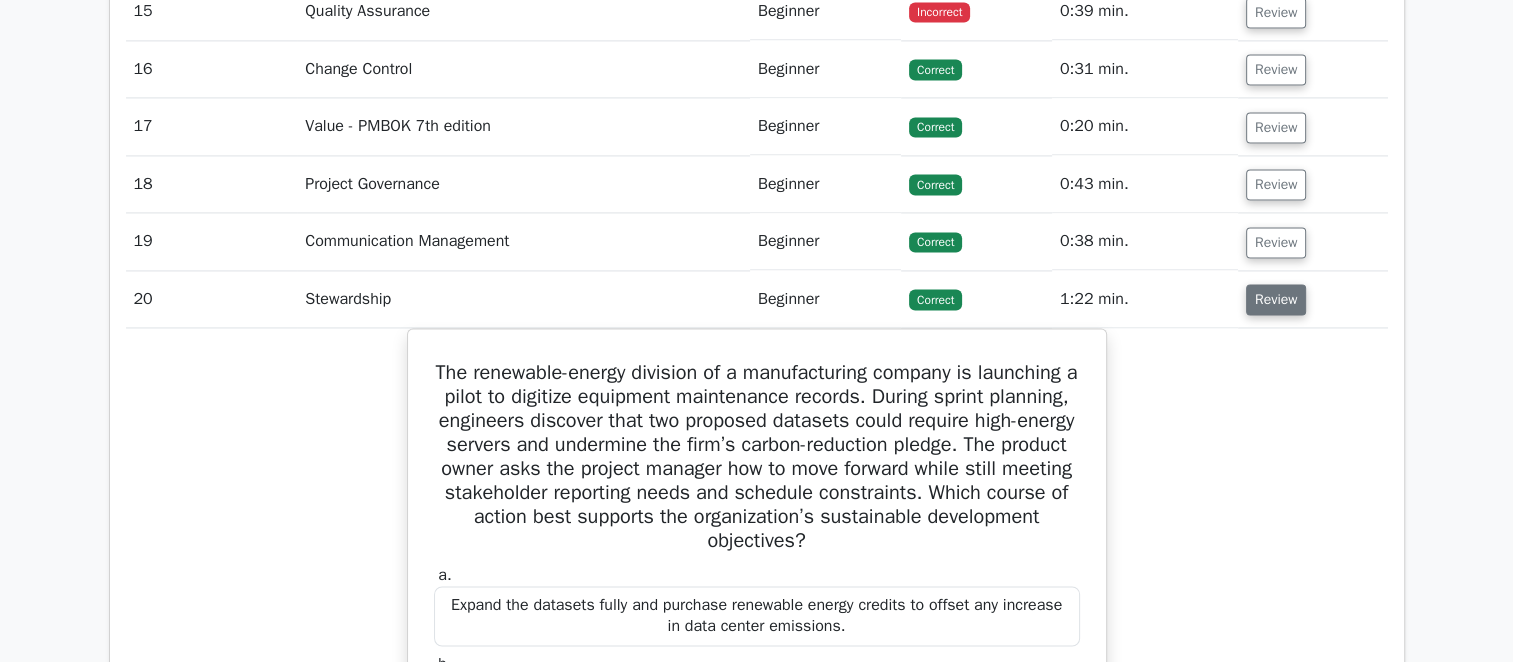 click on "Review" at bounding box center (1276, 299) 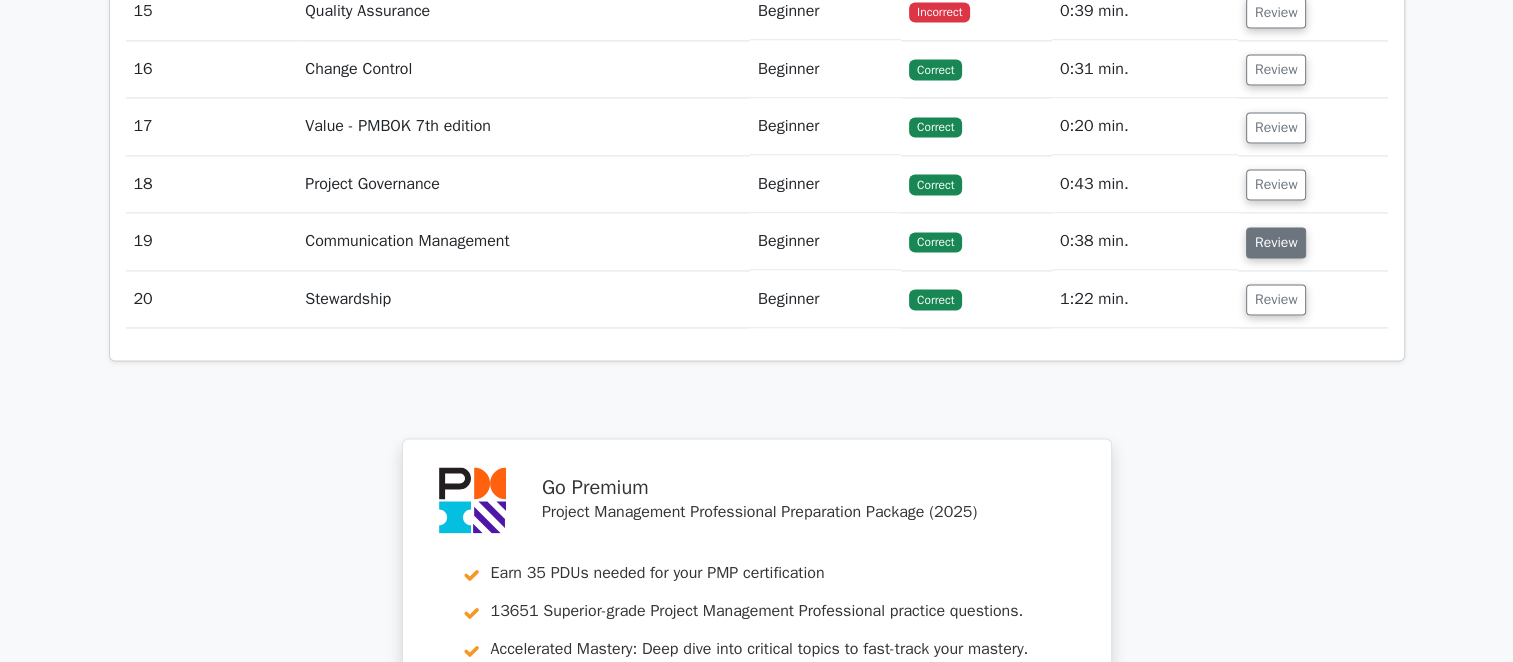 click on "Review" at bounding box center (1276, 242) 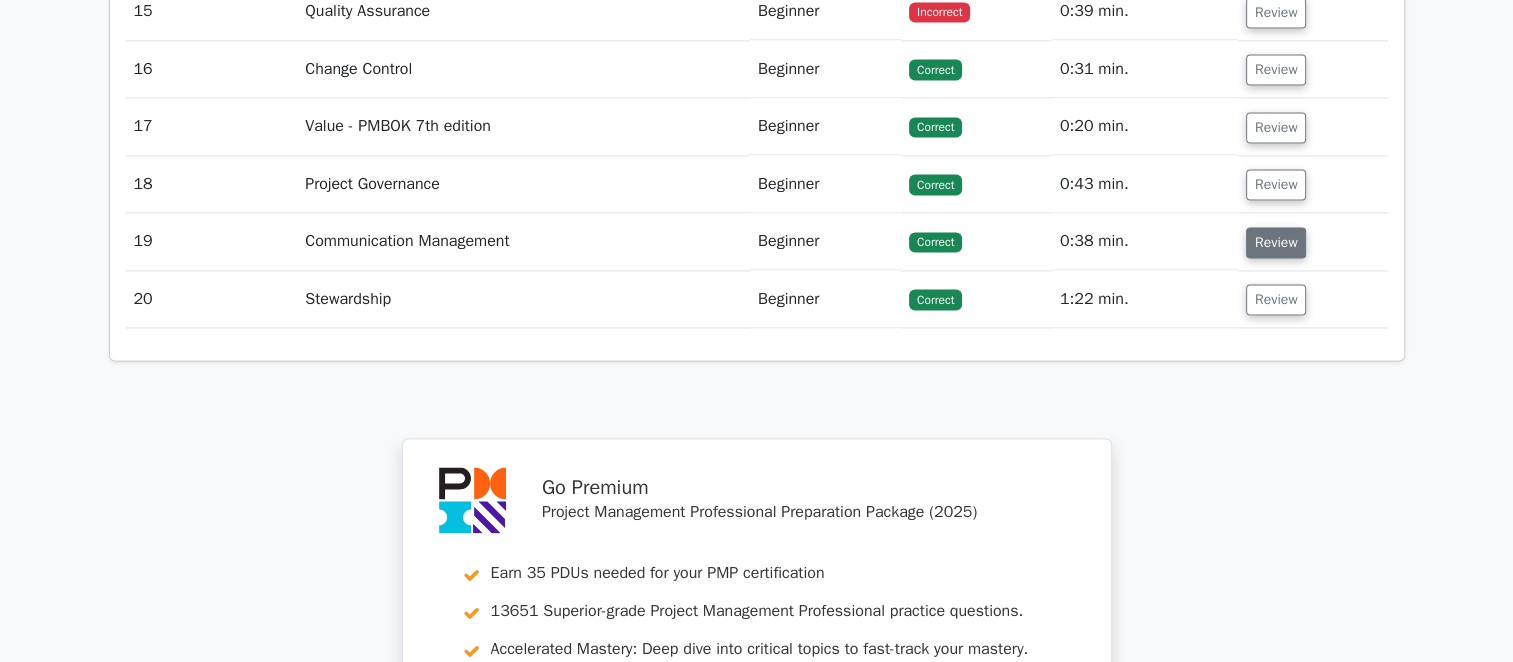 click on "Review" at bounding box center (1276, 242) 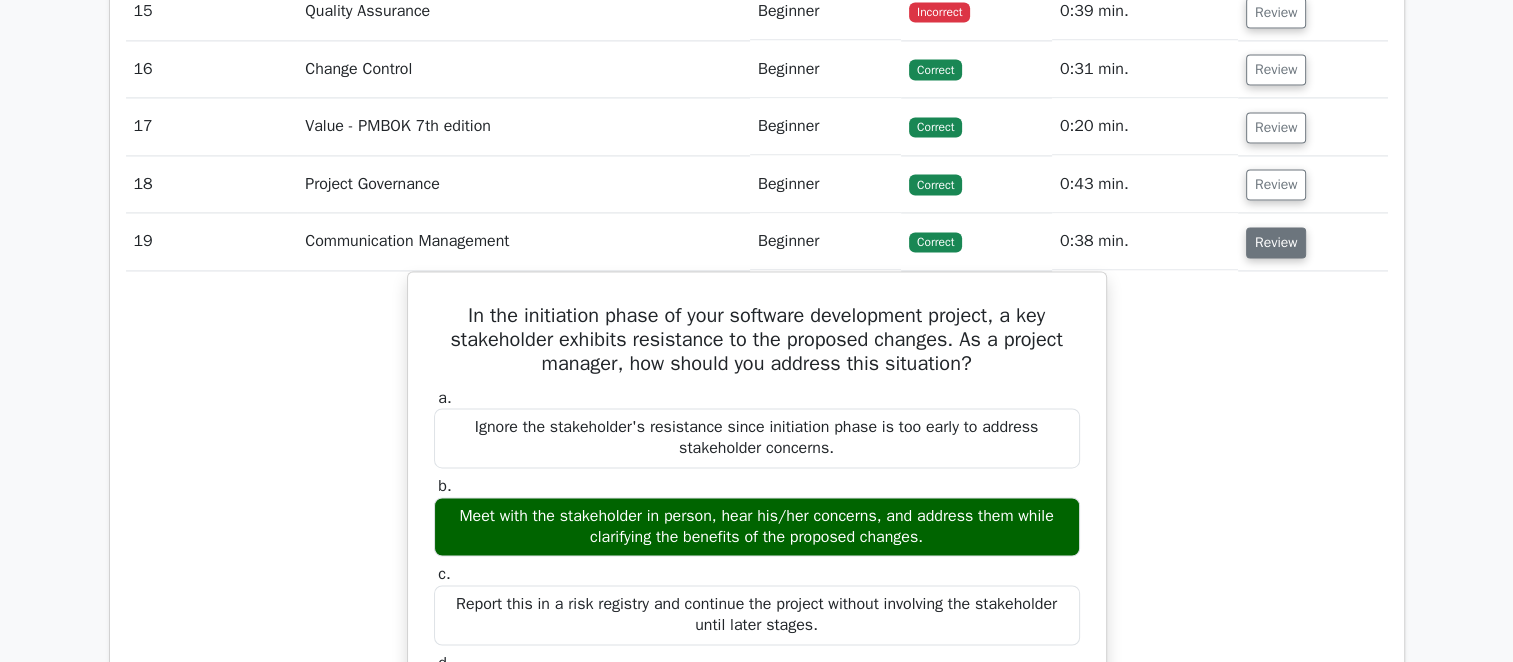 click on "Review" at bounding box center [1276, 242] 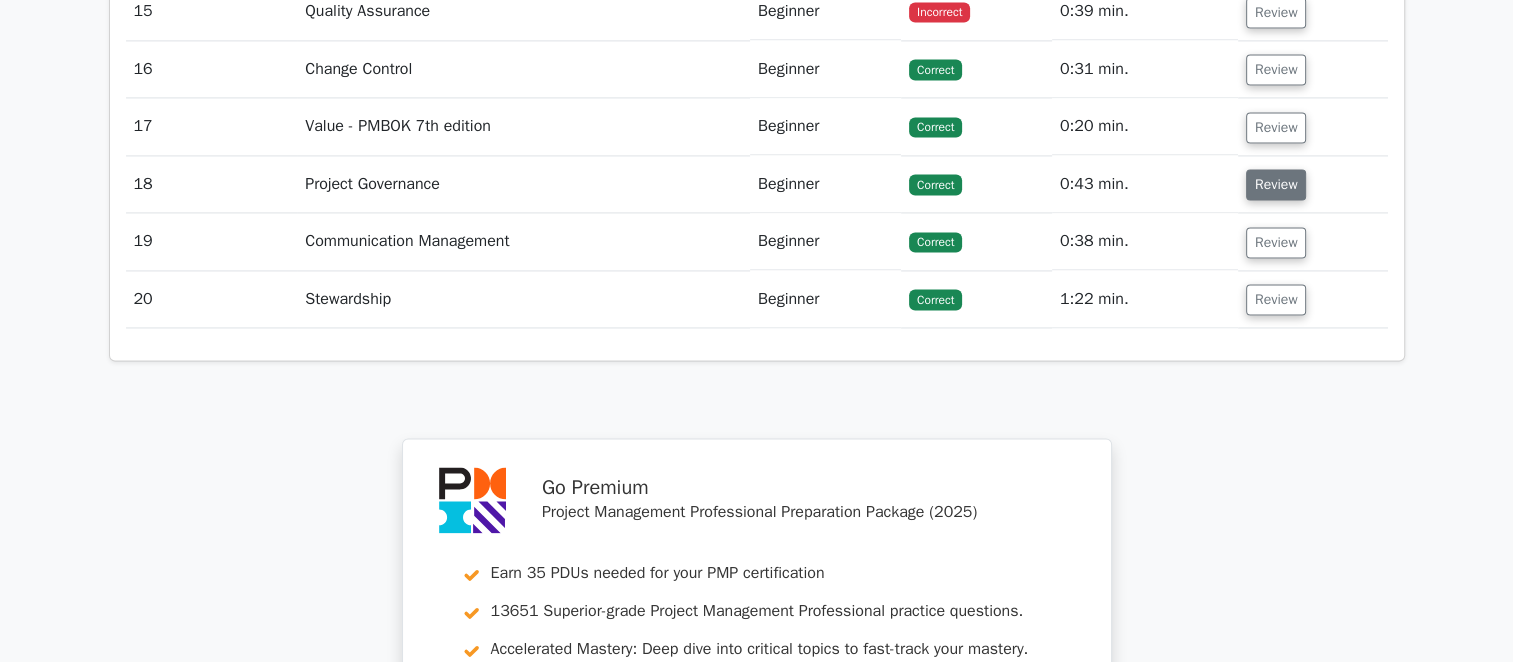 click on "Review" at bounding box center (1276, 184) 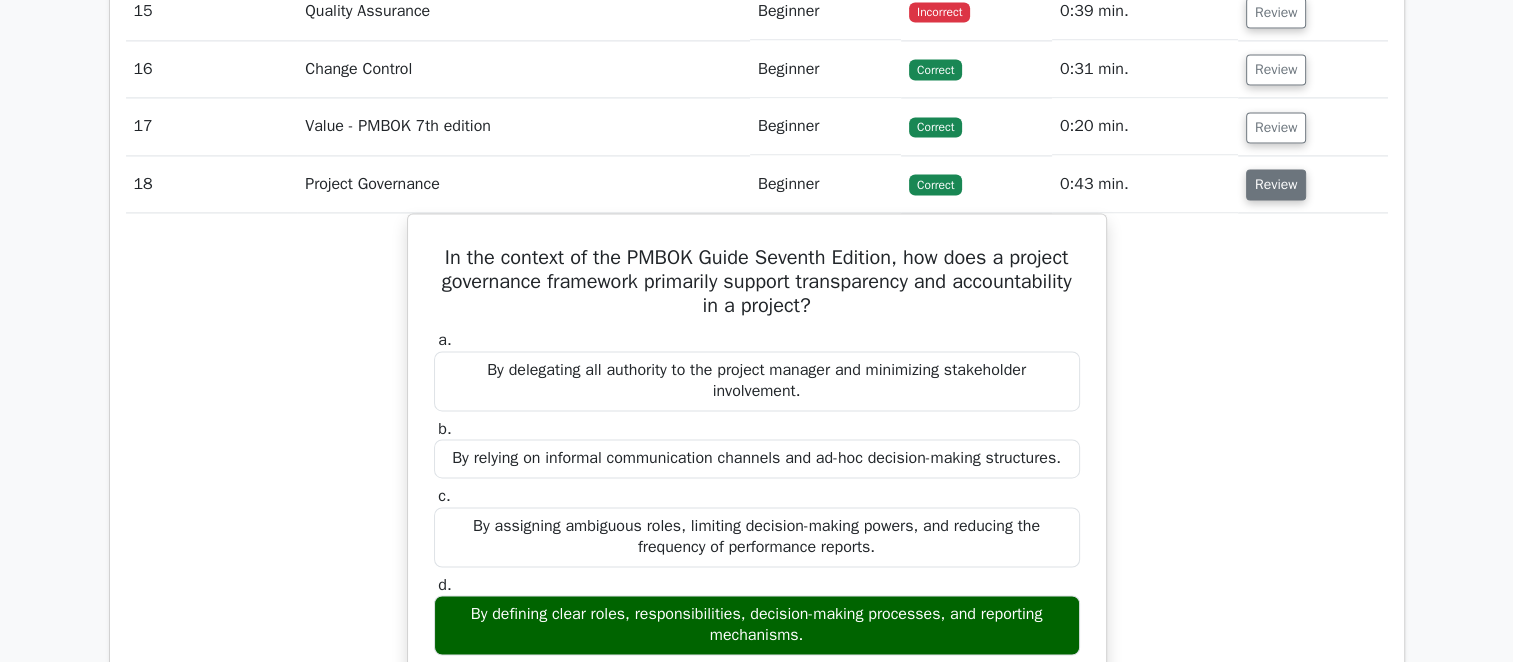 click on "Review" at bounding box center [1276, 184] 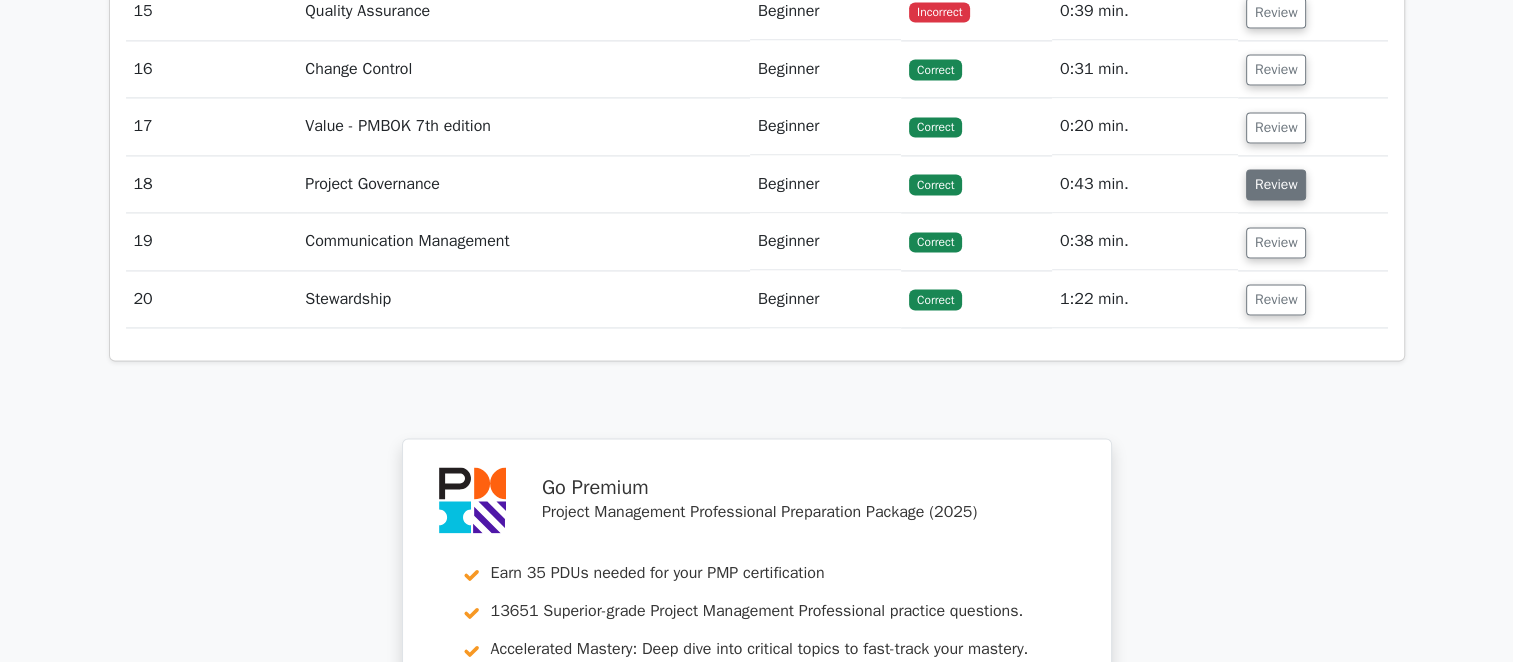 click on "Review" at bounding box center [1276, 184] 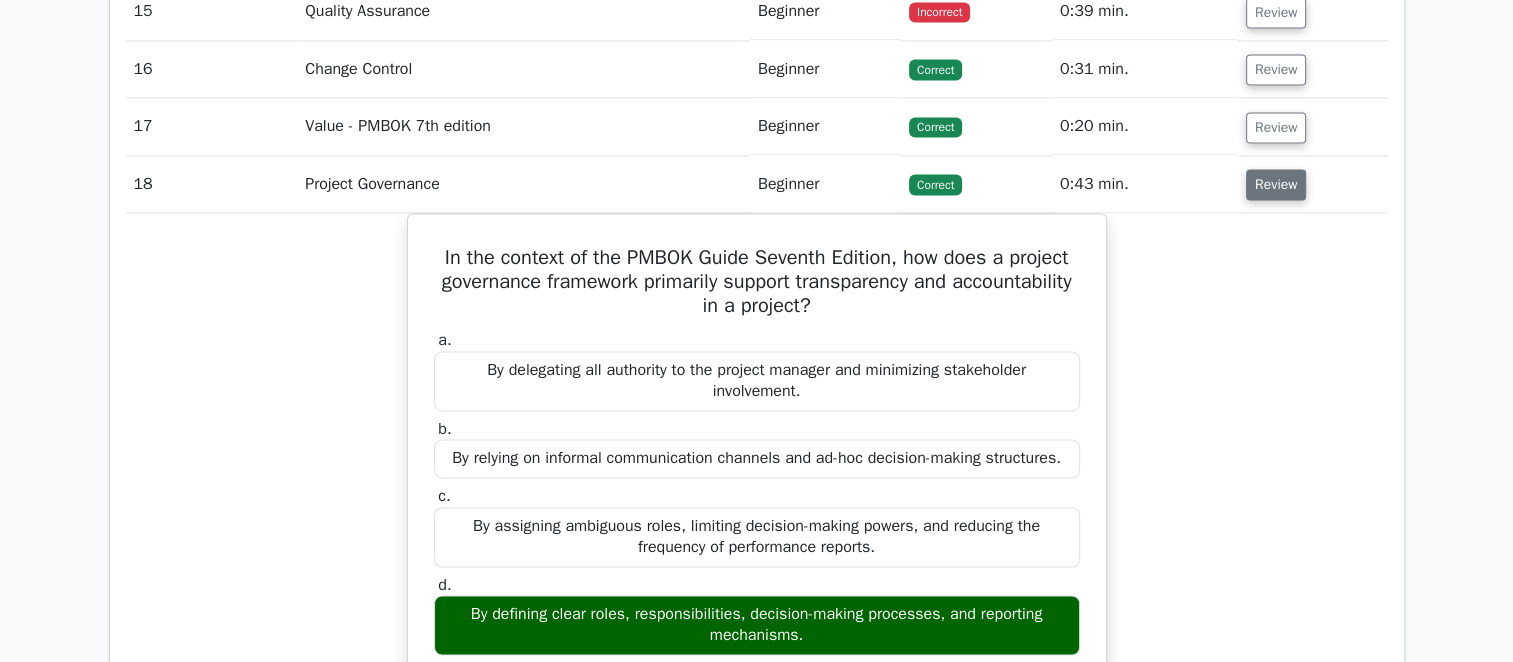 click on "Review" at bounding box center [1276, 184] 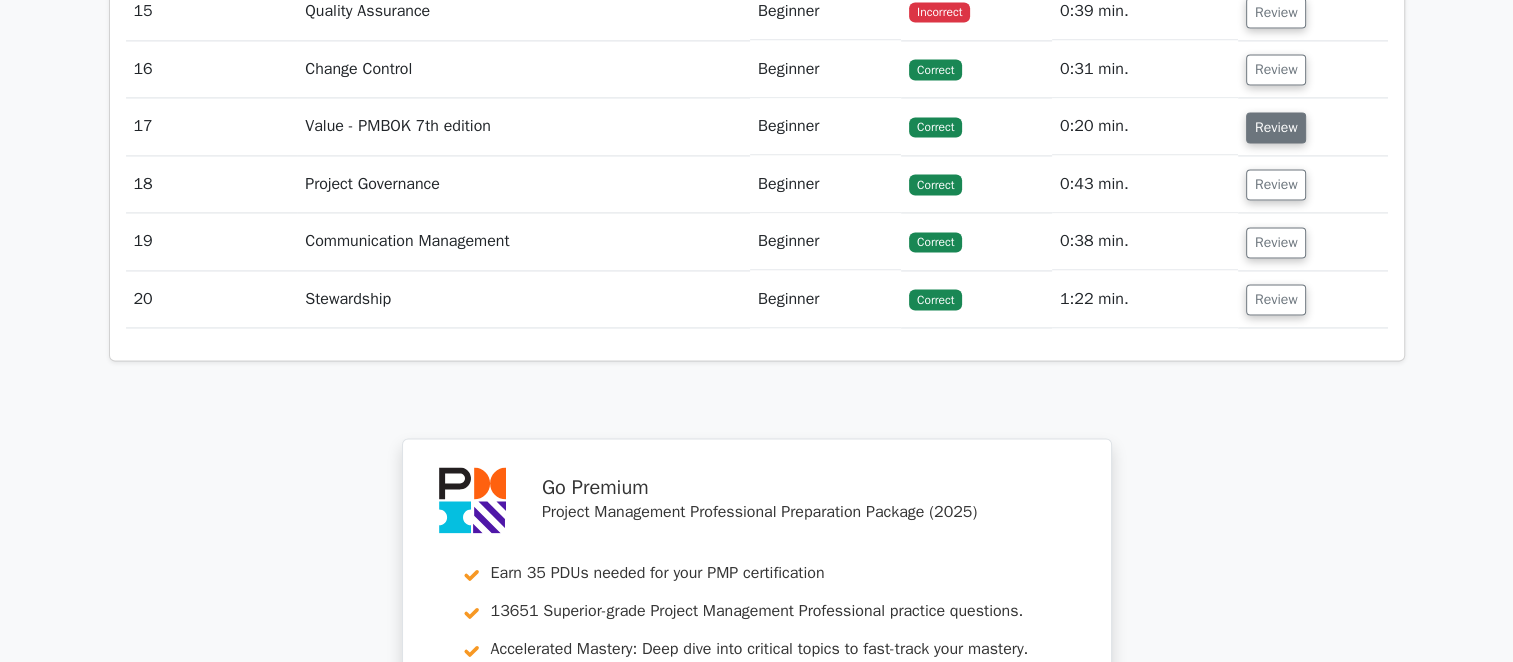click on "Review" at bounding box center (1276, 127) 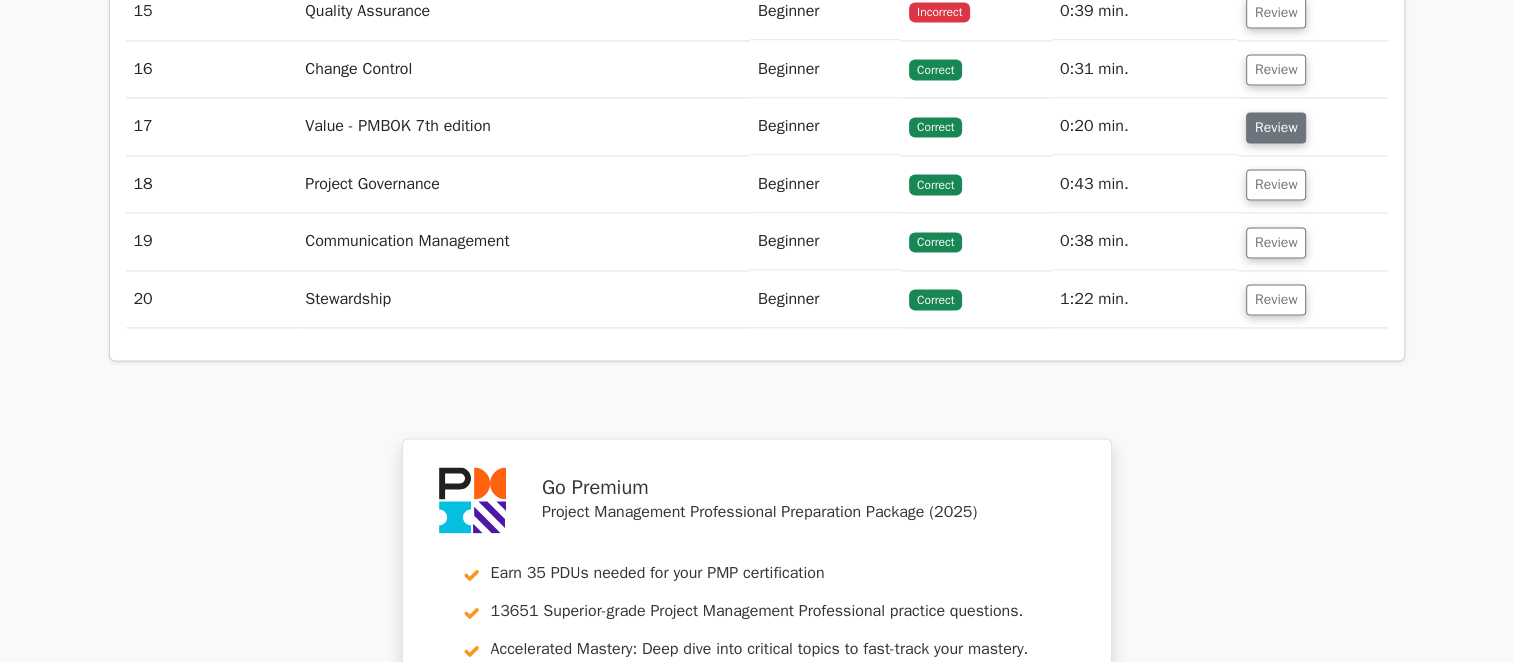 click on "Review" at bounding box center (1276, 127) 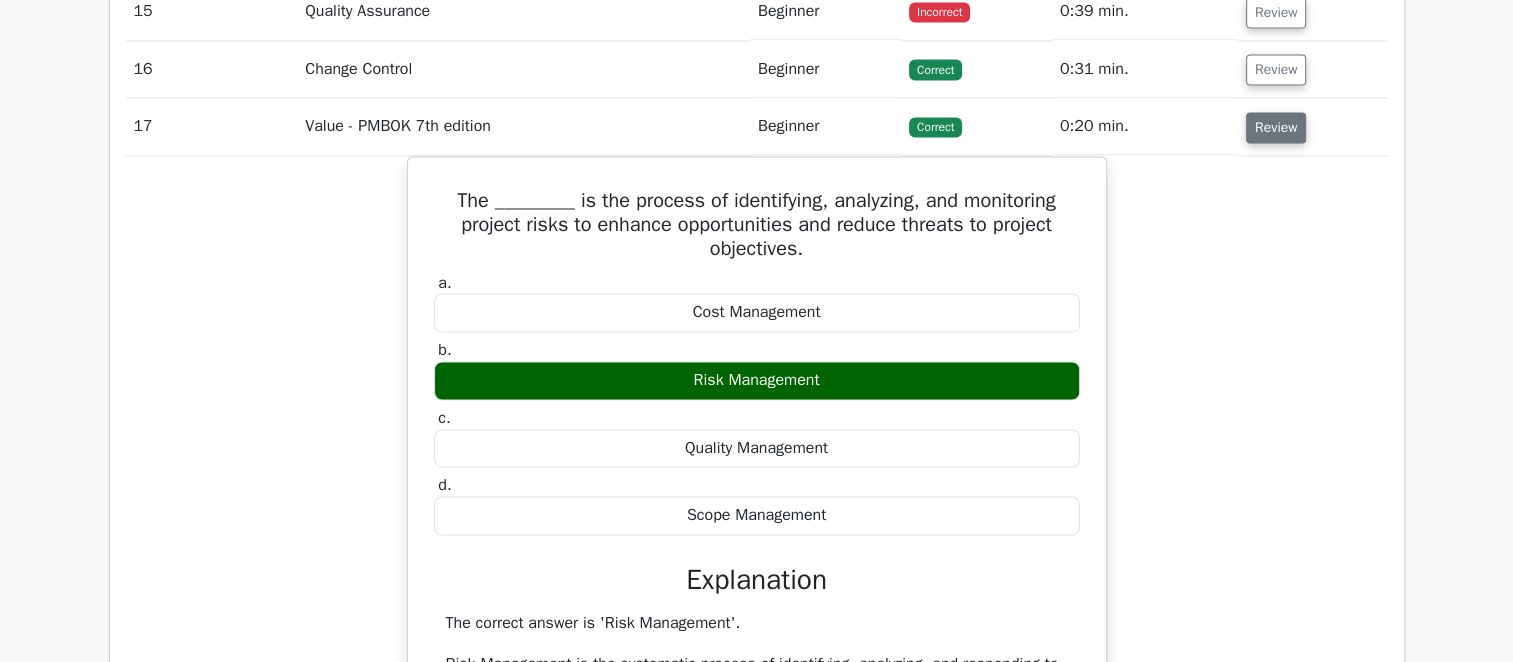 click on "Review" at bounding box center (1276, 127) 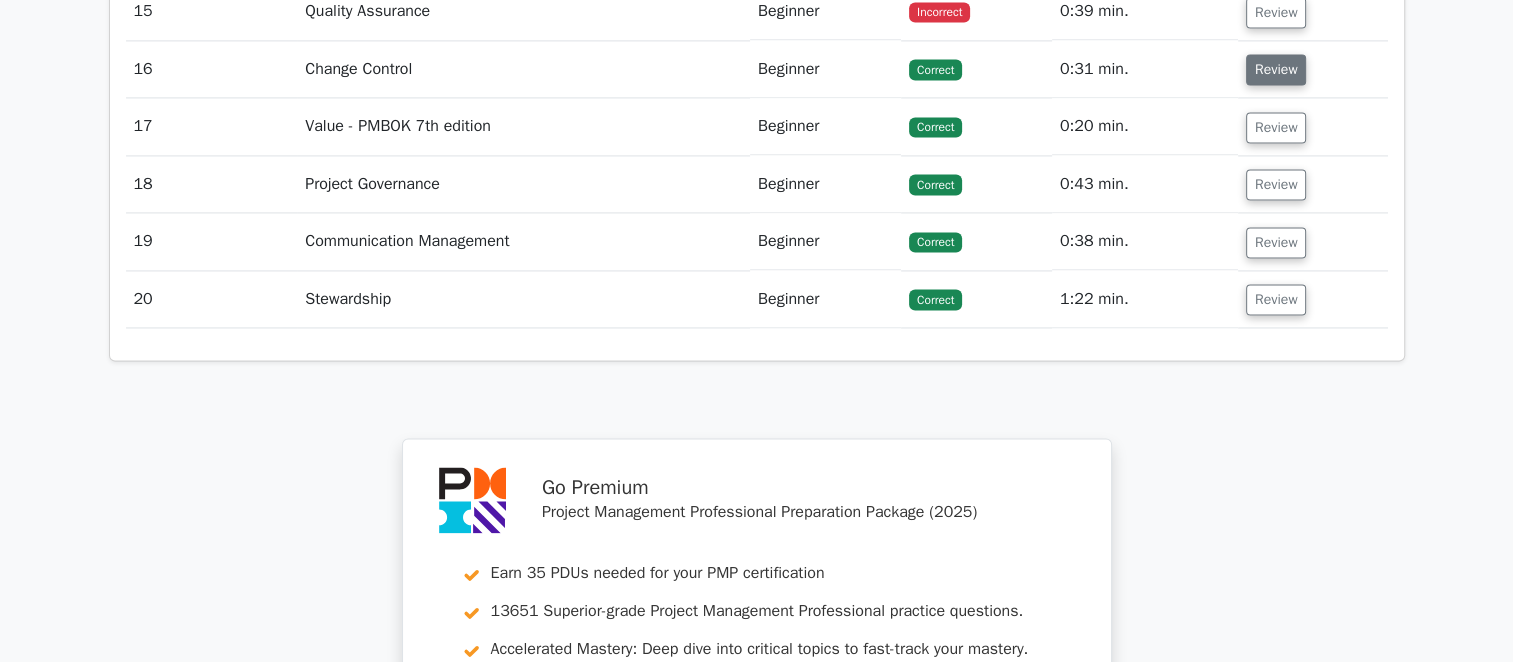 click on "Review" at bounding box center [1276, 69] 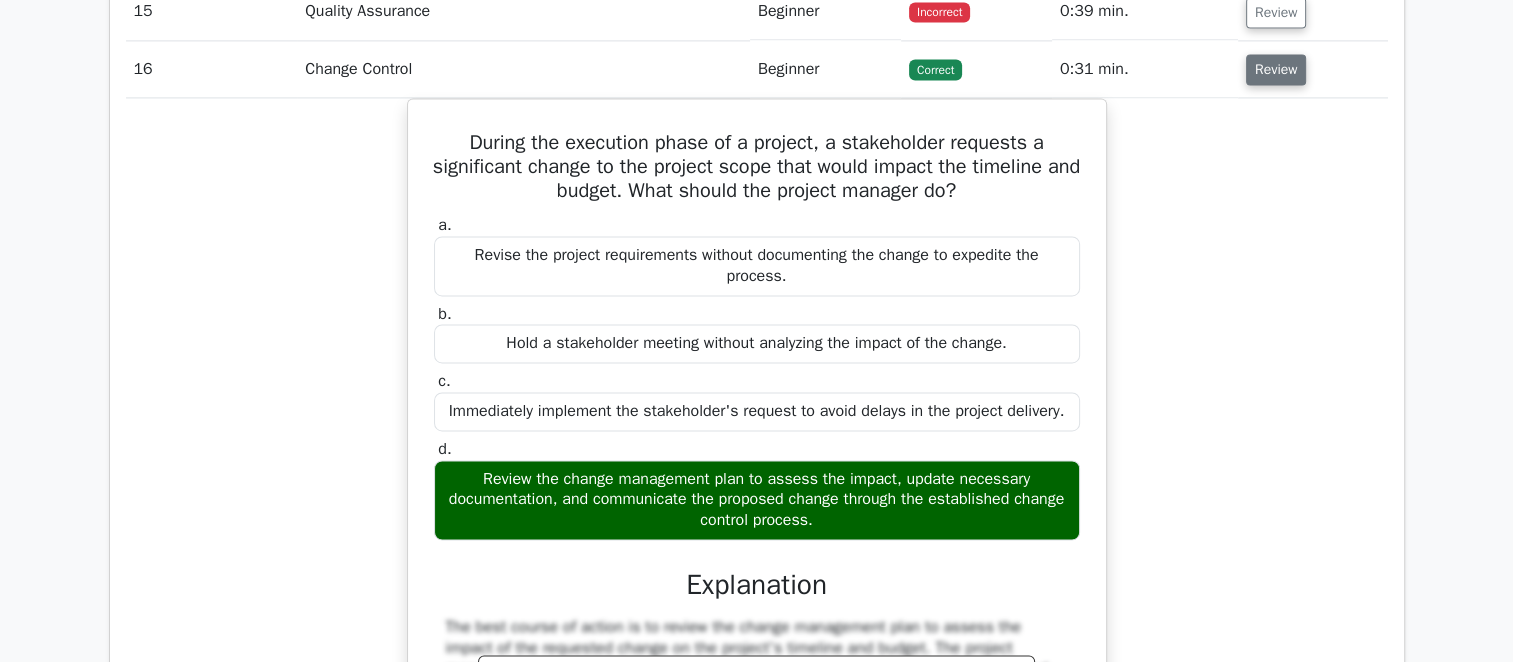 click on "Review" at bounding box center [1276, 69] 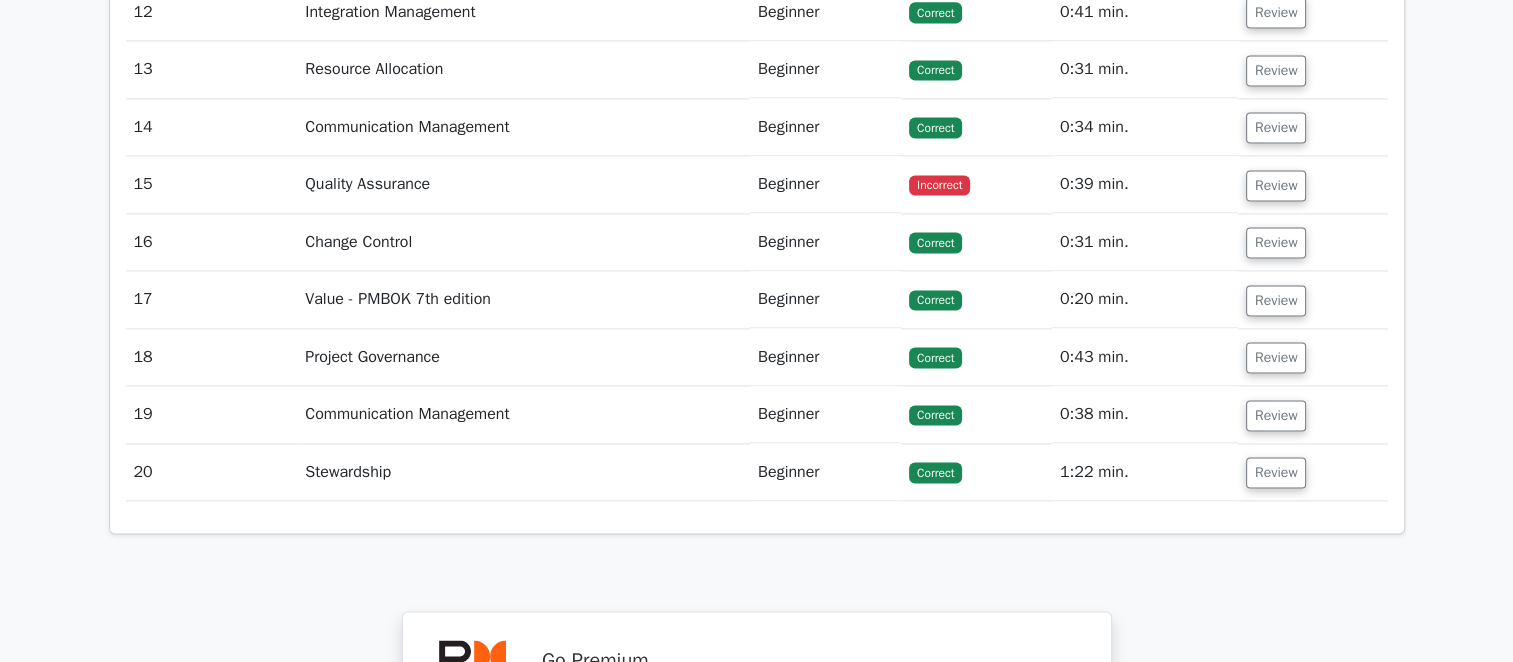 scroll, scrollTop: 2800, scrollLeft: 0, axis: vertical 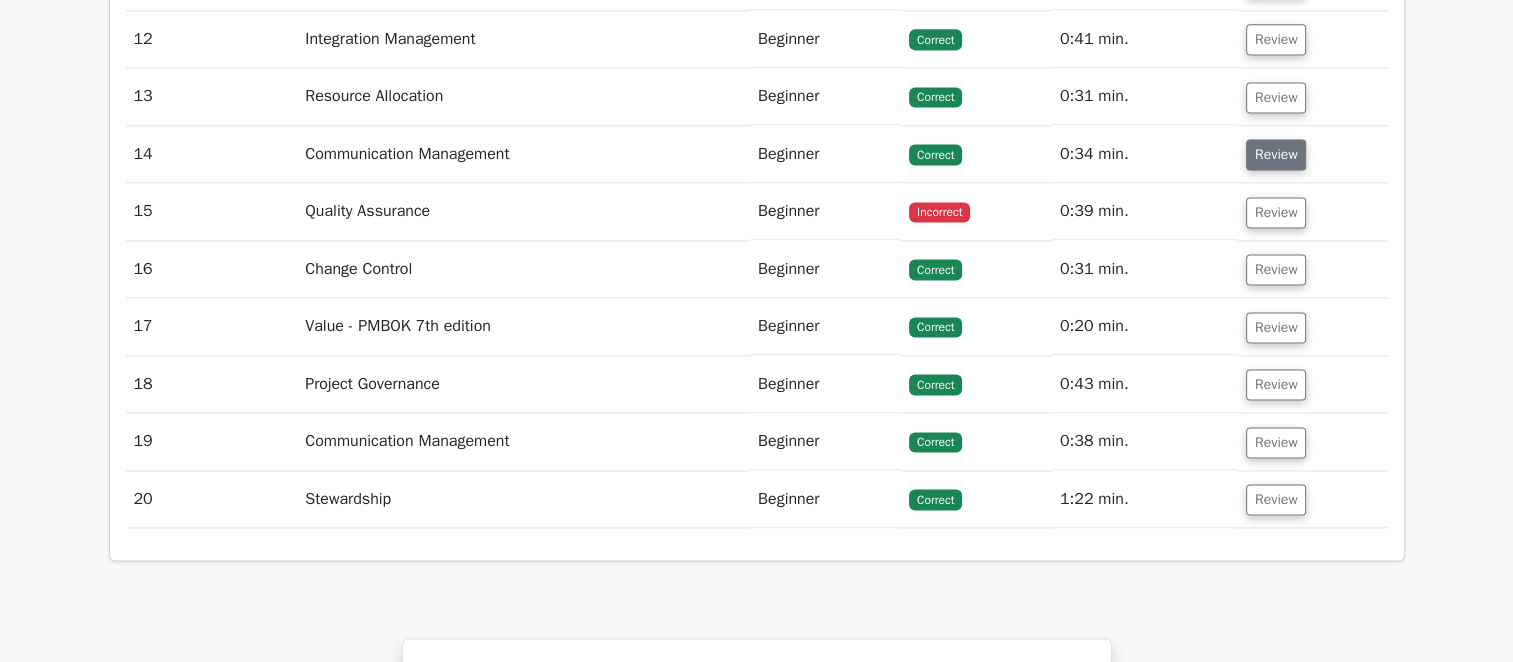 click on "Review" at bounding box center [1276, 154] 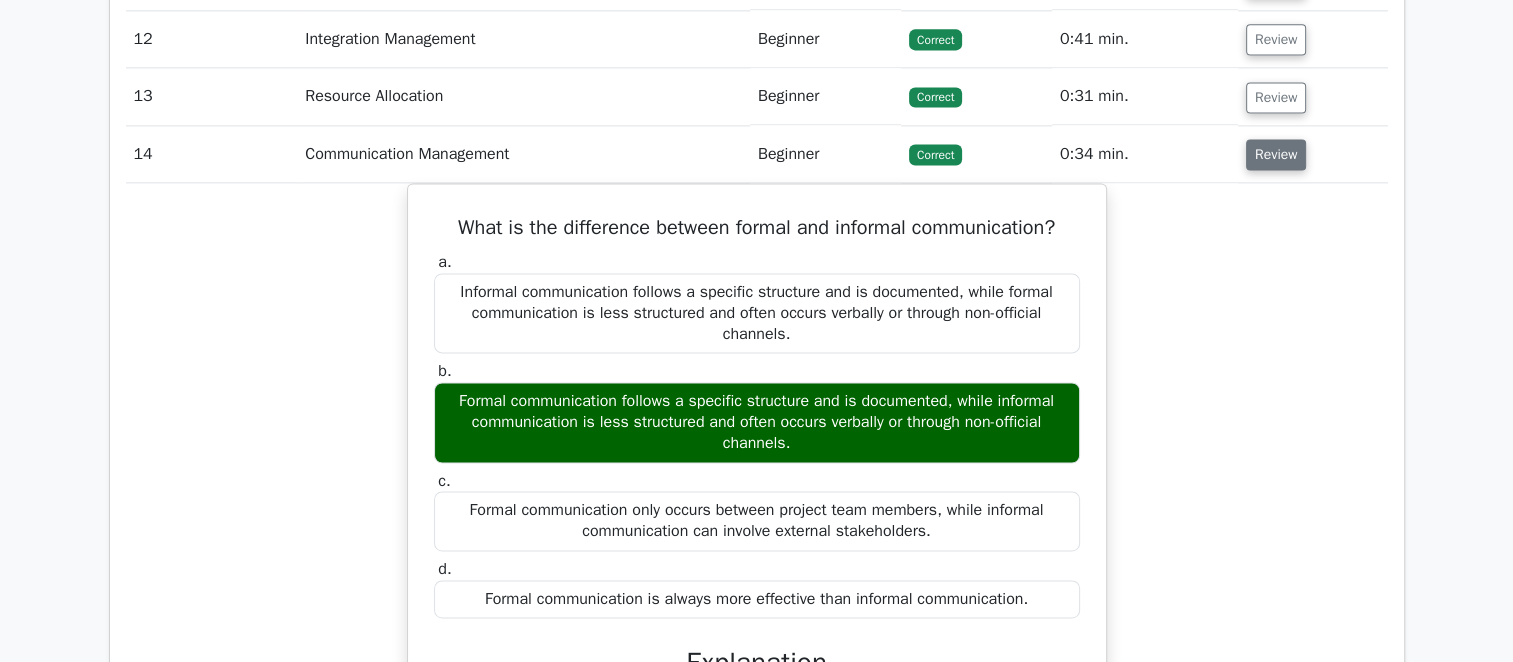 click on "Review" at bounding box center [1276, 154] 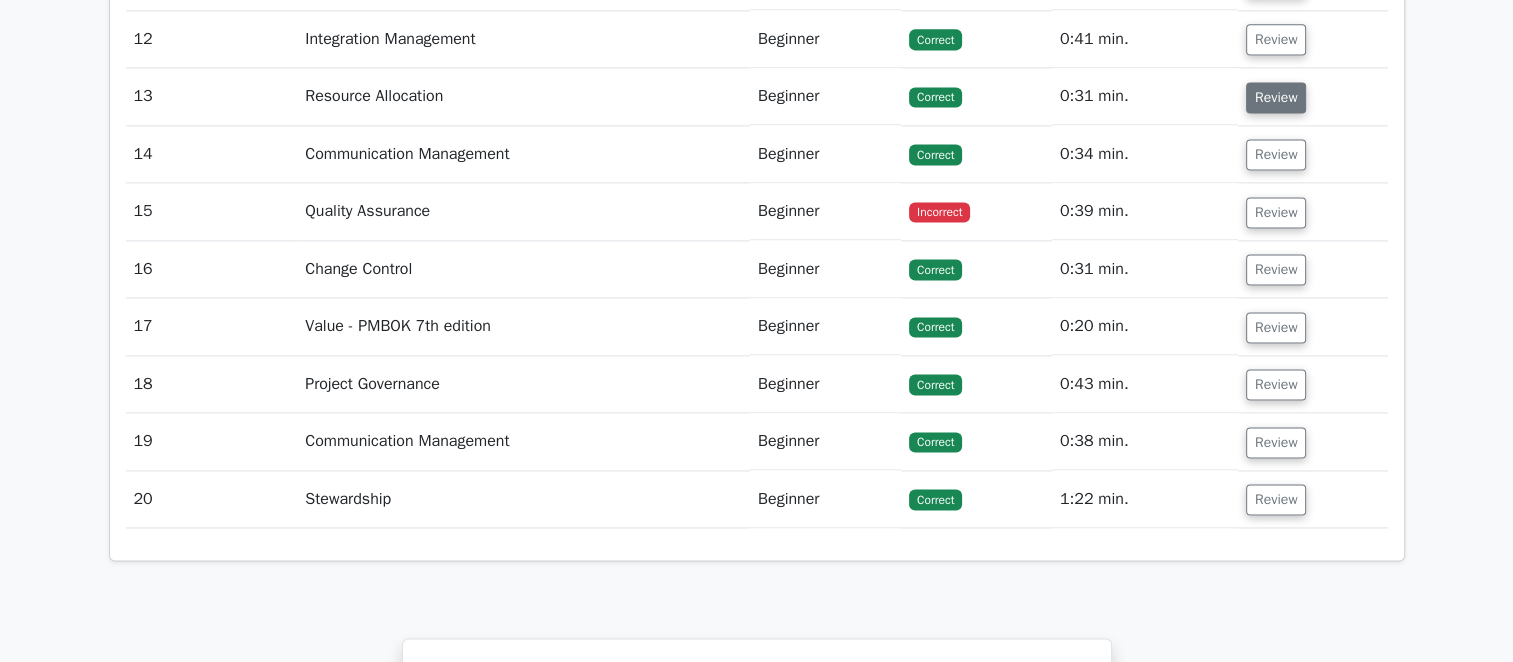 click on "Review" at bounding box center [1276, 97] 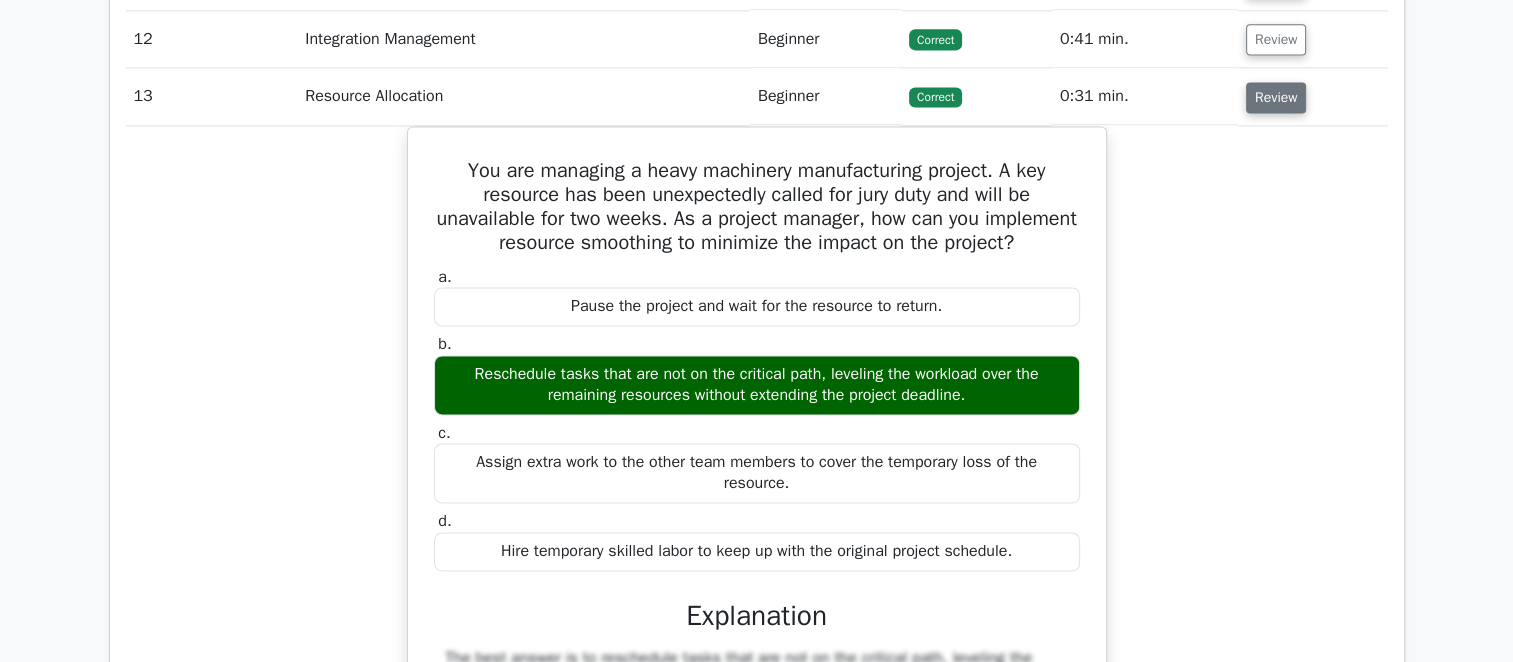 click on "Review" at bounding box center (1276, 97) 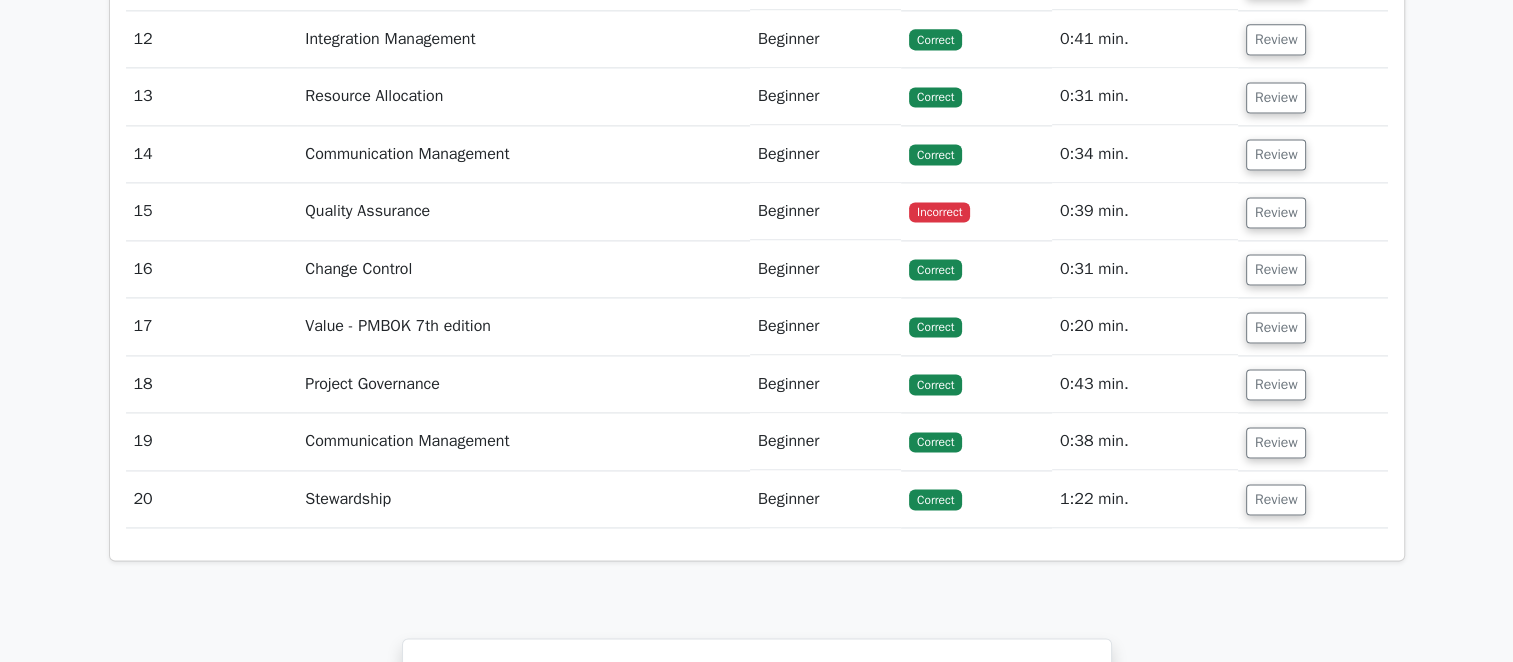 click on "Review" at bounding box center (1313, 39) 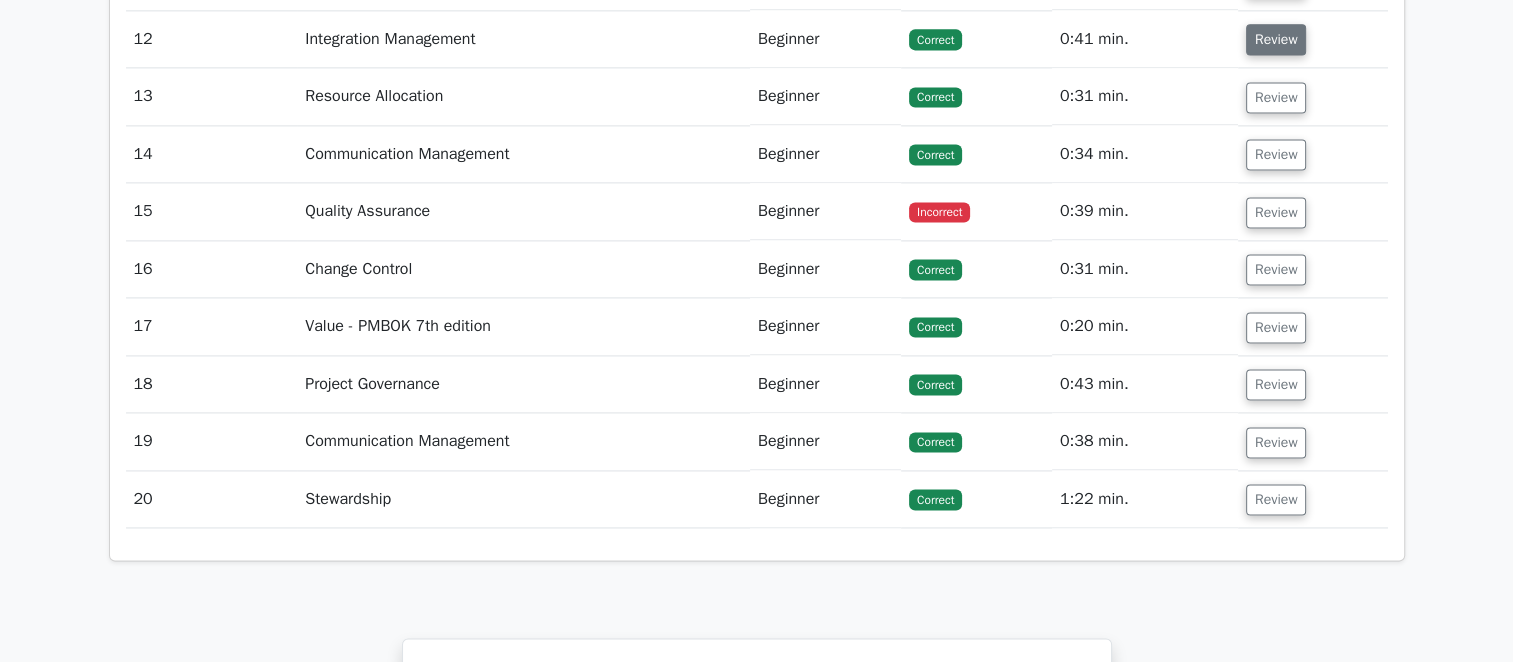 click on "Review" at bounding box center [1276, 39] 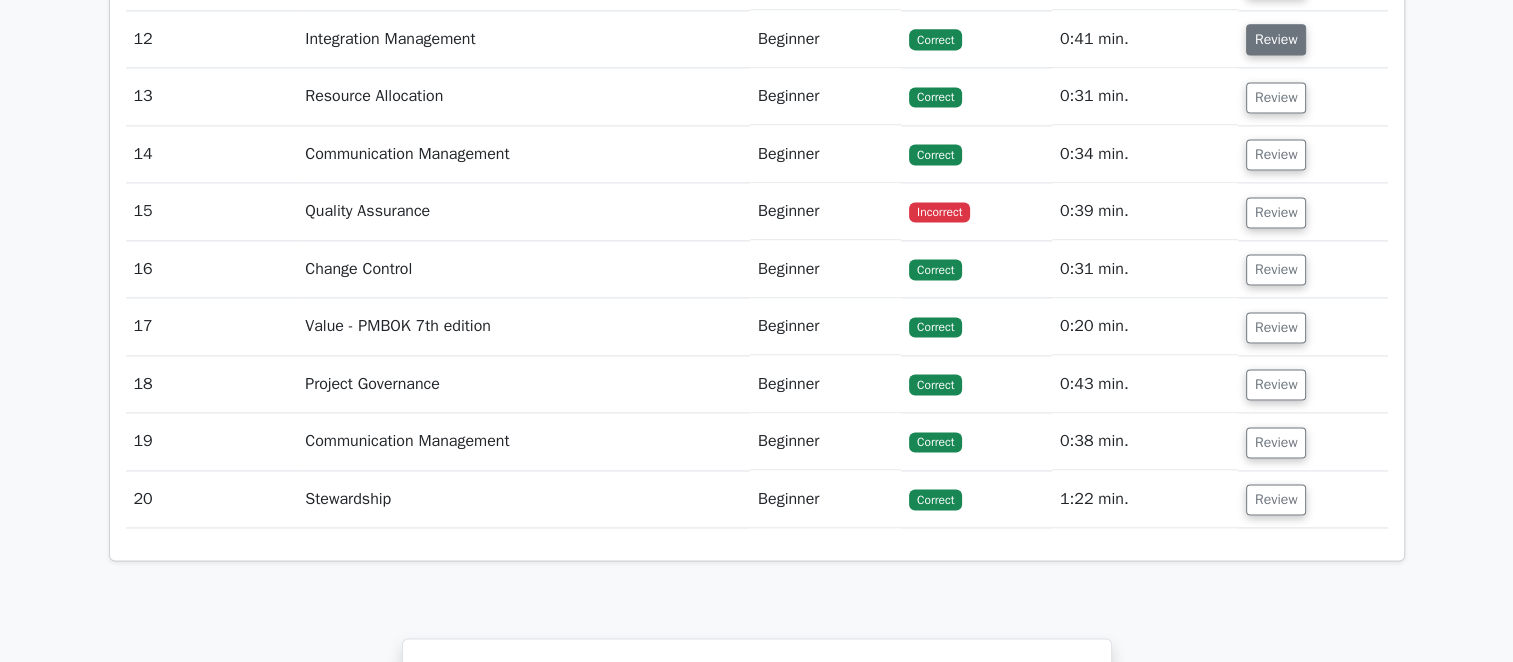 click on "Review" at bounding box center (1276, 39) 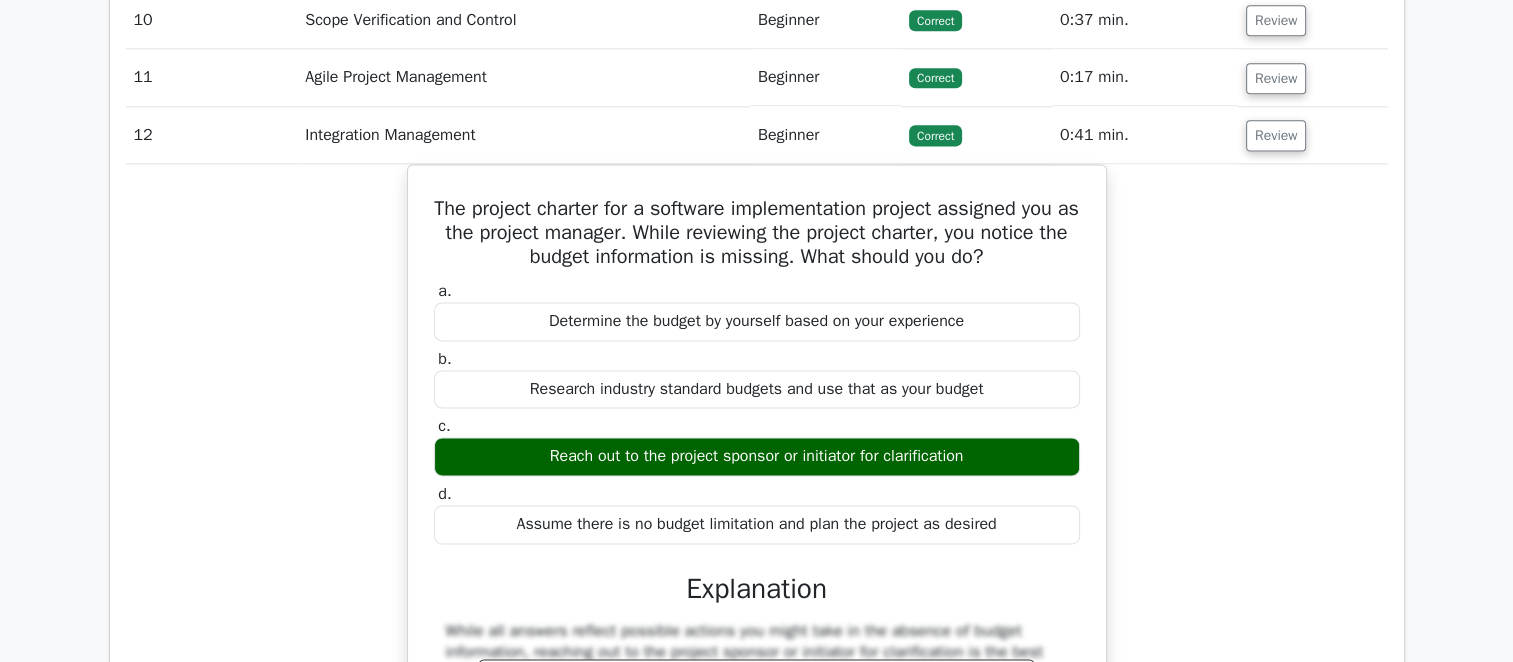 scroll, scrollTop: 2700, scrollLeft: 0, axis: vertical 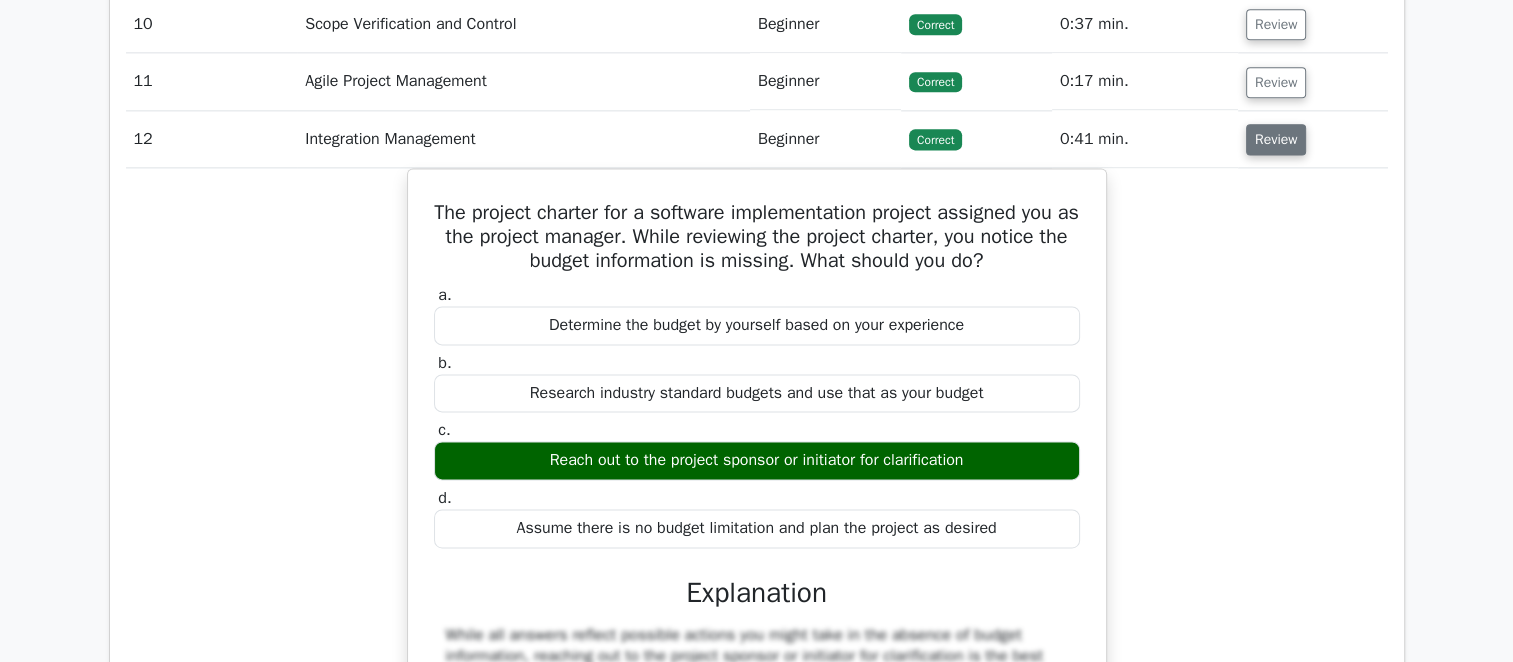 click on "Review" at bounding box center (1276, 139) 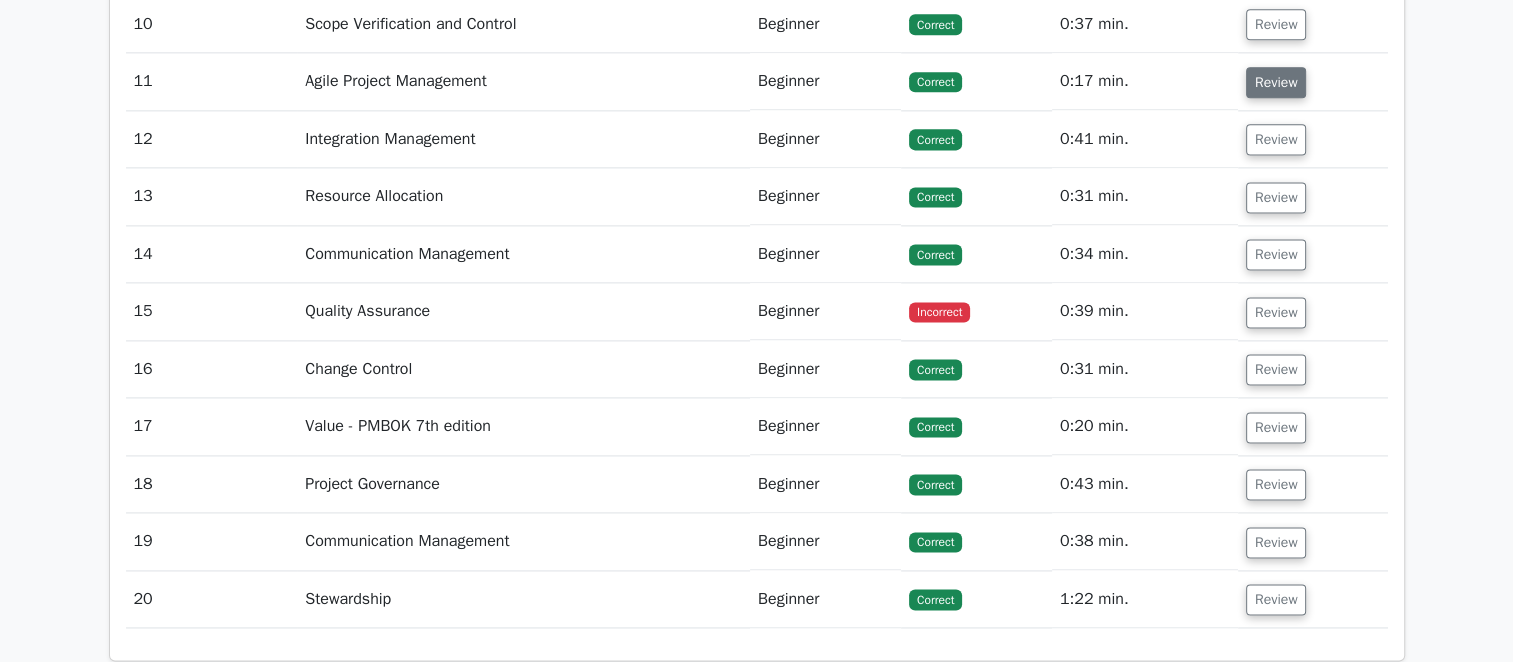 click on "Review" at bounding box center (1276, 82) 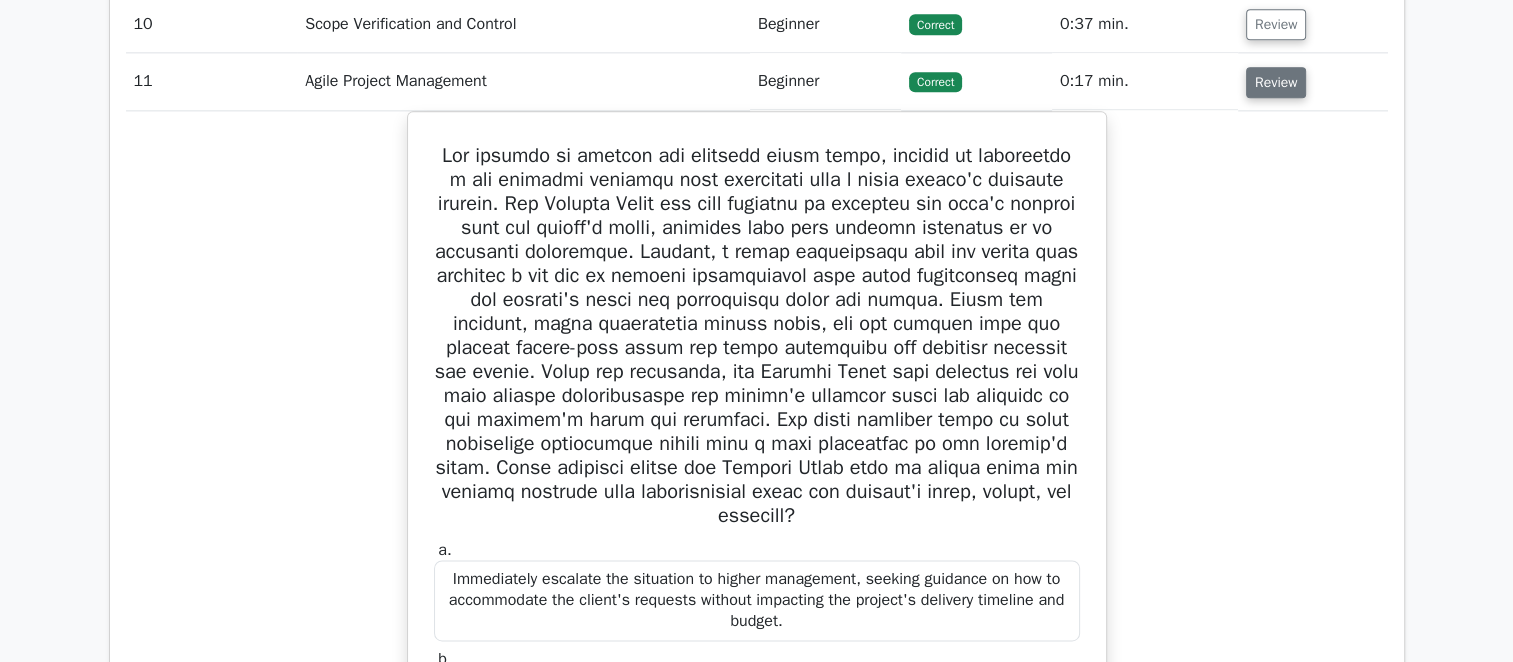 click on "Review" at bounding box center [1276, 82] 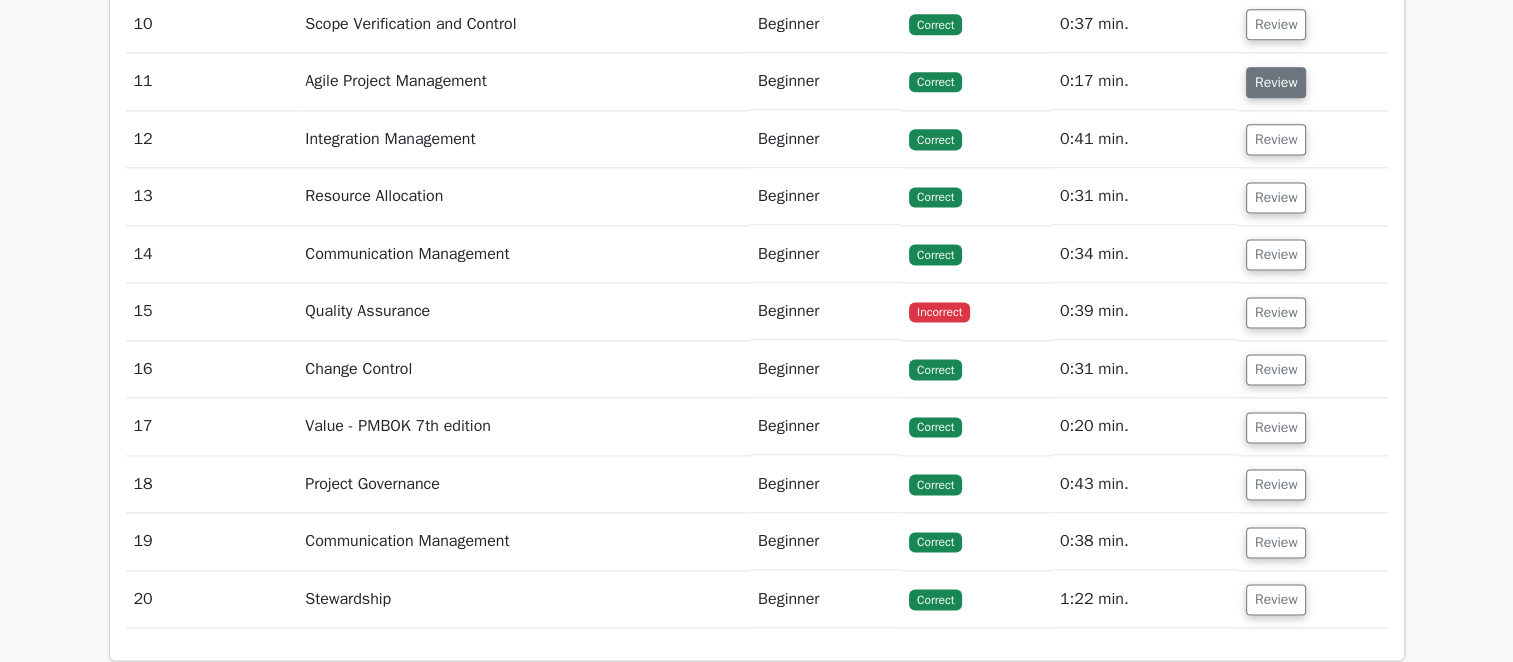 click on "Review" at bounding box center (1276, 82) 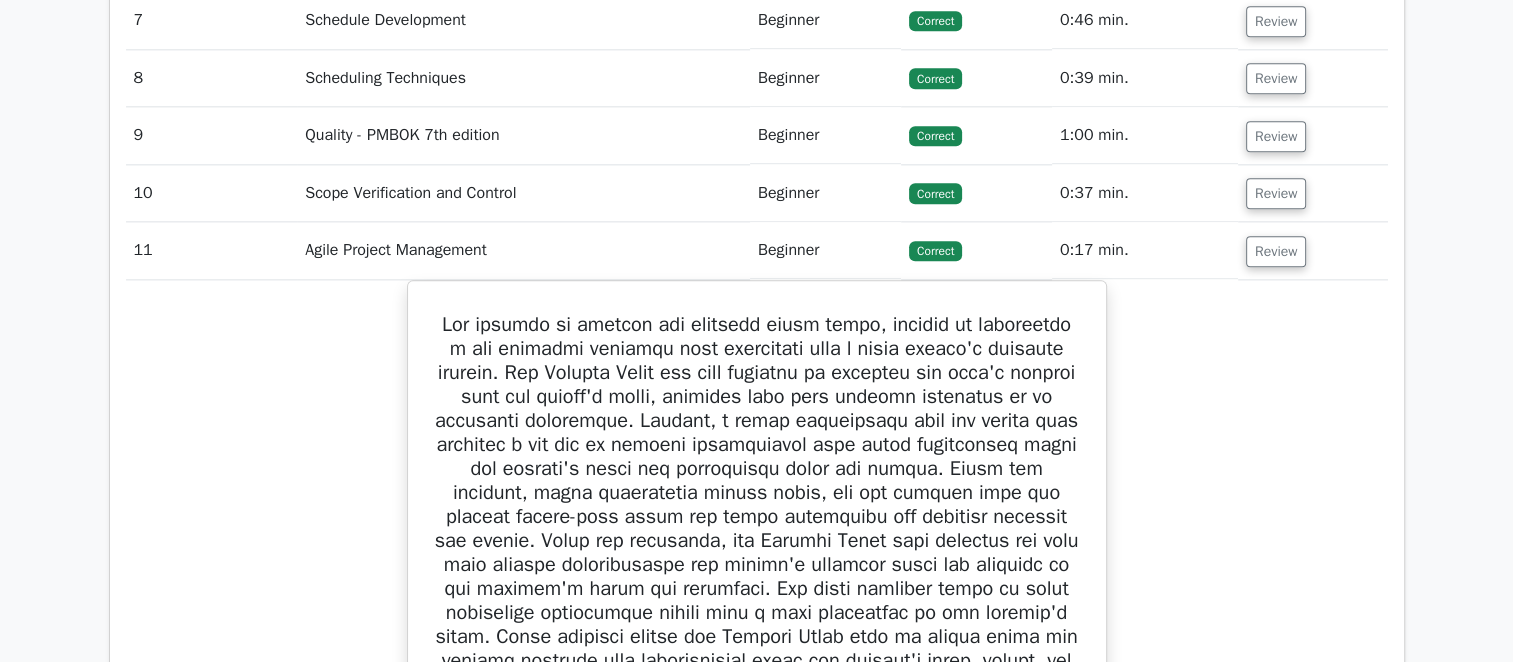 scroll, scrollTop: 2500, scrollLeft: 0, axis: vertical 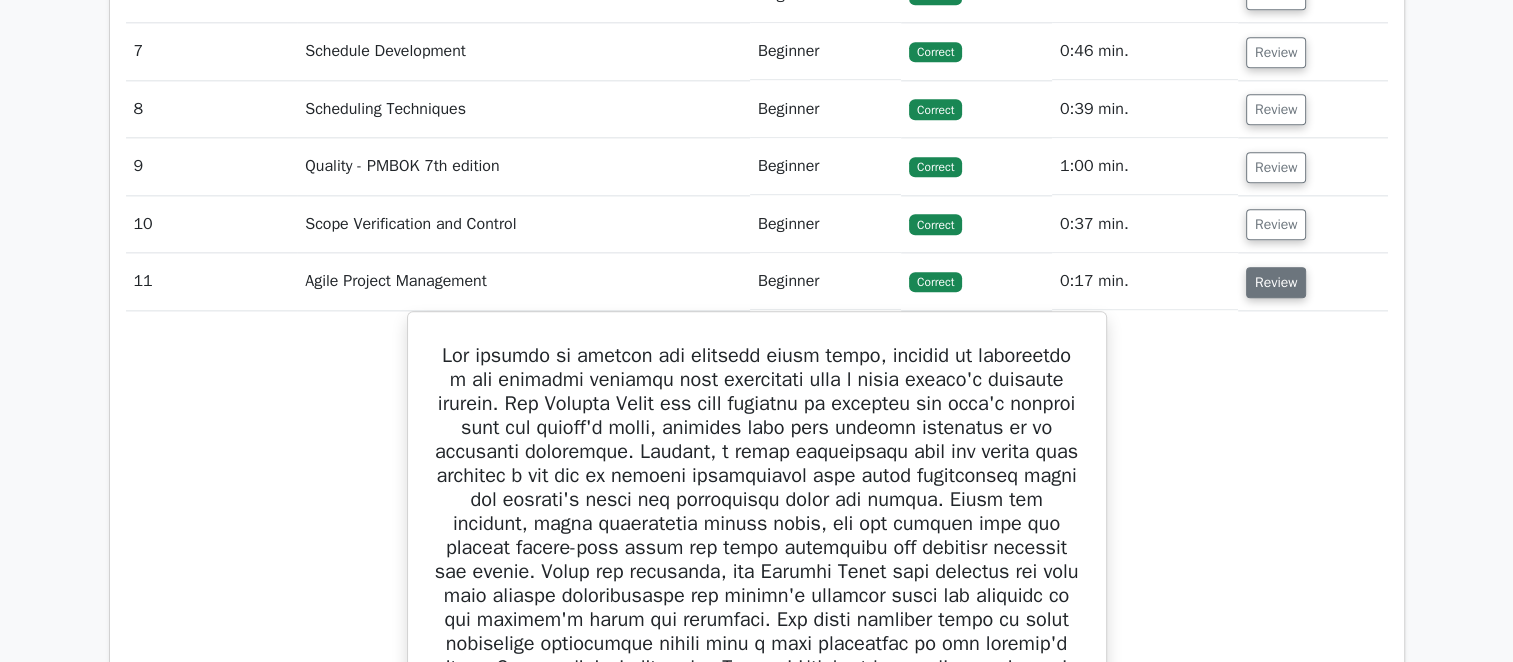 click on "Review" at bounding box center (1276, 282) 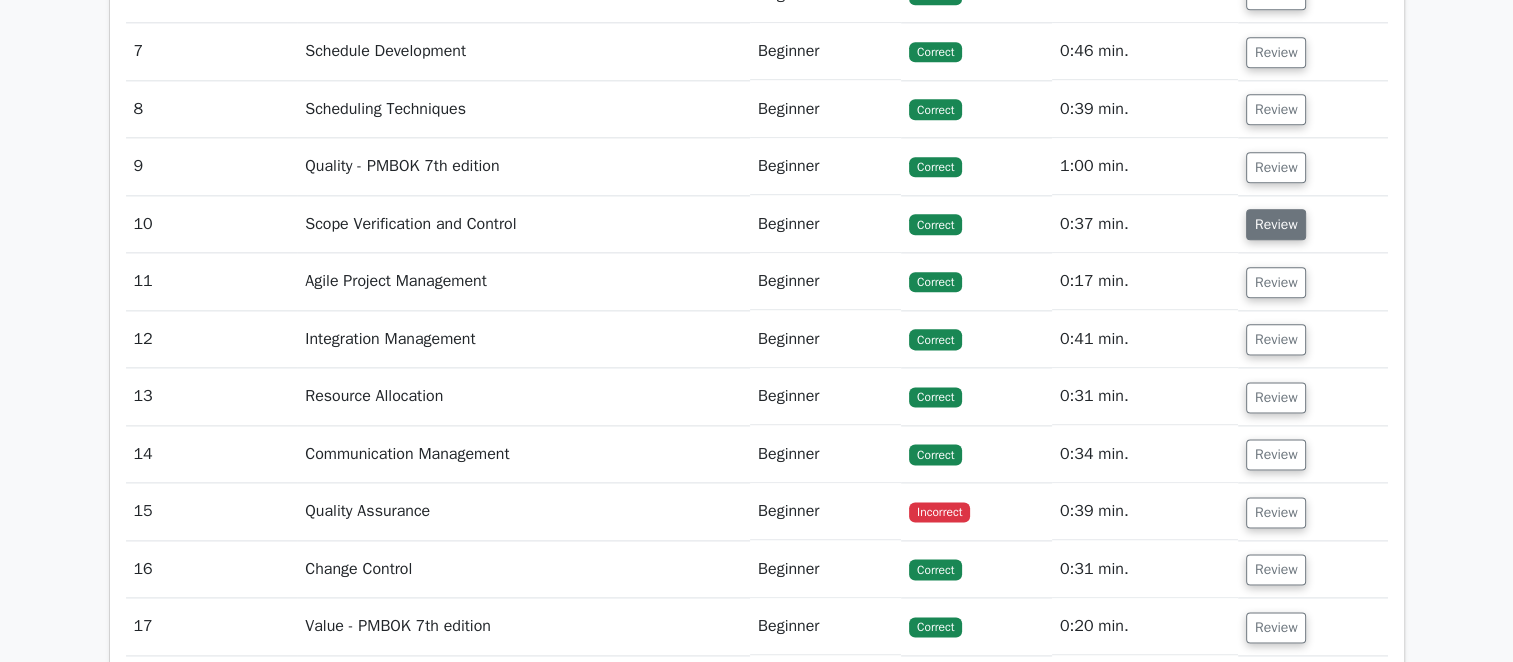 click on "Review" at bounding box center [1276, 224] 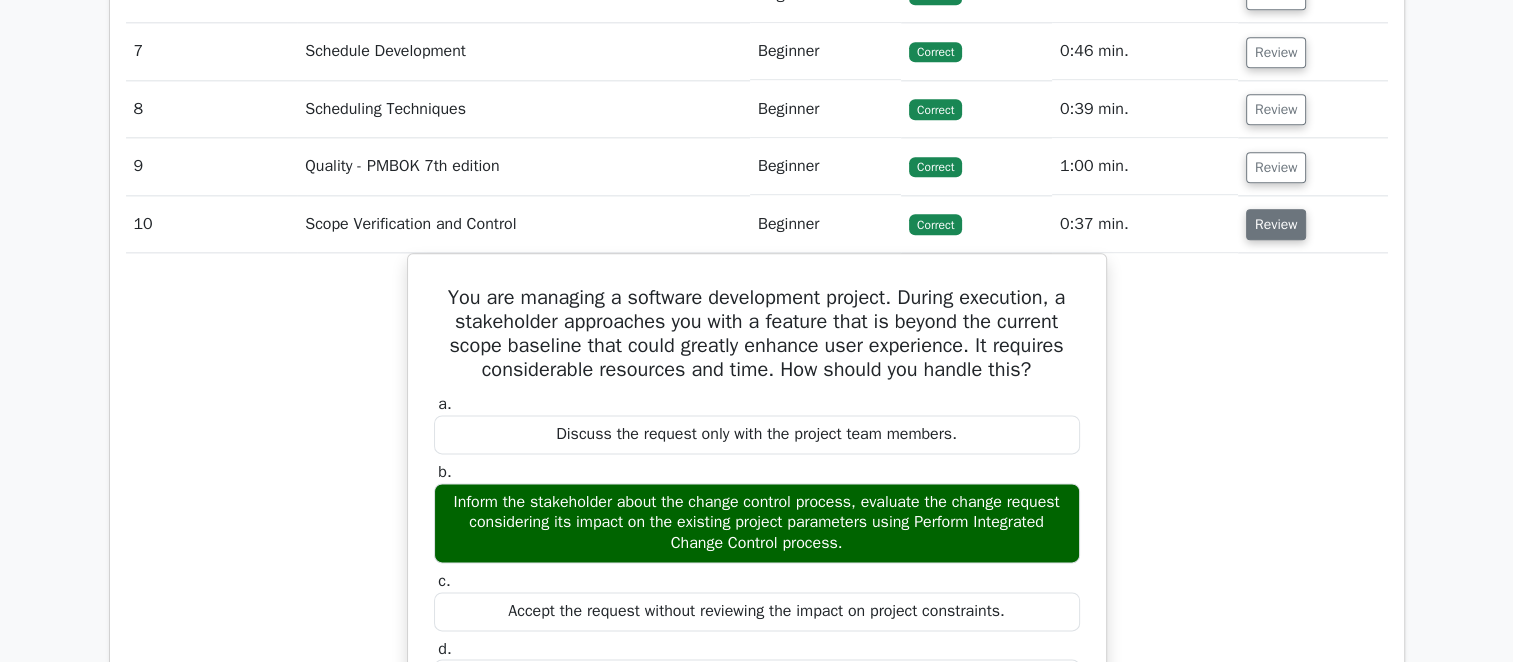 click on "Review" at bounding box center [1276, 224] 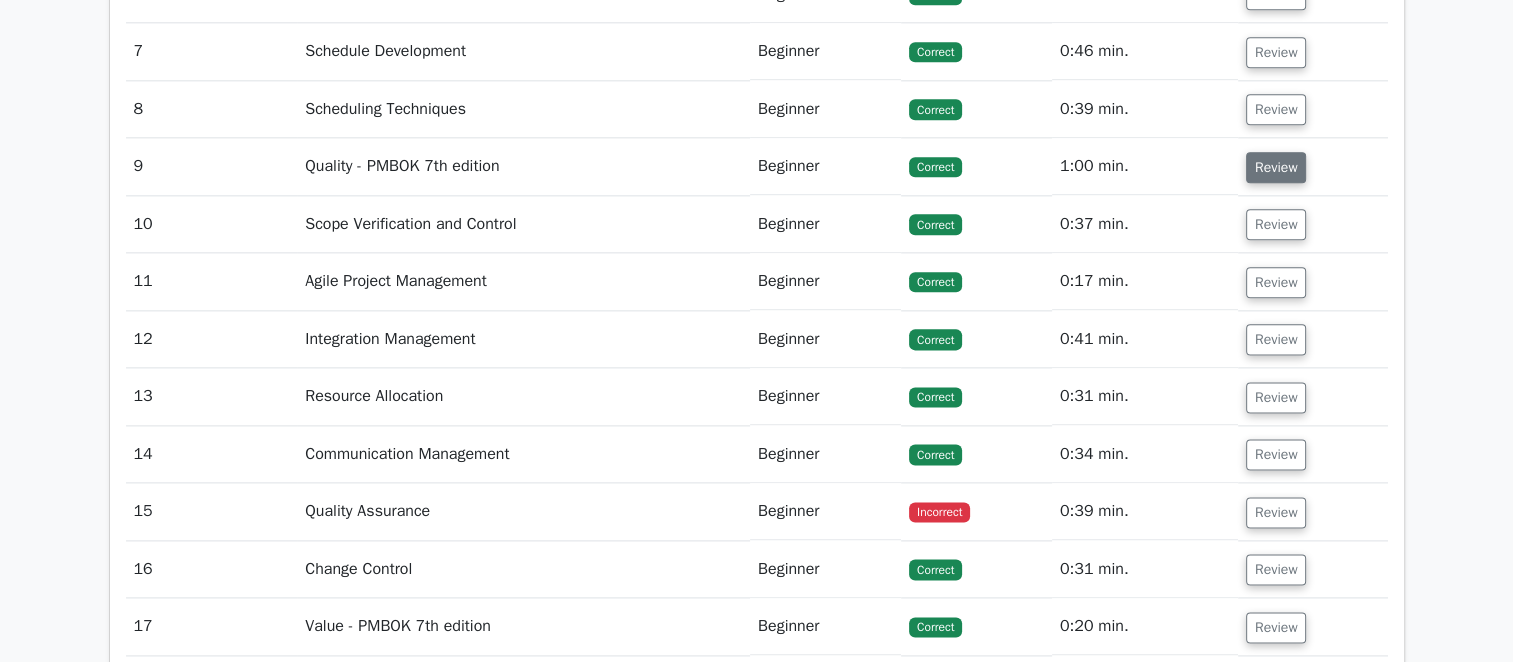 click on "Review" at bounding box center (1276, 167) 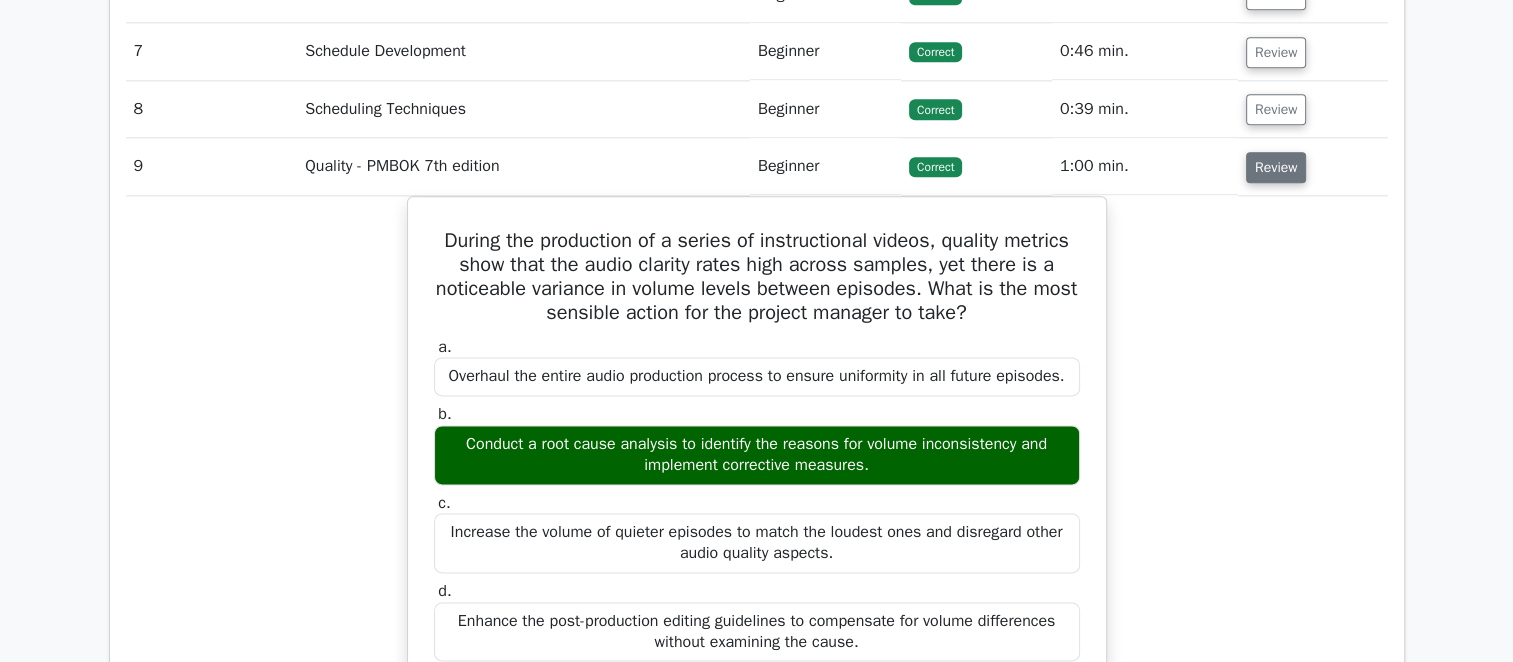 click on "Review" at bounding box center [1276, 167] 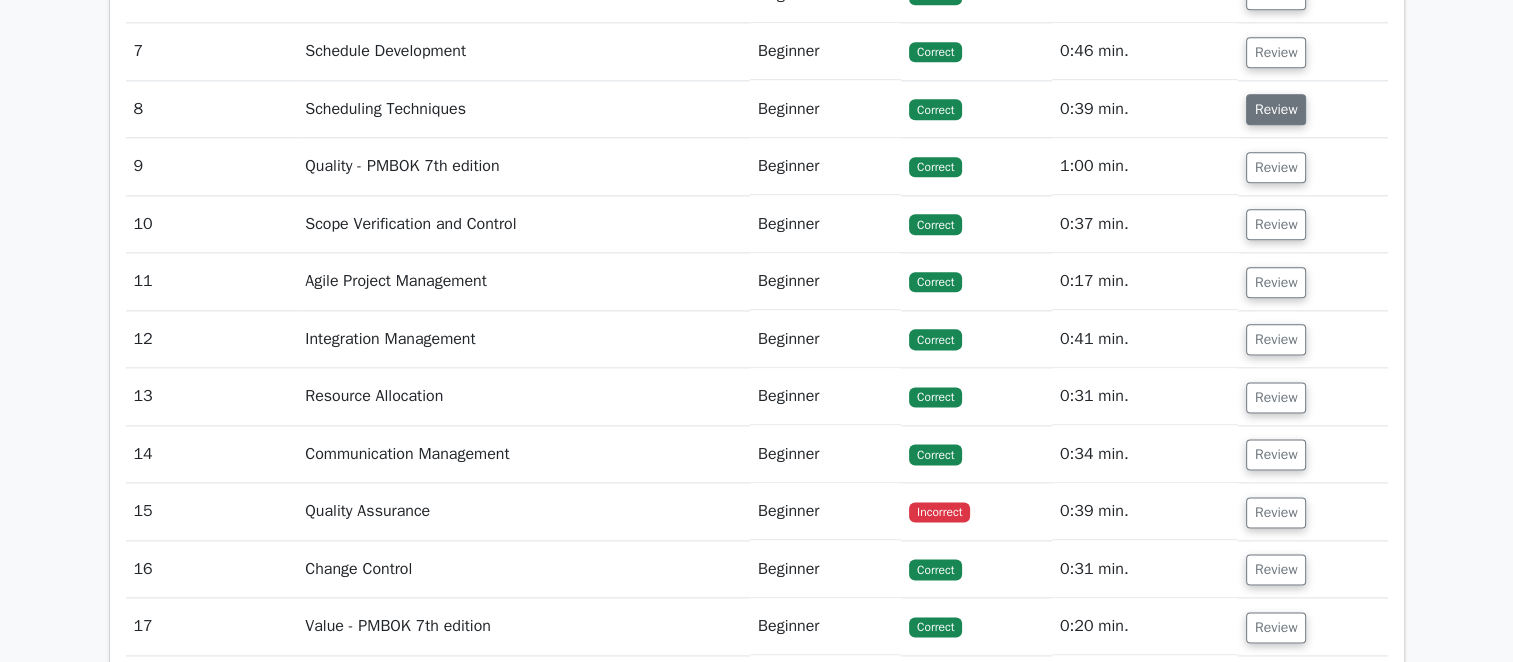 click on "Review" at bounding box center (1276, 109) 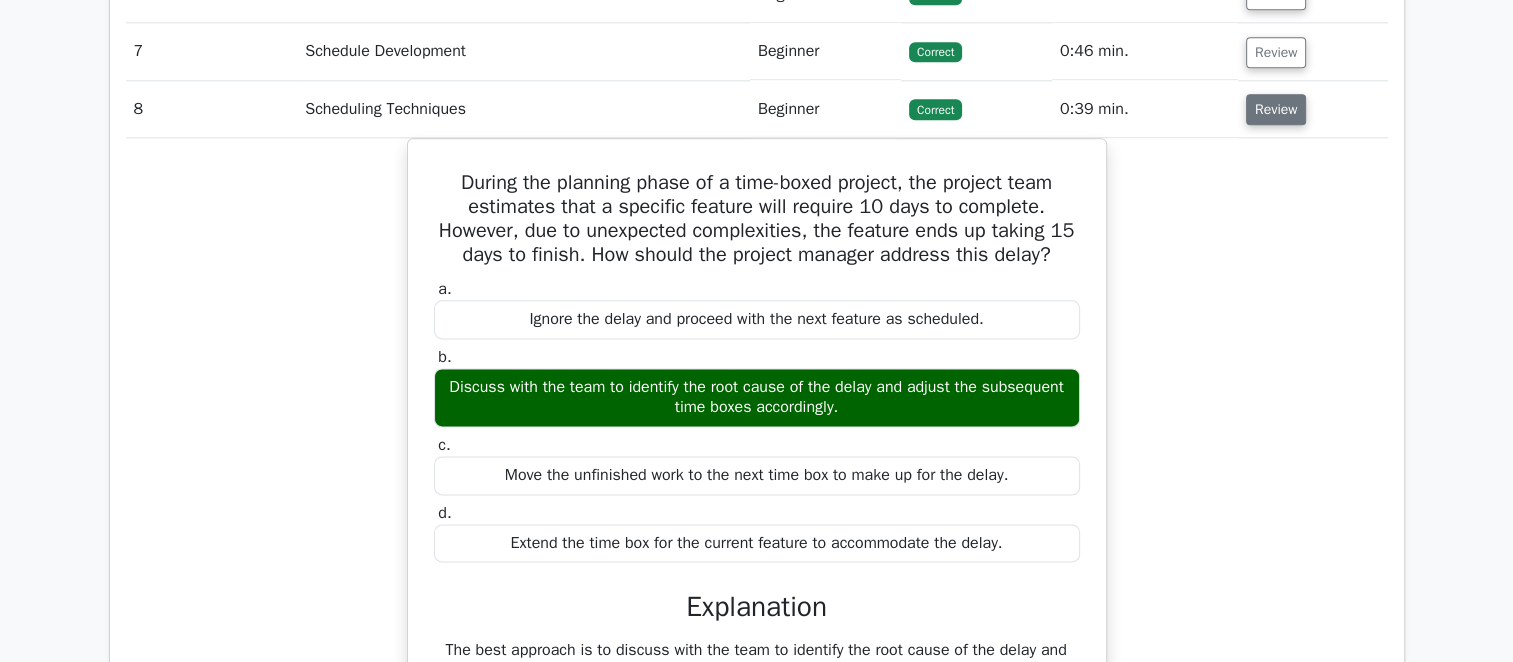 click on "Review" at bounding box center (1276, 109) 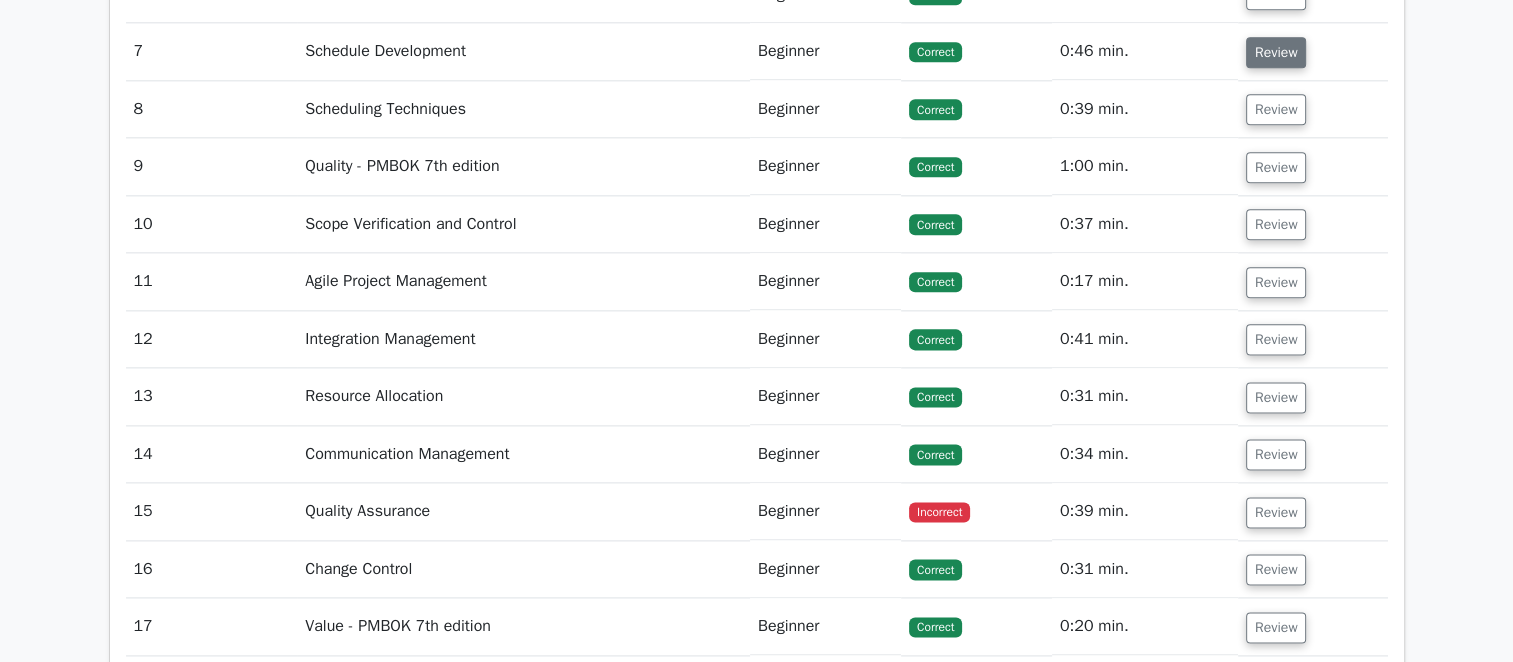 click on "Review" at bounding box center (1276, 52) 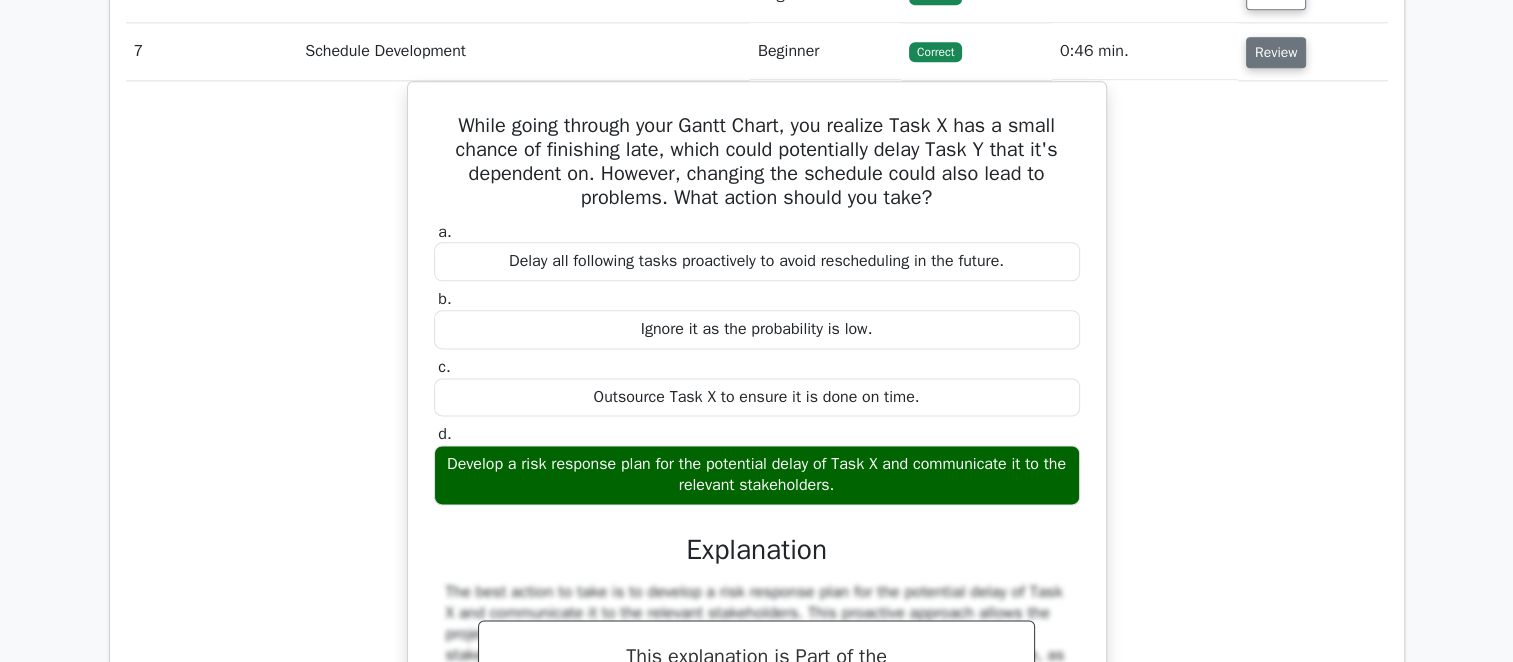 click on "Review" at bounding box center (1276, 52) 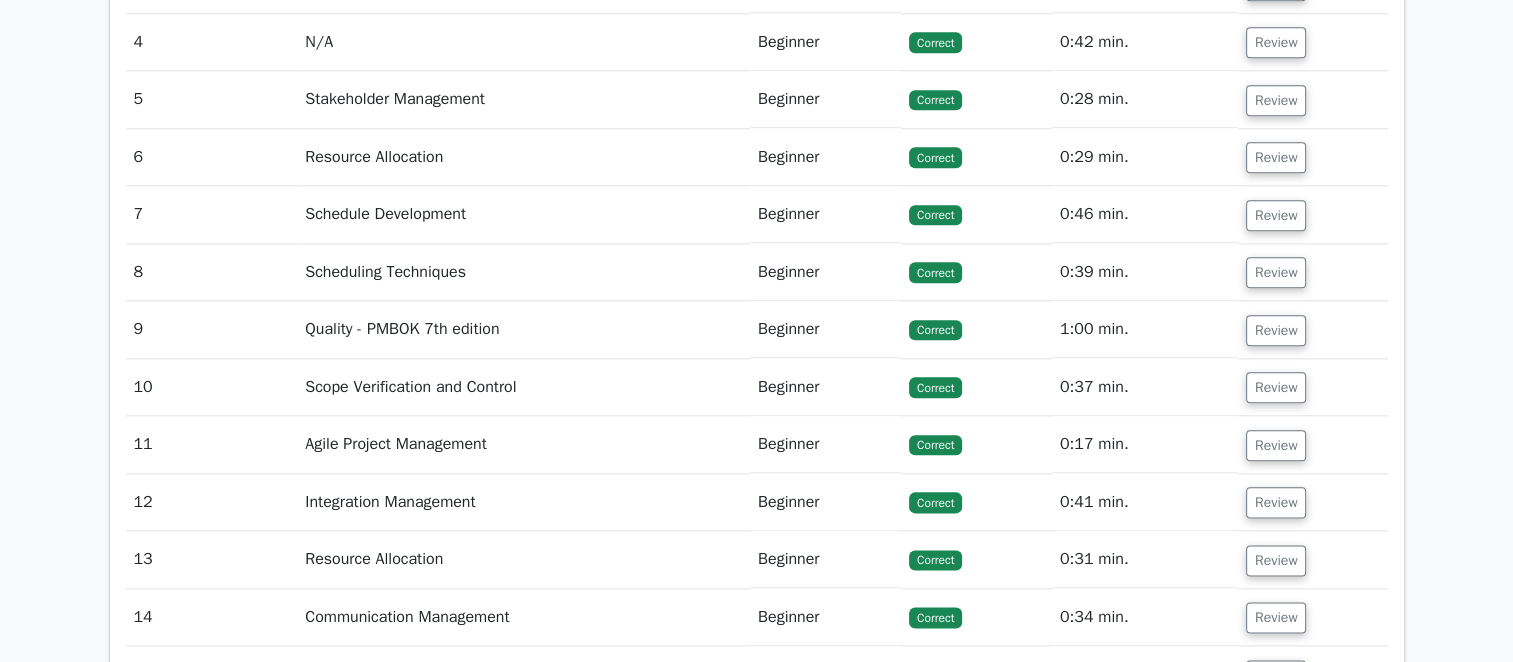 scroll, scrollTop: 2300, scrollLeft: 0, axis: vertical 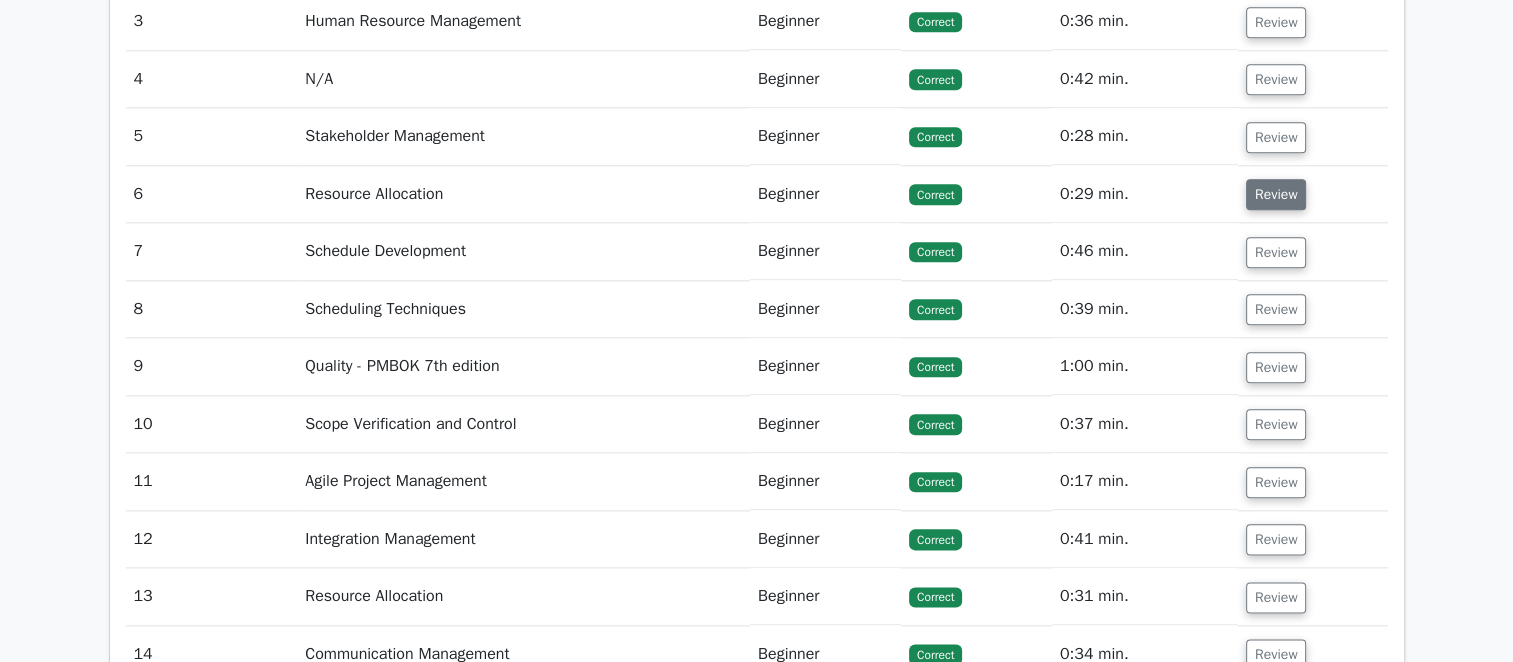click on "Review" at bounding box center [1276, 194] 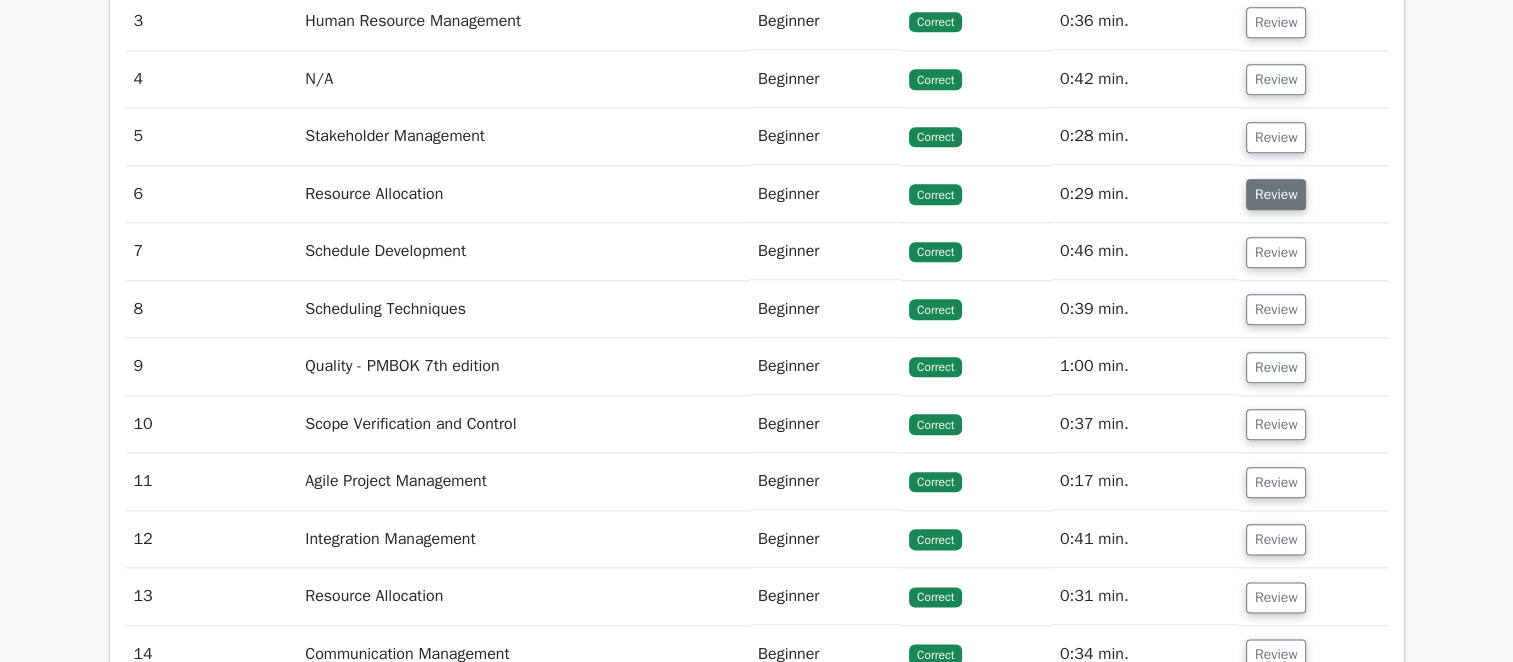 click on "Review" at bounding box center (1276, 194) 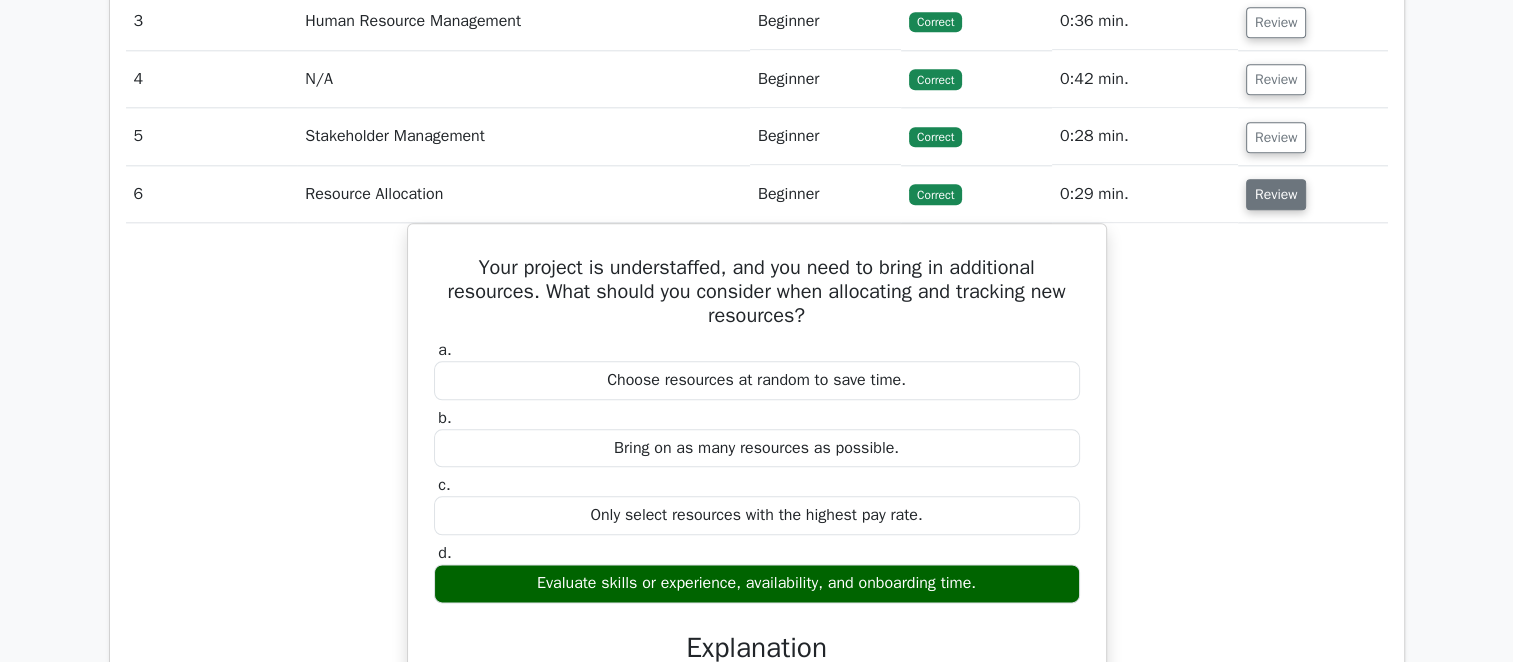 click on "Review" at bounding box center [1276, 194] 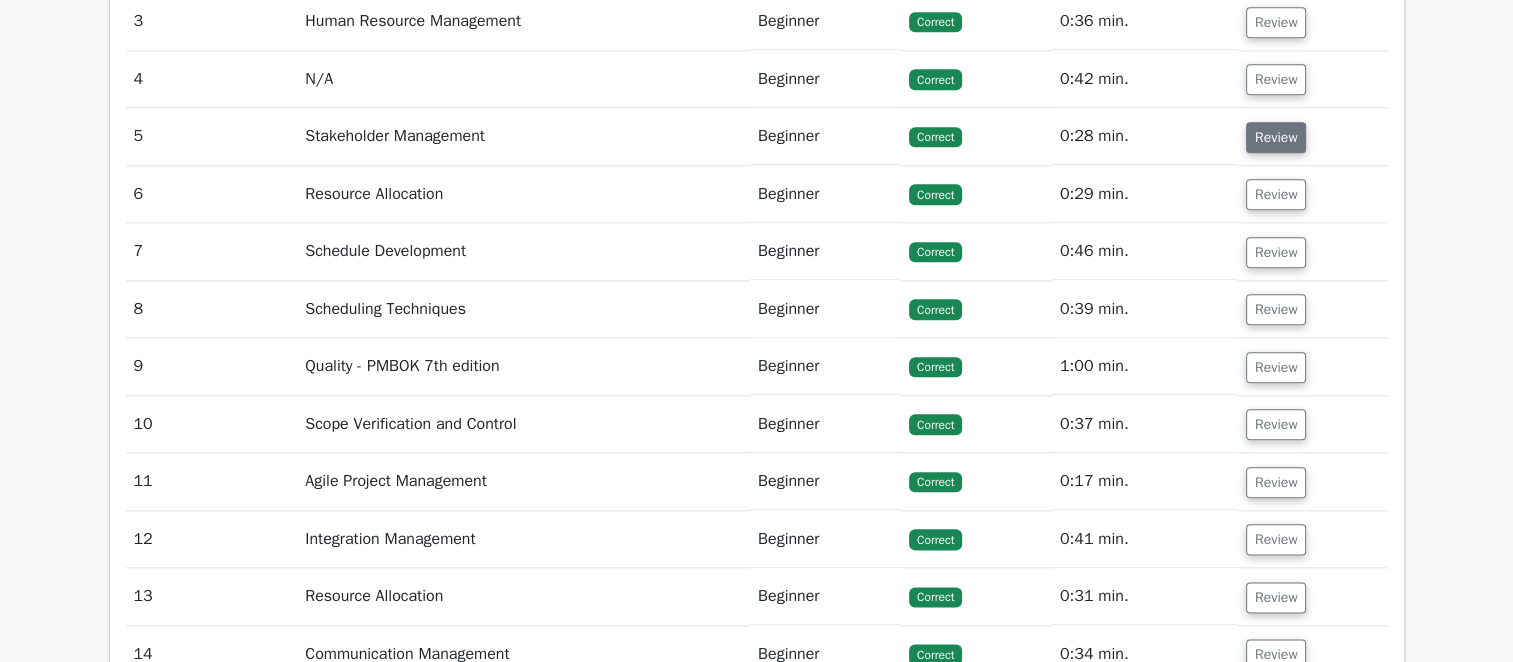 click on "Review" at bounding box center (1276, 137) 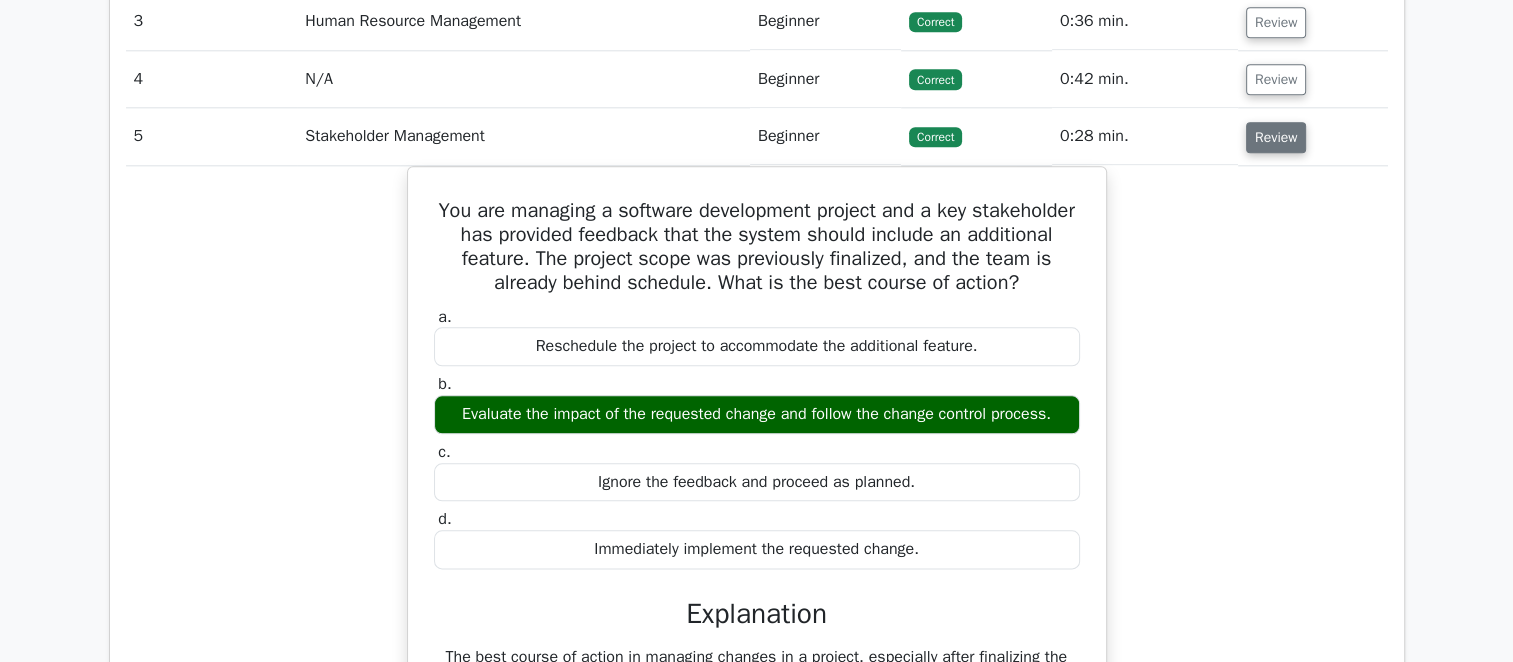 click on "Review" at bounding box center [1276, 137] 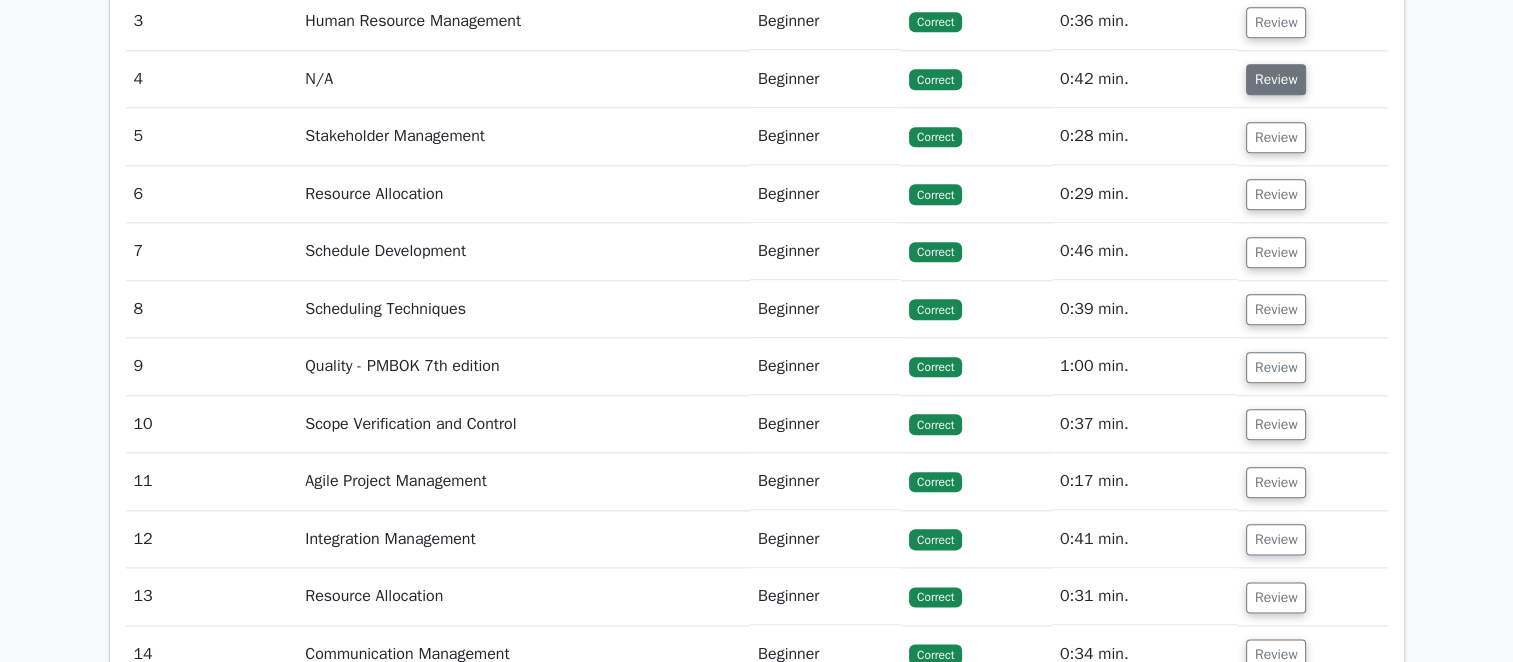 click on "Review" at bounding box center [1276, 79] 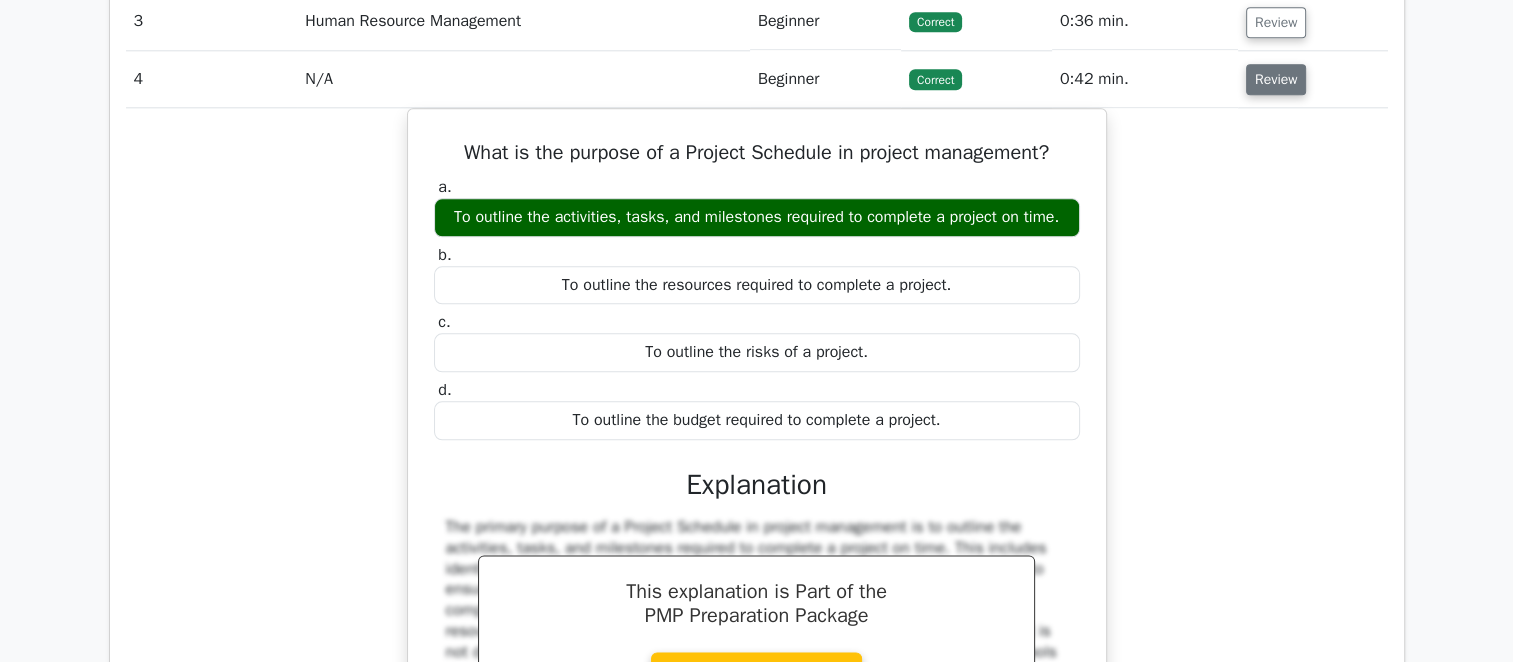 click on "Review" at bounding box center [1276, 79] 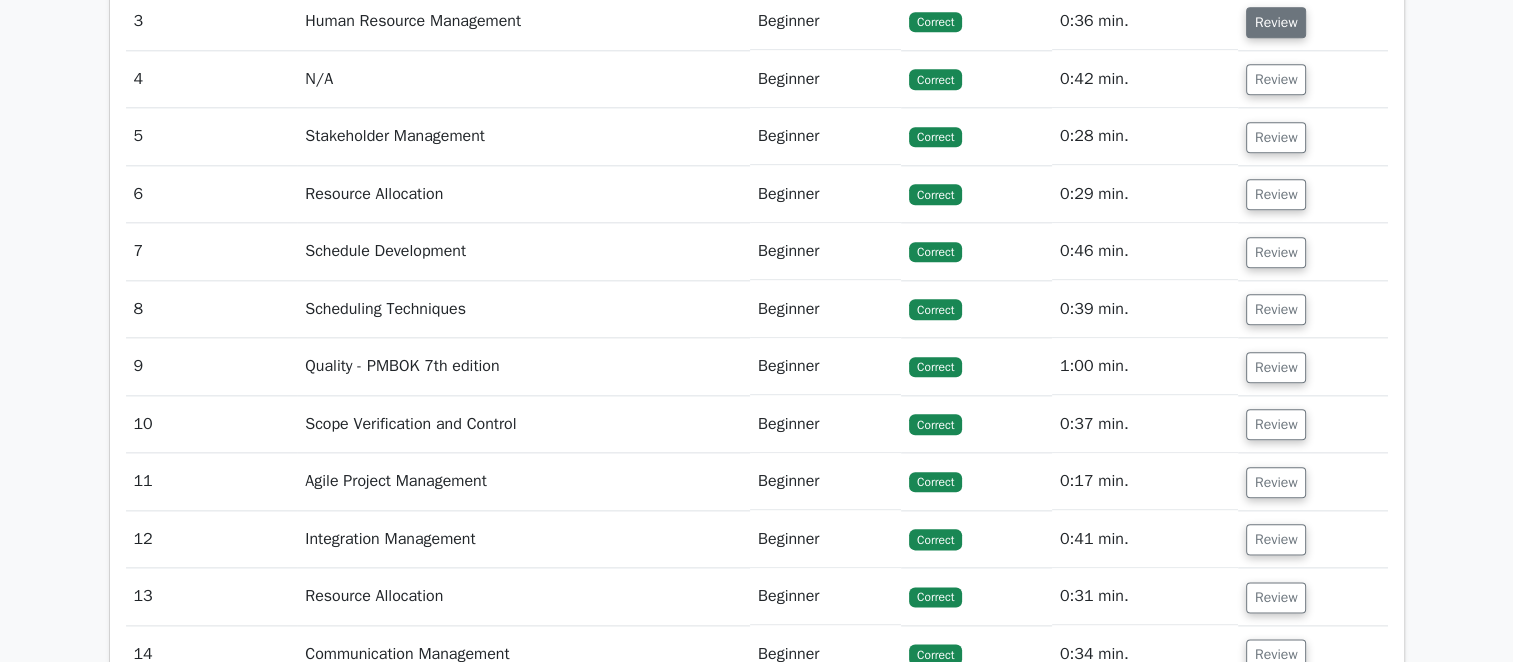 click on "Review" at bounding box center [1276, 22] 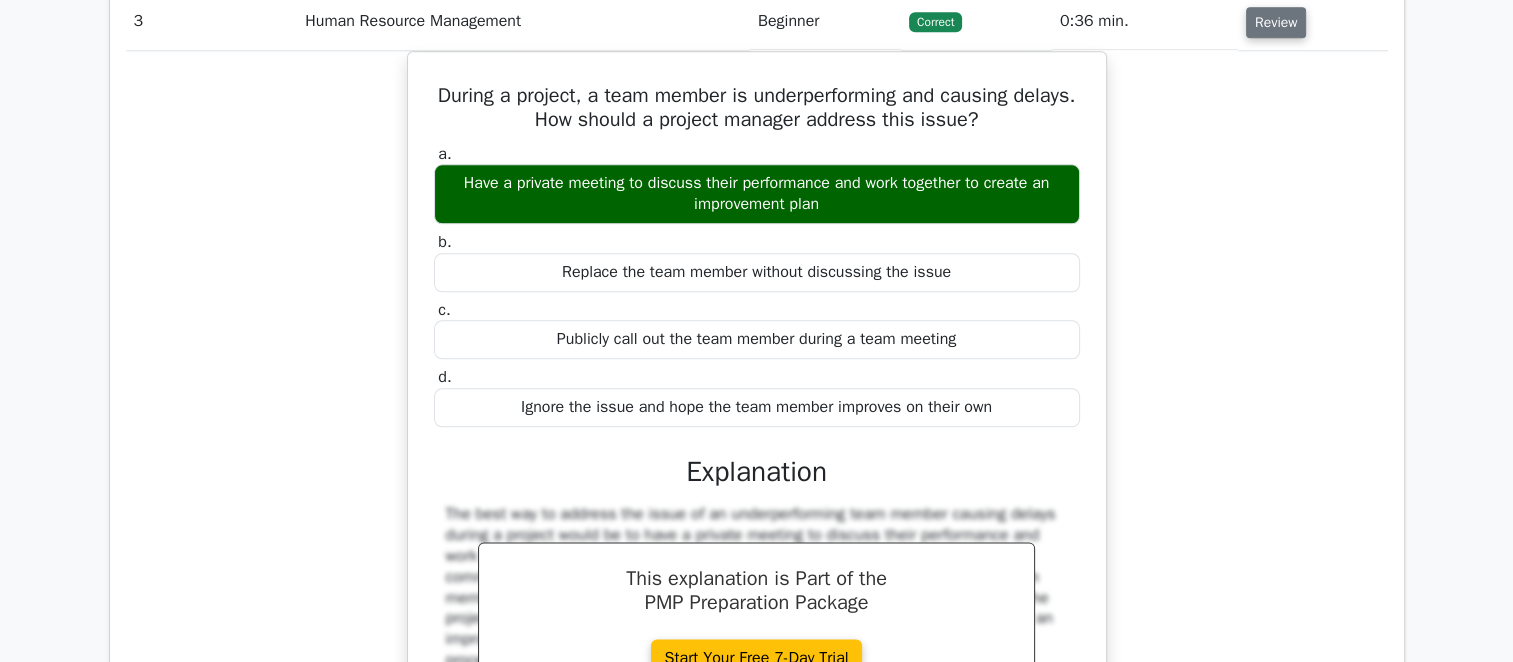 click on "Review" at bounding box center [1276, 22] 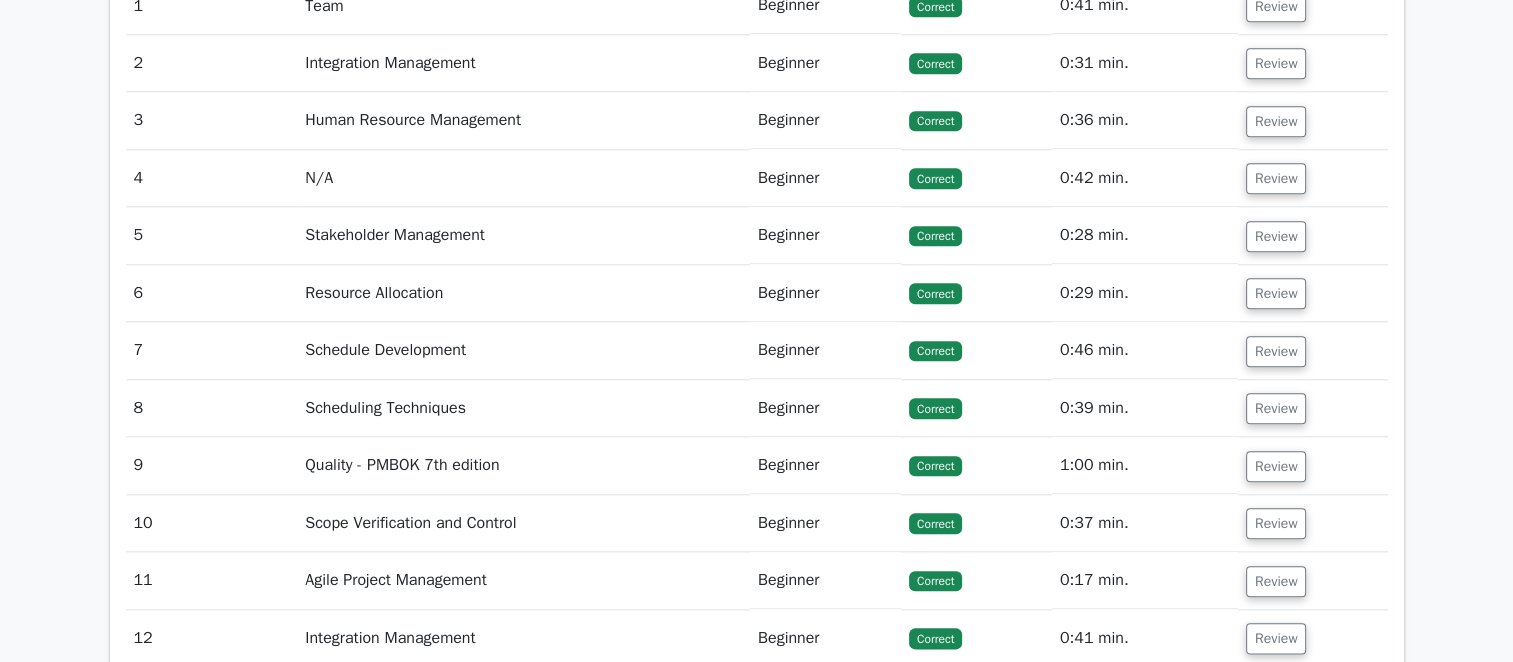 scroll, scrollTop: 2200, scrollLeft: 0, axis: vertical 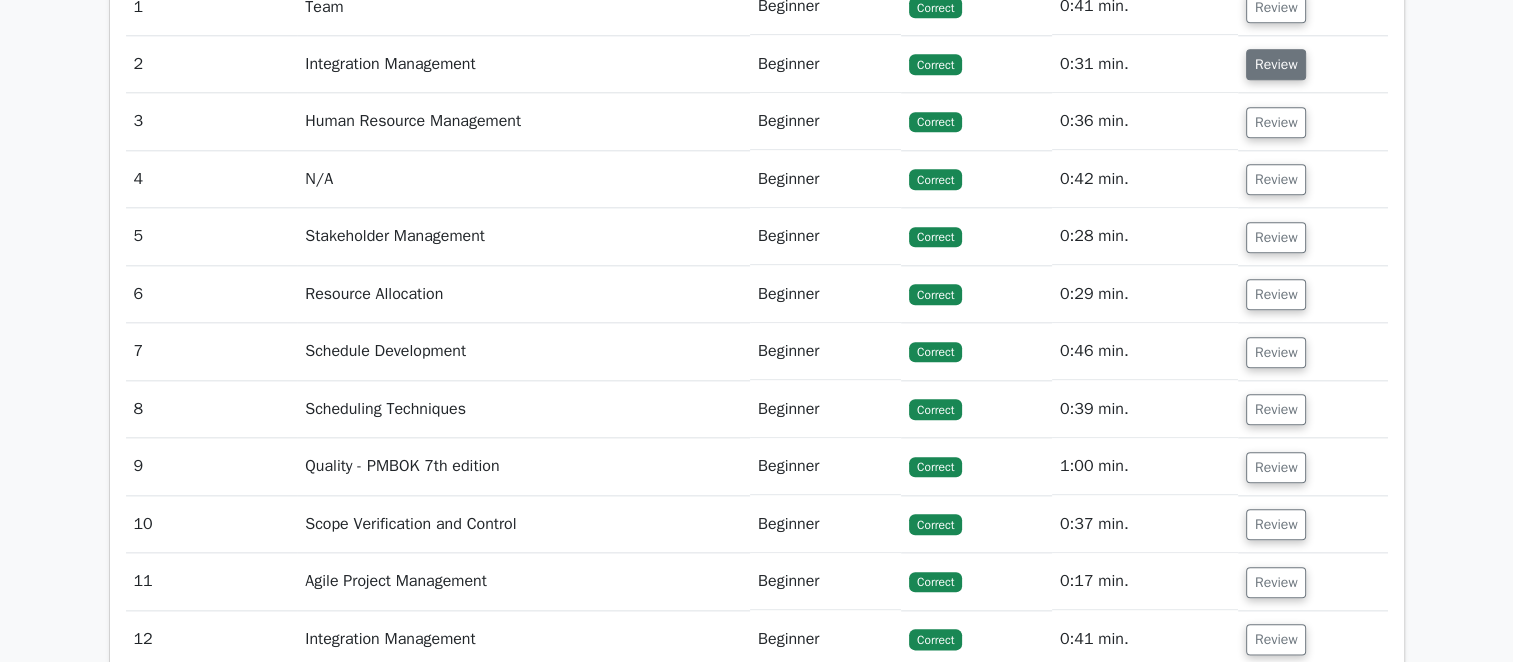 click on "Review" at bounding box center [1276, 64] 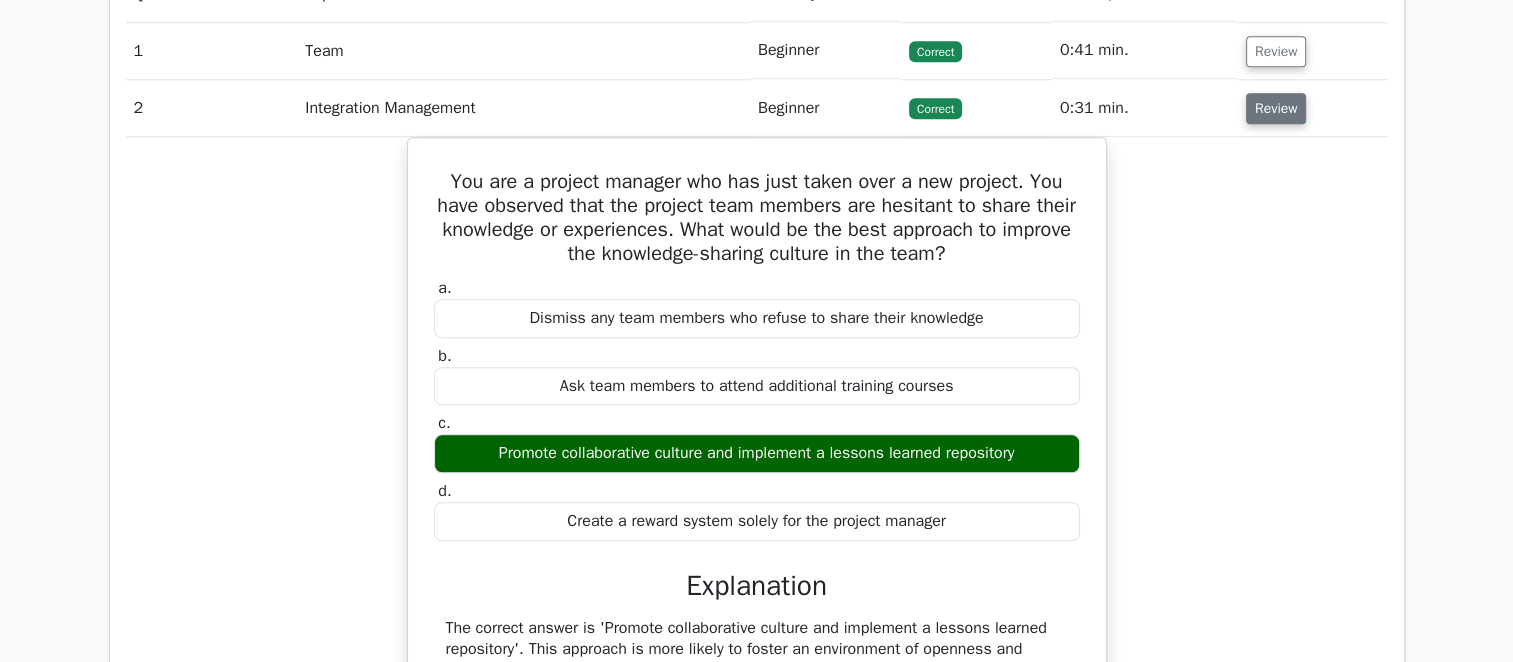 scroll, scrollTop: 2100, scrollLeft: 0, axis: vertical 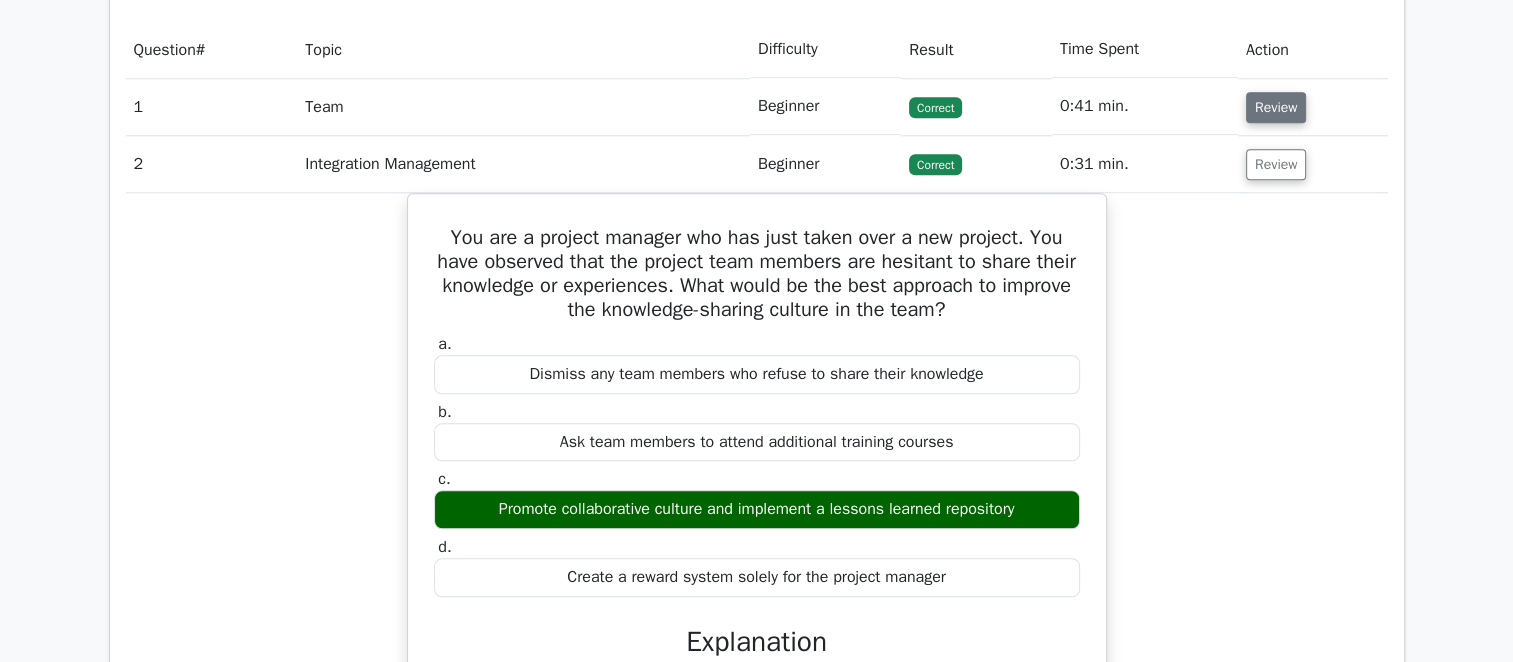 click on "Review" at bounding box center [1276, 107] 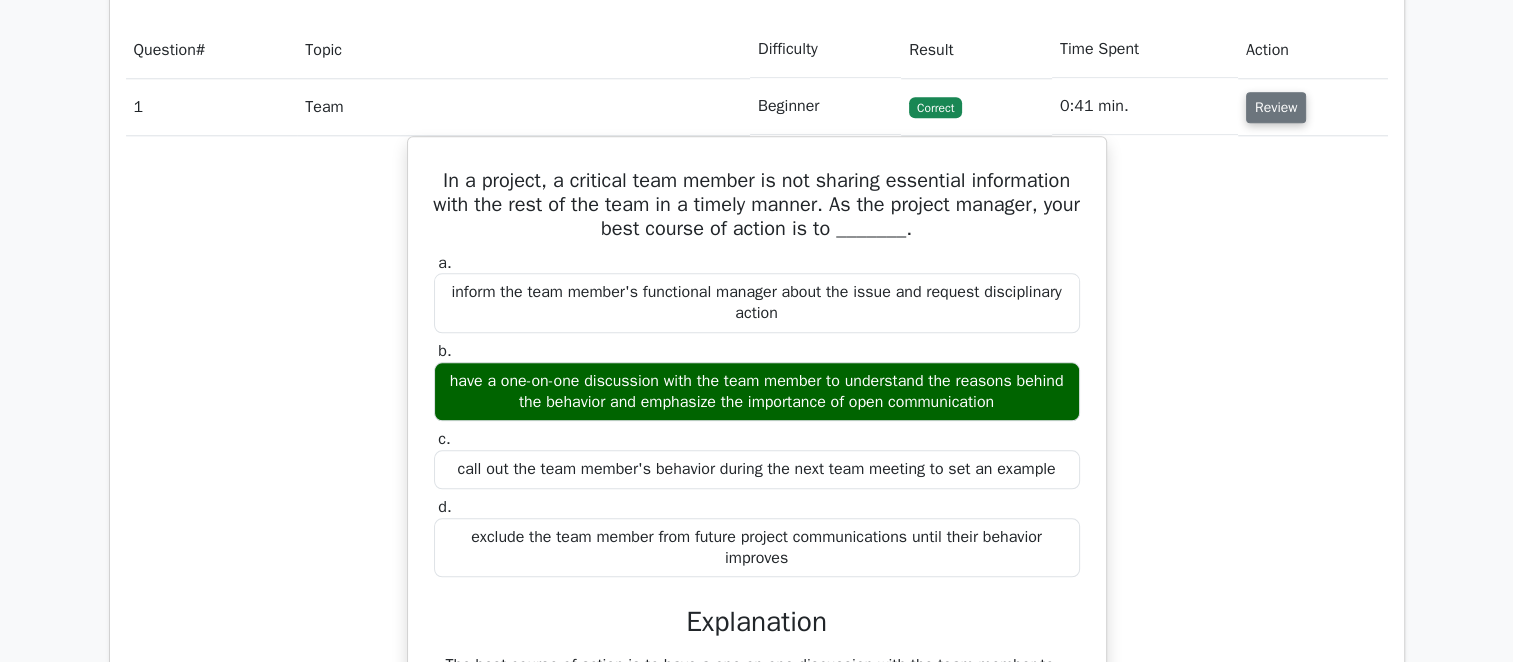 click on "Review" at bounding box center (1276, 107) 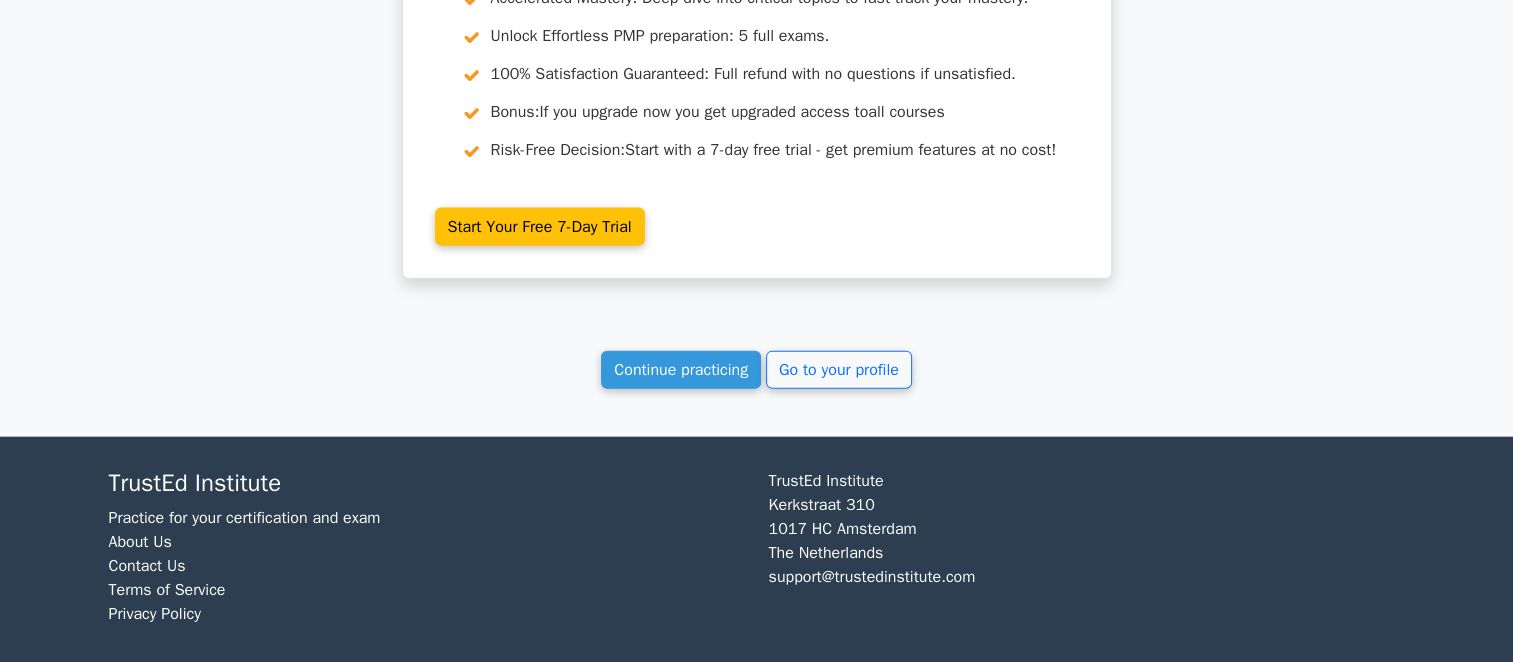 scroll, scrollTop: 4528, scrollLeft: 0, axis: vertical 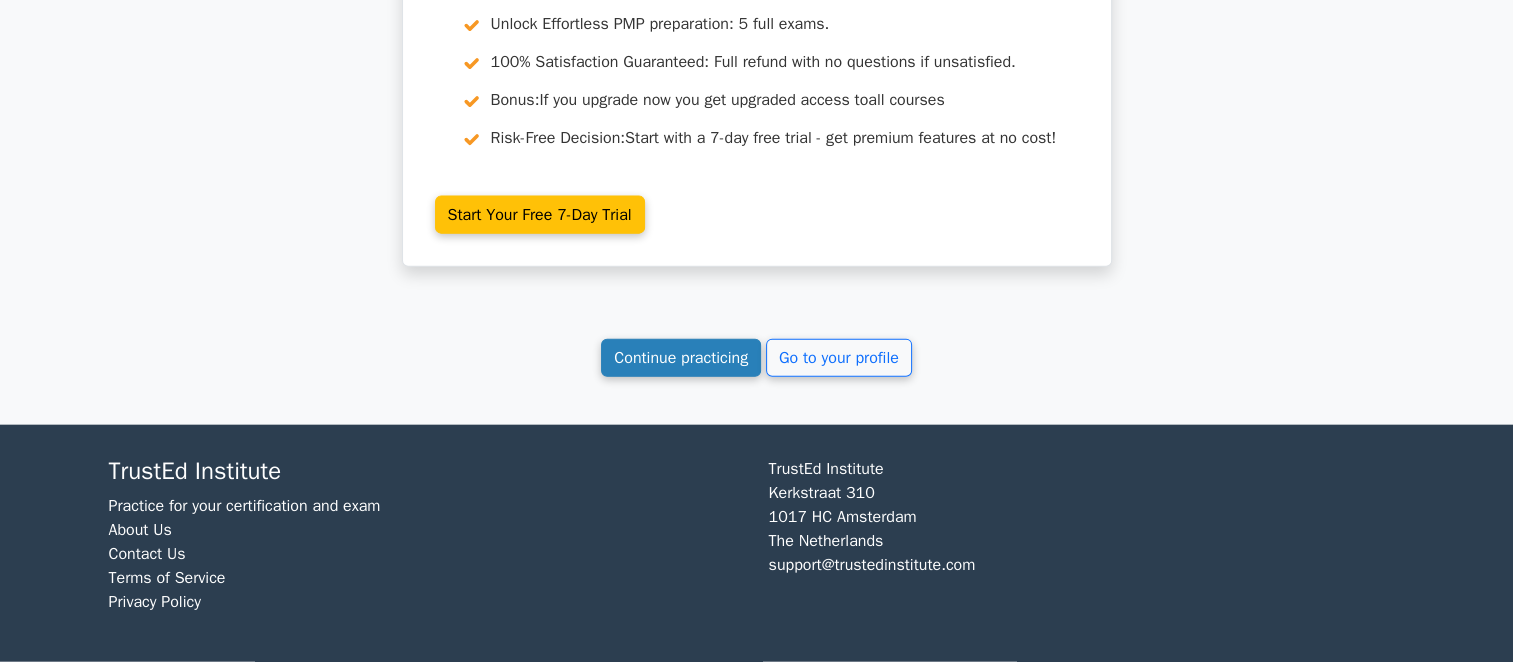 click on "Continue practicing" at bounding box center (681, 358) 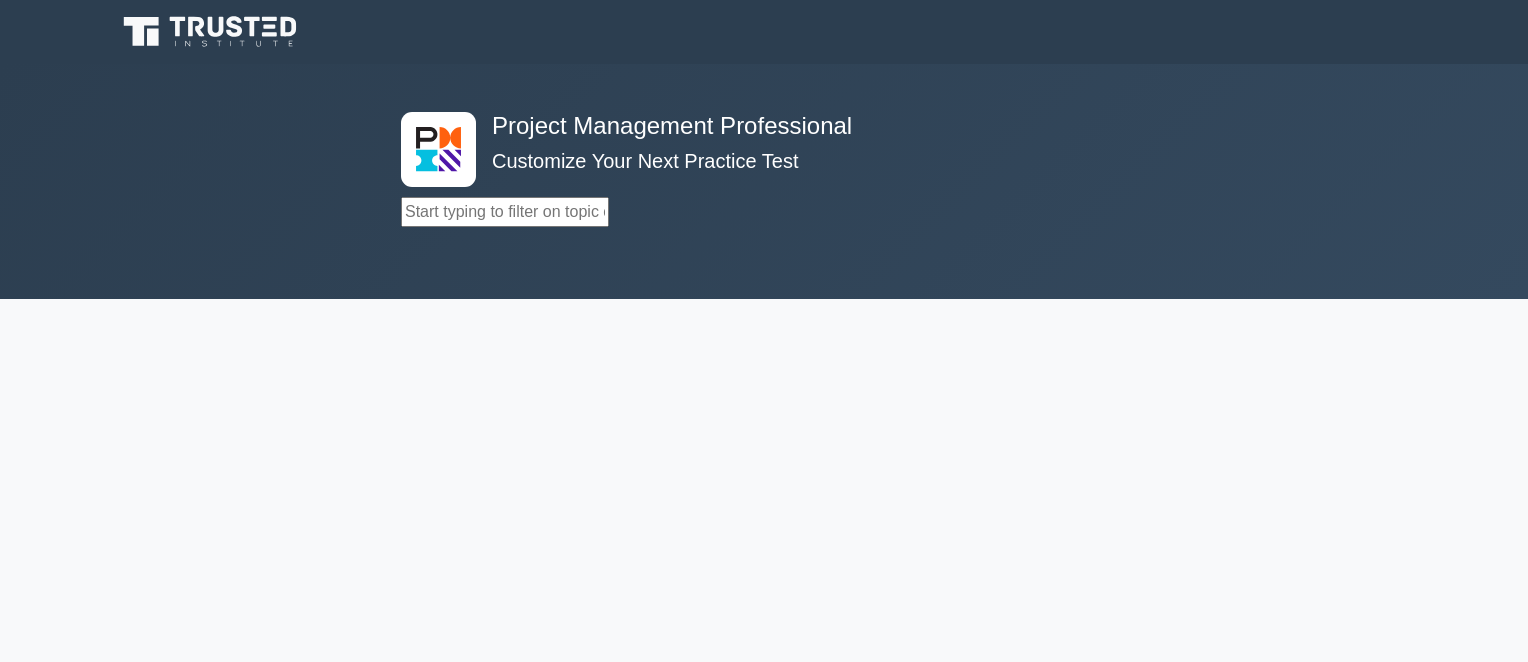 scroll, scrollTop: 0, scrollLeft: 0, axis: both 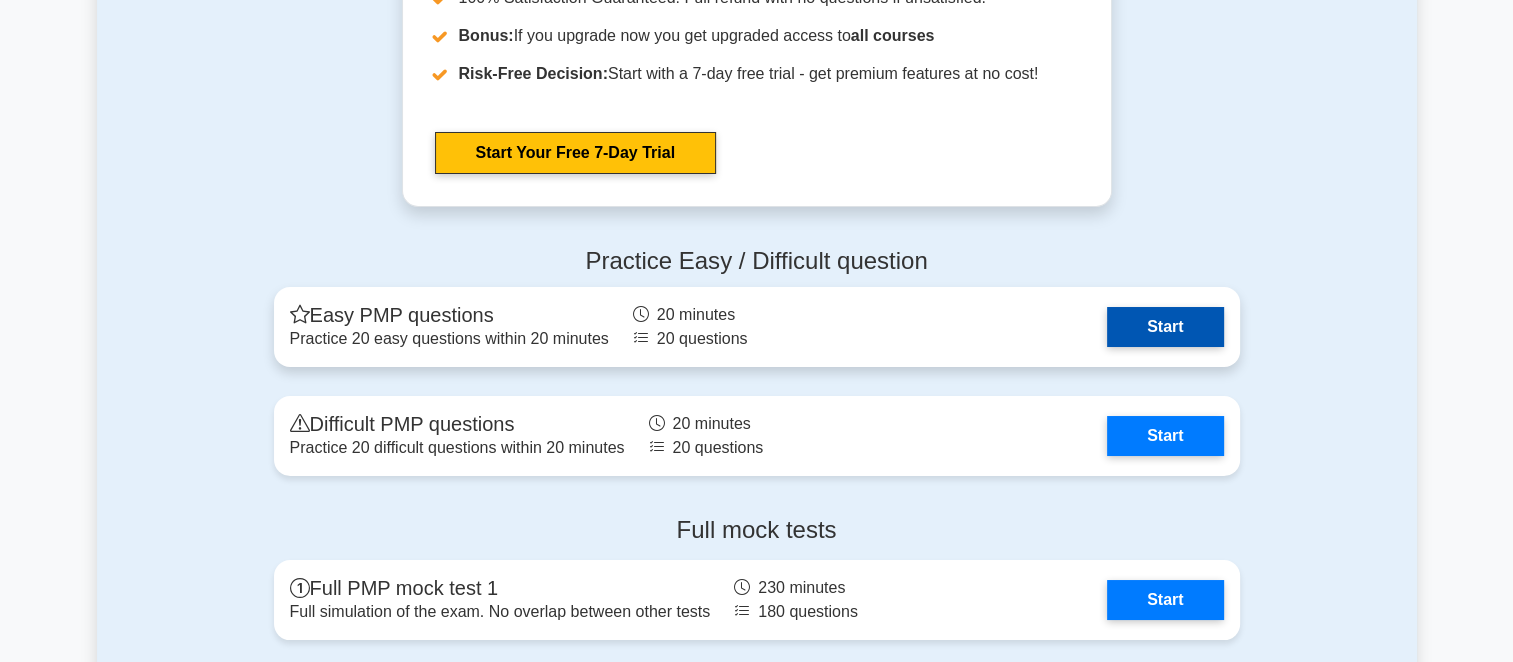 click on "Start" at bounding box center [1165, 327] 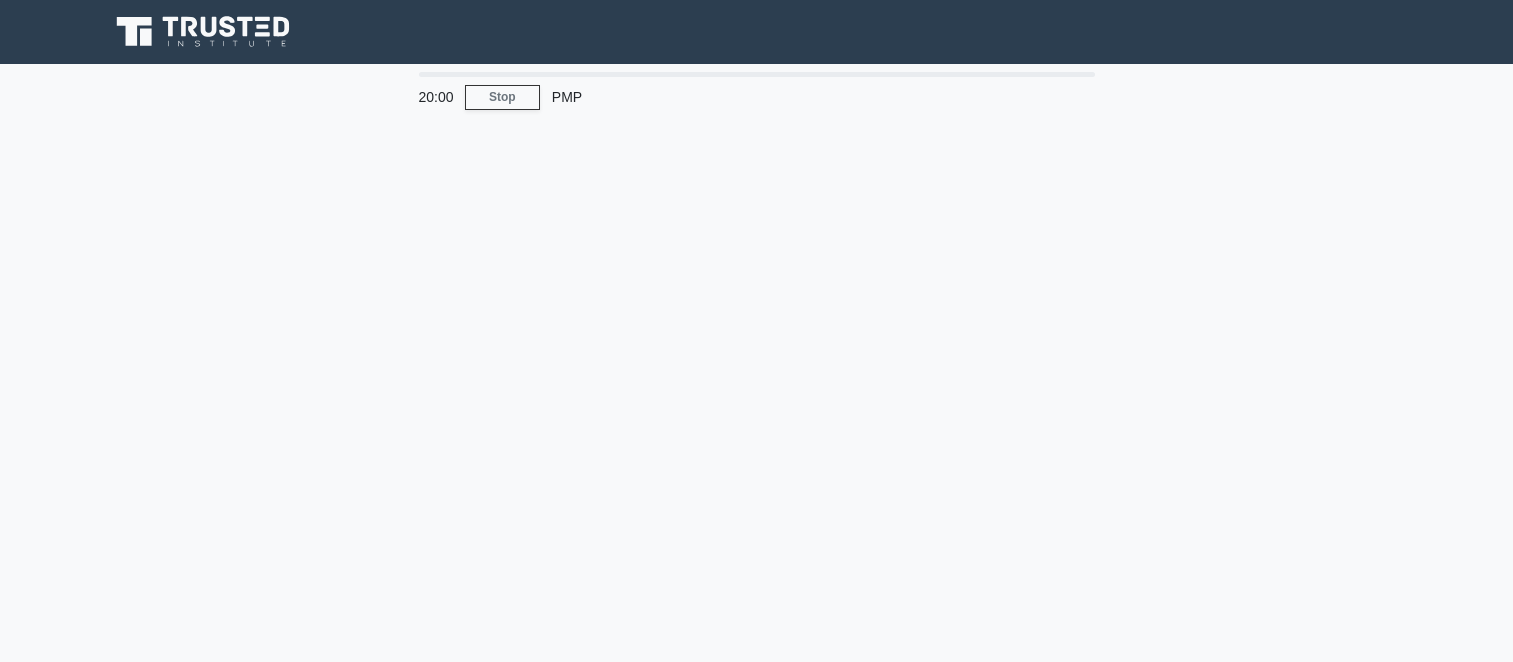 scroll, scrollTop: 0, scrollLeft: 0, axis: both 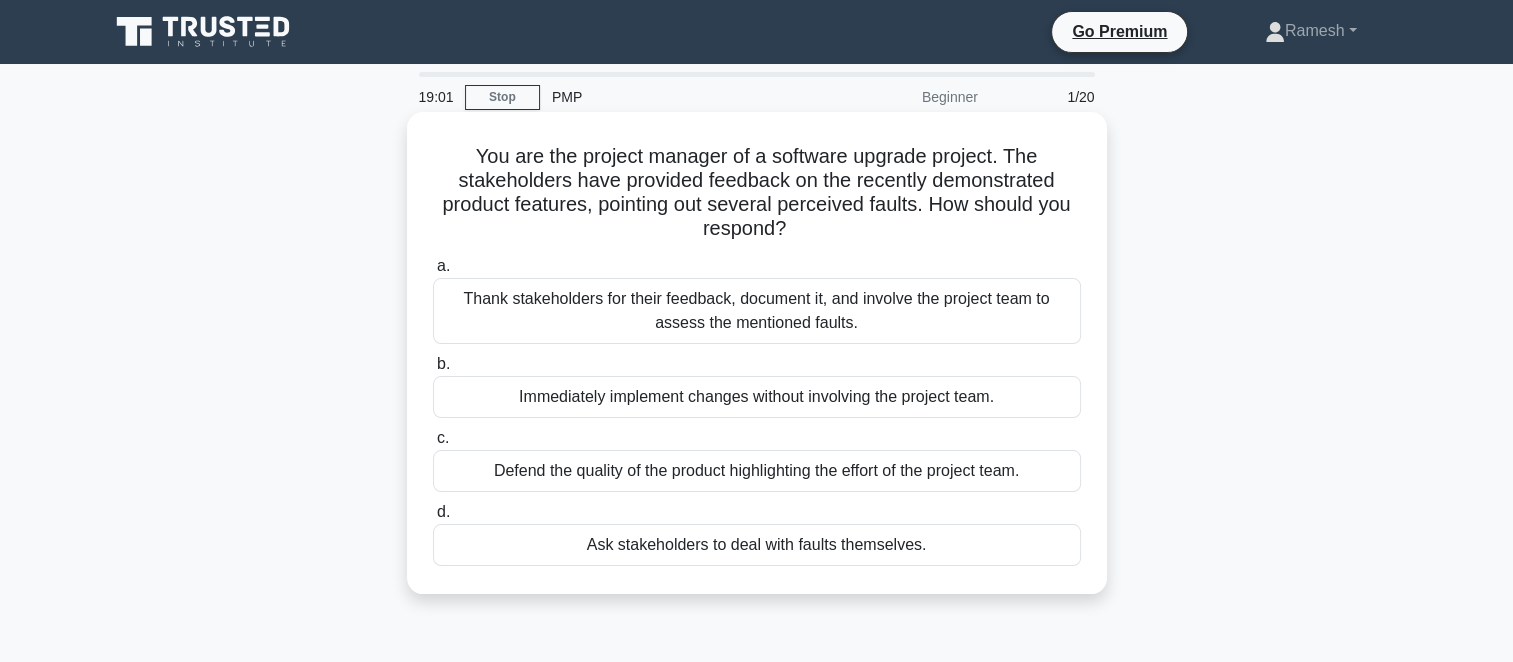 click on "Thank stakeholders for their feedback, document it, and involve the project team to assess the mentioned faults." at bounding box center (757, 311) 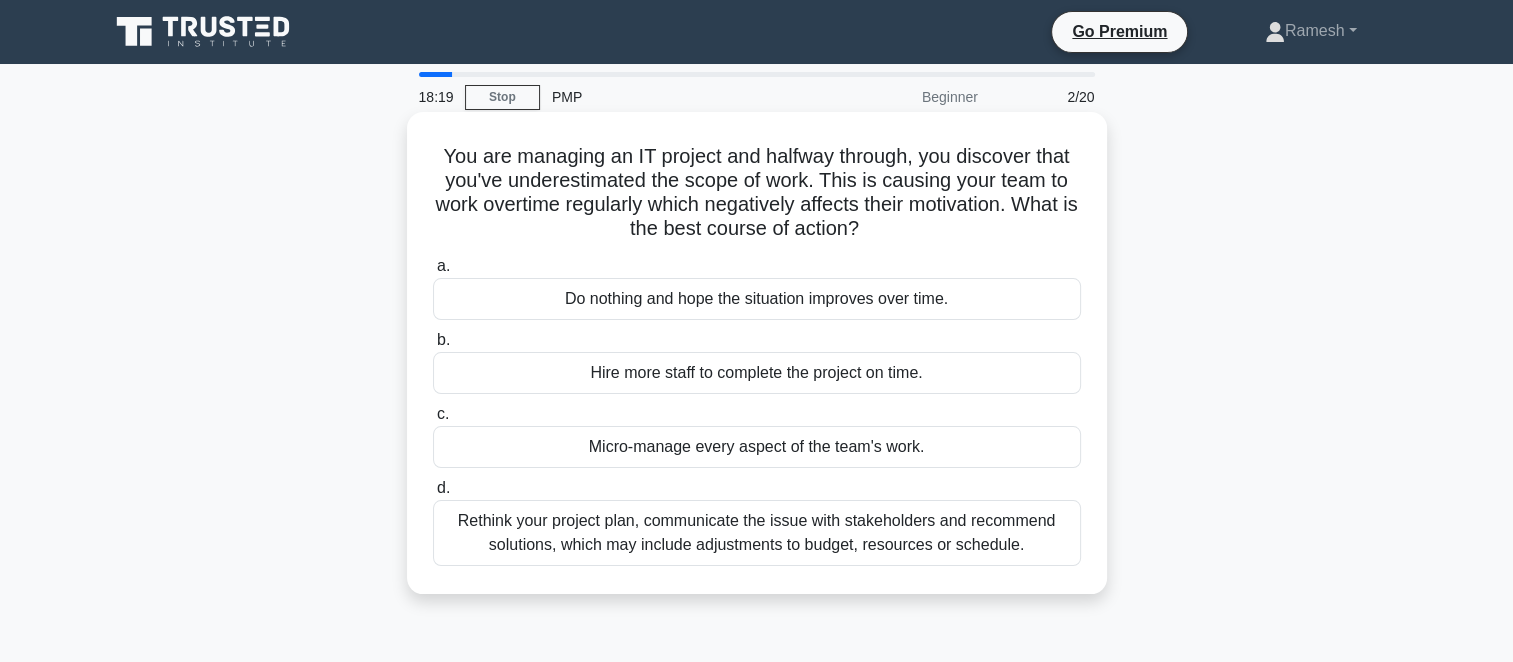 click on "Rethink your project plan, communicate the issue with stakeholders and recommend solutions, which may include adjustments to budget, resources or schedule." at bounding box center (757, 533) 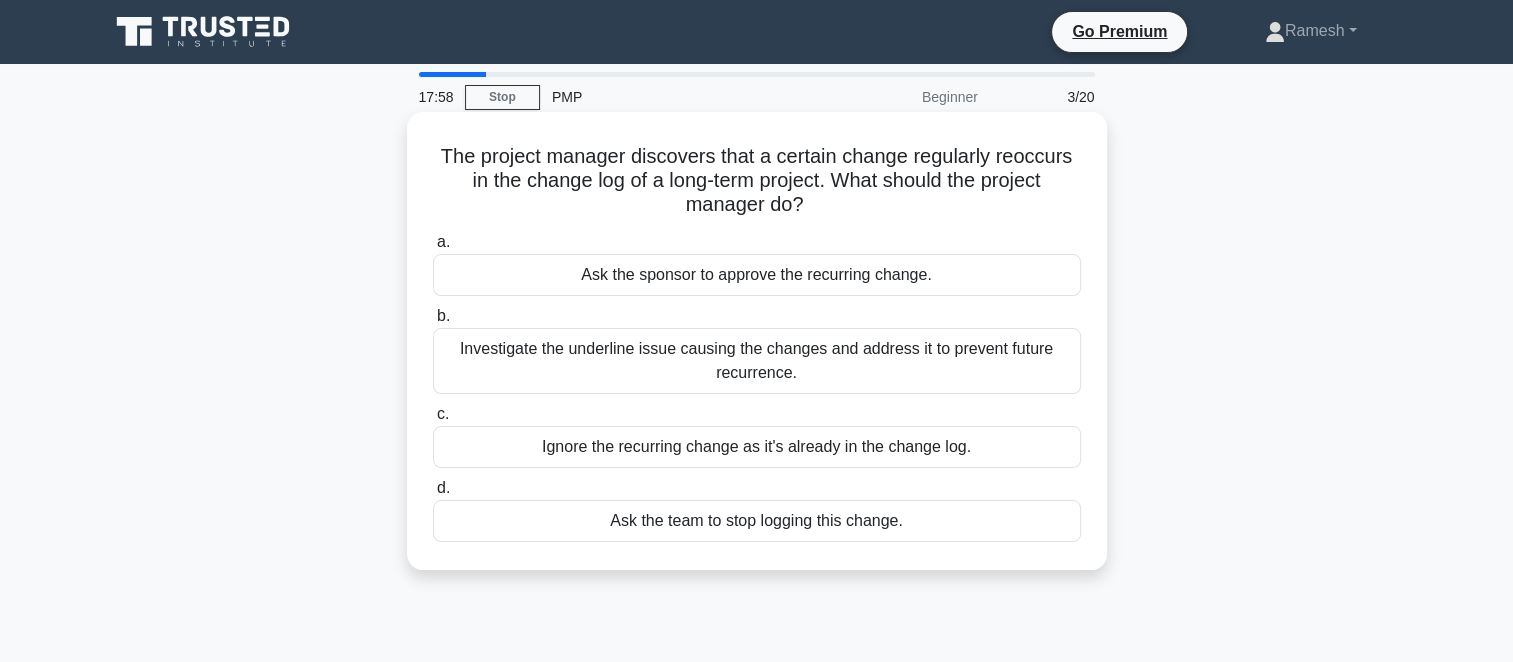 click on "Investigate the underline issue causing the changes and address it to prevent future recurrence." at bounding box center [757, 361] 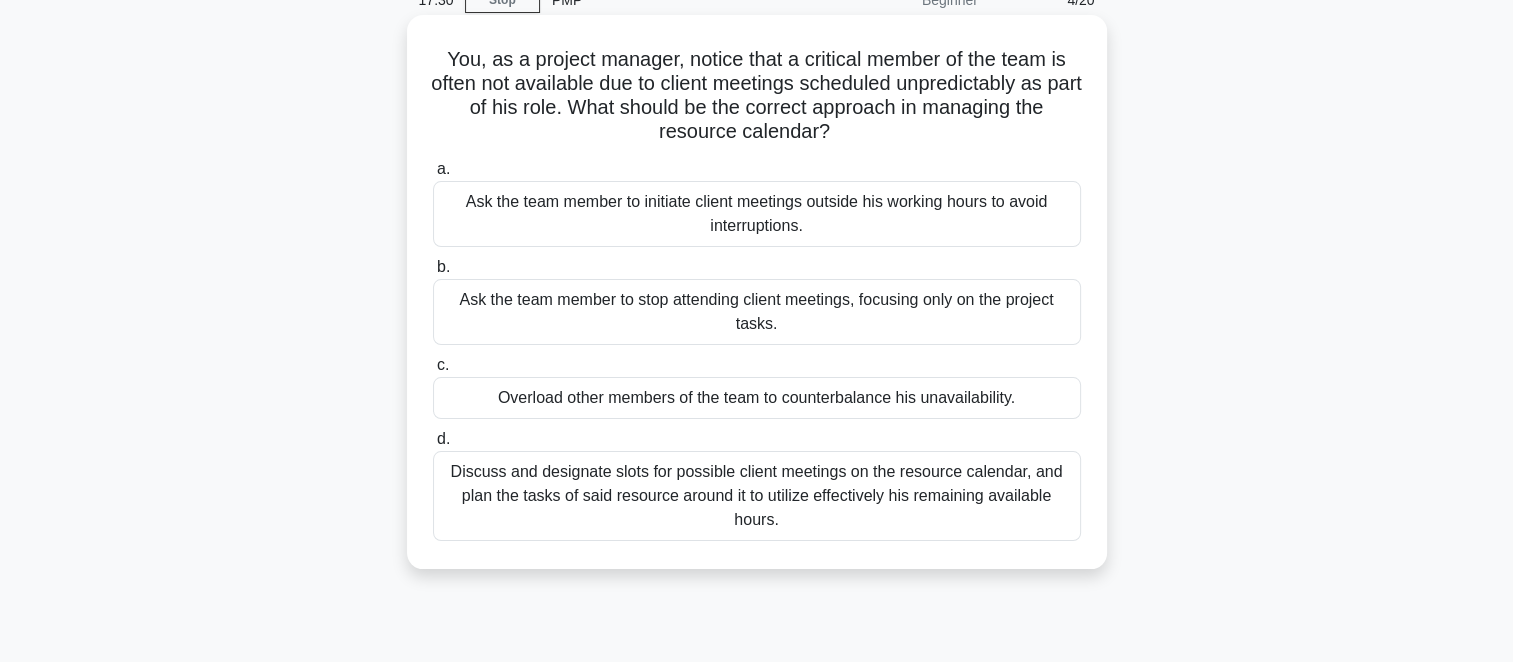 scroll, scrollTop: 100, scrollLeft: 0, axis: vertical 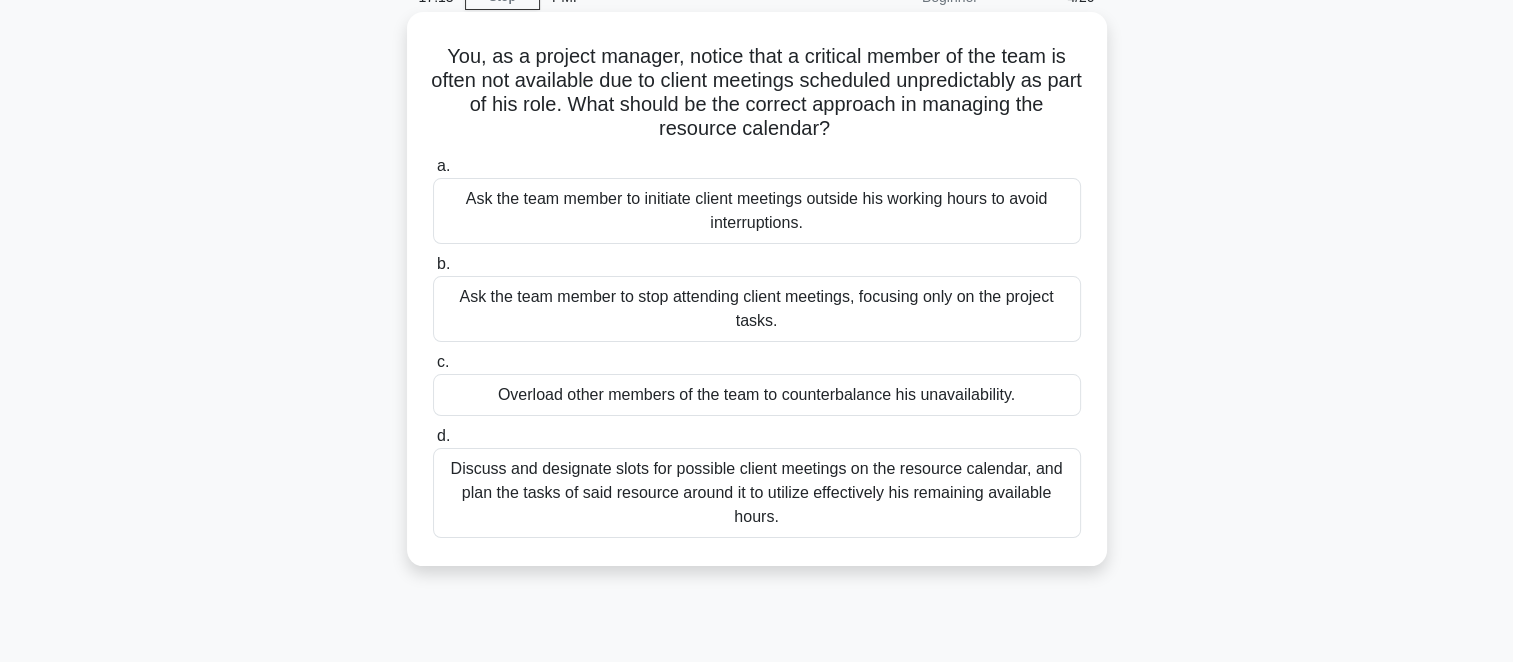 click on "Discuss and designate slots for possible client meetings on the resource calendar, and plan the tasks of said resource around it to utilize effectively his remaining available hours." at bounding box center (757, 493) 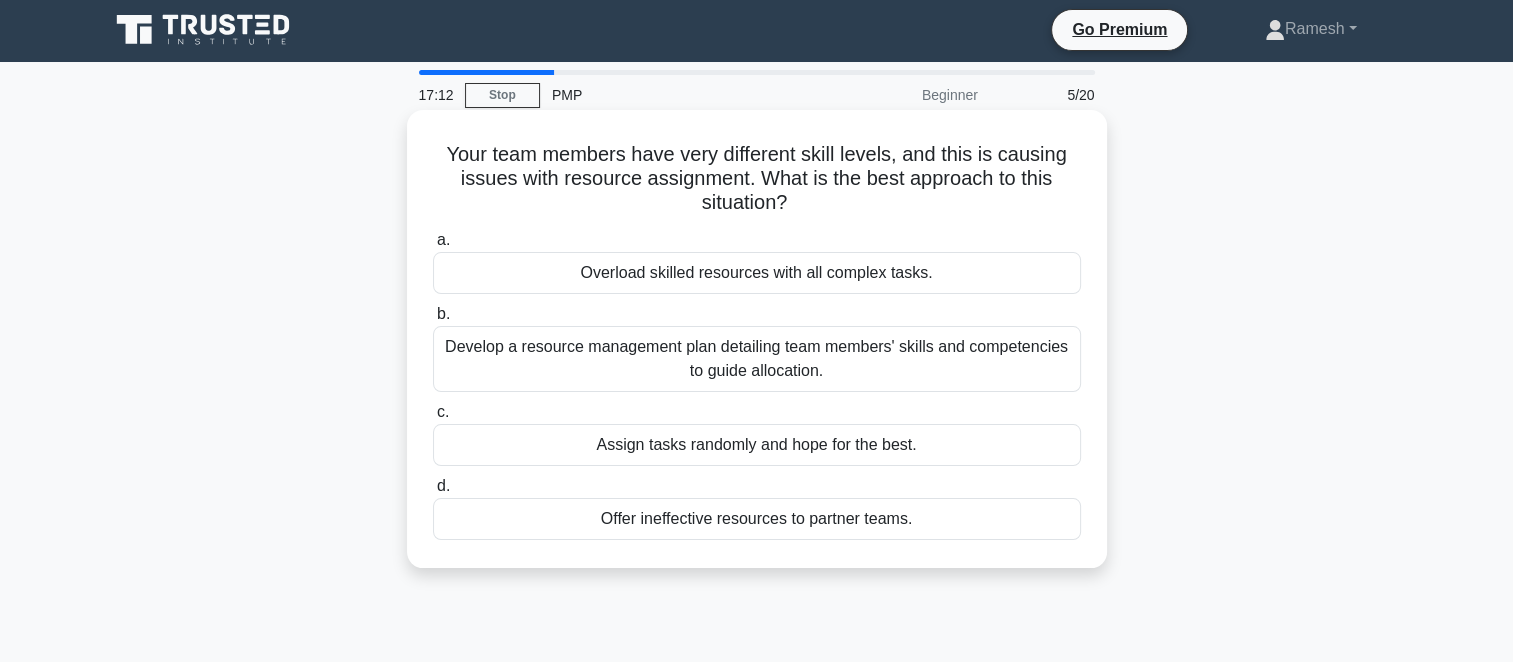 scroll, scrollTop: 0, scrollLeft: 0, axis: both 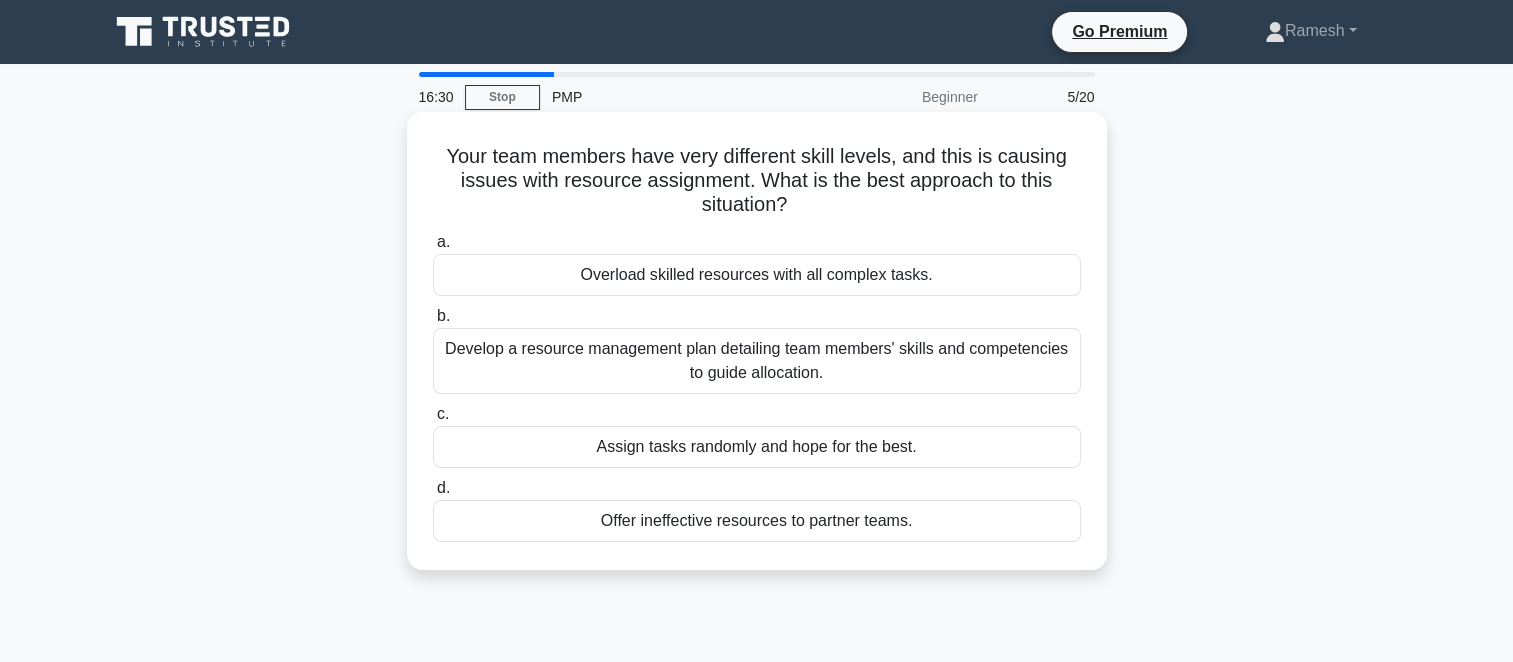 click on "Develop a resource management plan detailing team members' skills and competencies to guide allocation." at bounding box center (757, 361) 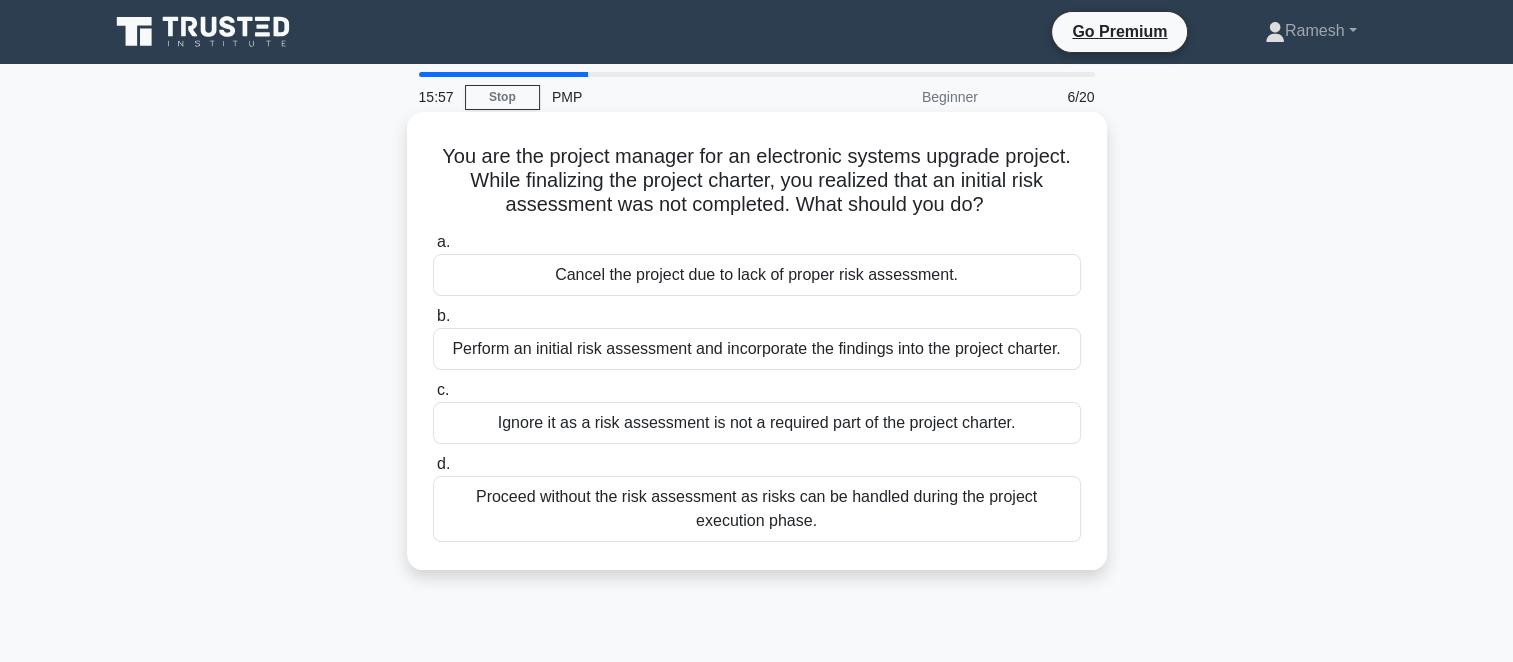 click on "Perform an initial risk assessment and incorporate the findings into the project charter." at bounding box center (757, 349) 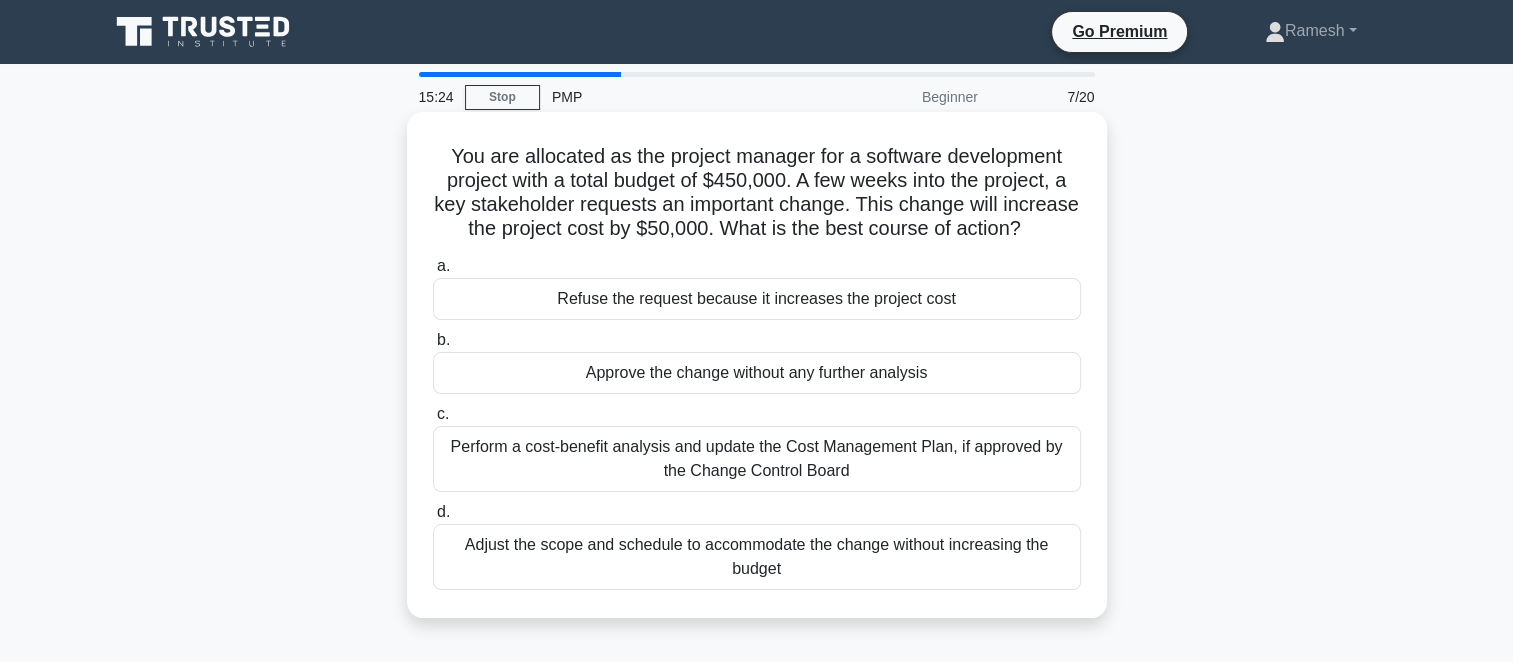 click on "Perform a cost-benefit analysis and update the Cost Management Plan, if approved by the Change Control Board" at bounding box center [757, 459] 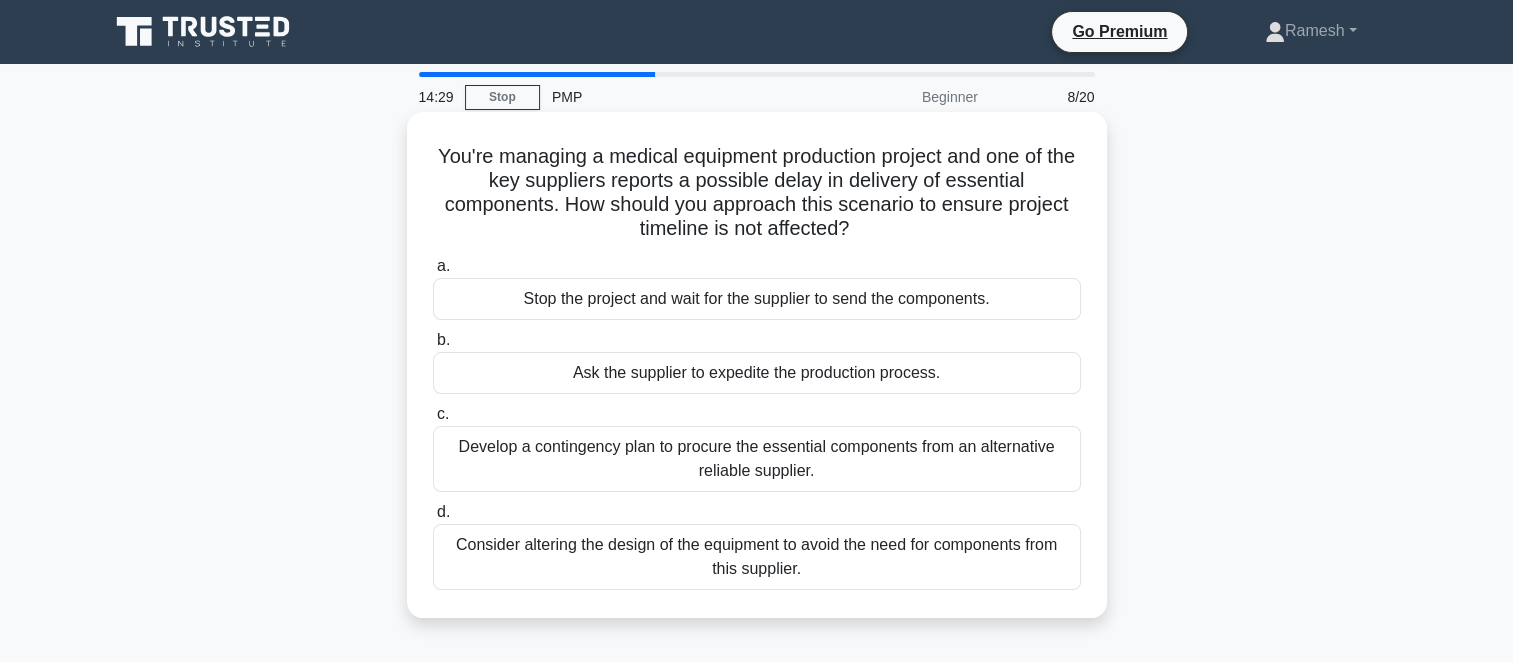 click on "Develop a contingency plan to procure the essential components from an alternative reliable supplier." at bounding box center [757, 459] 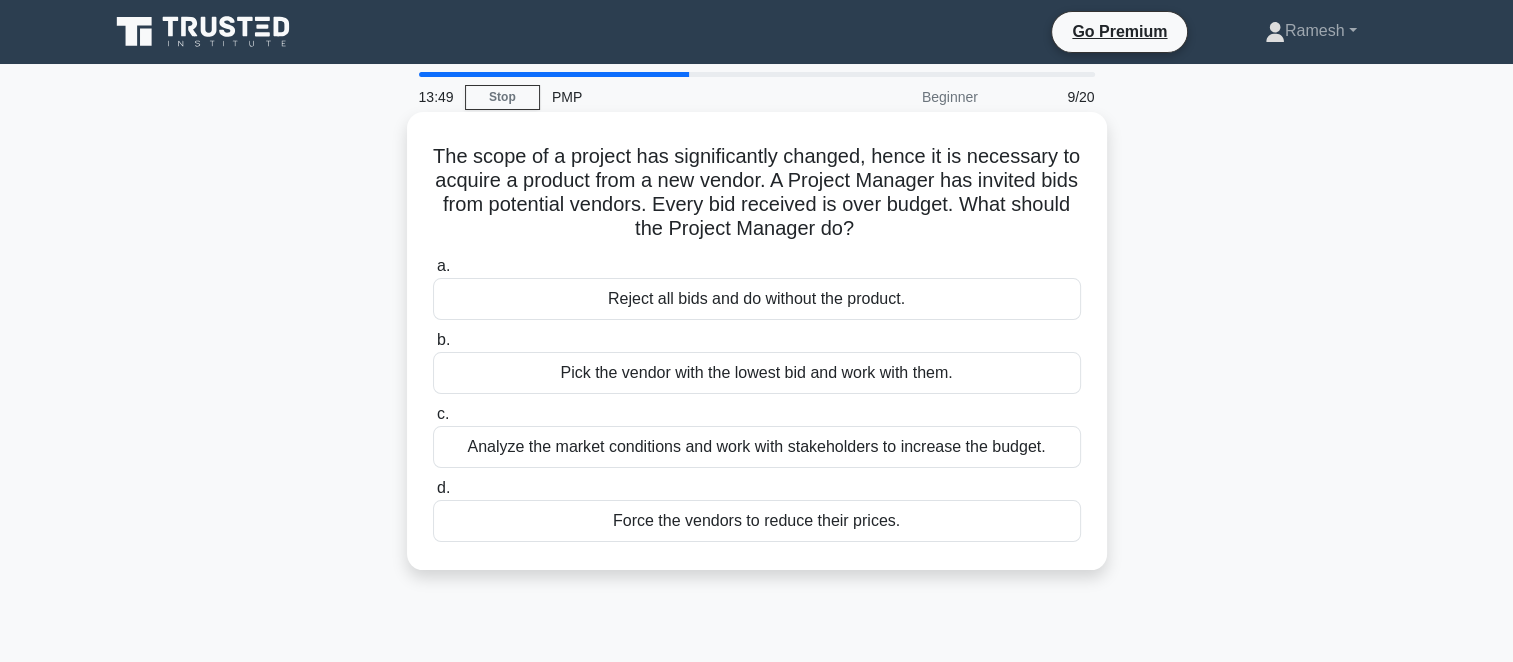 click on "Analyze the market conditions and work with stakeholders to increase the budget." at bounding box center [757, 447] 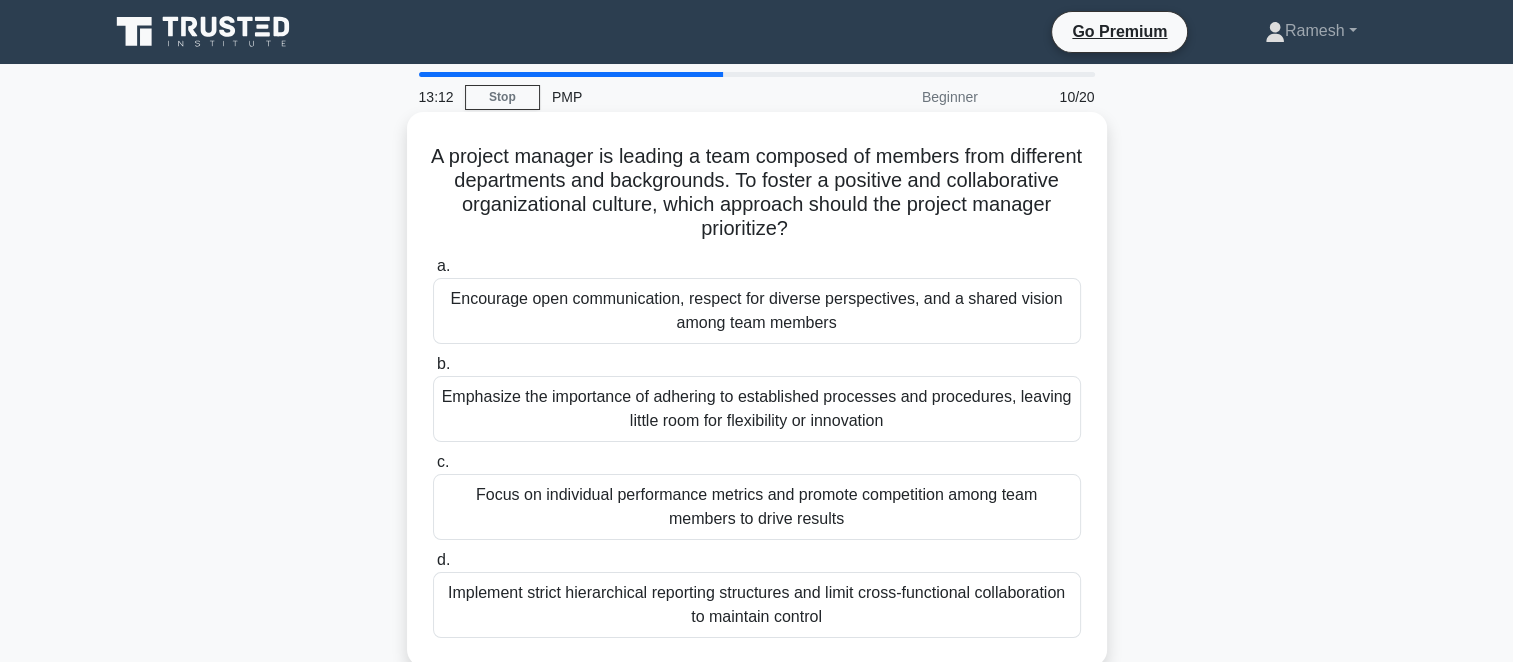 click on "Encourage open communication, respect for diverse perspectives, and a shared vision among team members" at bounding box center (757, 311) 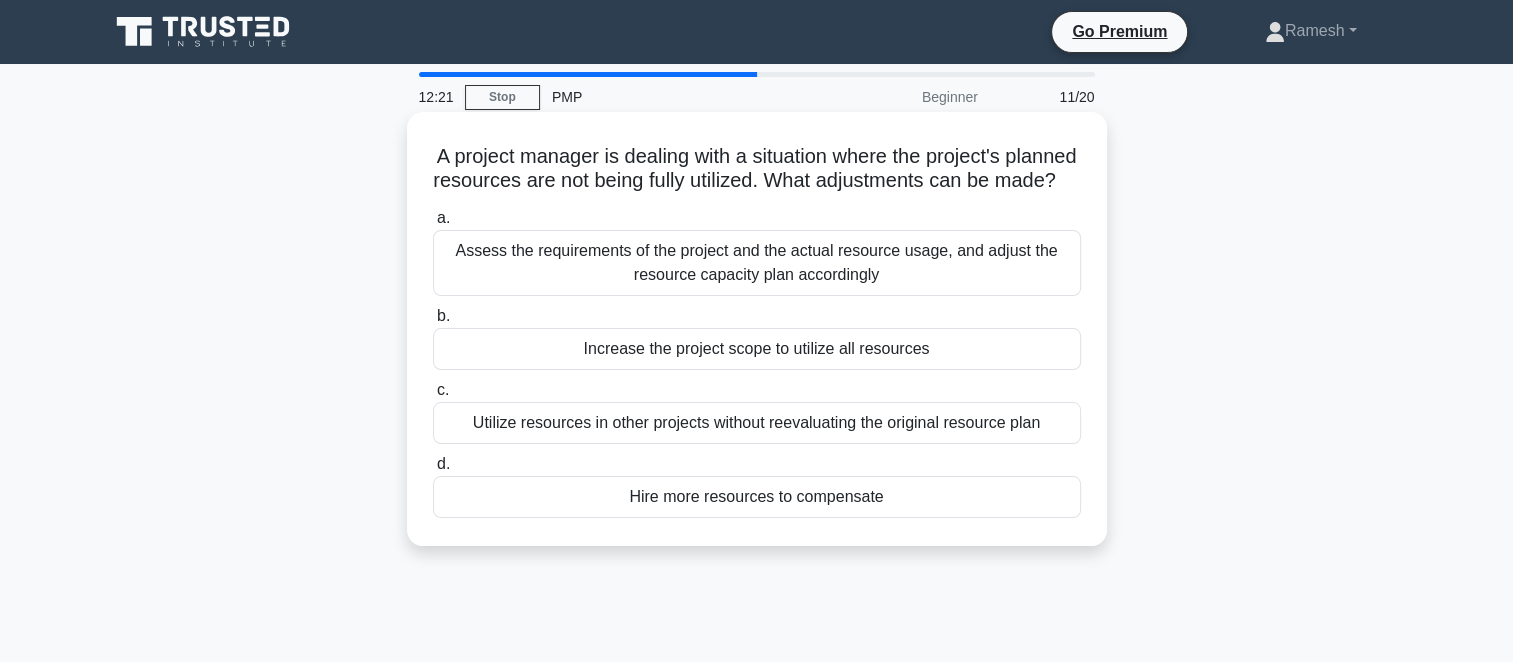 click on "Assess the requirements of the project and the actual resource usage, and adjust the resource capacity plan accordingly" at bounding box center (757, 263) 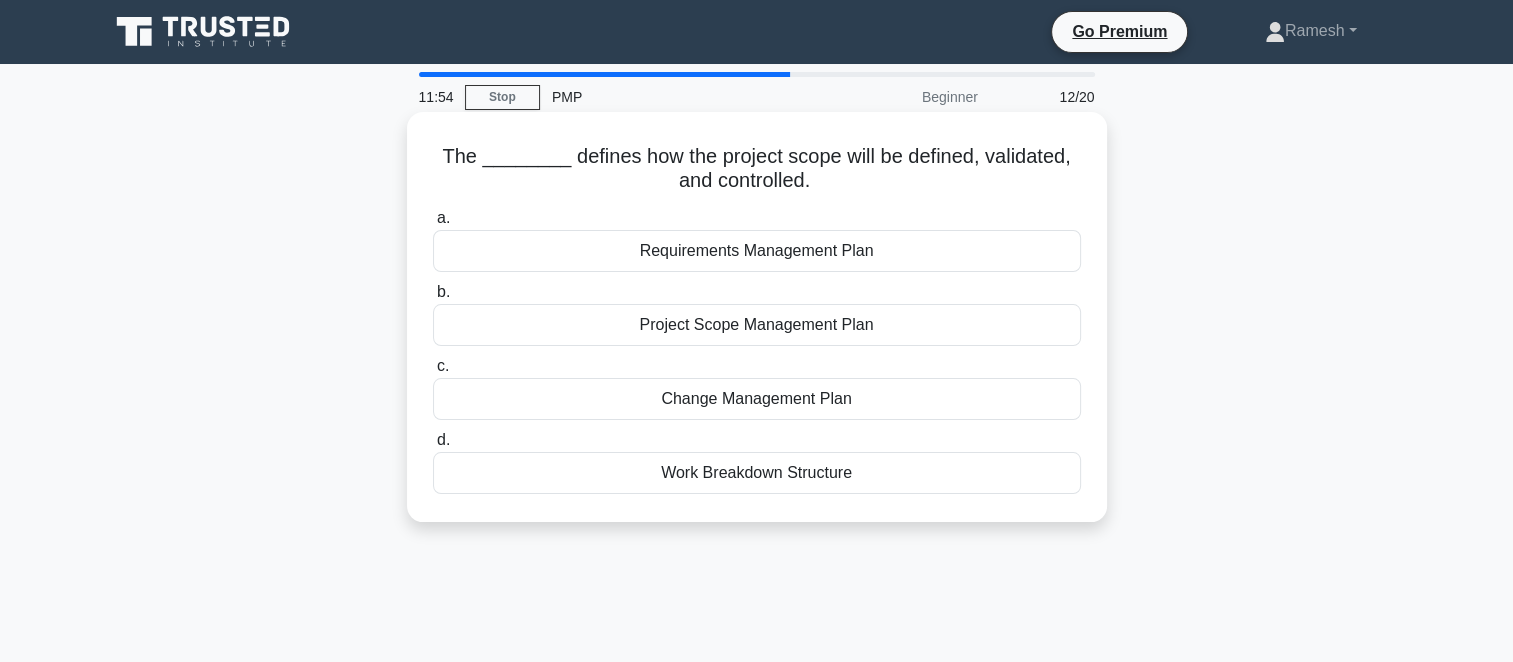 click on "Project Scope Management Plan" at bounding box center [757, 325] 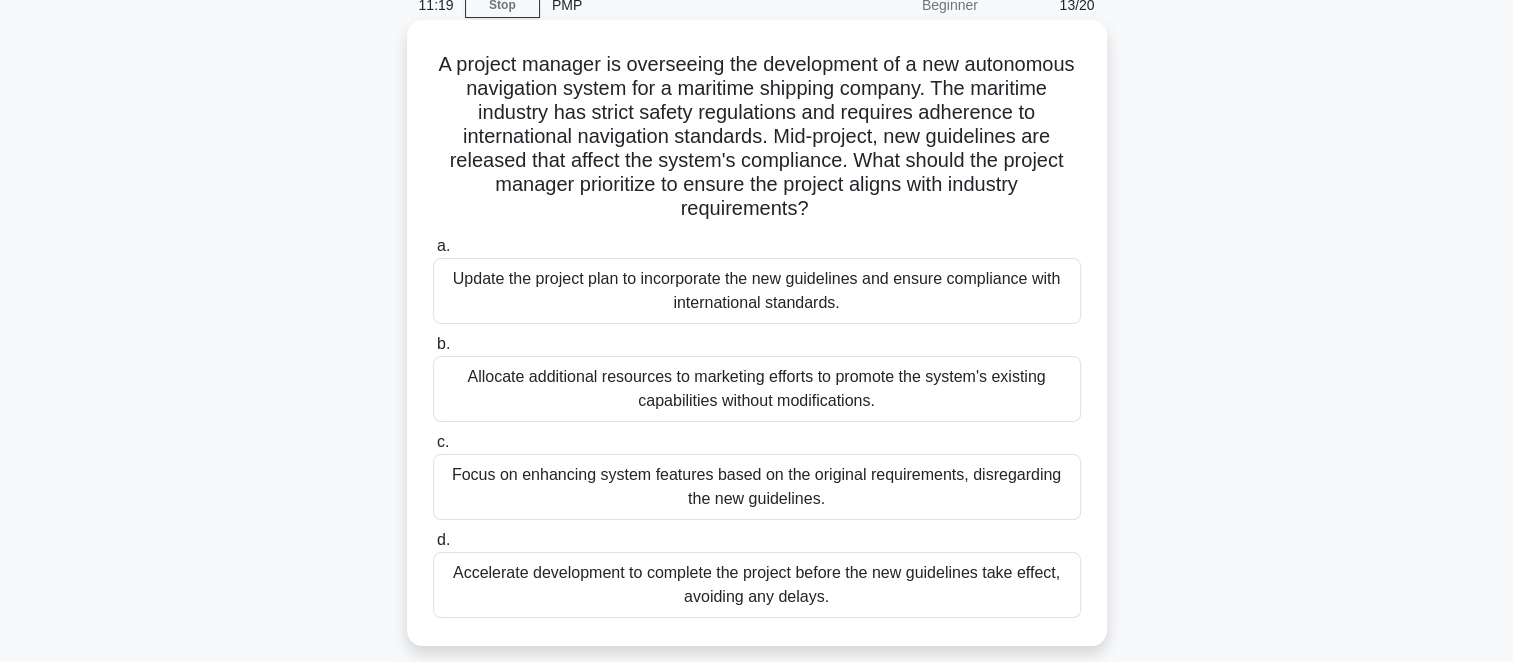 scroll, scrollTop: 100, scrollLeft: 0, axis: vertical 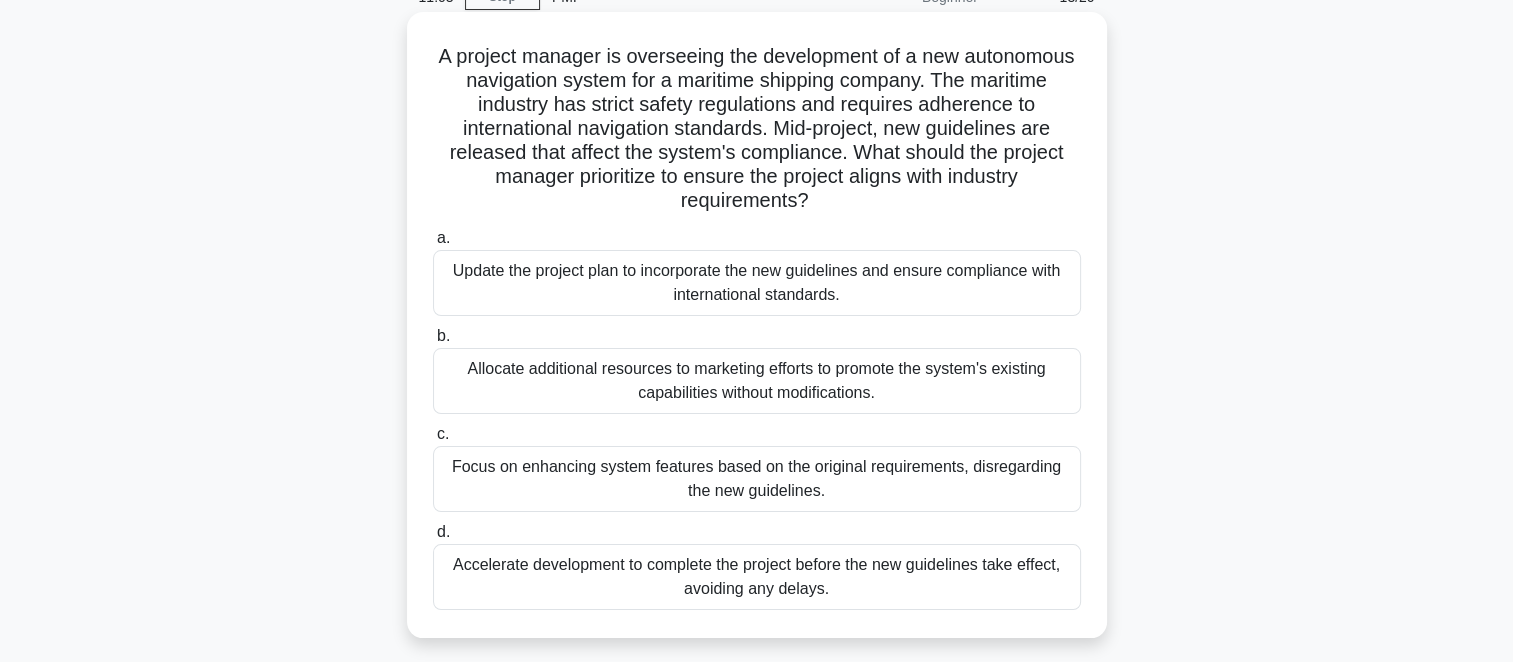 click on "Update the project plan to incorporate the new guidelines and ensure compliance with international standards." at bounding box center [757, 283] 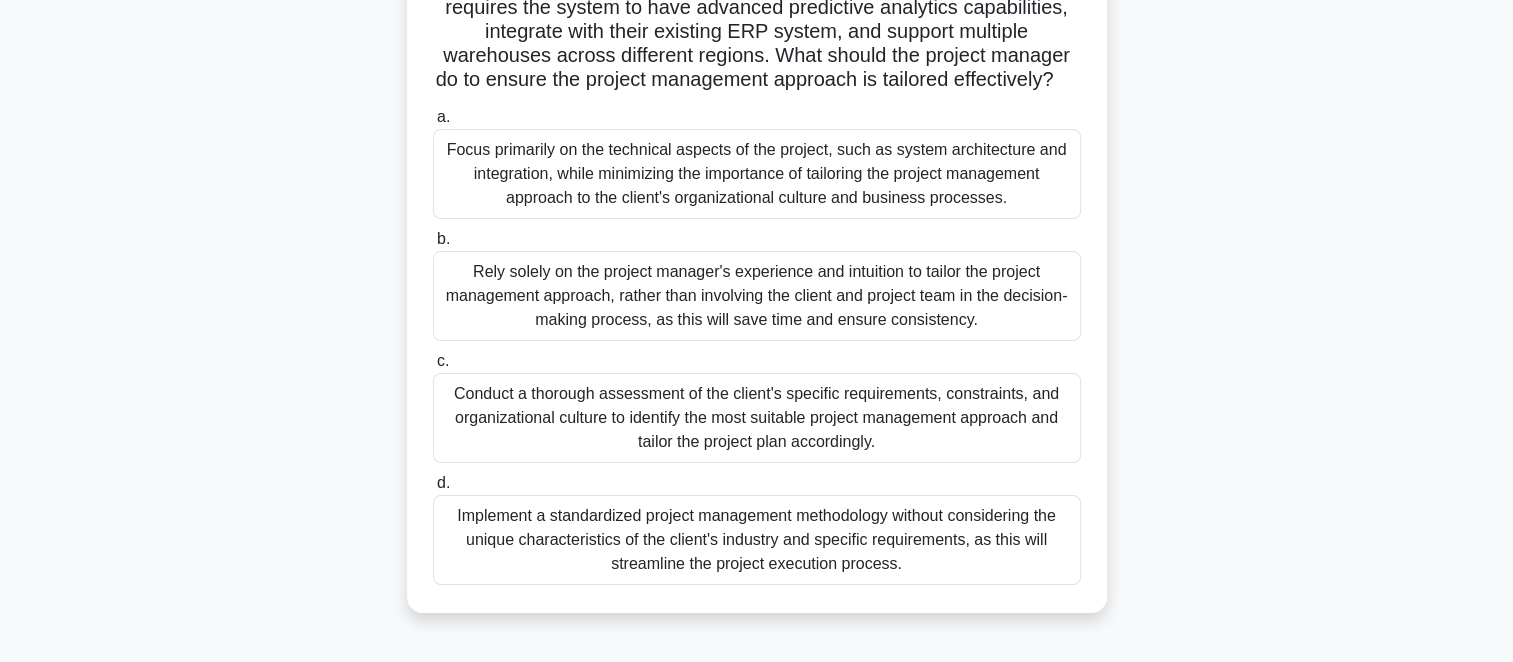 scroll, scrollTop: 200, scrollLeft: 0, axis: vertical 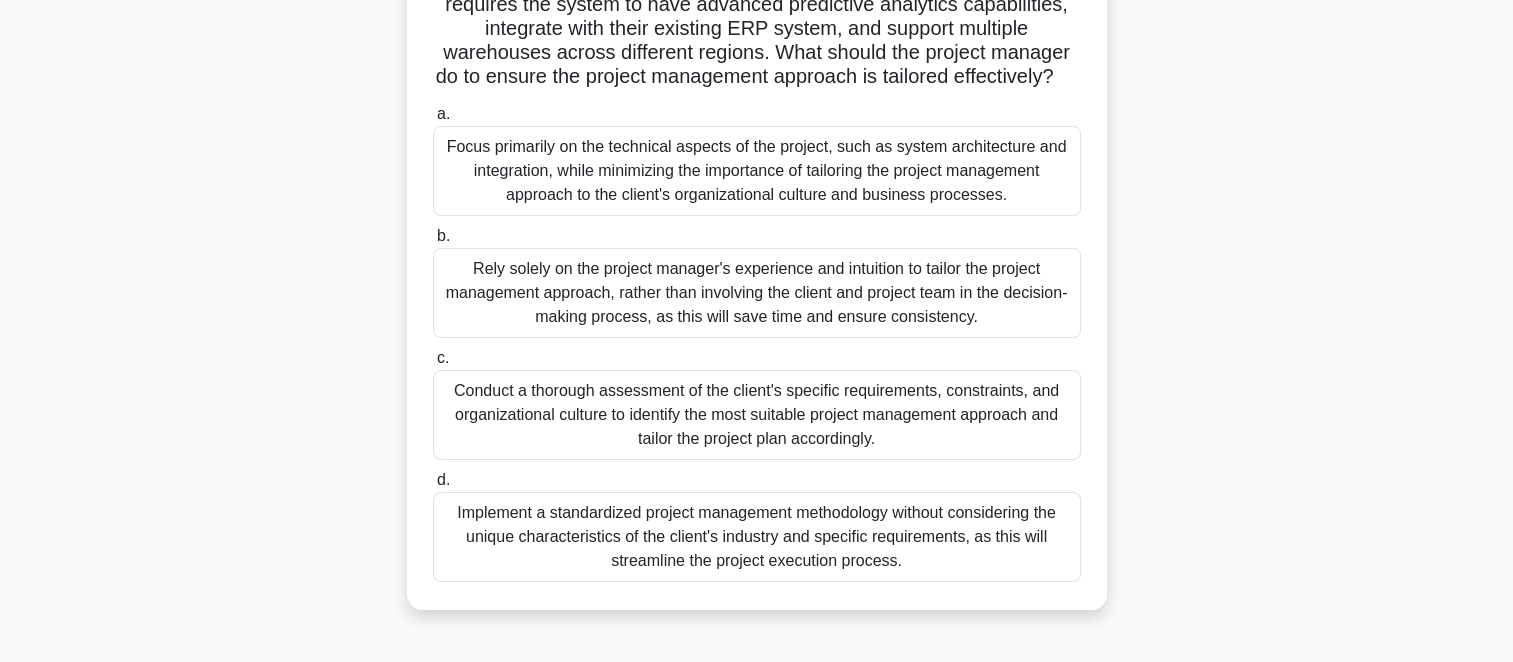 click on "Conduct a thorough assessment of the client's specific requirements, constraints, and organizational culture to identify the most suitable project management approach and tailor the project plan accordingly." at bounding box center (757, 415) 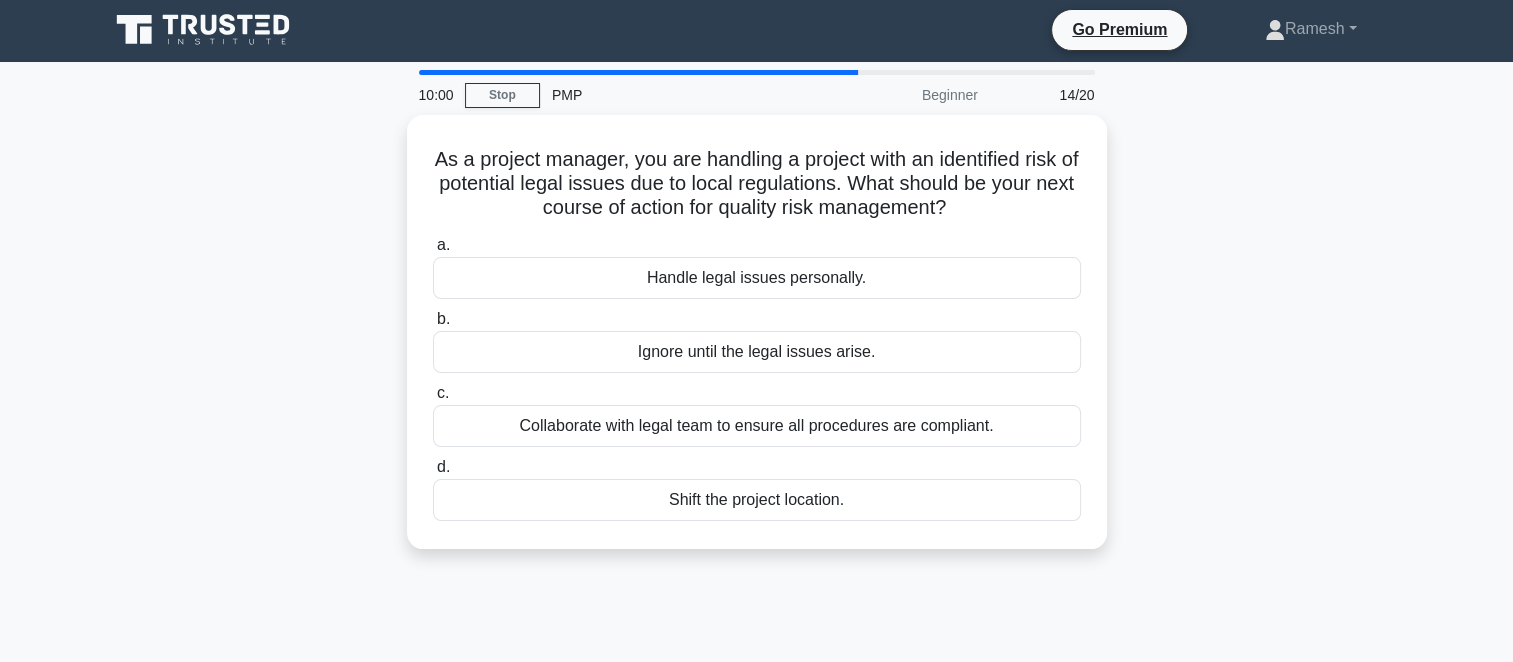 scroll, scrollTop: 0, scrollLeft: 0, axis: both 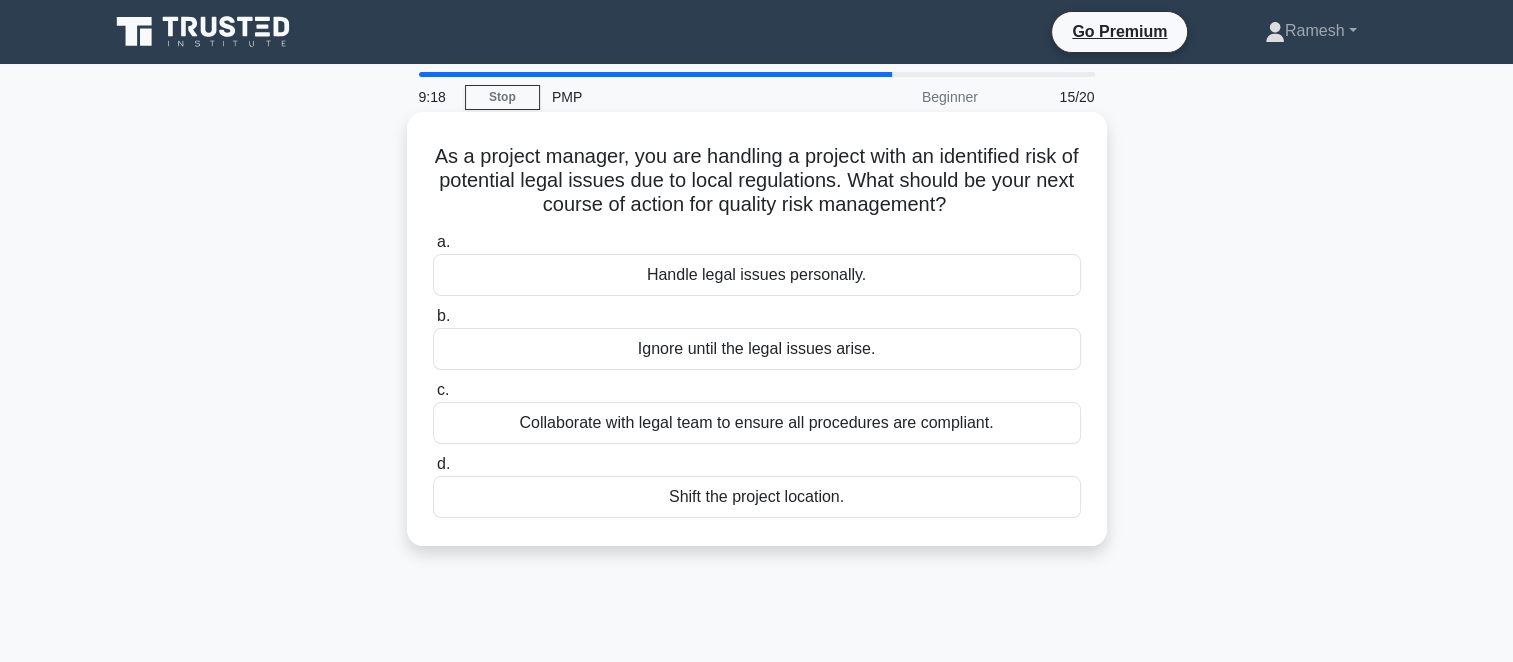 click on "Collaborate with legal team to ensure all procedures are compliant." at bounding box center (757, 423) 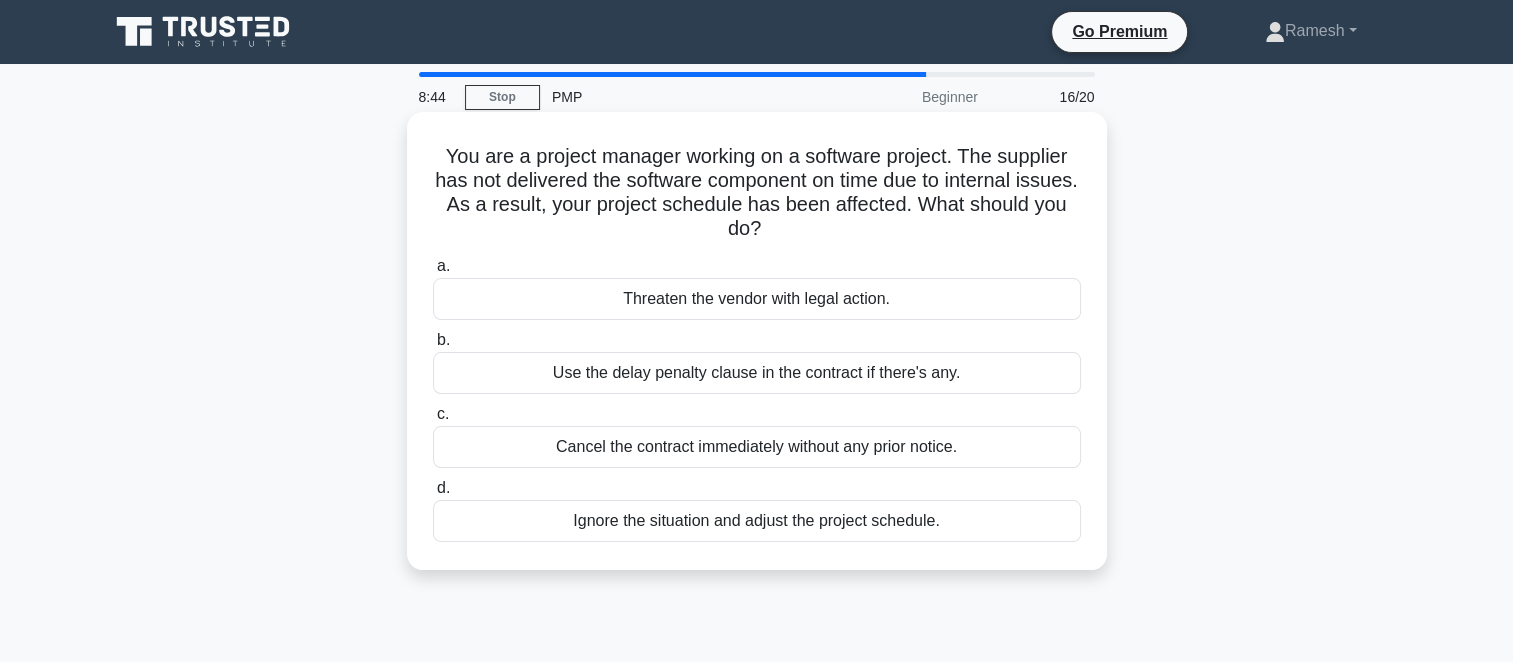 click on "Use the delay penalty clause in the contract if there's any." at bounding box center (757, 373) 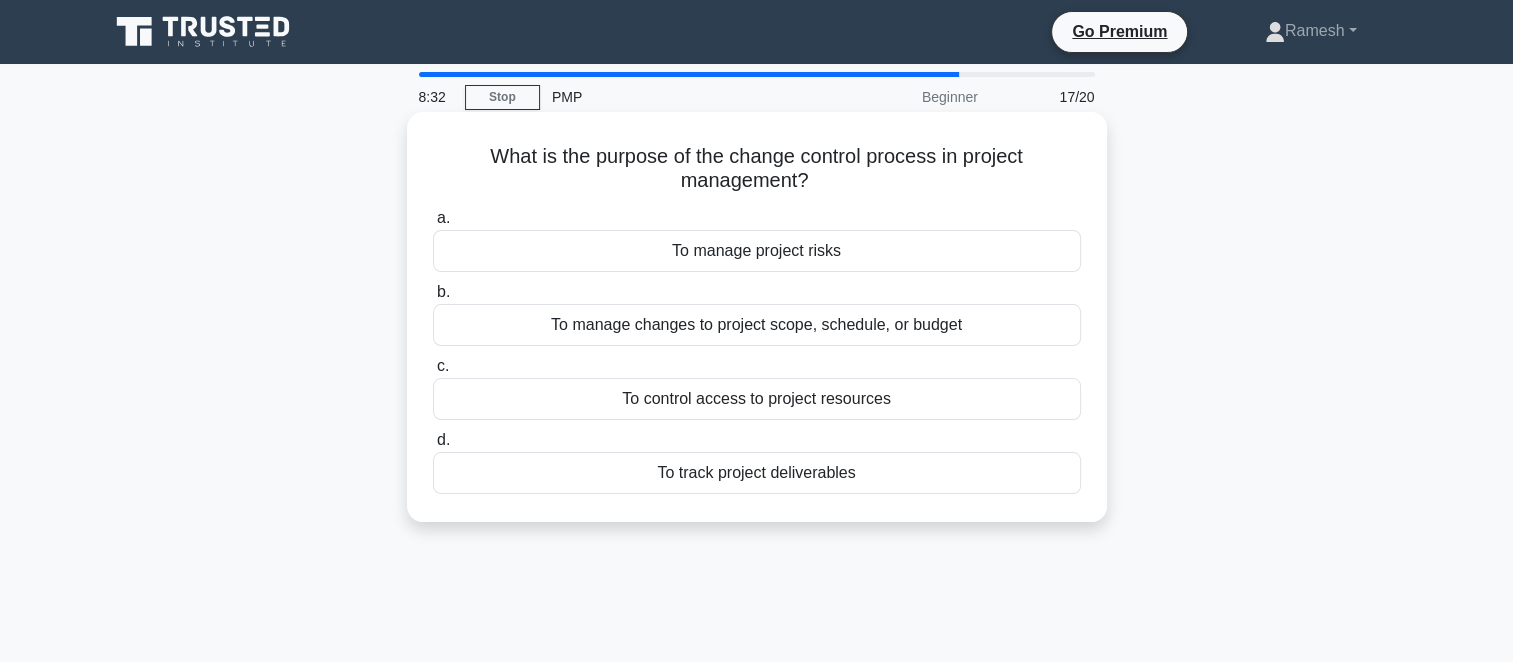 click on "To manage changes to project scope, schedule, or budget" at bounding box center (757, 325) 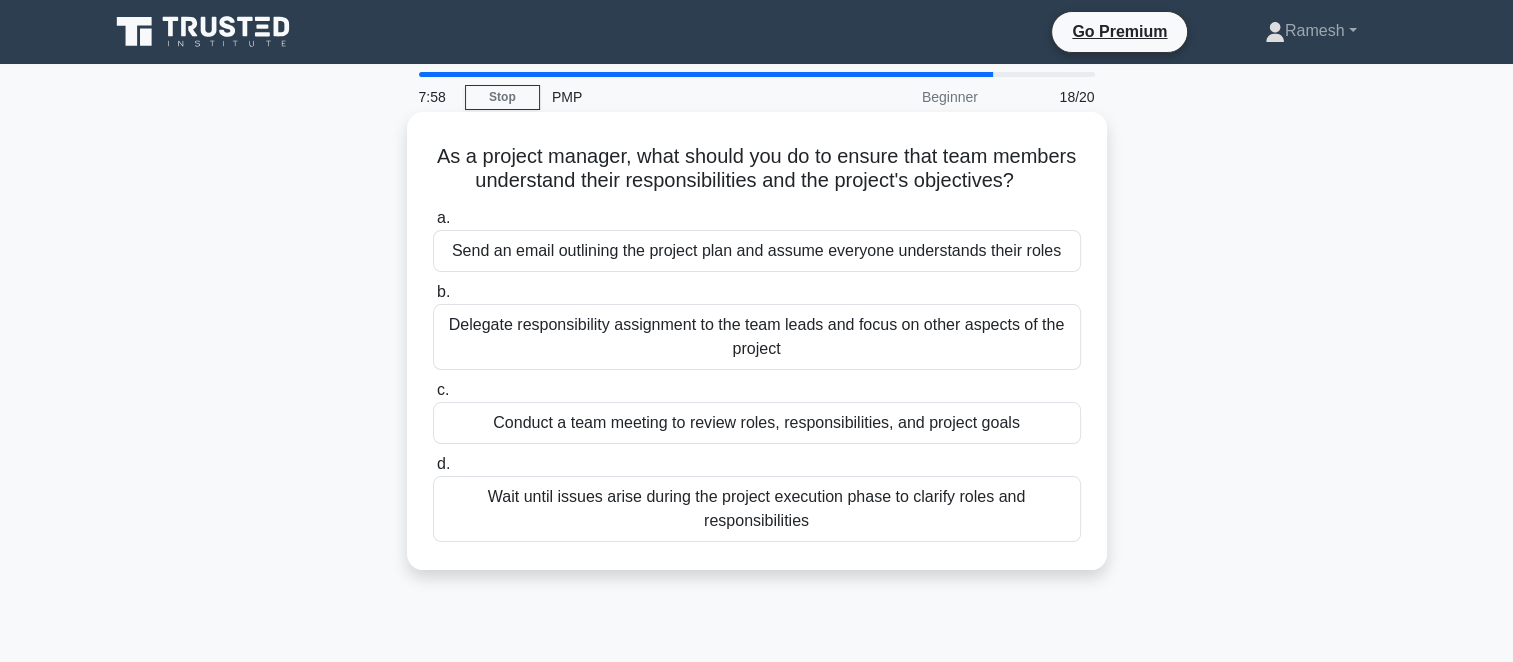 click on "Conduct a team meeting to review roles, responsibilities, and project goals" at bounding box center [757, 423] 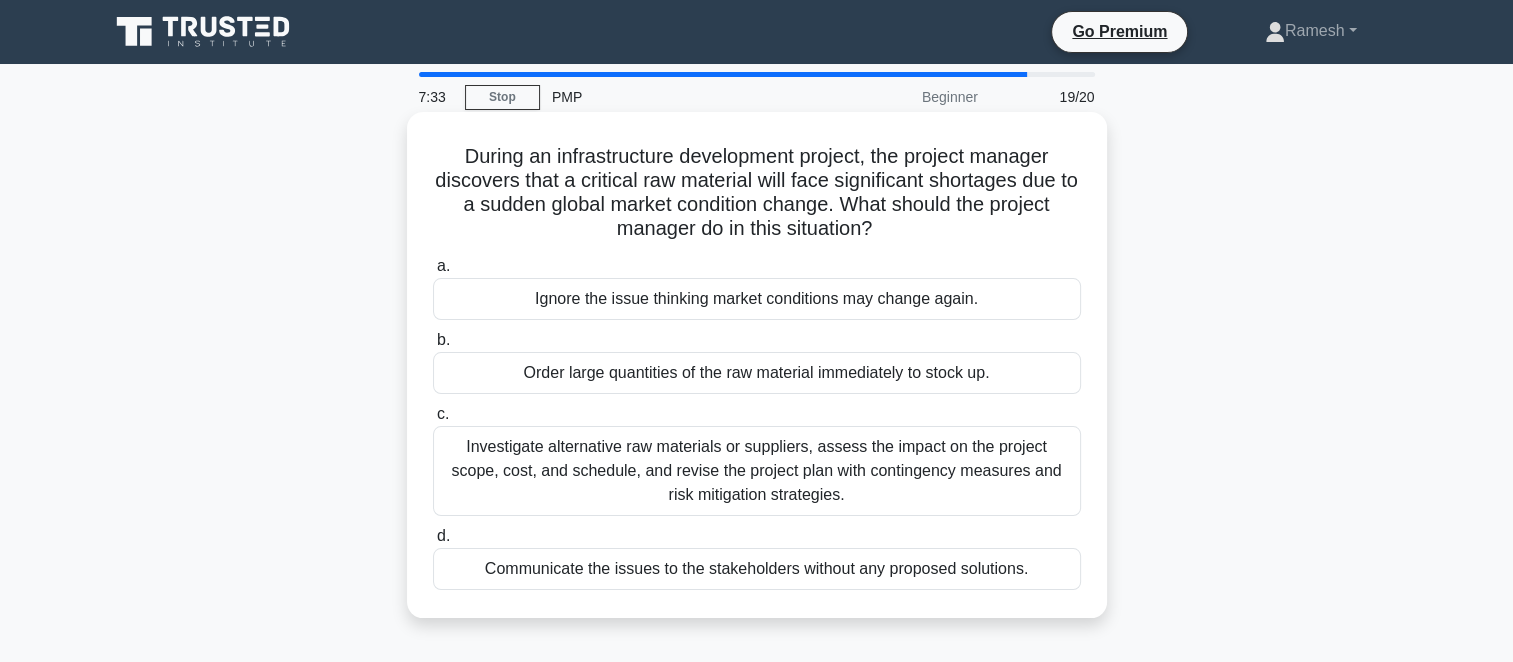 click on "Investigate alternative raw materials or suppliers, assess the impact on the project scope, cost, and schedule, and revise the project plan with contingency measures and risk mitigation strategies." at bounding box center [757, 471] 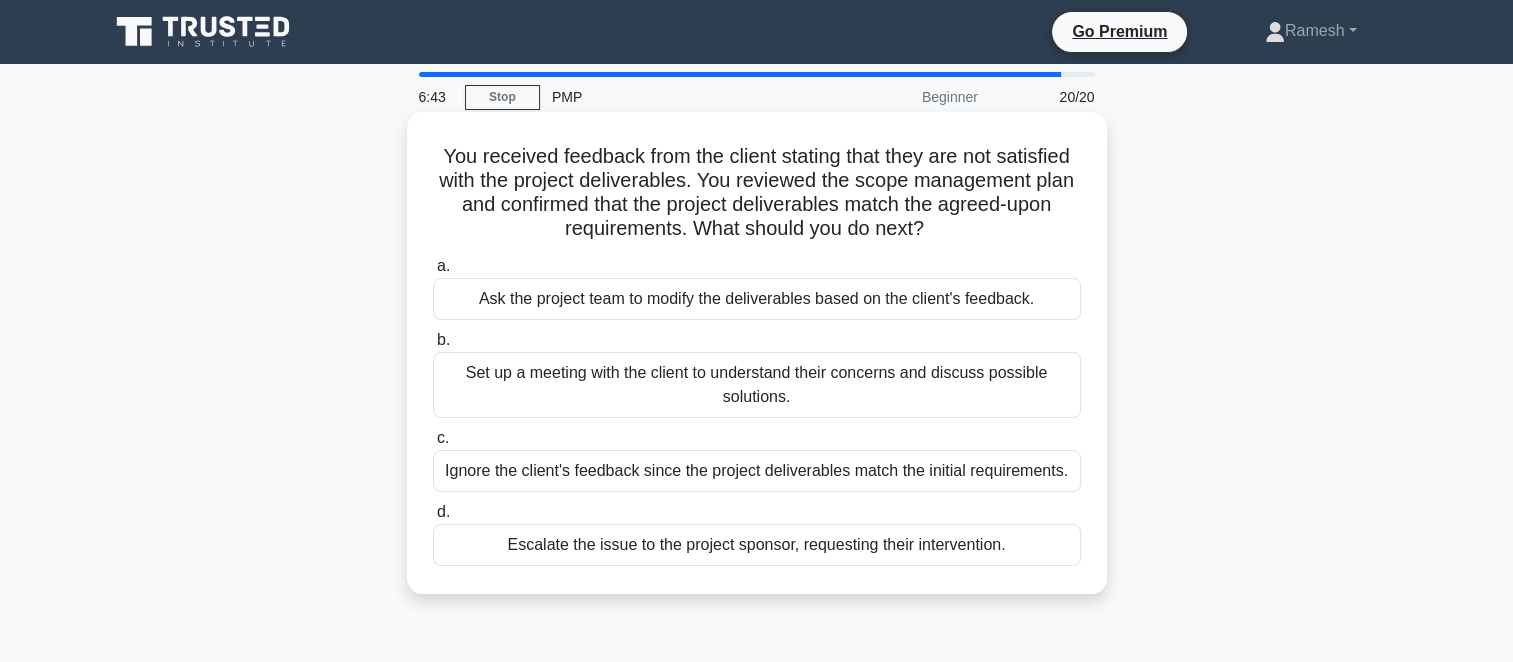 click on "Set up a meeting with the client to understand their concerns and discuss possible solutions." at bounding box center [757, 385] 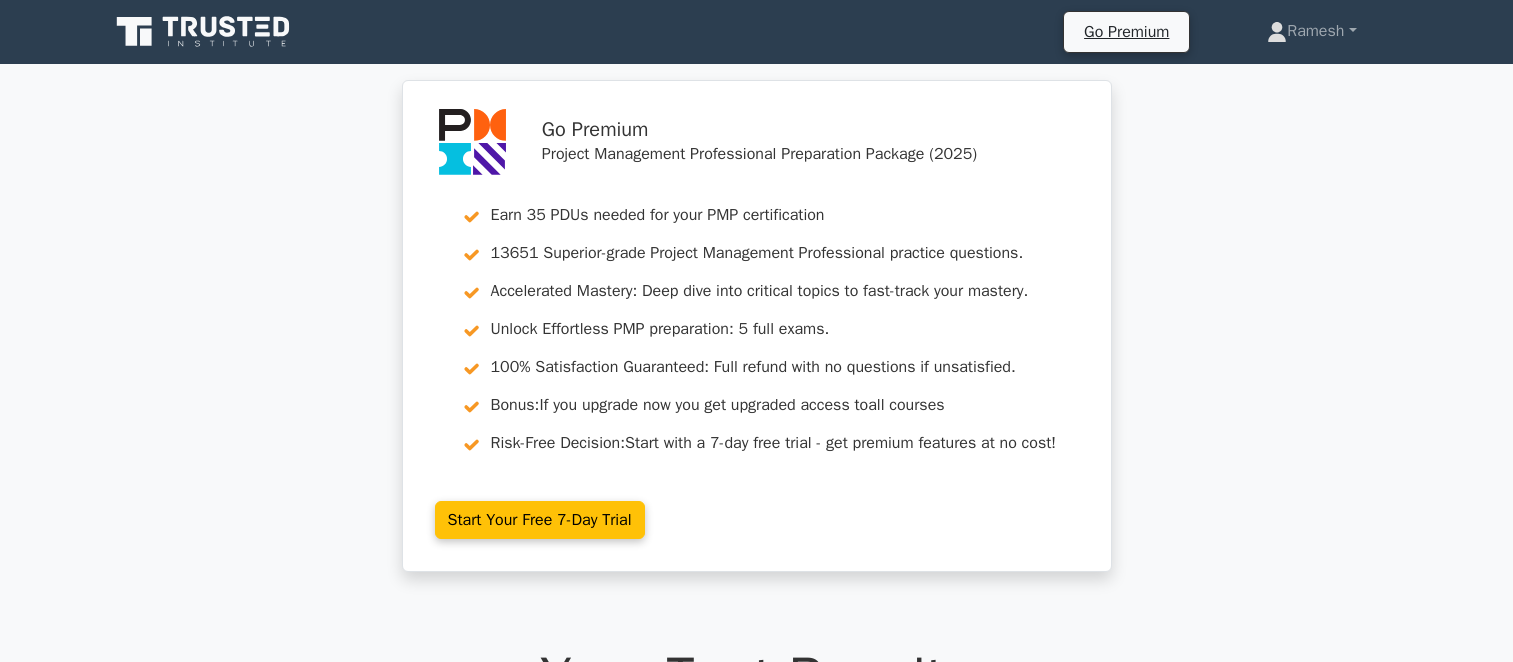 scroll, scrollTop: 400, scrollLeft: 0, axis: vertical 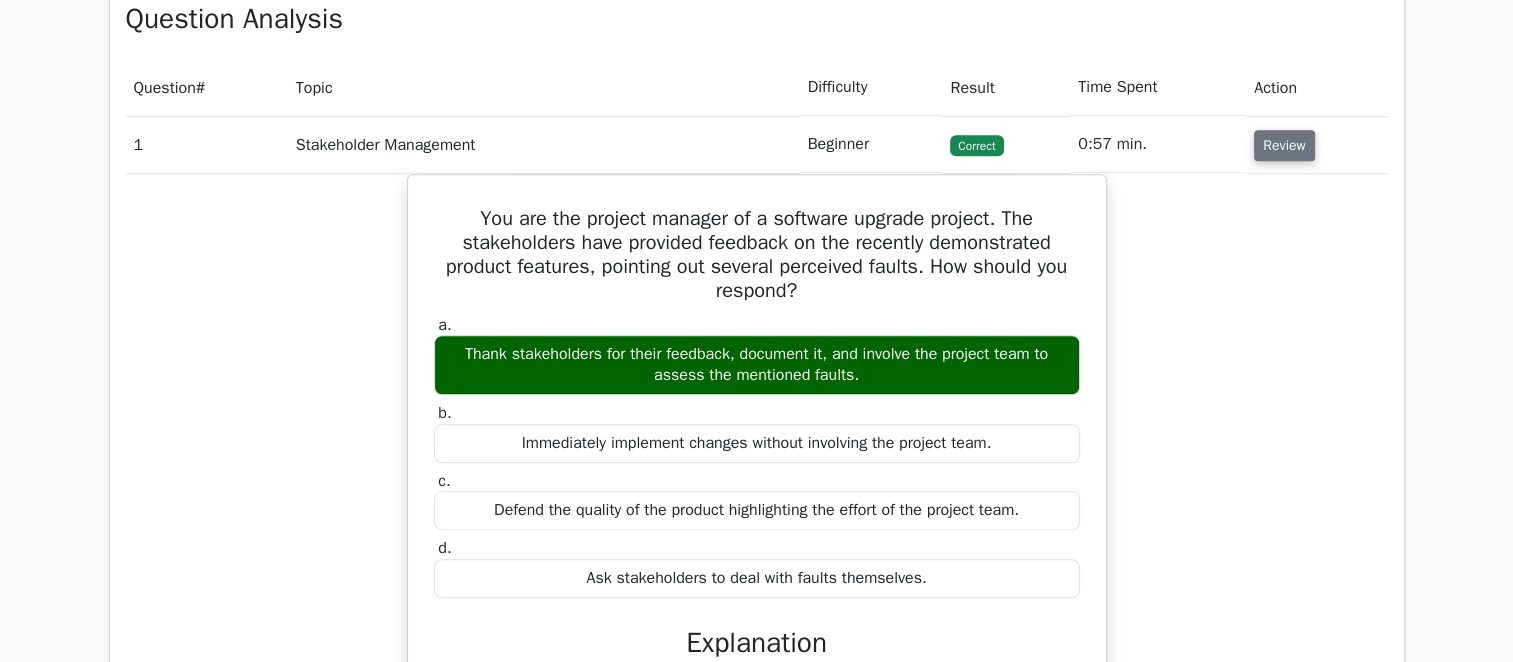 click on "Review" at bounding box center [1284, 145] 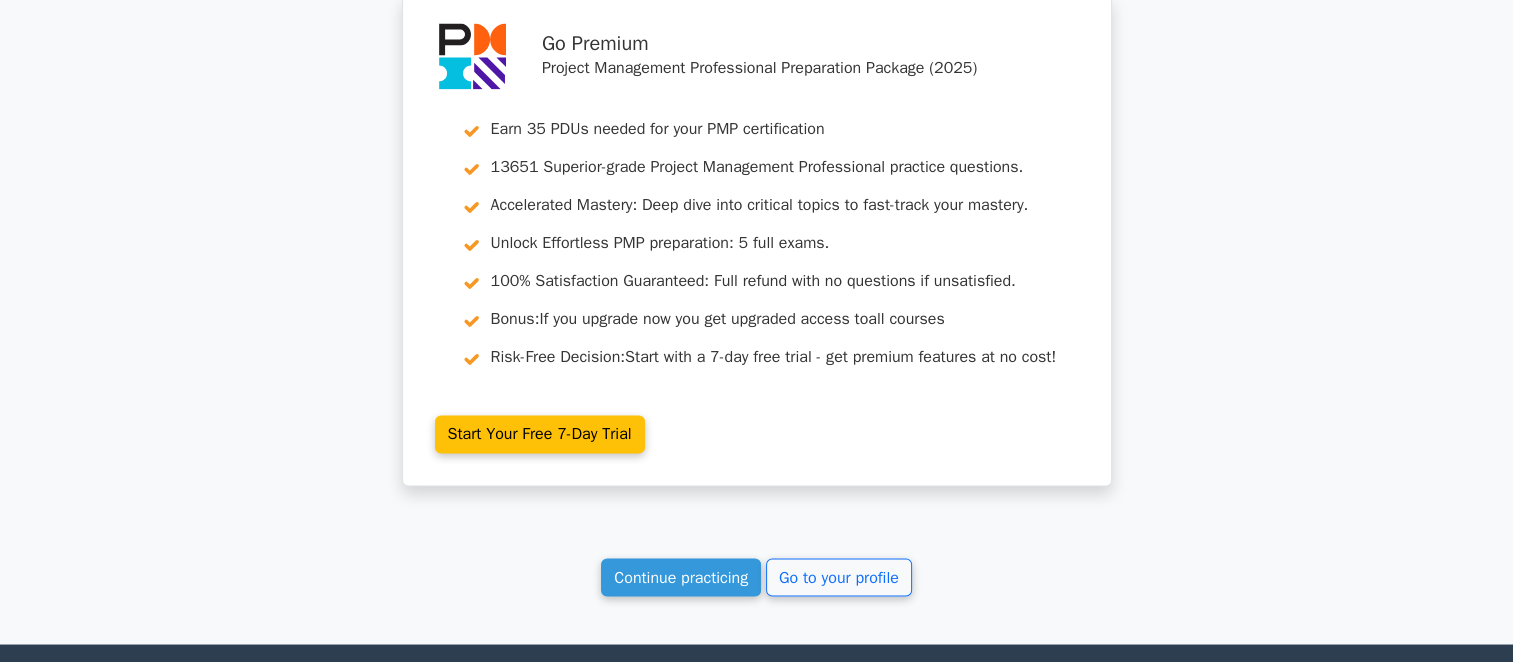 scroll, scrollTop: 3300, scrollLeft: 0, axis: vertical 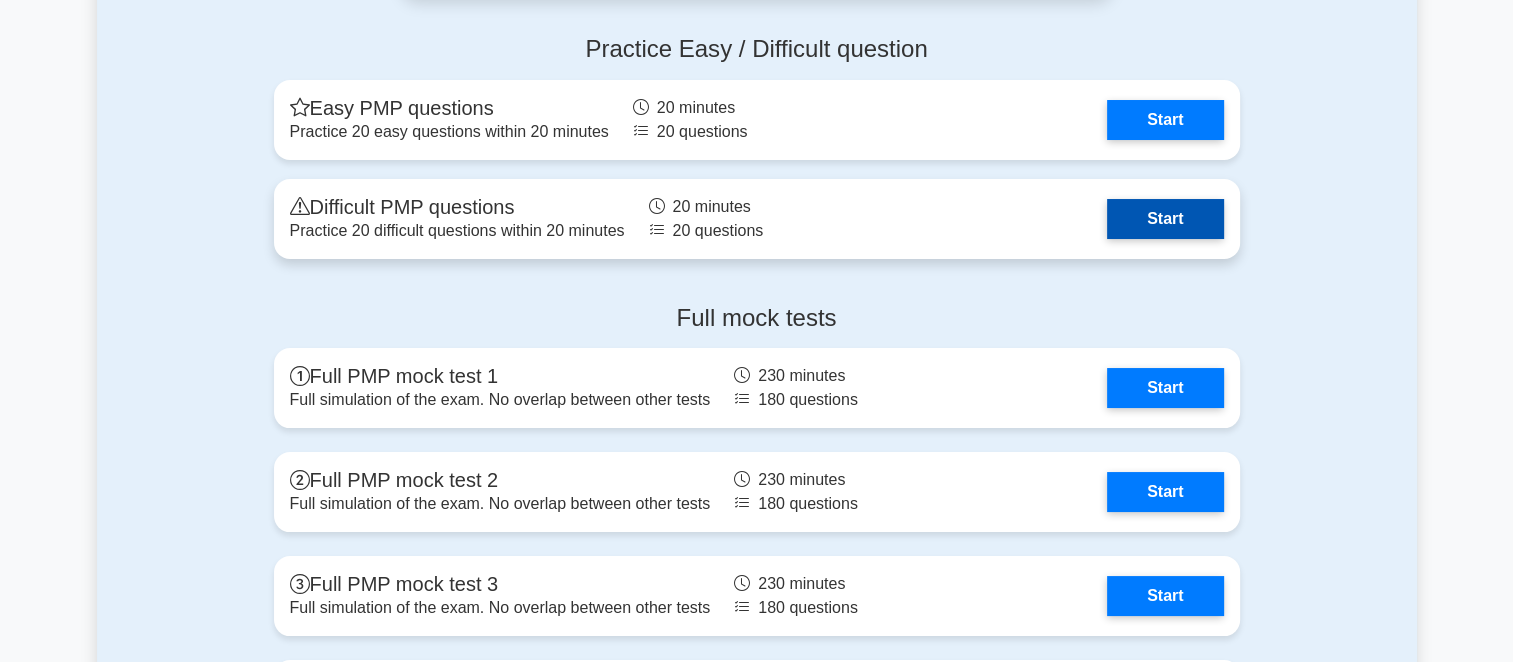 click on "Start" at bounding box center [1165, 219] 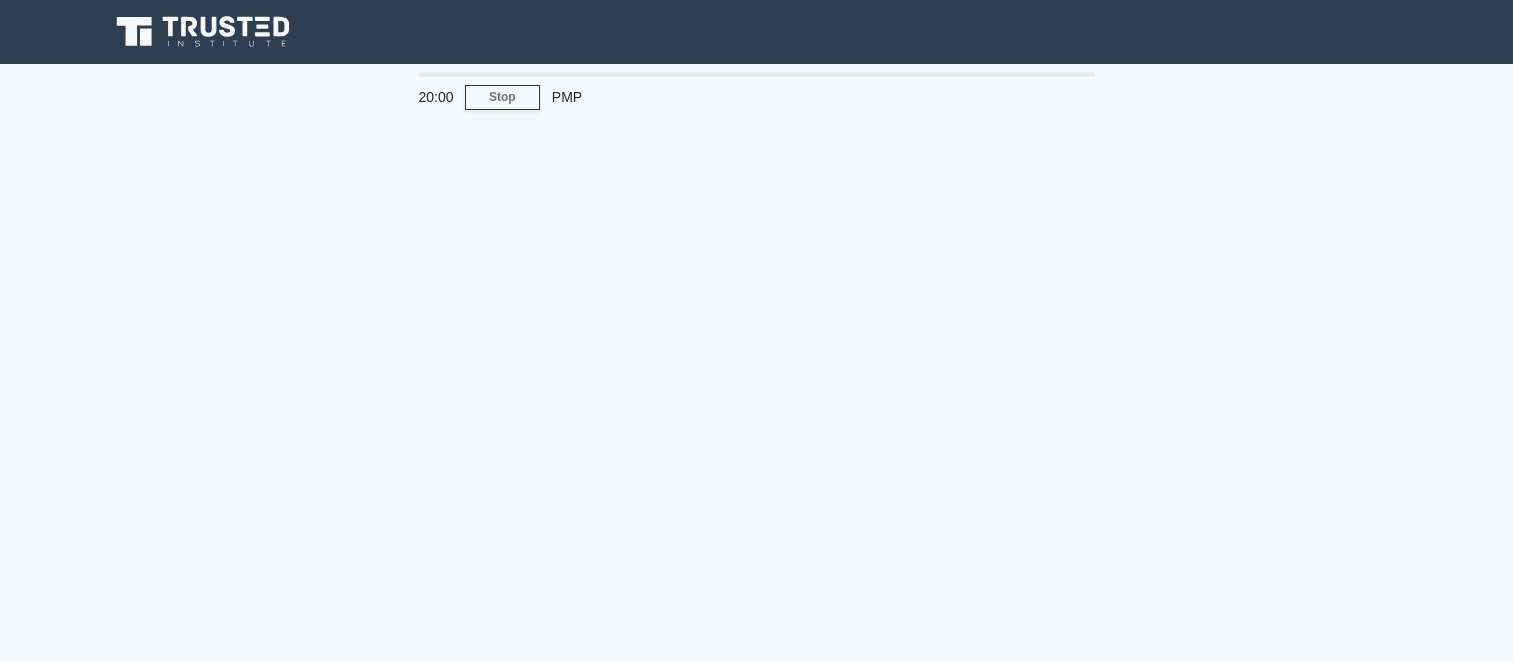 scroll, scrollTop: 0, scrollLeft: 0, axis: both 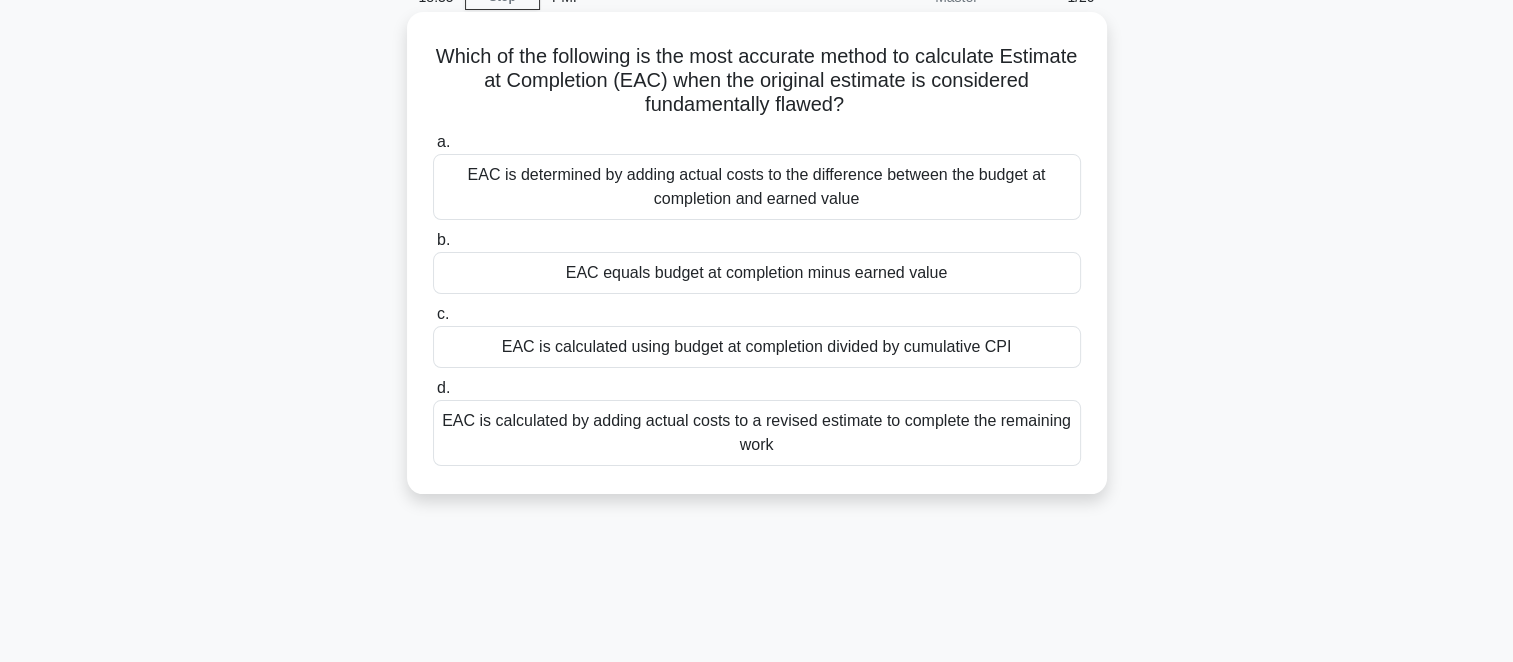click on "EAC is determined by adding actual costs to the difference between the budget at completion and earned value" at bounding box center (757, 187) 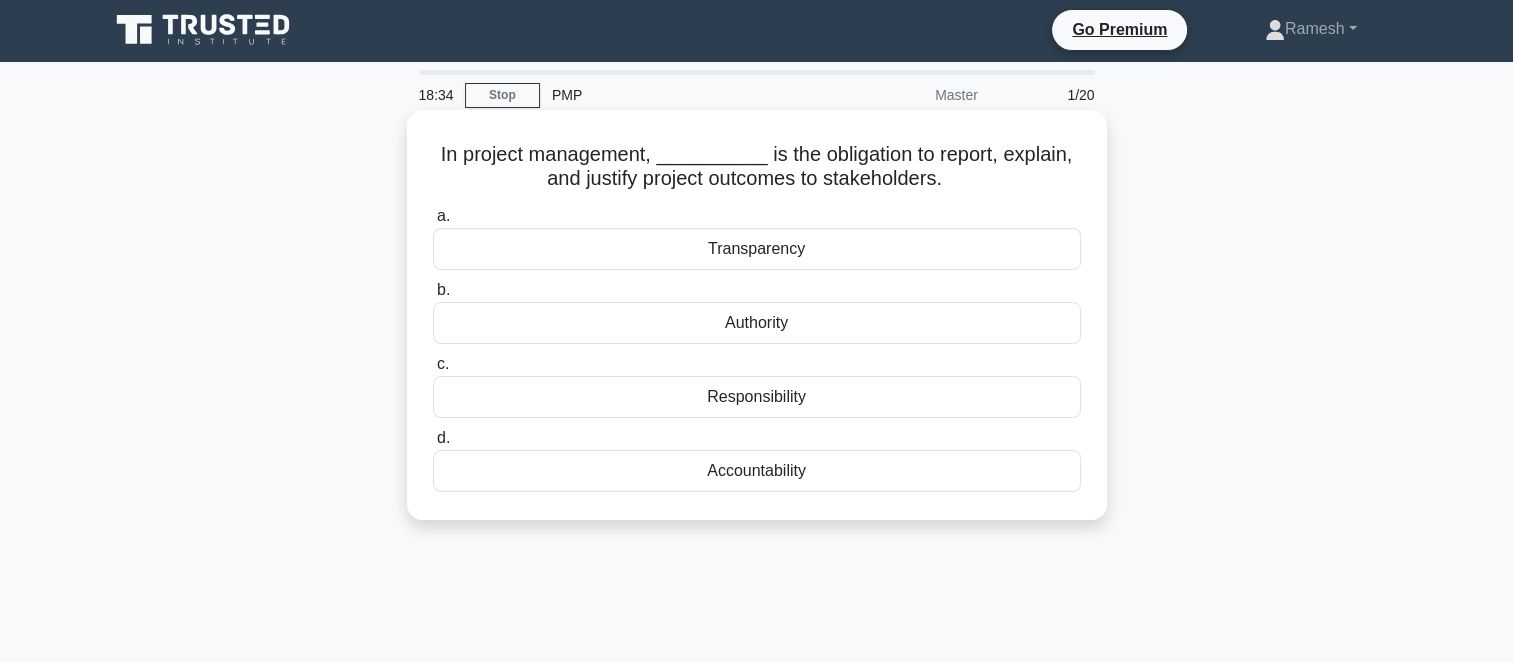 scroll, scrollTop: 0, scrollLeft: 0, axis: both 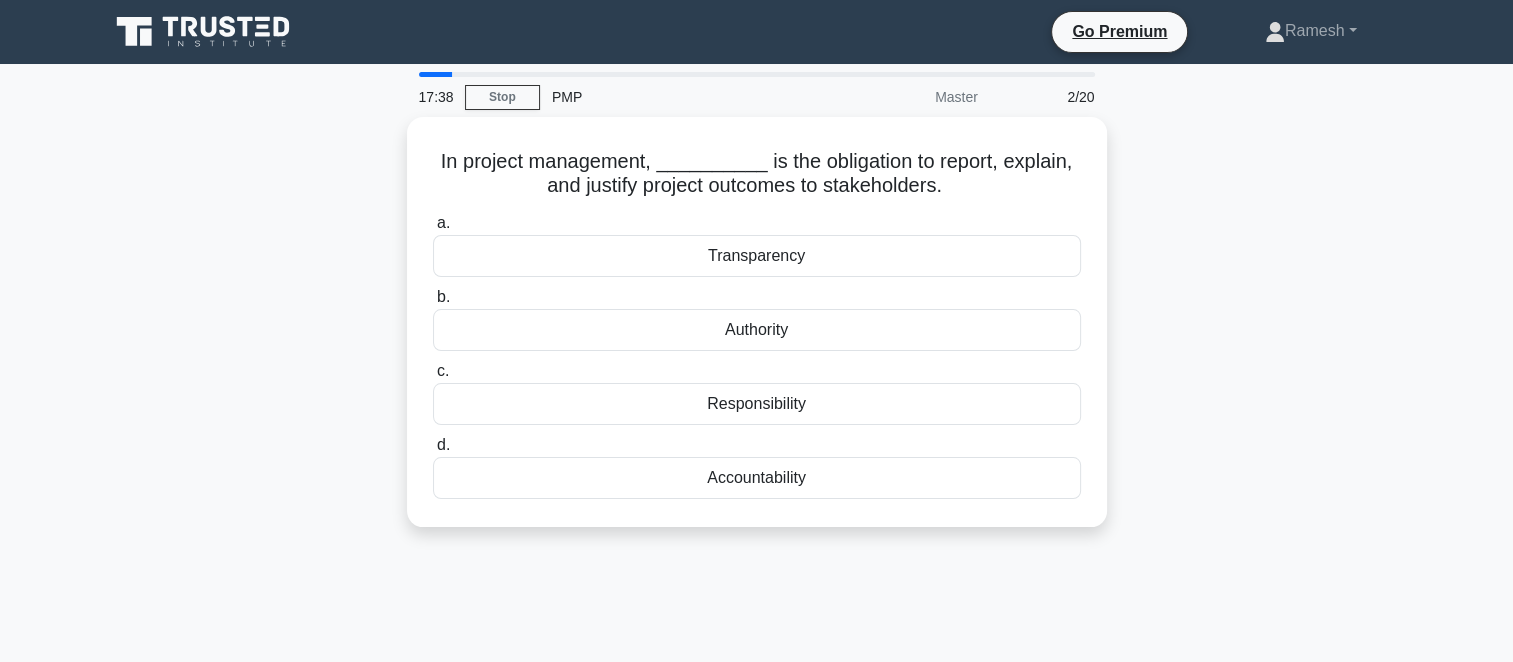 drag, startPoint x: 799, startPoint y: 475, endPoint x: 1374, endPoint y: 376, distance: 583.4604 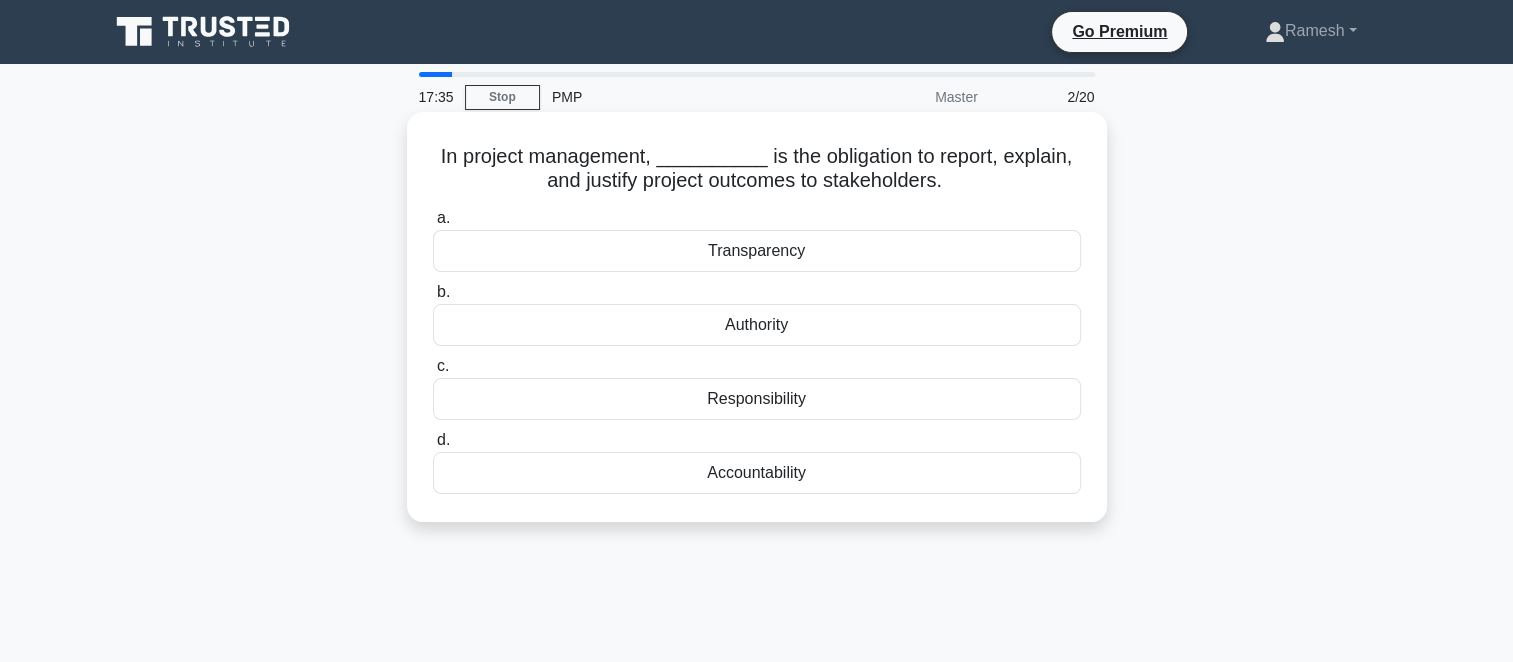 drag, startPoint x: 443, startPoint y: 157, endPoint x: 818, endPoint y: 478, distance: 493.62537 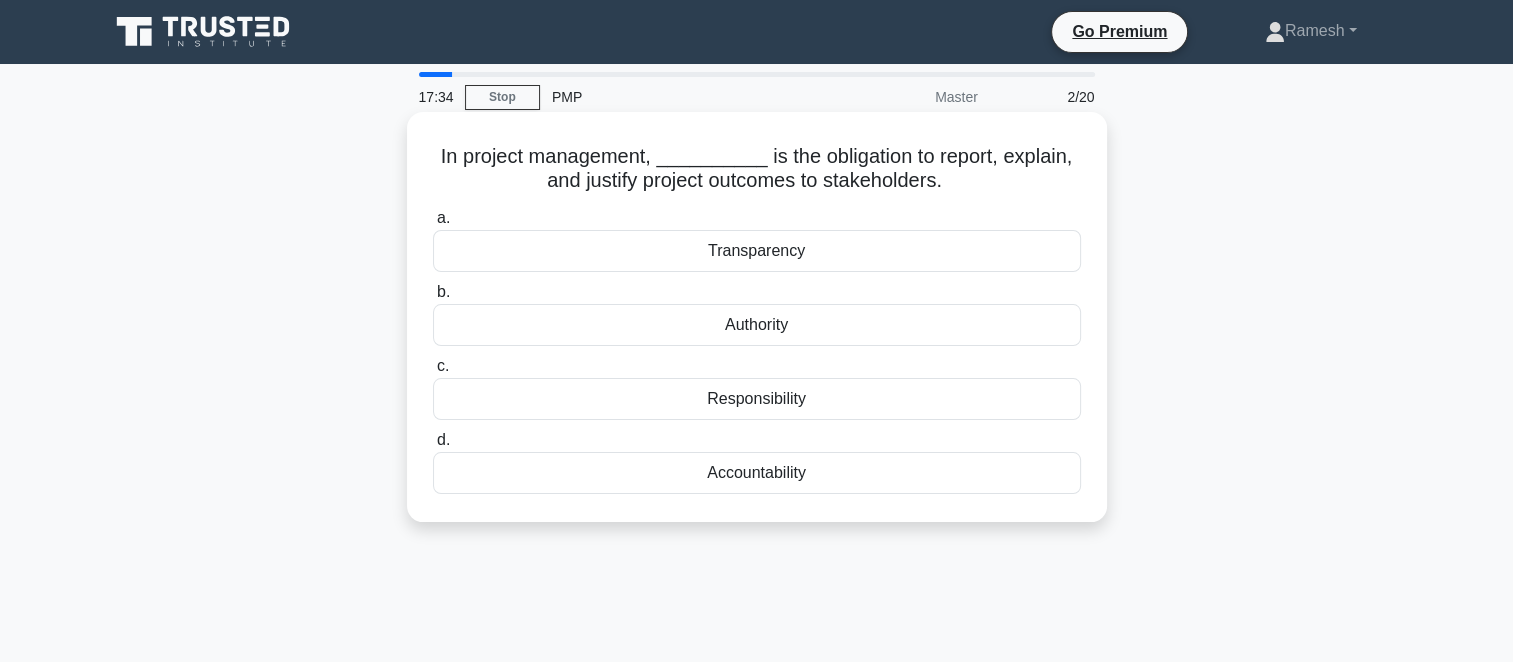 drag, startPoint x: 818, startPoint y: 478, endPoint x: 759, endPoint y: 394, distance: 102.64989 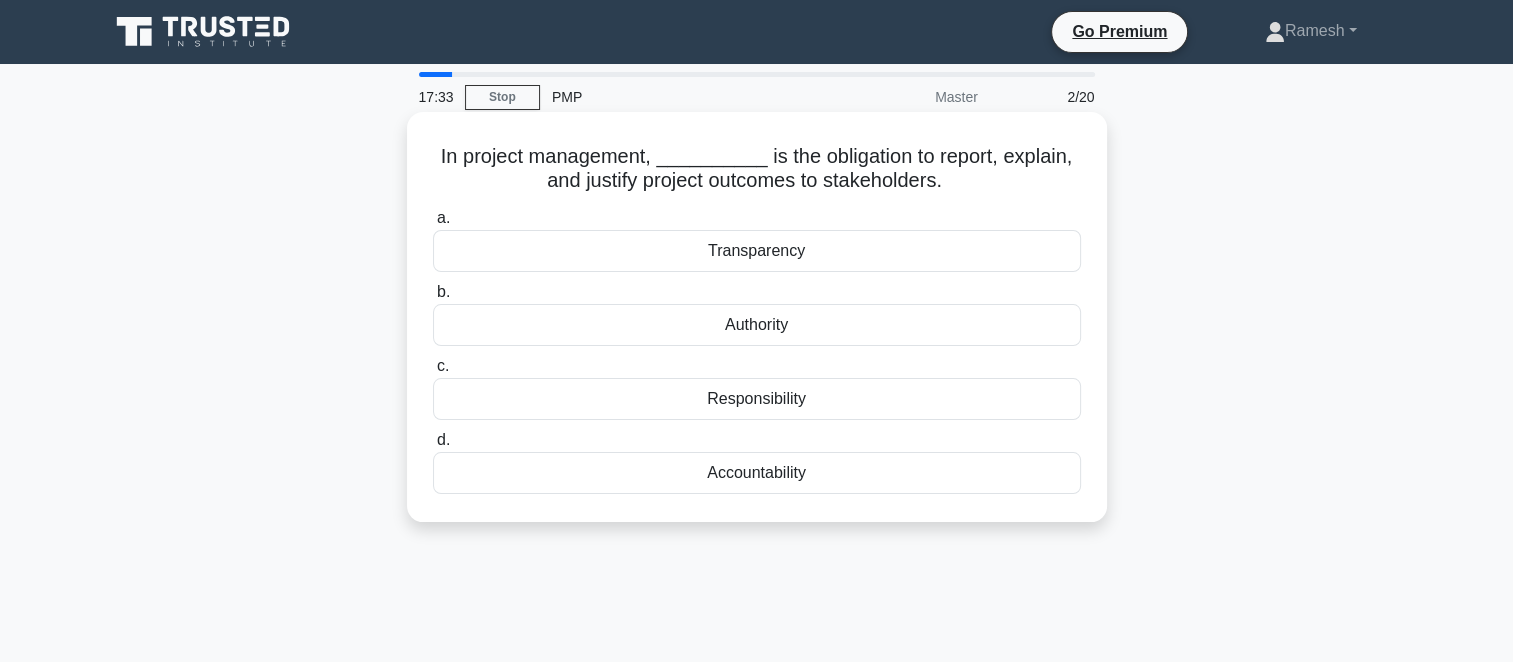 copy on "In project management, __________ is the obligation to report, explain, and justify project outcomes to stakeholders.
.spinner_0XTQ{transform-origin:center;animation:spinner_y6GP .75s linear infinite}@keyframes spinner_y6GP{100%{transform:rotate(360deg)}}
a.
Transparency
b.
Authority
c.
Responsibility
d.
Accountability" 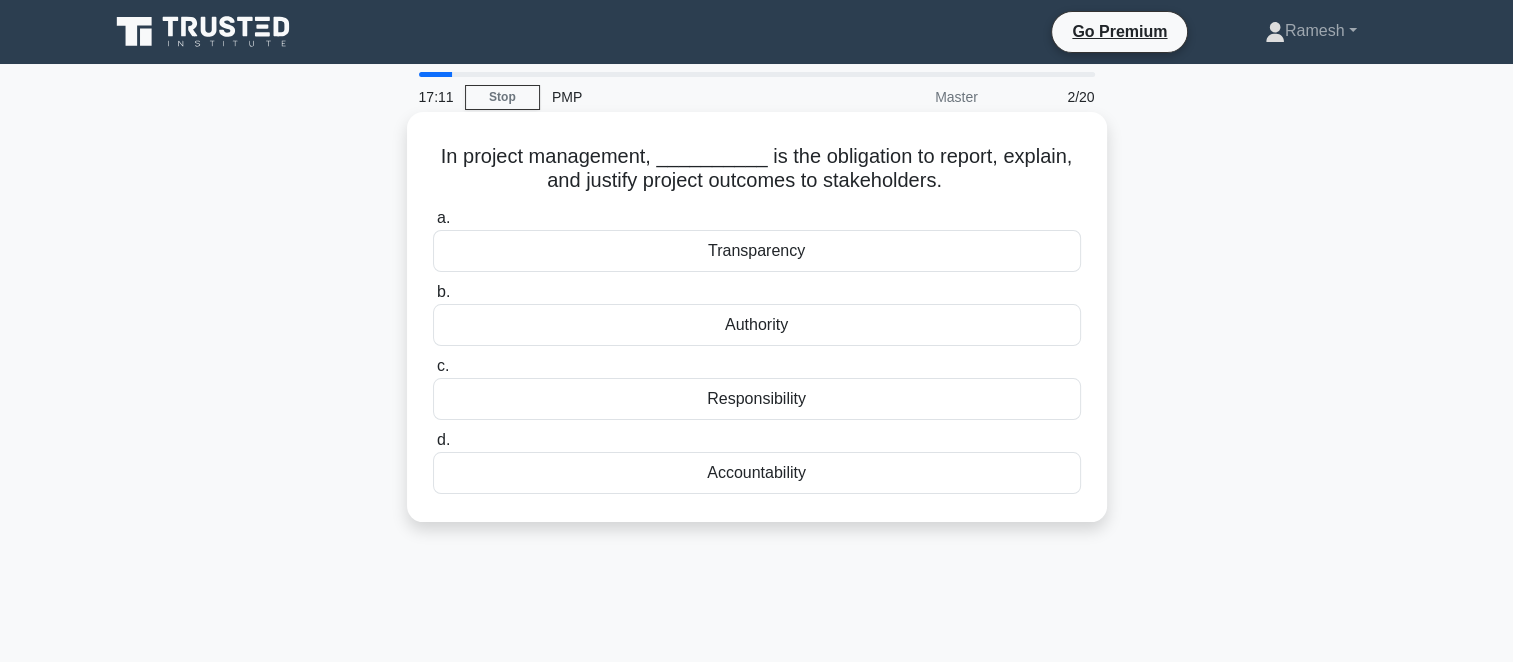 click on "Accountability" at bounding box center (757, 473) 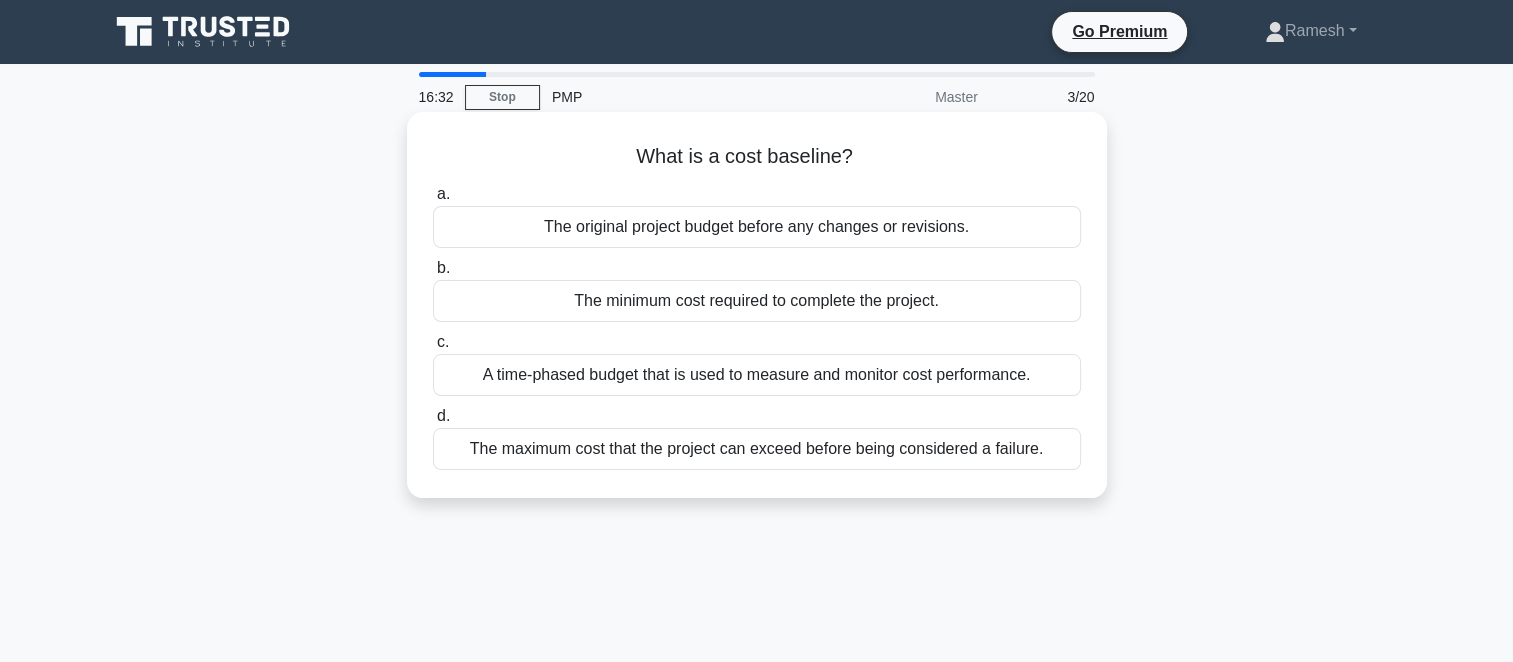 click on "The original project budget before any changes or revisions." at bounding box center (757, 227) 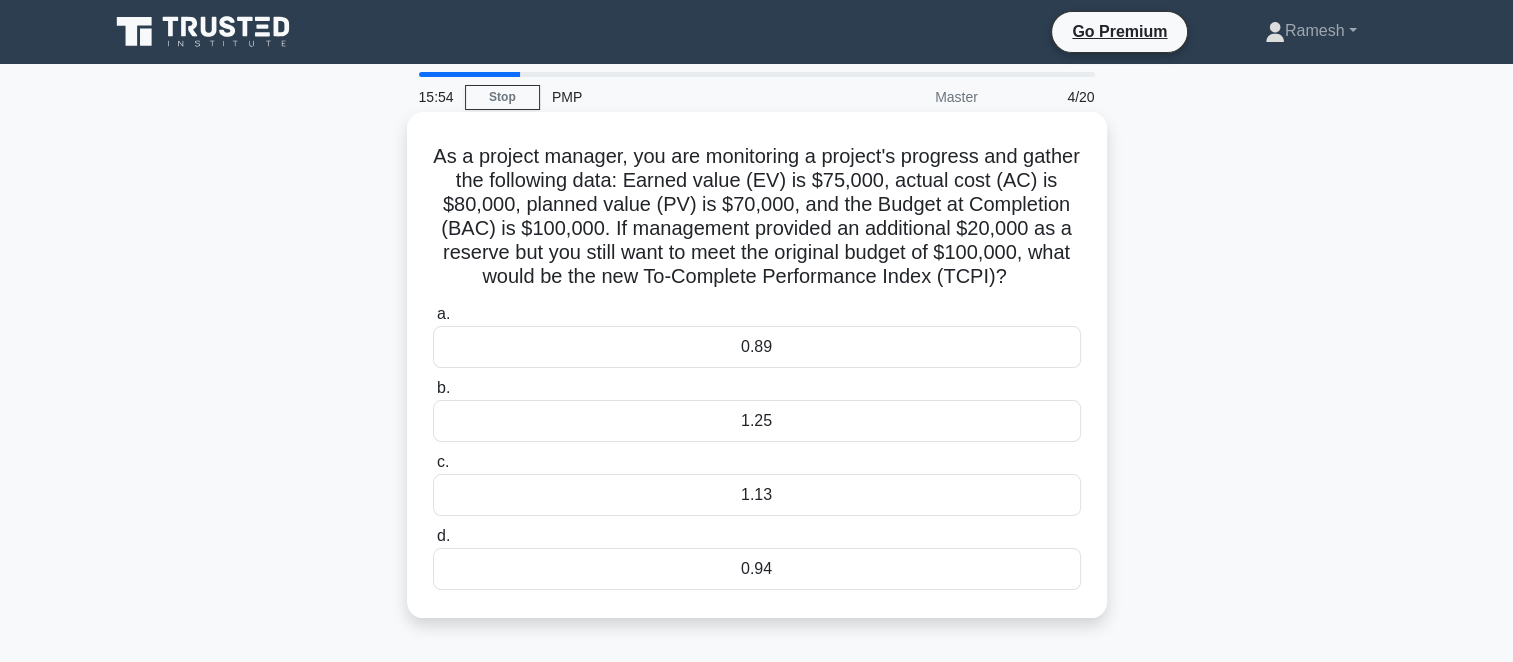 drag, startPoint x: 462, startPoint y: 157, endPoint x: 822, endPoint y: 583, distance: 557.7419 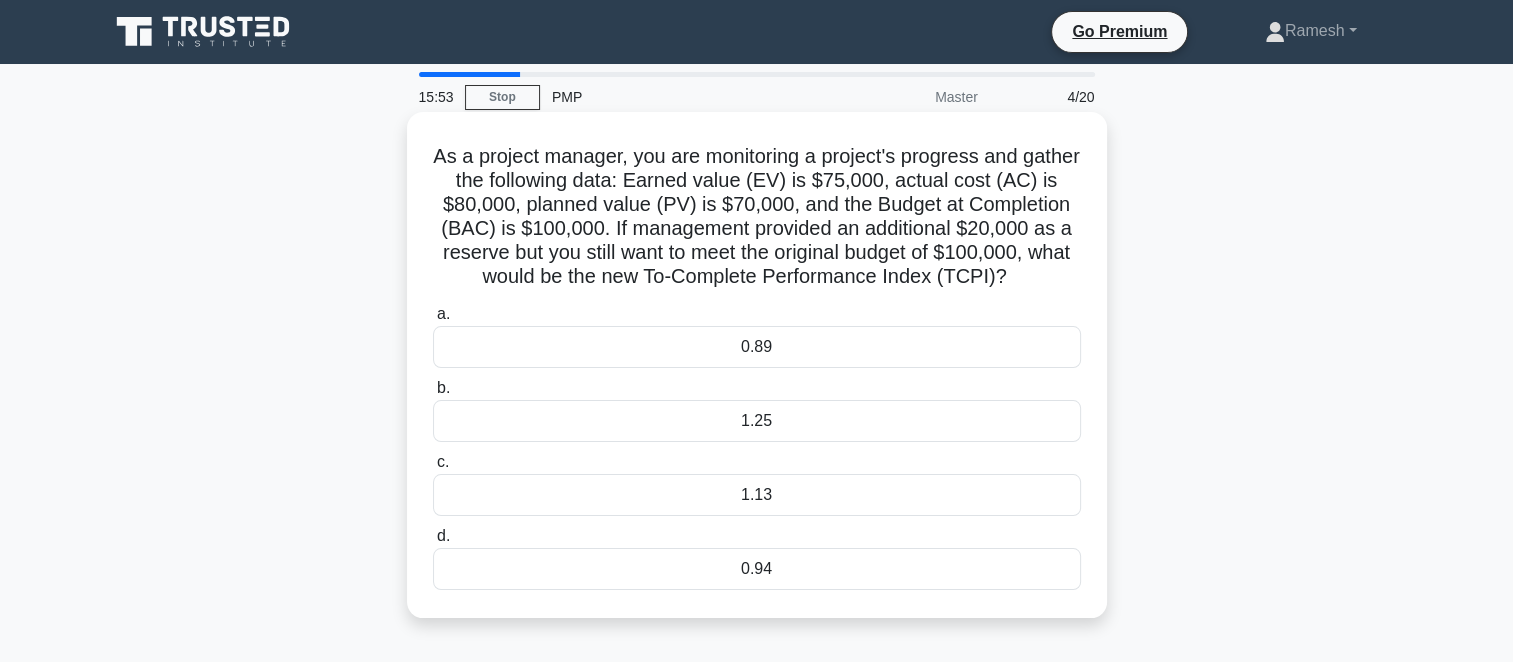 drag, startPoint x: 822, startPoint y: 583, endPoint x: 746, endPoint y: 239, distance: 352.29532 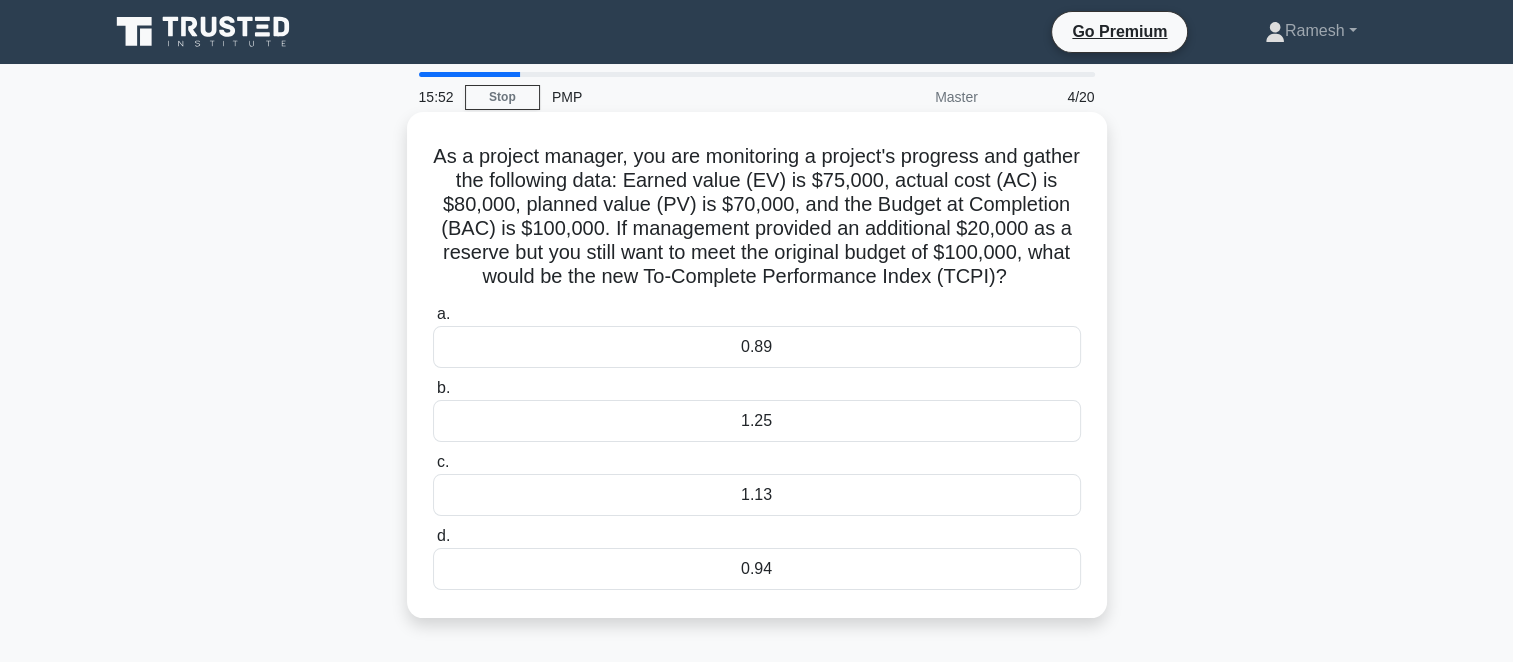 copy on "As a project manager, you are monitoring a project's progress and gather the following data: Earned value (EV) is $75,000, actual cost (AC) is $80,000, planned value (PV) is $70,000, and the Budget at Completion (BAC) is $100,000. If management provided an additional $20,000 as a reserve but you still want to meet the original budget of $100,000, what would be the new To-Complete Performance Index (TCPI)?
.spinner_0XTQ{transform-origin:center;animation:spinner_y6GP .75s linear infinite}@keyframes spinner_y6GP{100%{transform:rotate(360deg)}}
a.
0.89
b.
1.25
c.
1.13
d.
0.94" 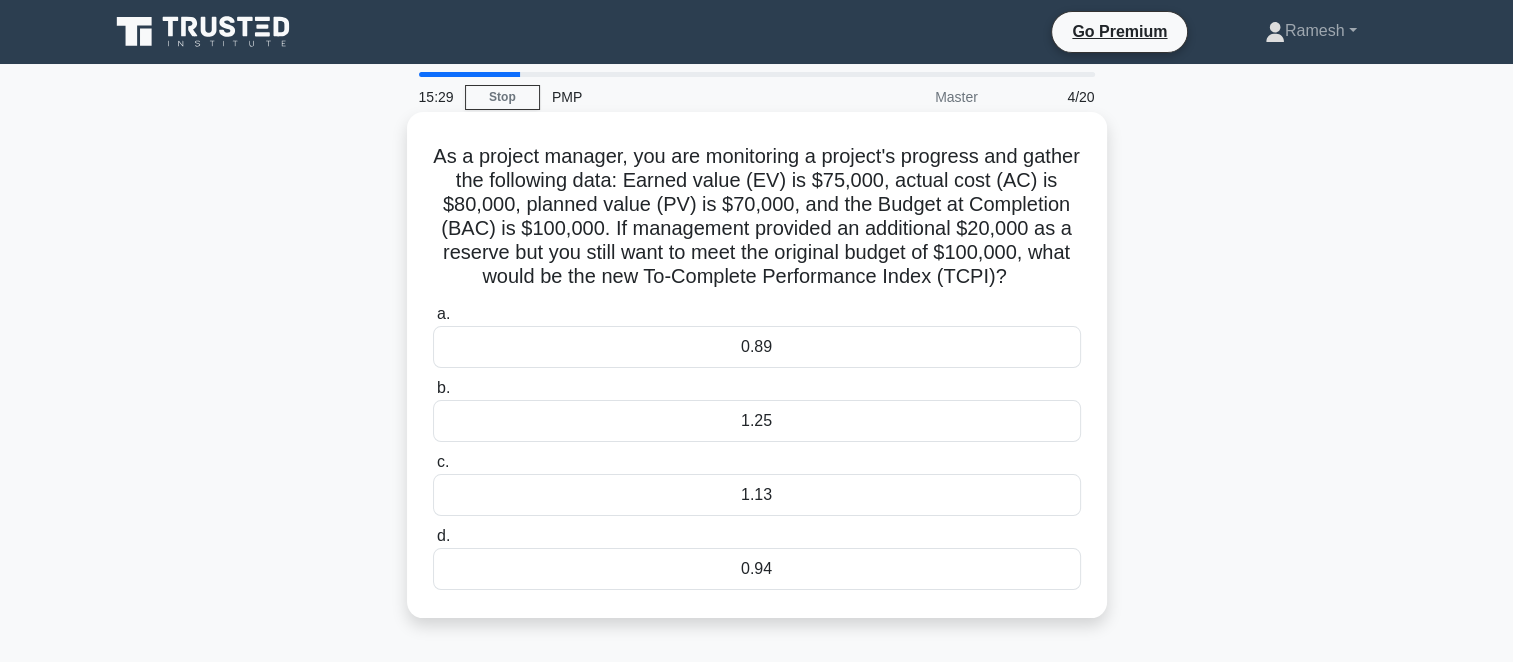 click on "1.25" at bounding box center (757, 421) 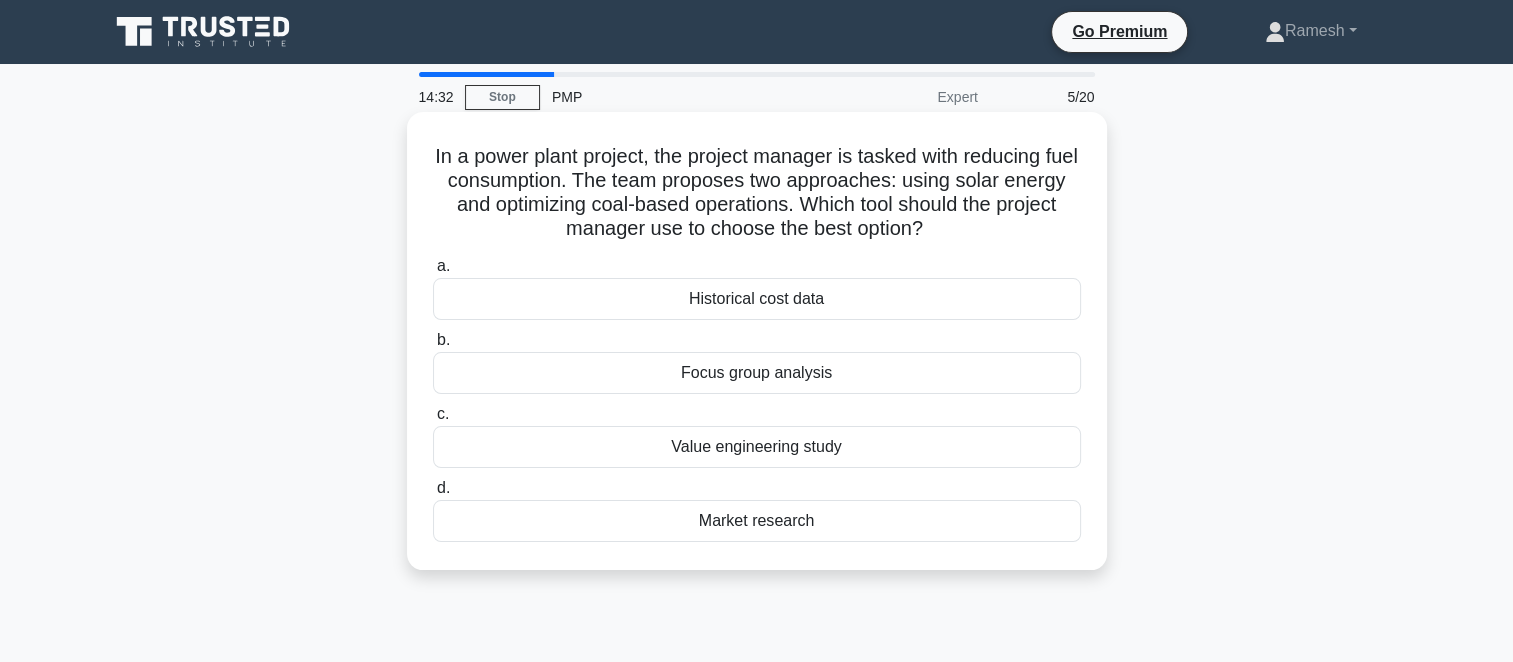 click on "Value engineering study" at bounding box center (757, 447) 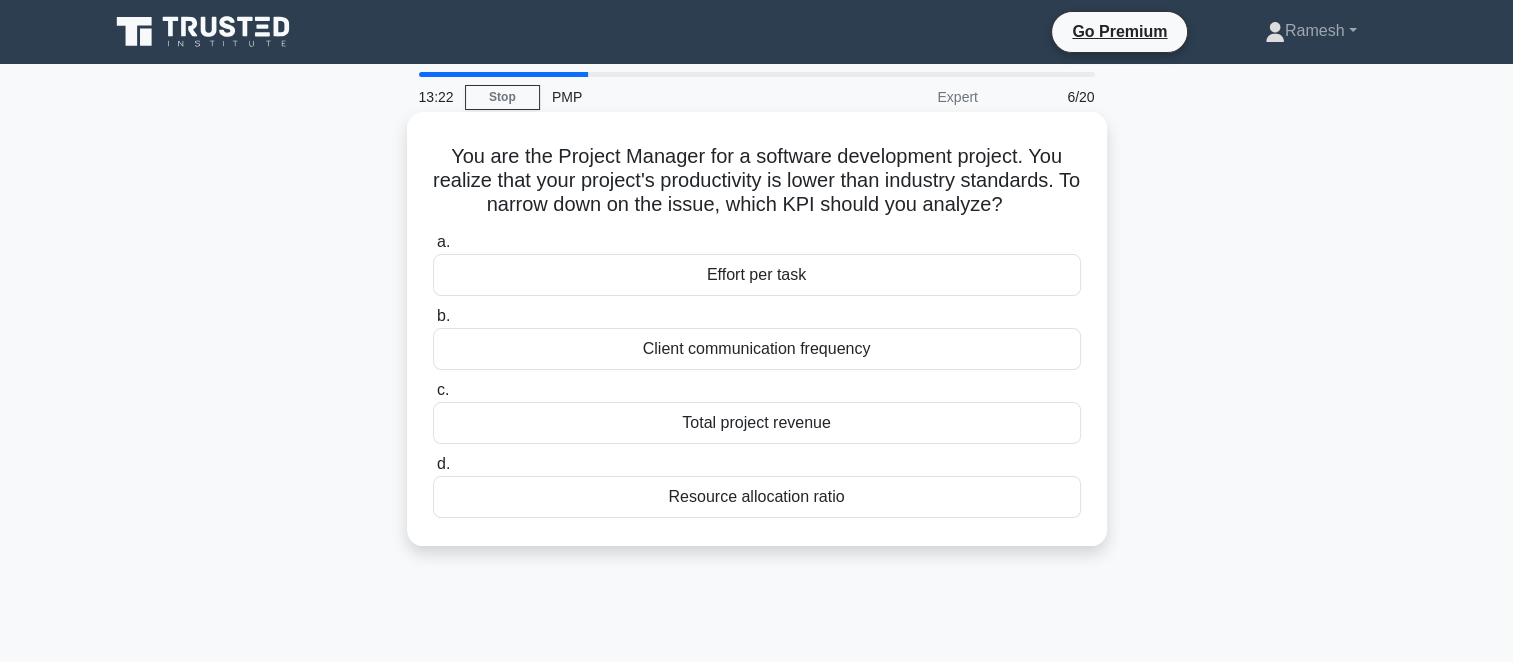 click on "Effort per task" at bounding box center (757, 275) 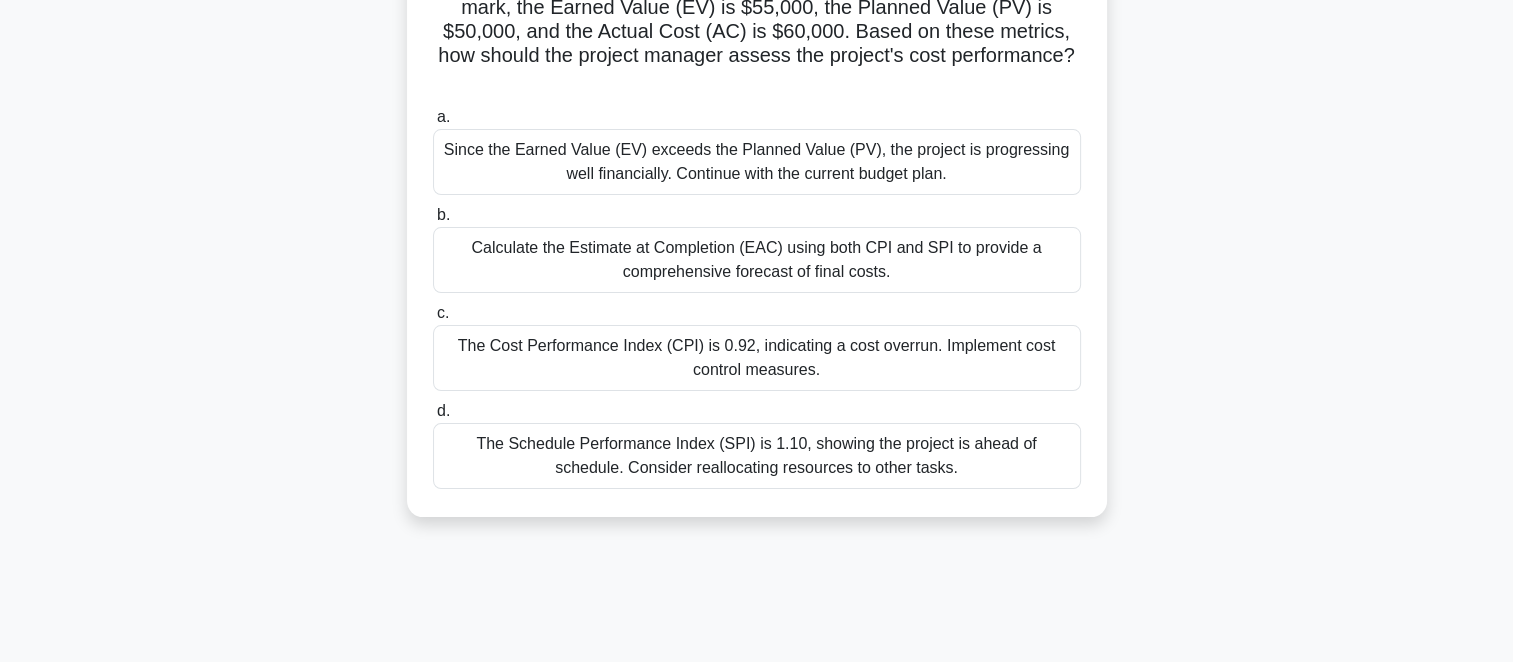 scroll, scrollTop: 200, scrollLeft: 0, axis: vertical 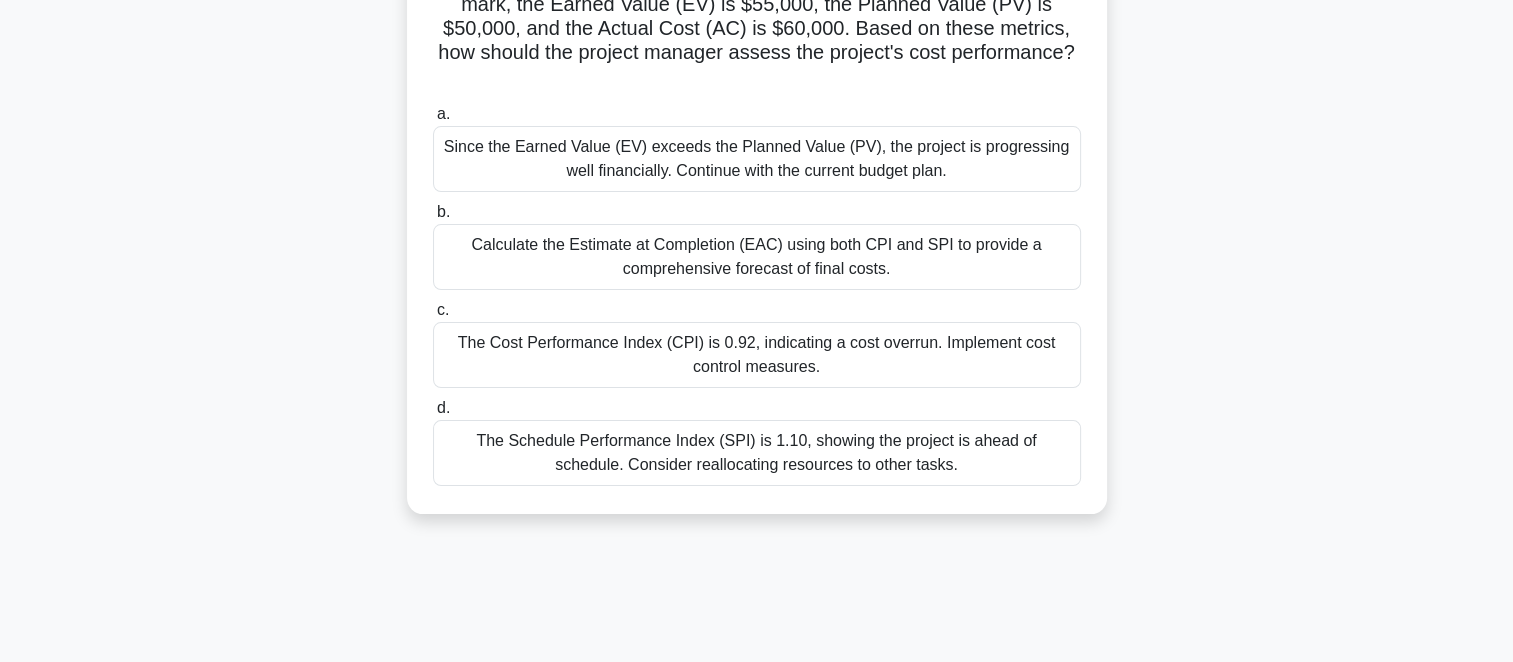 click on "The Cost Performance Index (CPI) is 0.92, indicating a cost overrun. Implement cost control measures." at bounding box center (757, 355) 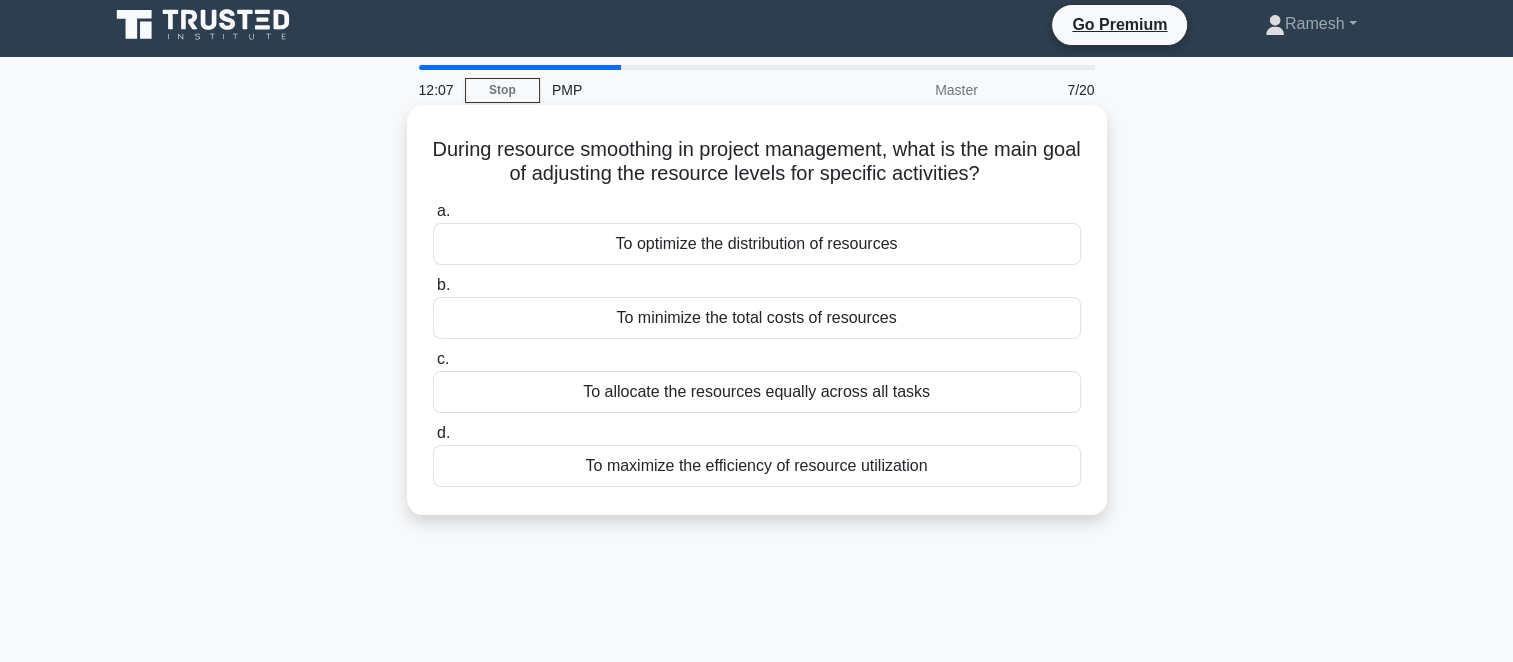 scroll, scrollTop: 0, scrollLeft: 0, axis: both 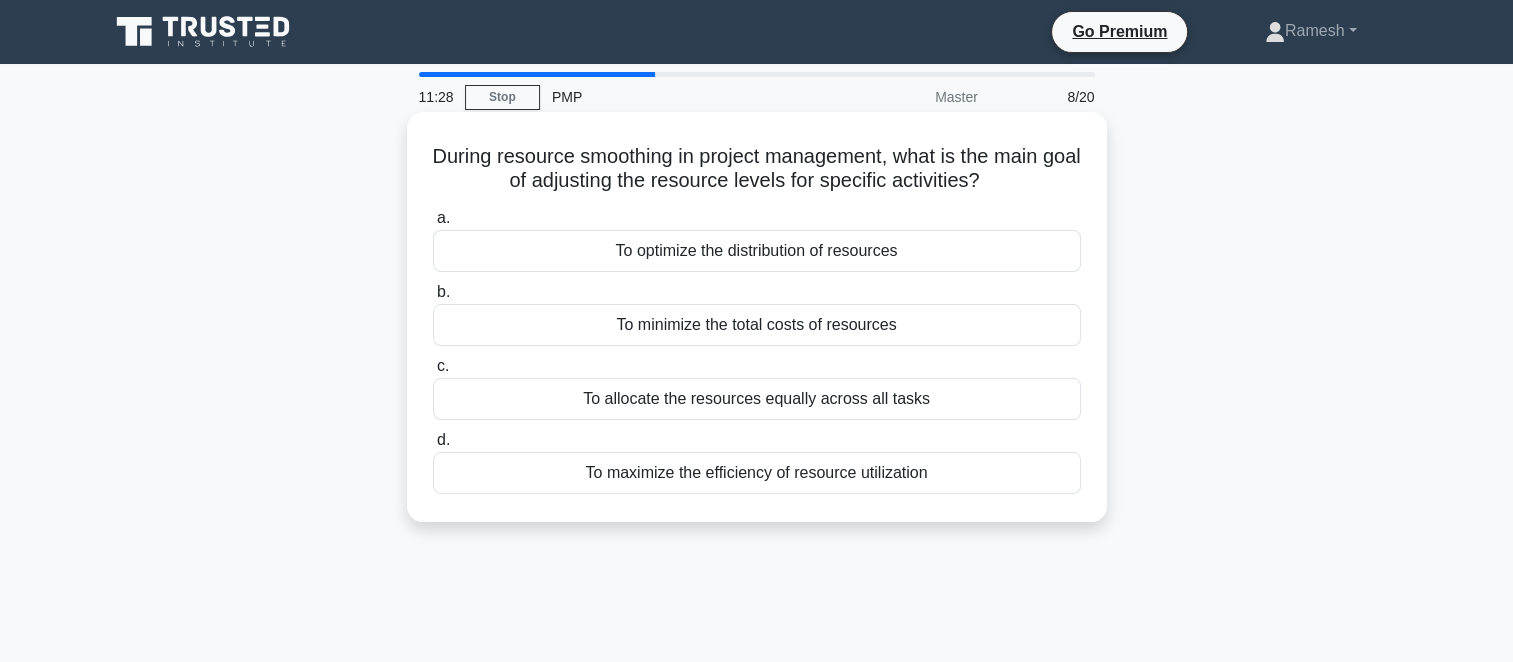click on "To optimize the distribution of resources" at bounding box center [757, 251] 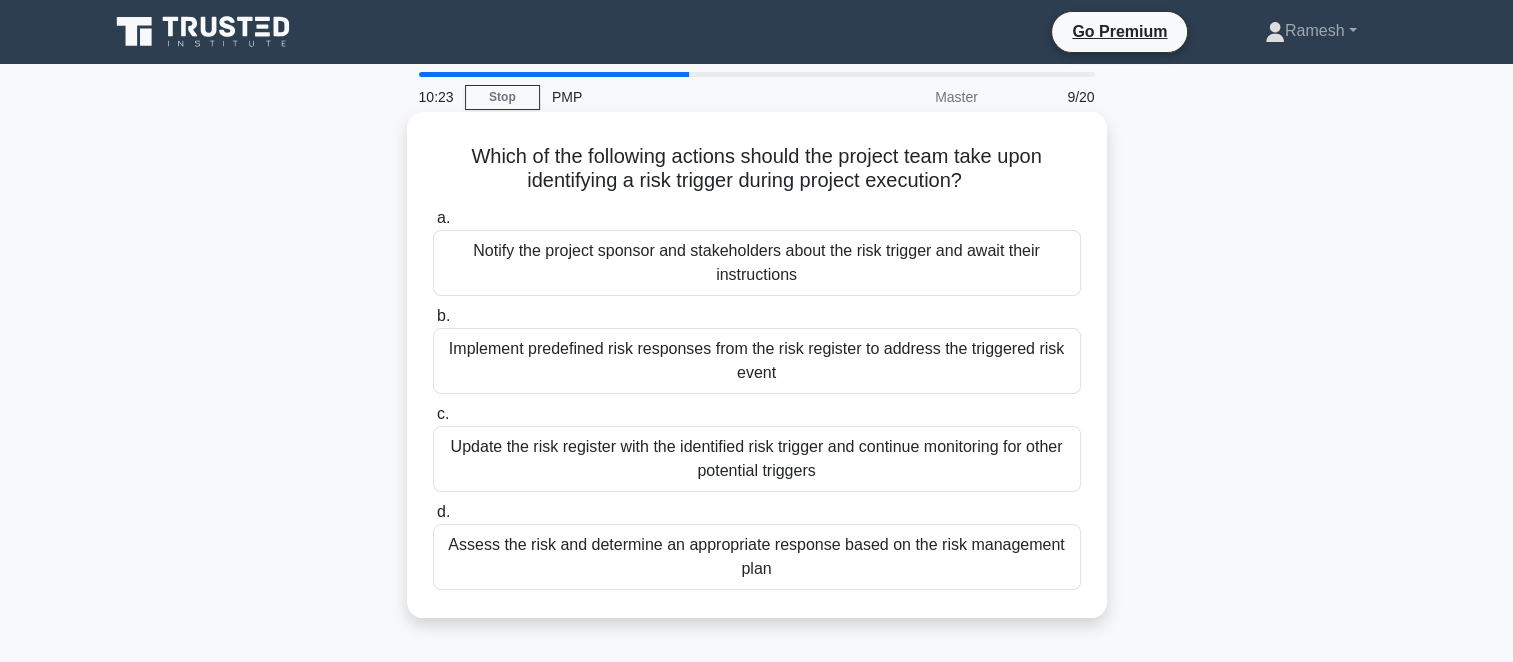 click on "Implement predefined risk responses from the risk register to address the triggered risk event" at bounding box center [757, 361] 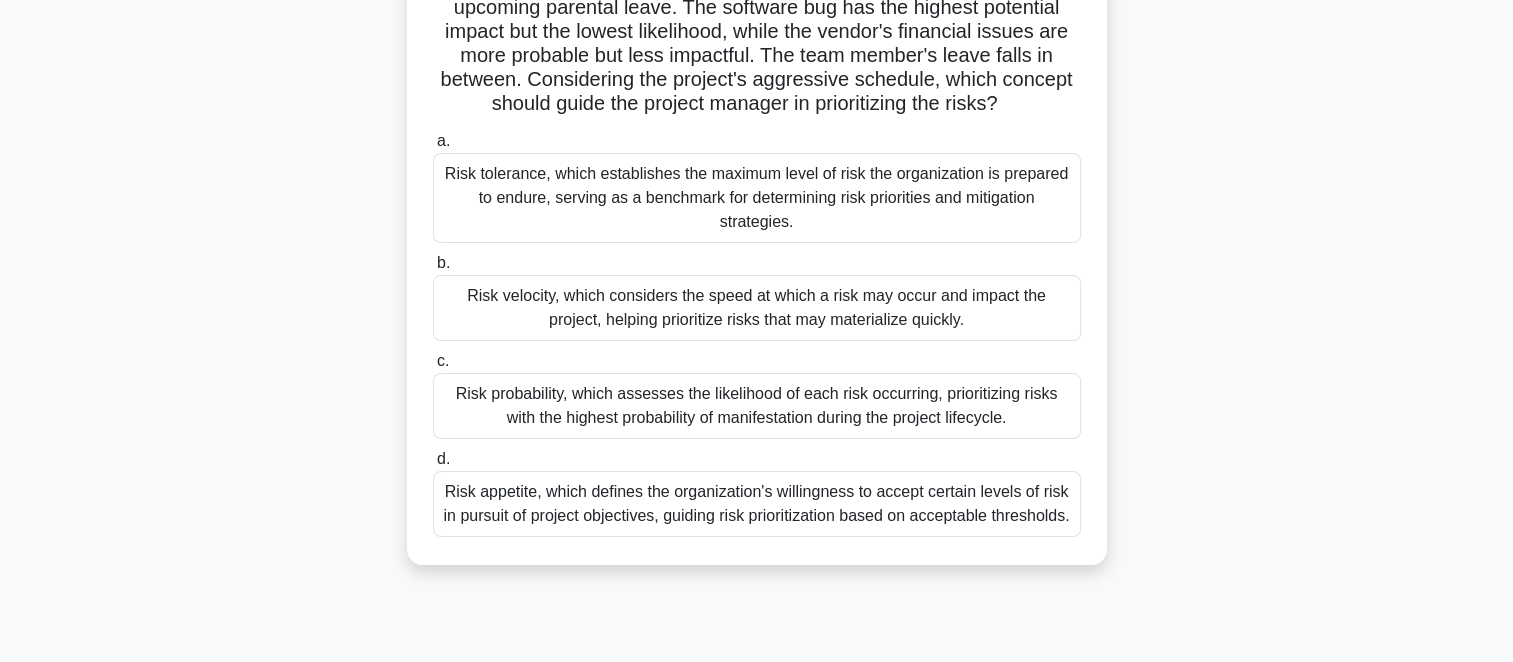 scroll, scrollTop: 200, scrollLeft: 0, axis: vertical 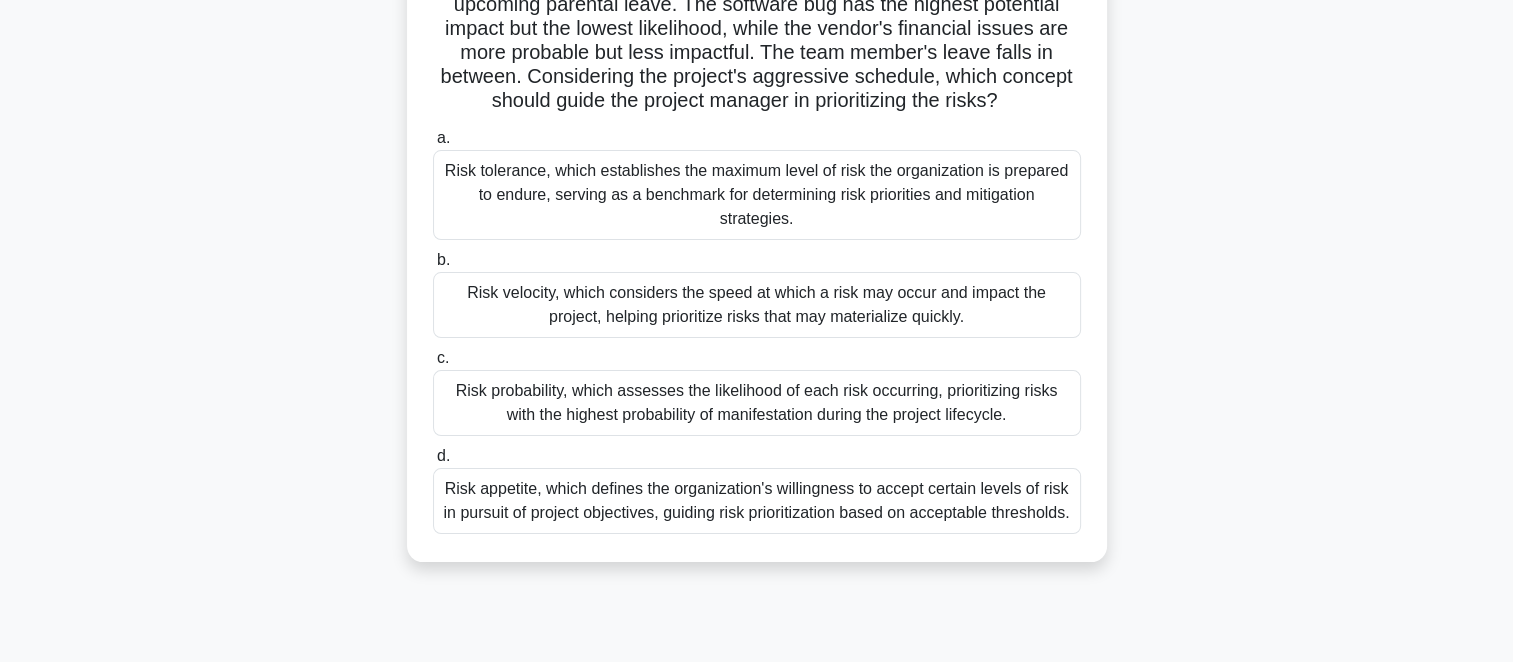 click on "Risk appetite, which defines the organization's willingness to accept certain levels of risk in pursuit of project objectives, guiding risk prioritization based on acceptable thresholds." at bounding box center (757, 501) 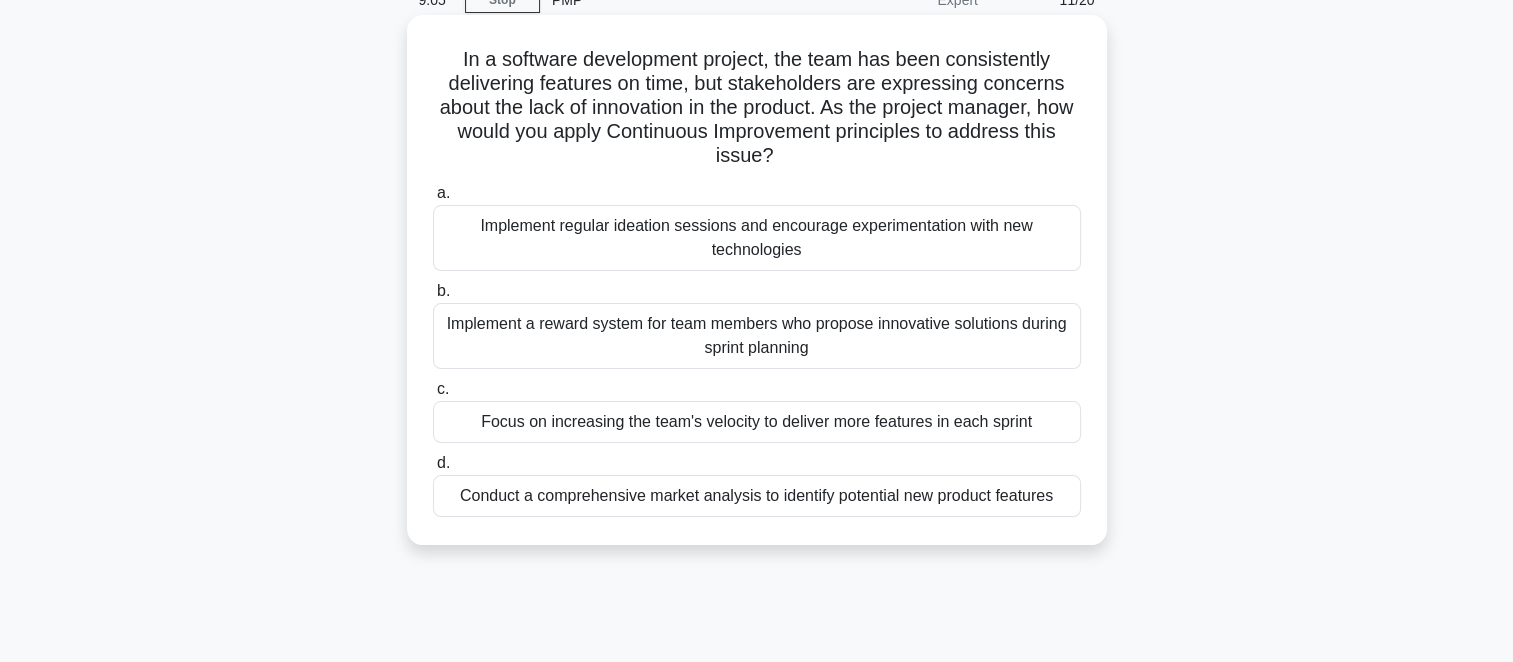 scroll, scrollTop: 100, scrollLeft: 0, axis: vertical 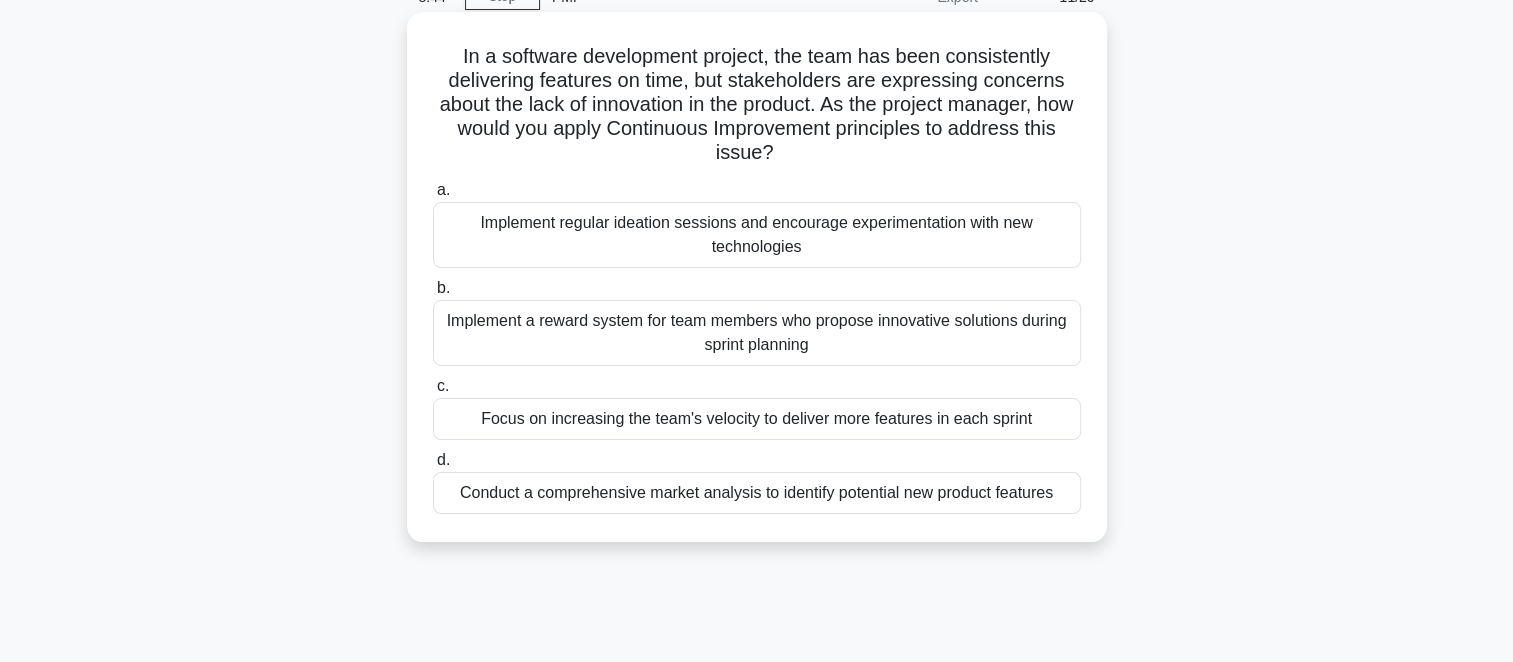 click on "Conduct a comprehensive market analysis to identify potential new product features" at bounding box center [757, 493] 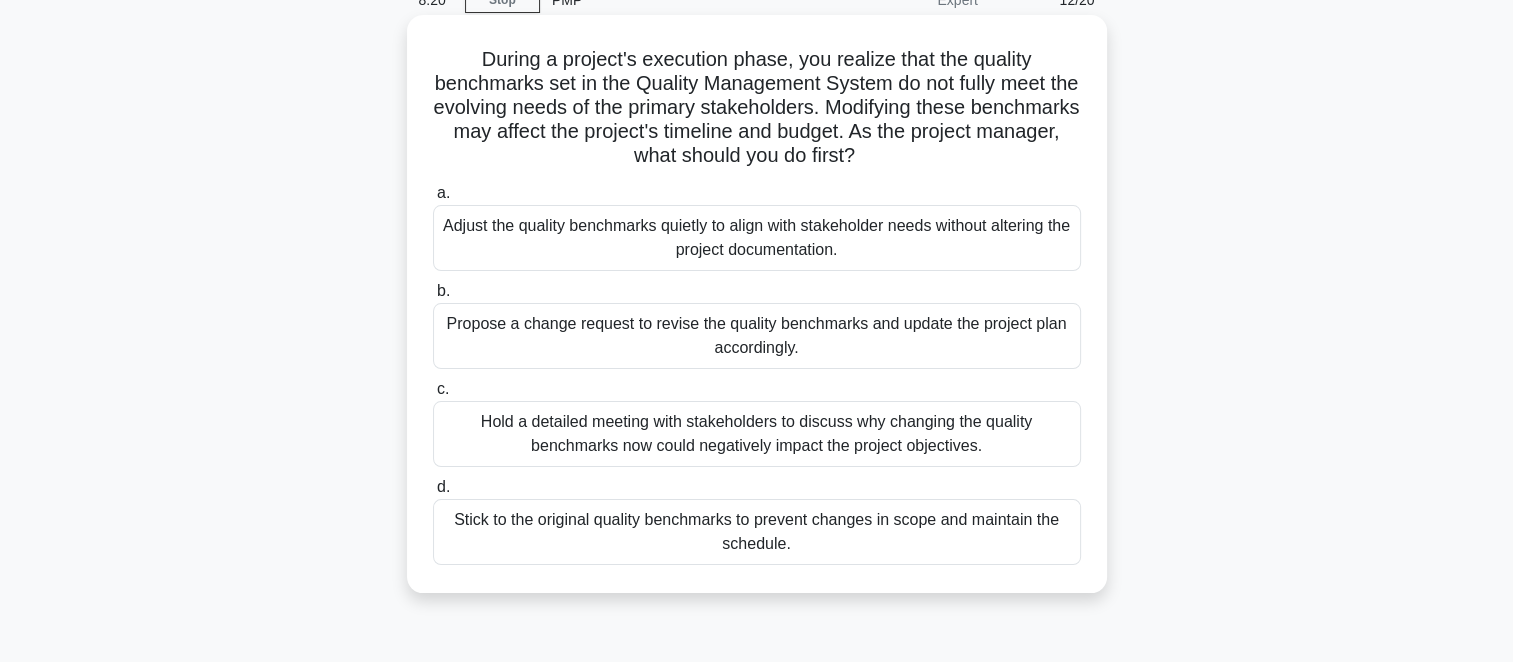 scroll, scrollTop: 100, scrollLeft: 0, axis: vertical 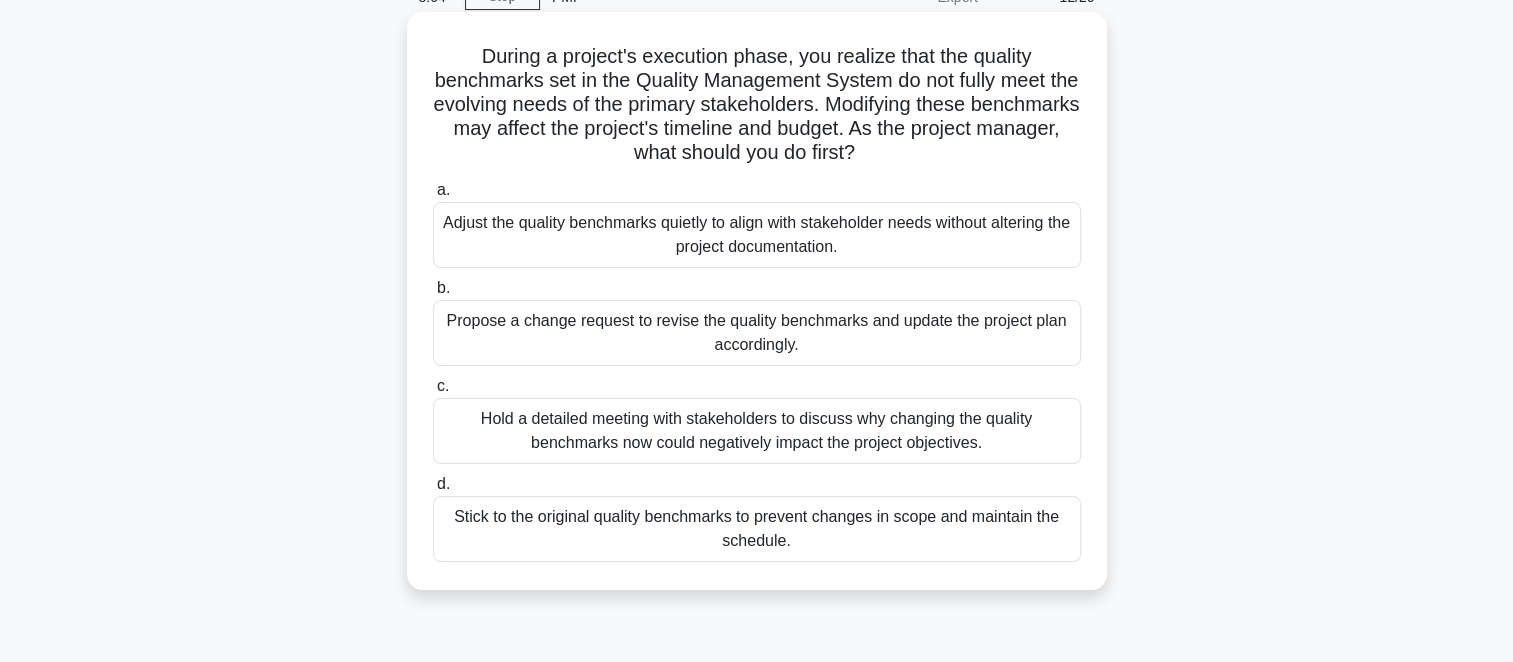 click on "Hold a detailed meeting with stakeholders to discuss why changing the quality benchmarks now could negatively impact the project objectives." at bounding box center (757, 431) 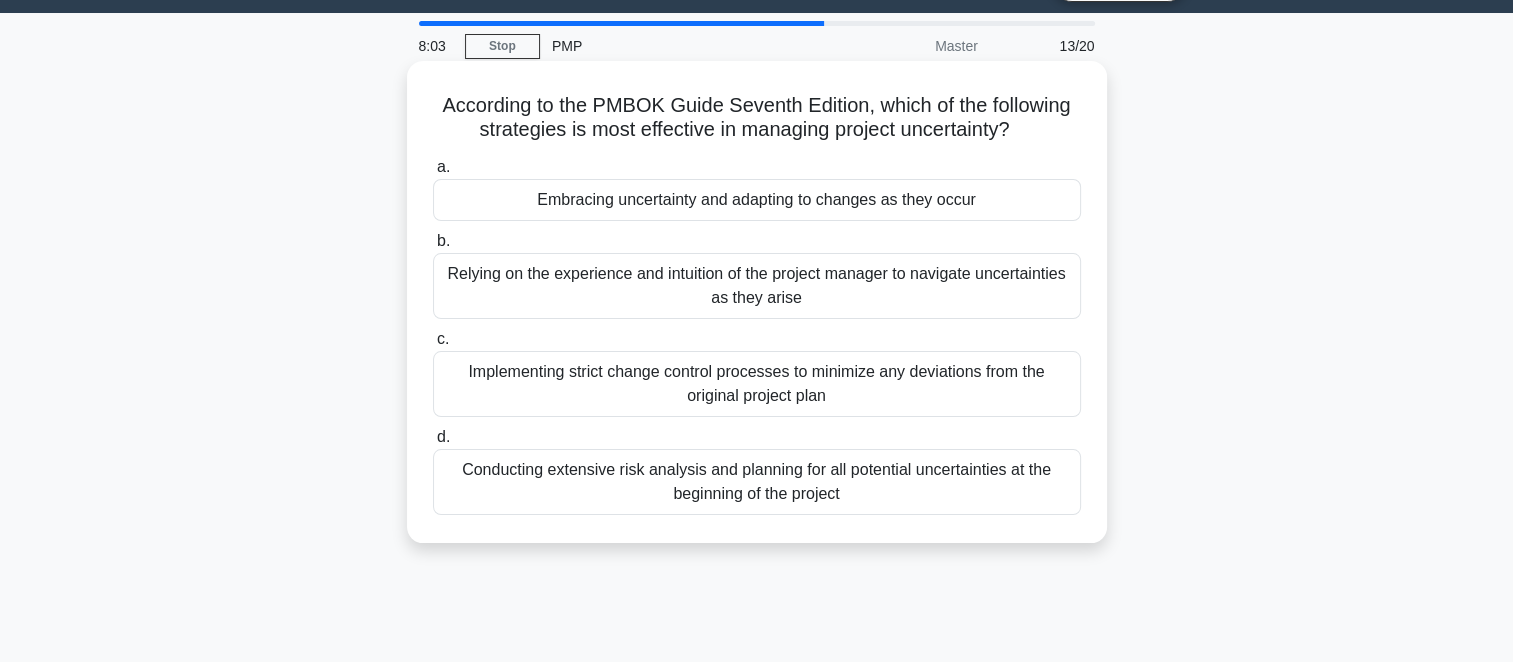 scroll, scrollTop: 0, scrollLeft: 0, axis: both 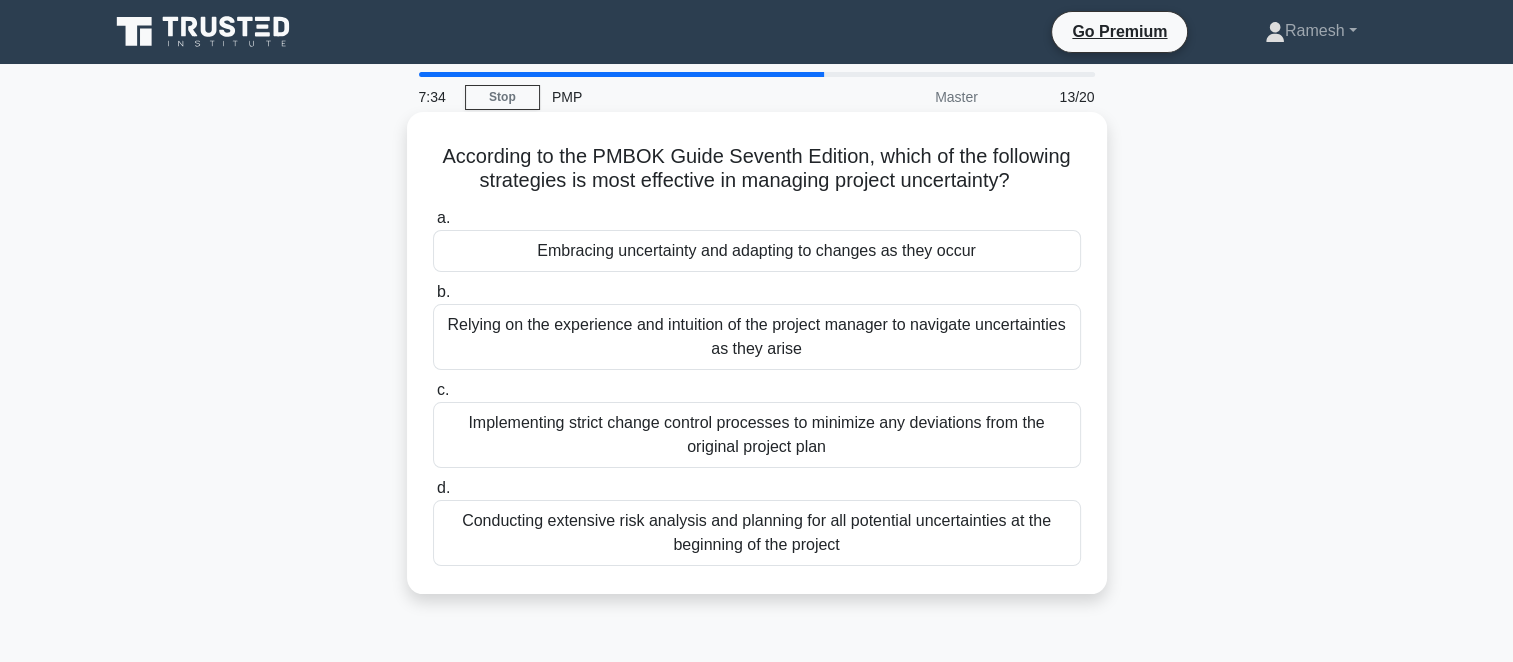 click on "Conducting extensive risk analysis and planning for all potential uncertainties at the beginning of the project" at bounding box center (757, 533) 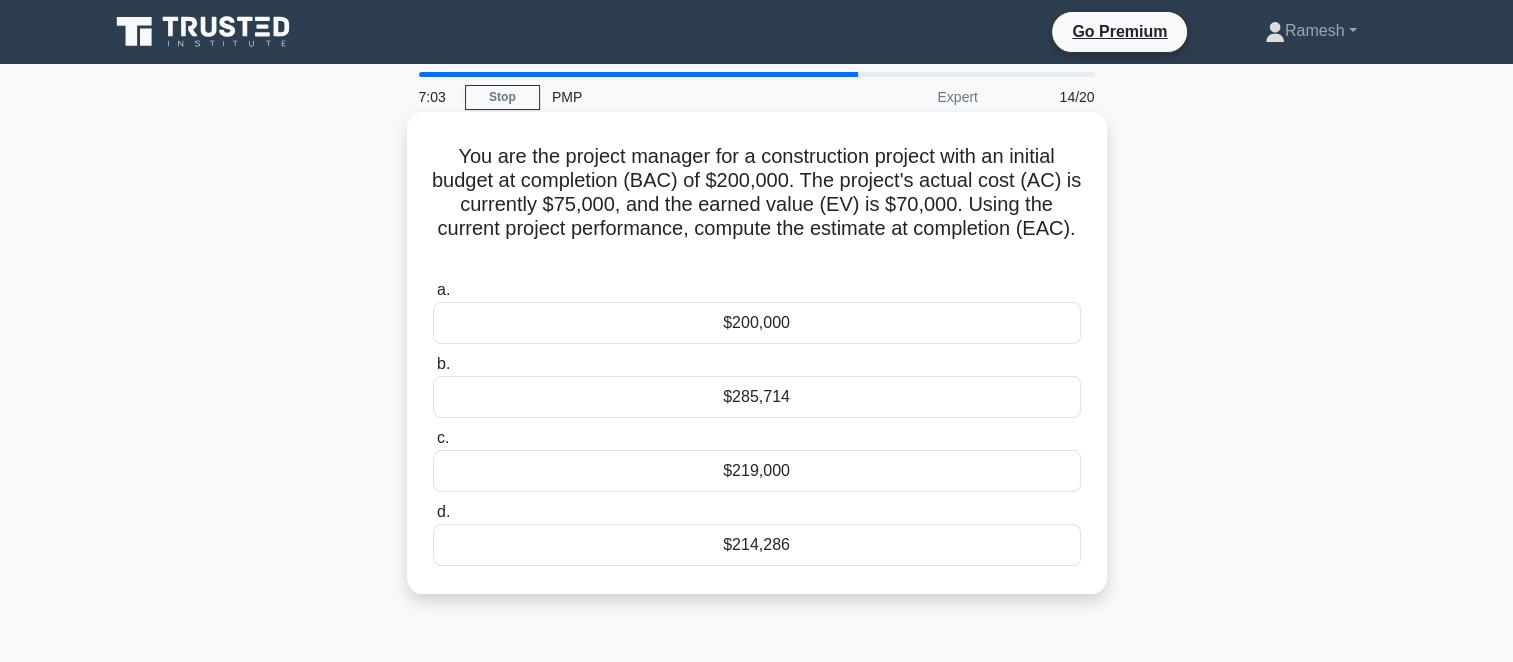 drag, startPoint x: 453, startPoint y: 153, endPoint x: 808, endPoint y: 541, distance: 525.89825 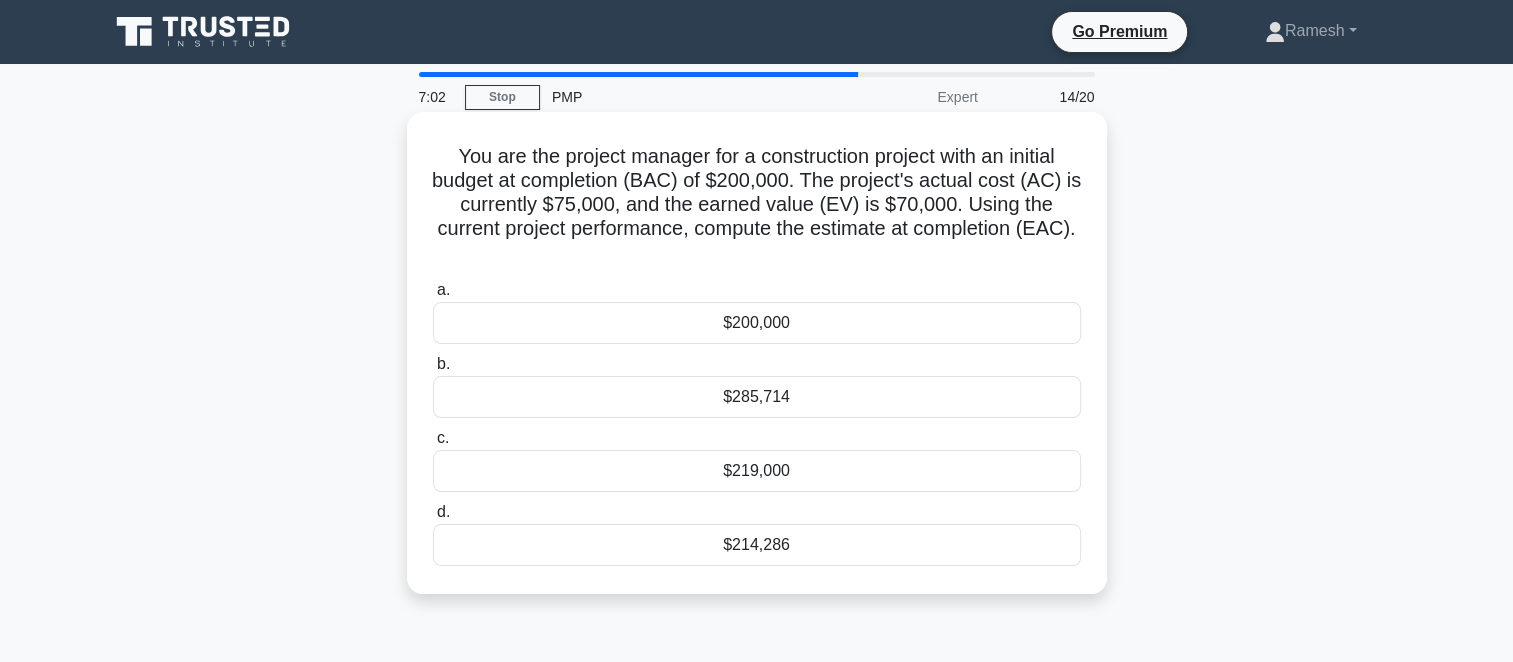 drag, startPoint x: 808, startPoint y: 541, endPoint x: 735, endPoint y: 211, distance: 337.9778 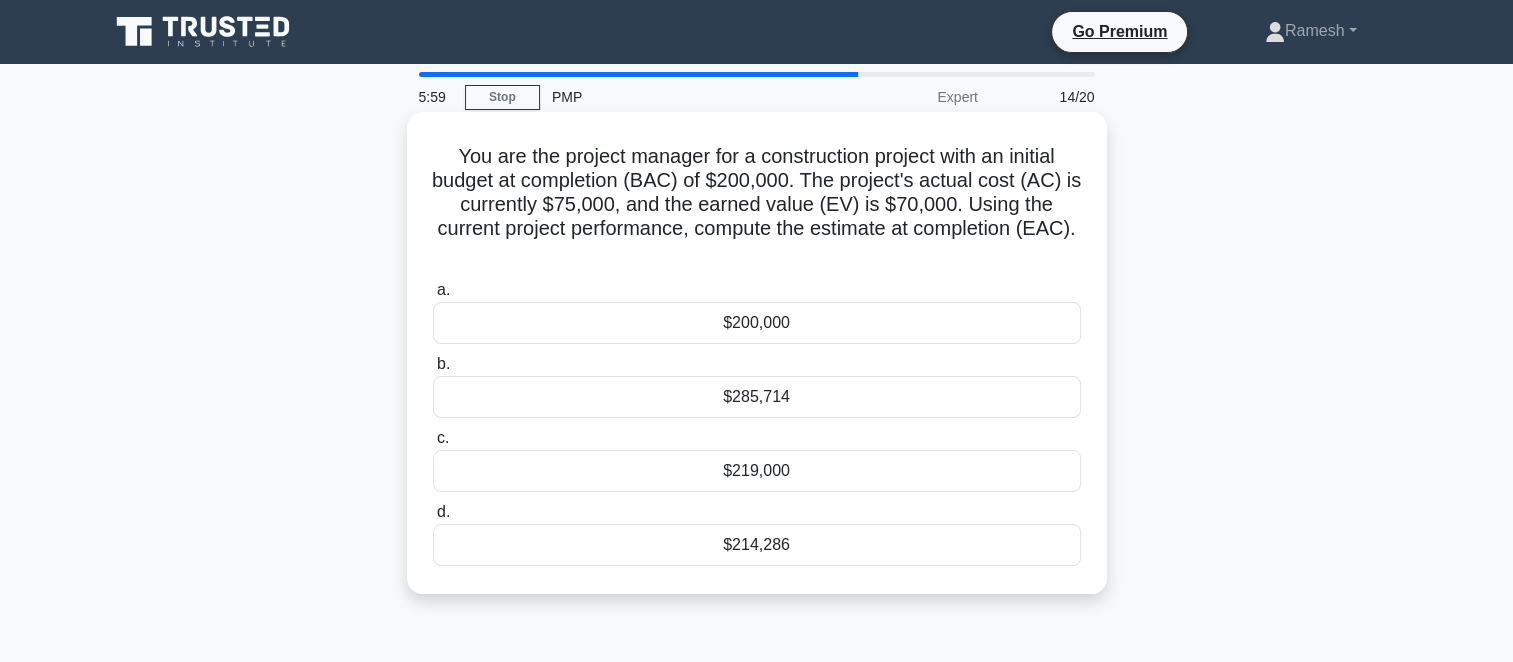 click on "$214,286" at bounding box center [757, 545] 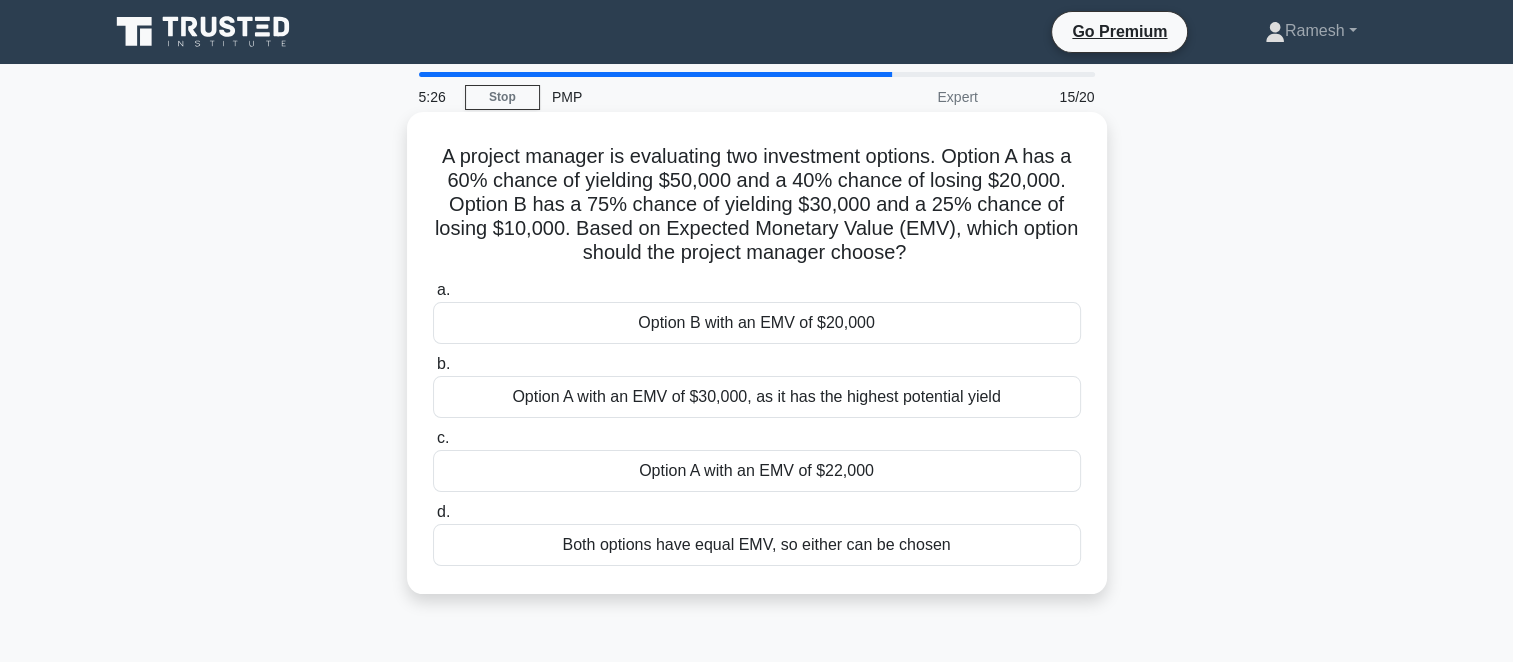 click on "Option A with an EMV of $30,000, as it has the highest potential yield" at bounding box center (757, 397) 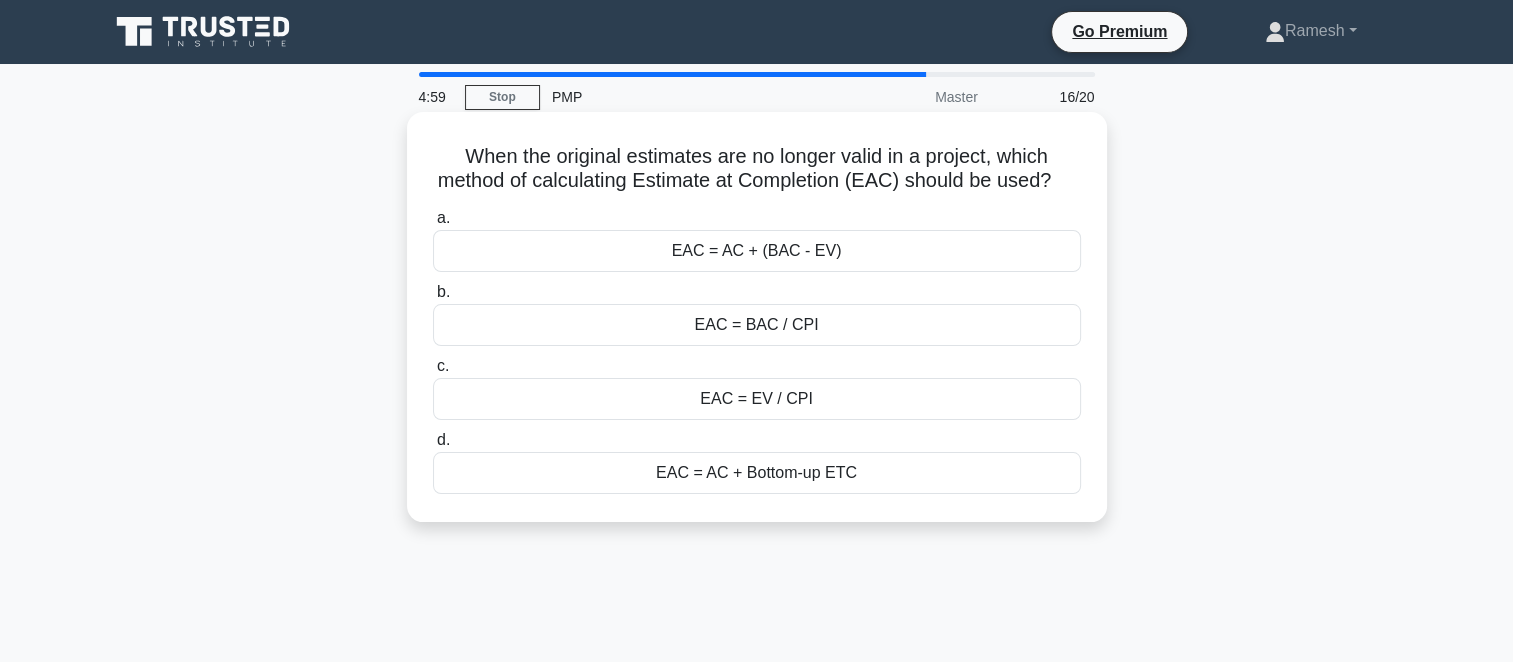 click on "EAC = BAC / CPI" at bounding box center (757, 325) 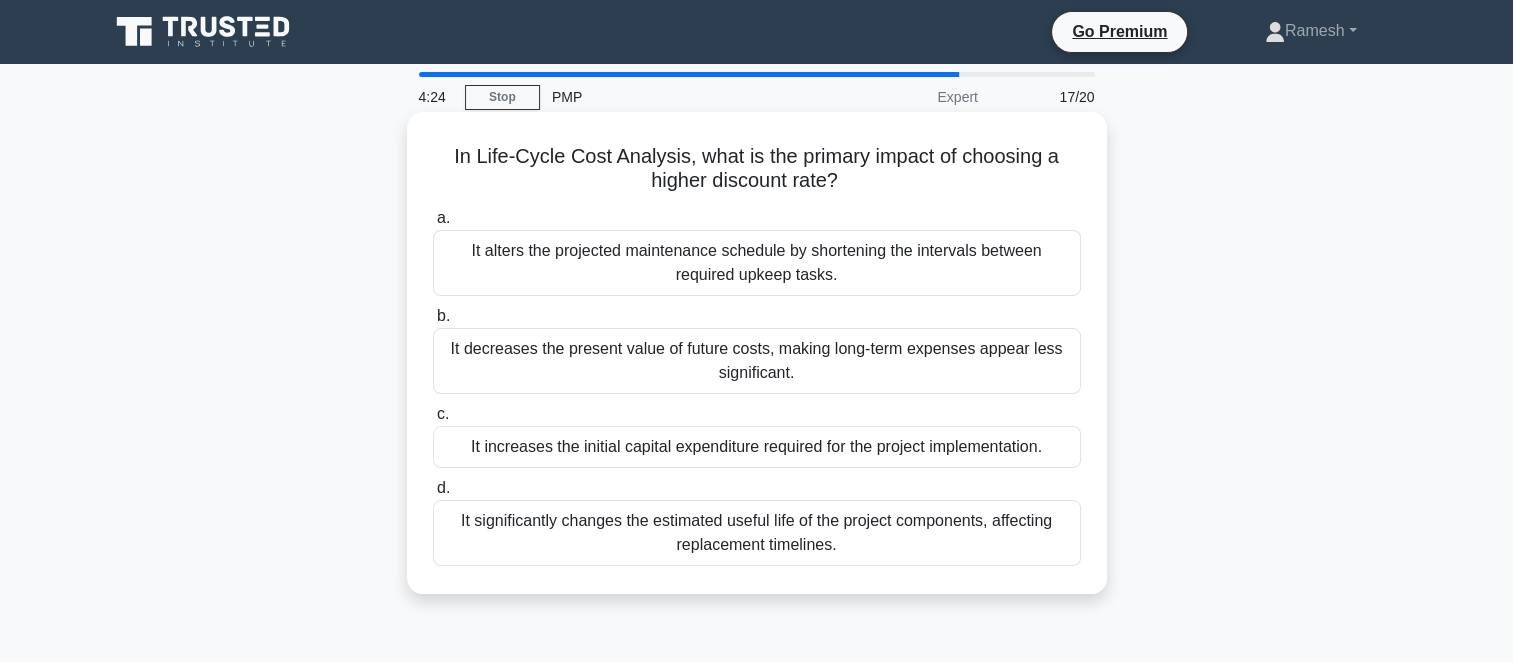 drag, startPoint x: 490, startPoint y: 169, endPoint x: 862, endPoint y: 560, distance: 539.6897 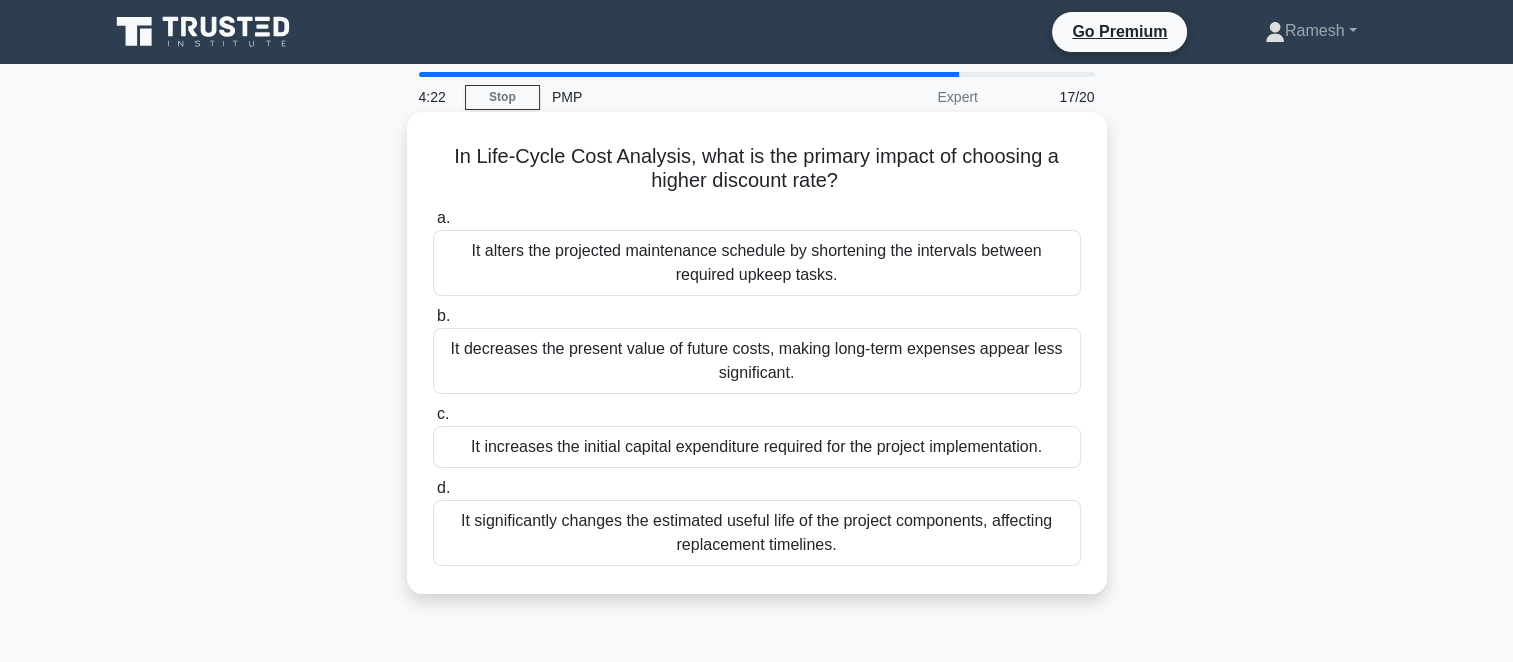 copy on "In Life-Cycle Cost Analysis, what is the primary impact of choosing a higher discount rate?
.spinner_0XTQ{transform-origin:center;animation:spinner_y6GP .75s linear infinite}@keyframes spinner_y6GP{100%{transform:rotate(360deg)}}
a.
It alters the projected maintenance schedule by shortening the intervals between required upkeep tasks.
b.
It decreases the present value of future costs, making long-term expenses appear less significant.
c.
It increases the initial capital expenditure required for the project implementation.
d.
It significantly changes the estimated useful life of the project components, affecting replacement timelines." 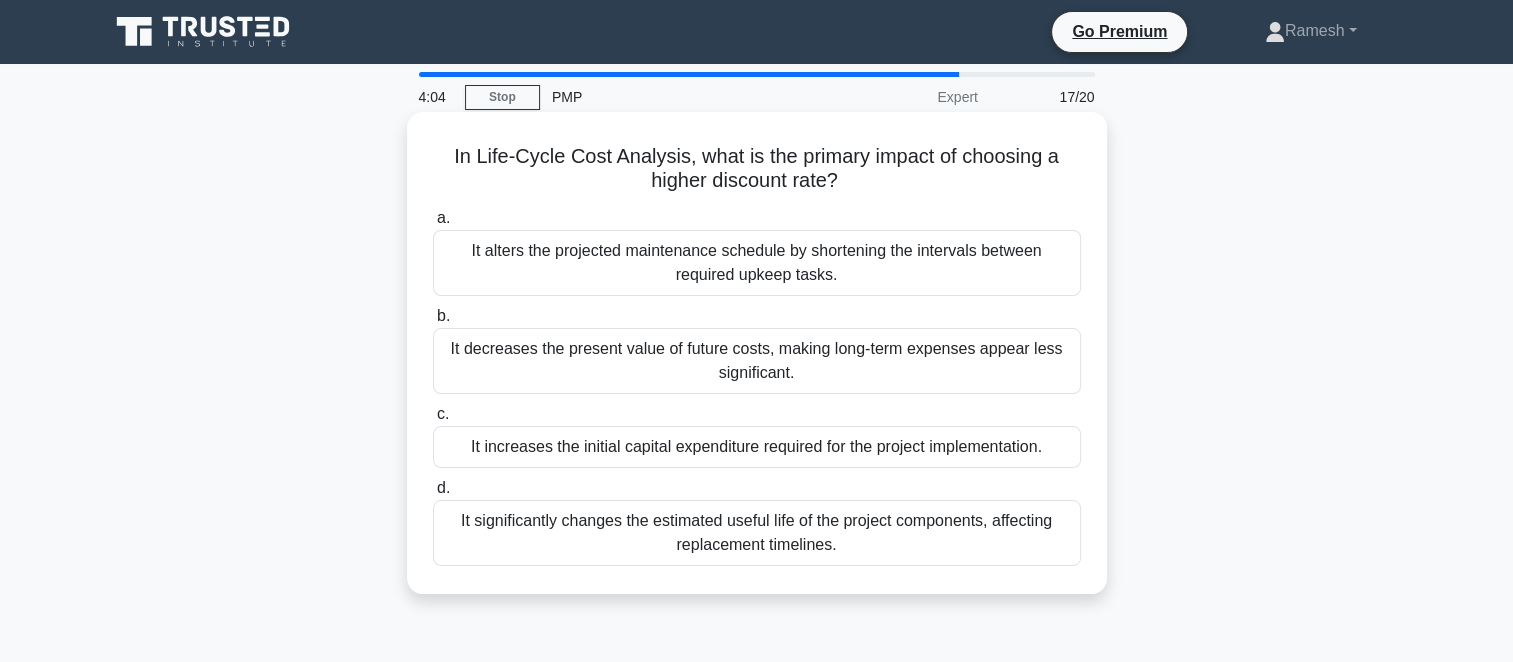 click on "It decreases the present value of future costs, making long-term expenses appear less significant." at bounding box center [757, 361] 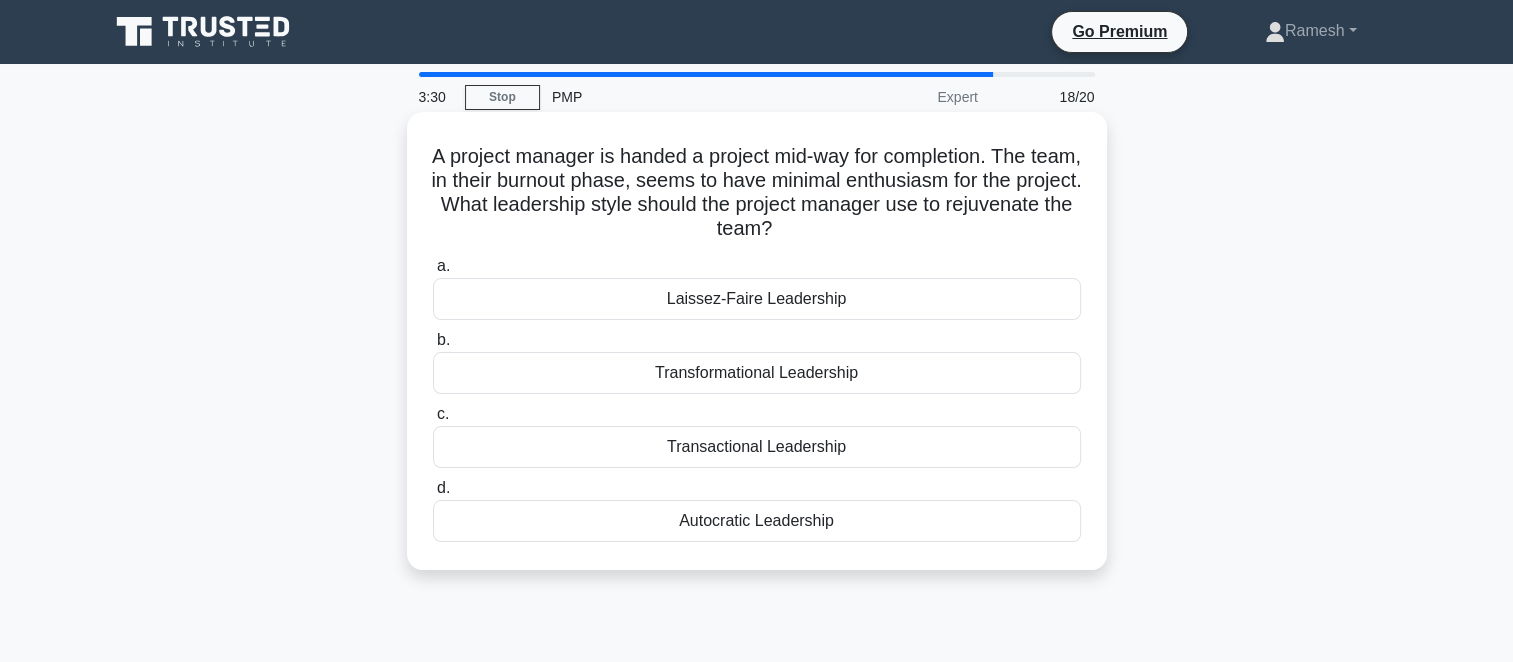 click on "Transformational Leadership" at bounding box center [757, 373] 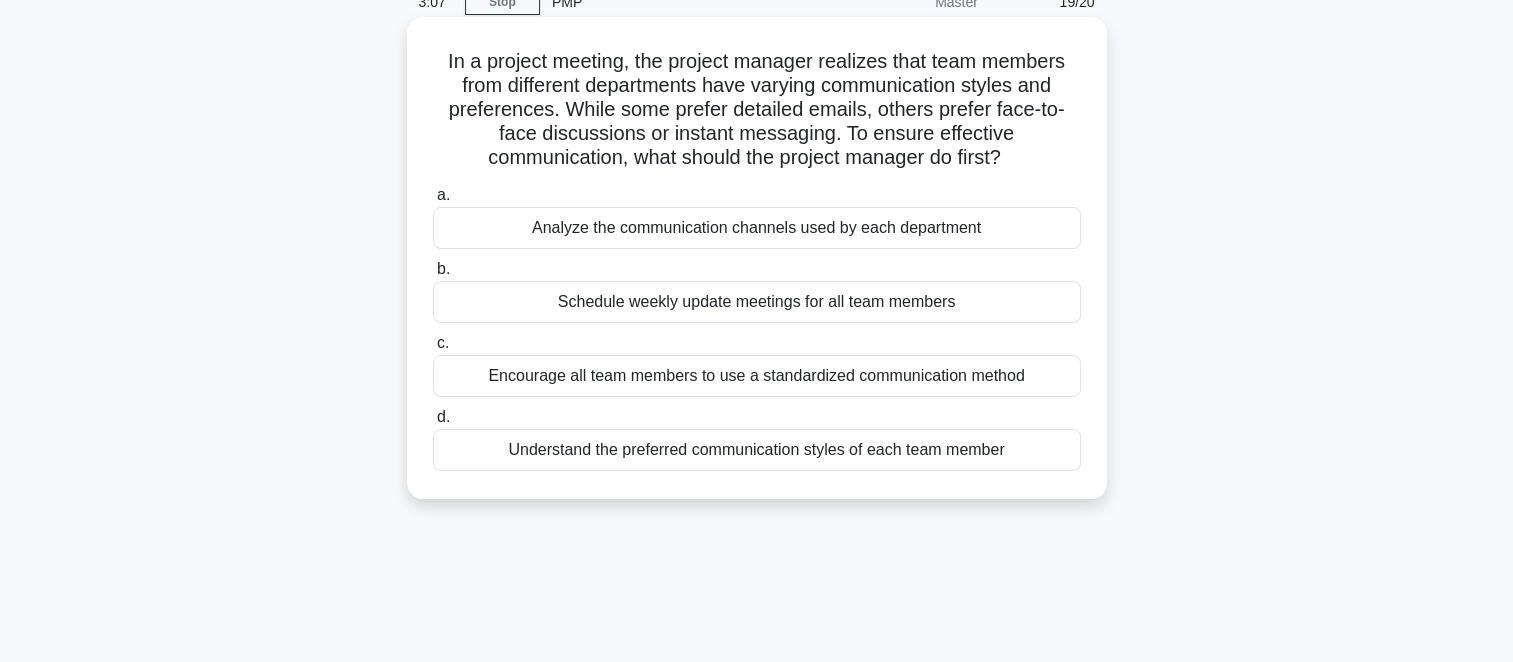 scroll, scrollTop: 100, scrollLeft: 0, axis: vertical 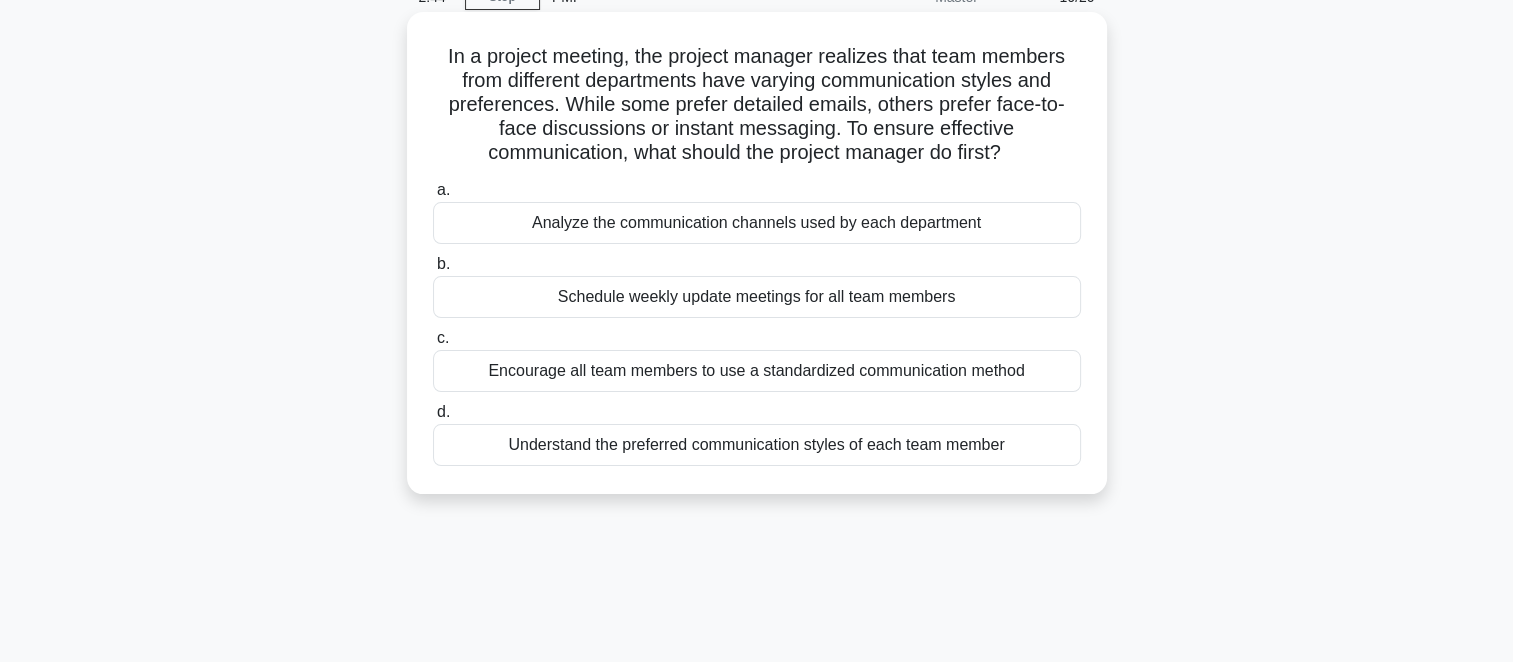 click on "Encourage all team members to use a standardized communication method" at bounding box center [757, 371] 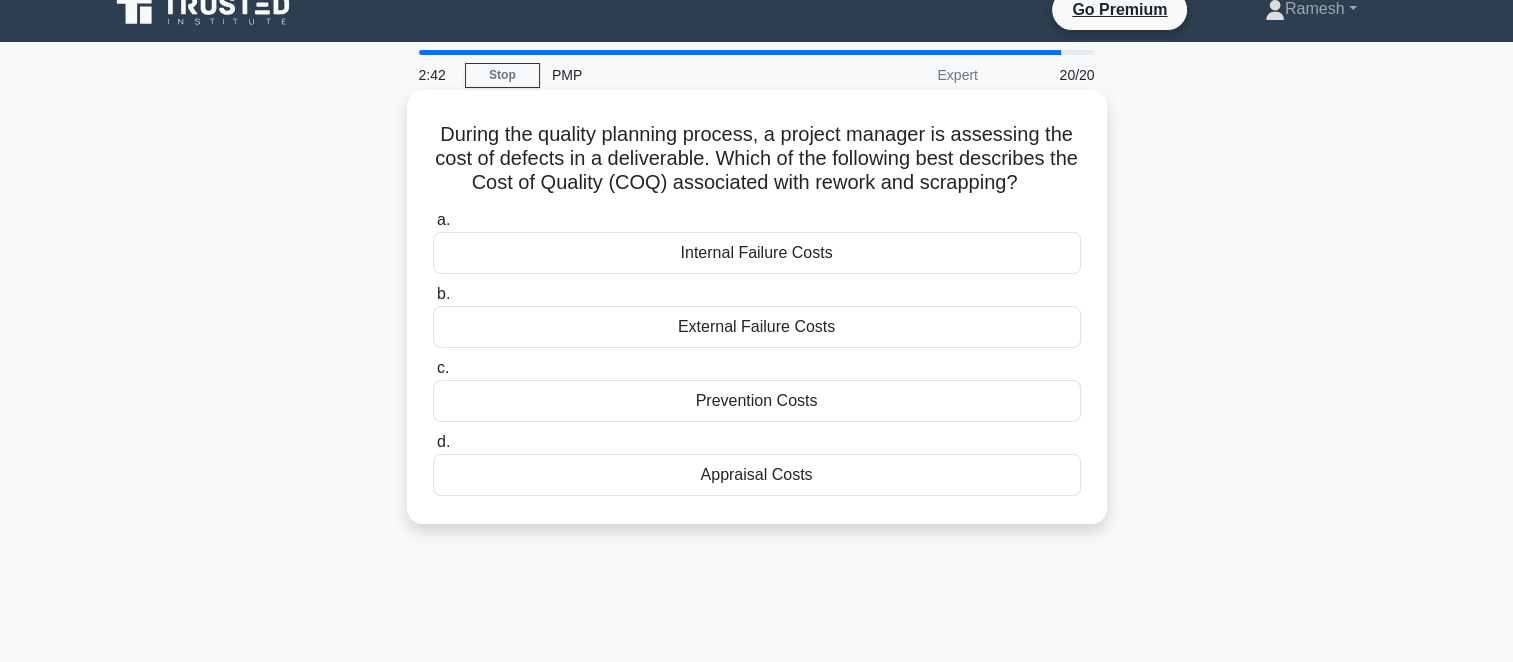 scroll, scrollTop: 0, scrollLeft: 0, axis: both 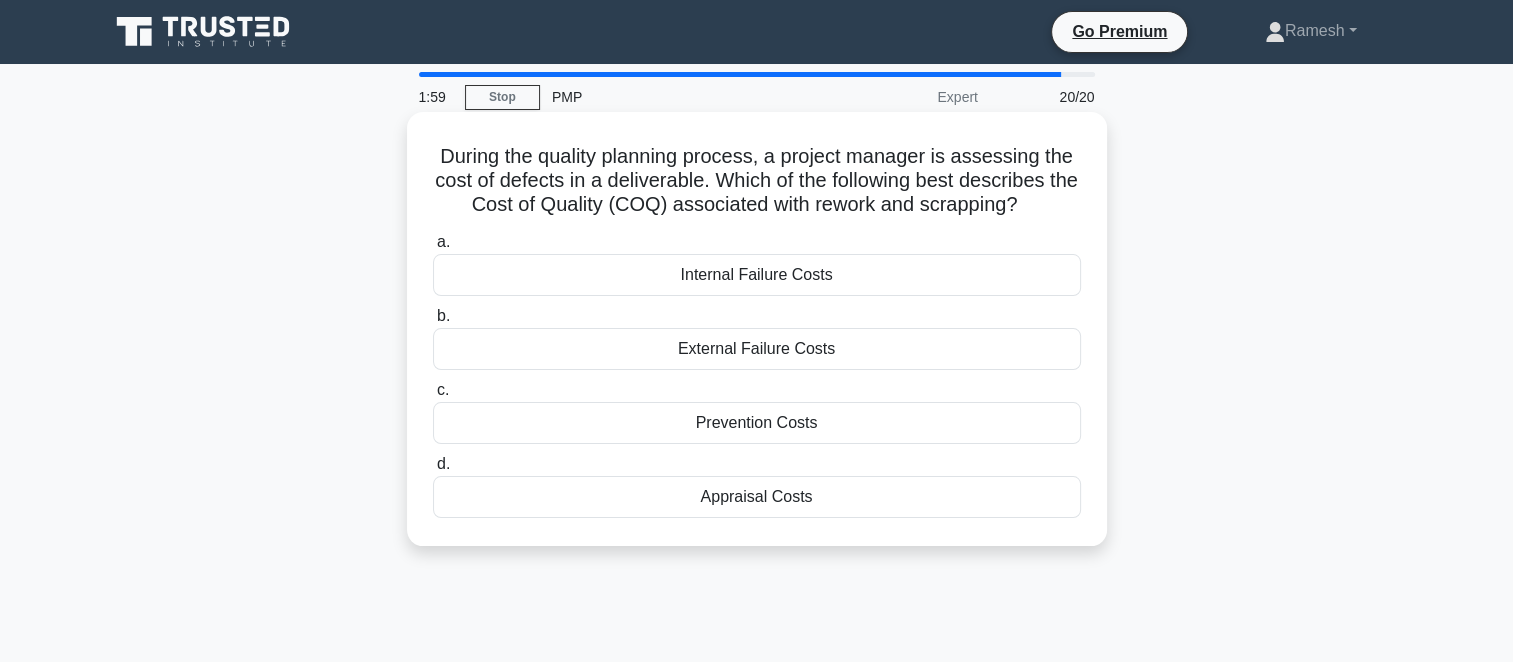 click on "Internal Failure Costs" at bounding box center (757, 275) 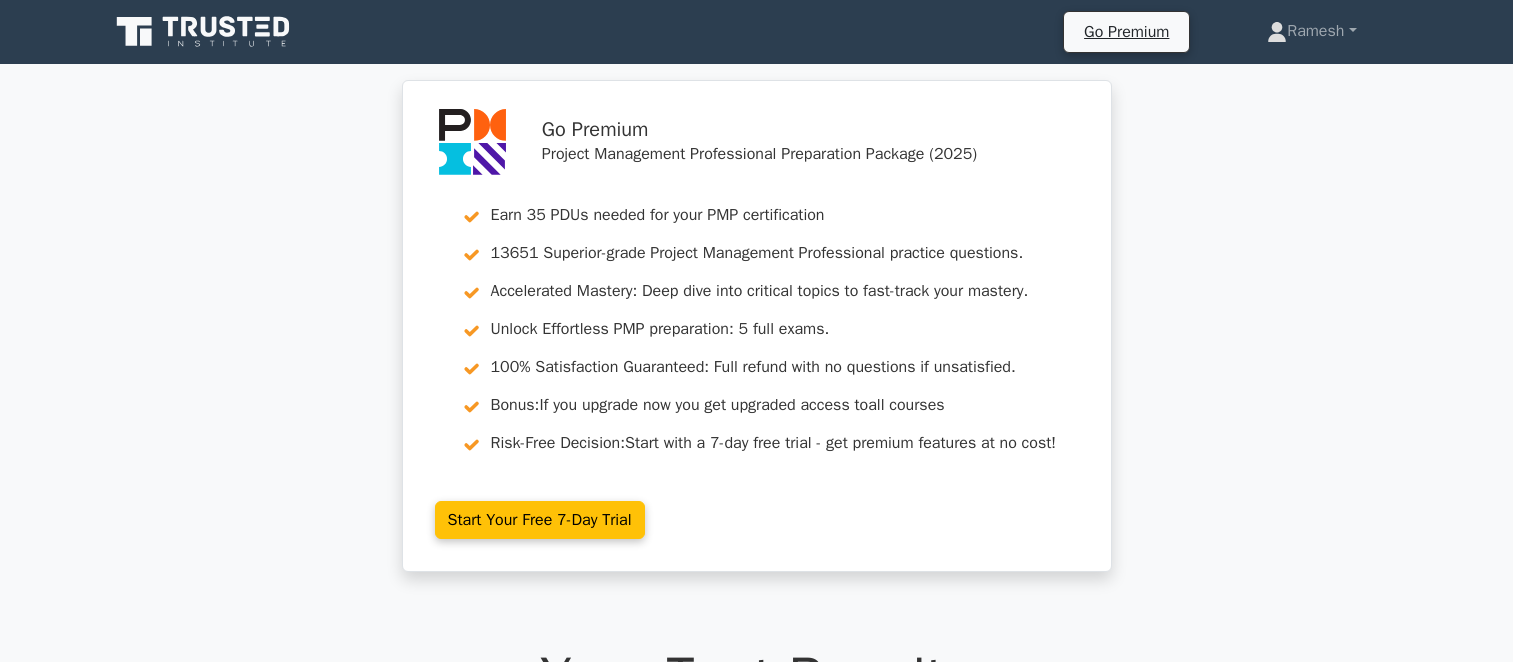 scroll, scrollTop: 0, scrollLeft: 0, axis: both 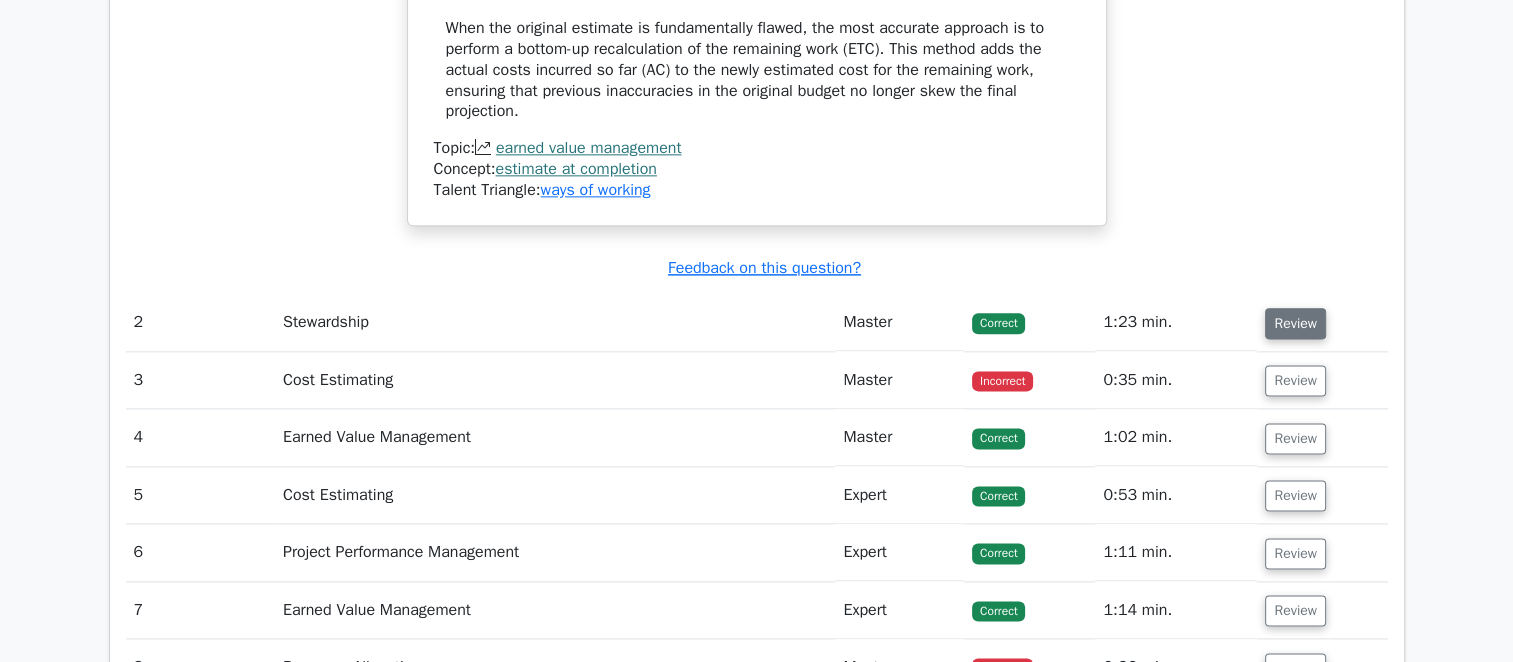 click on "Review" at bounding box center [1295, 323] 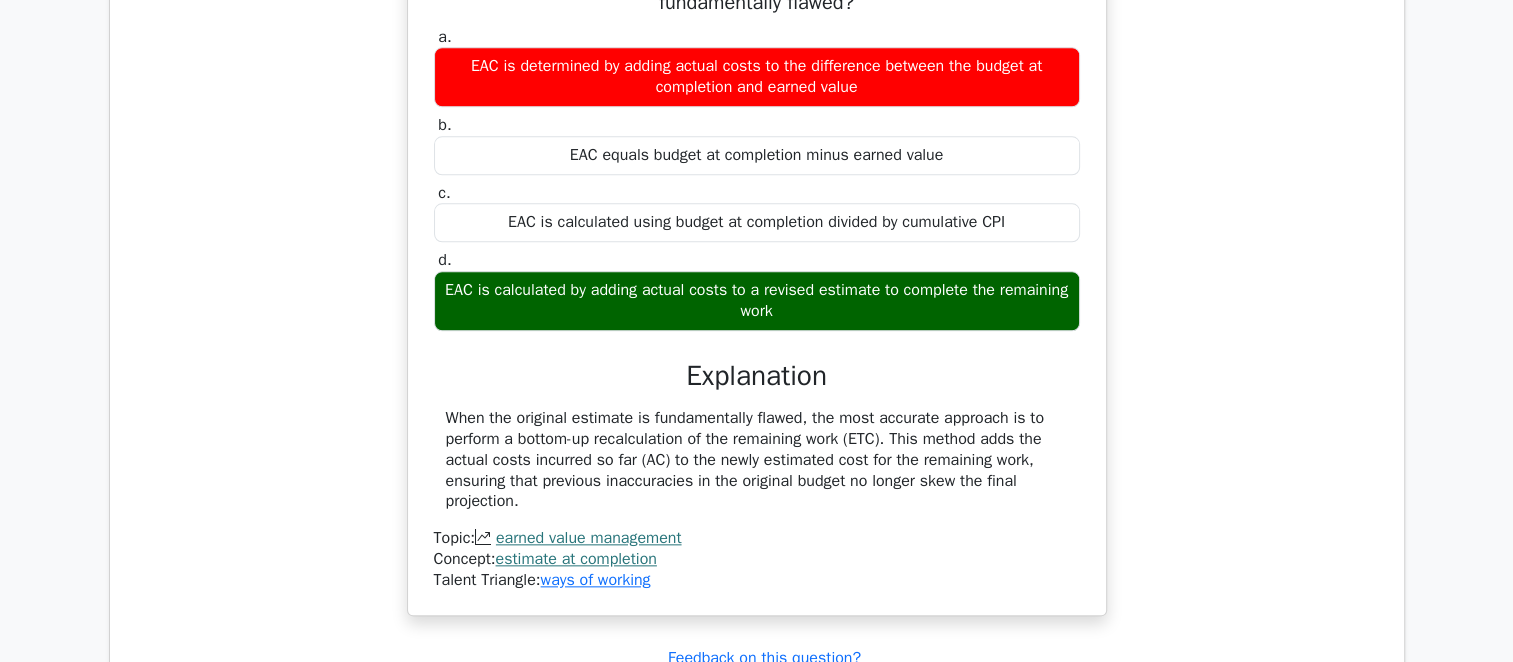 scroll, scrollTop: 1900, scrollLeft: 0, axis: vertical 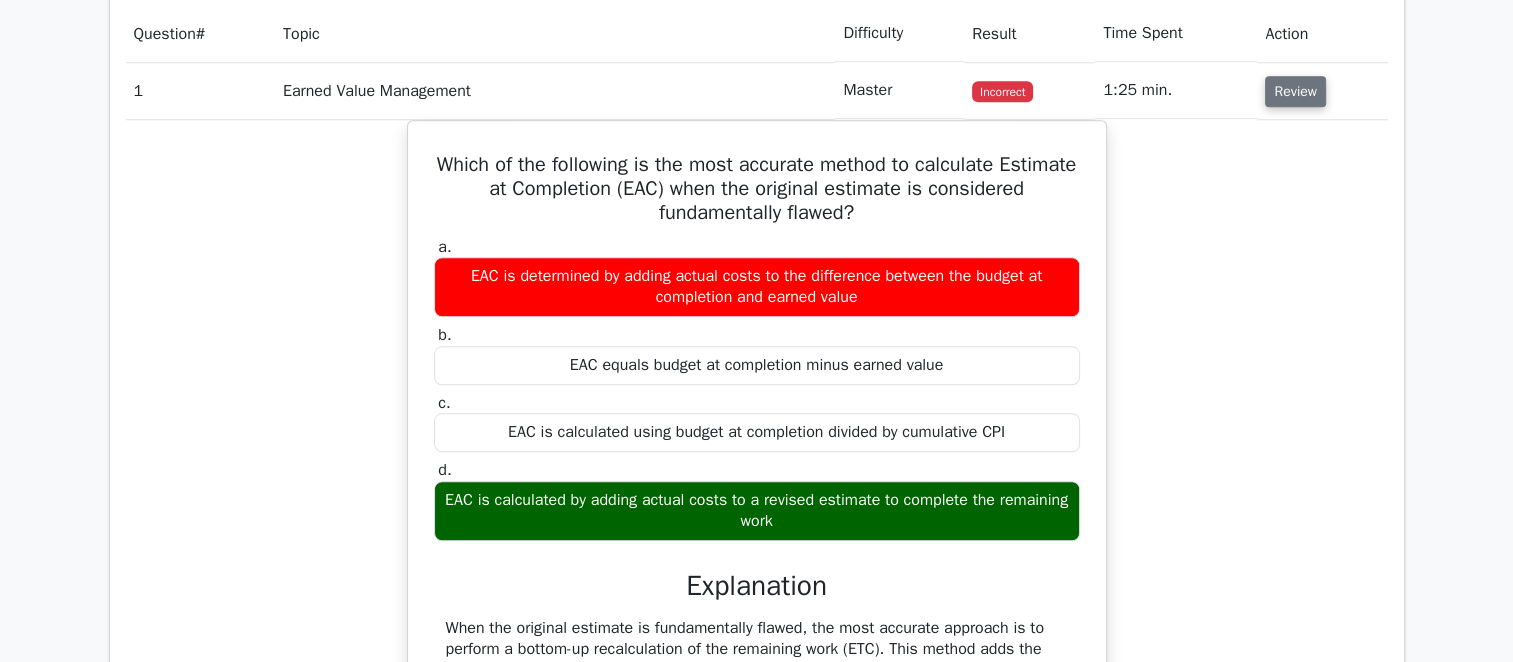 click on "Review" at bounding box center [1295, 91] 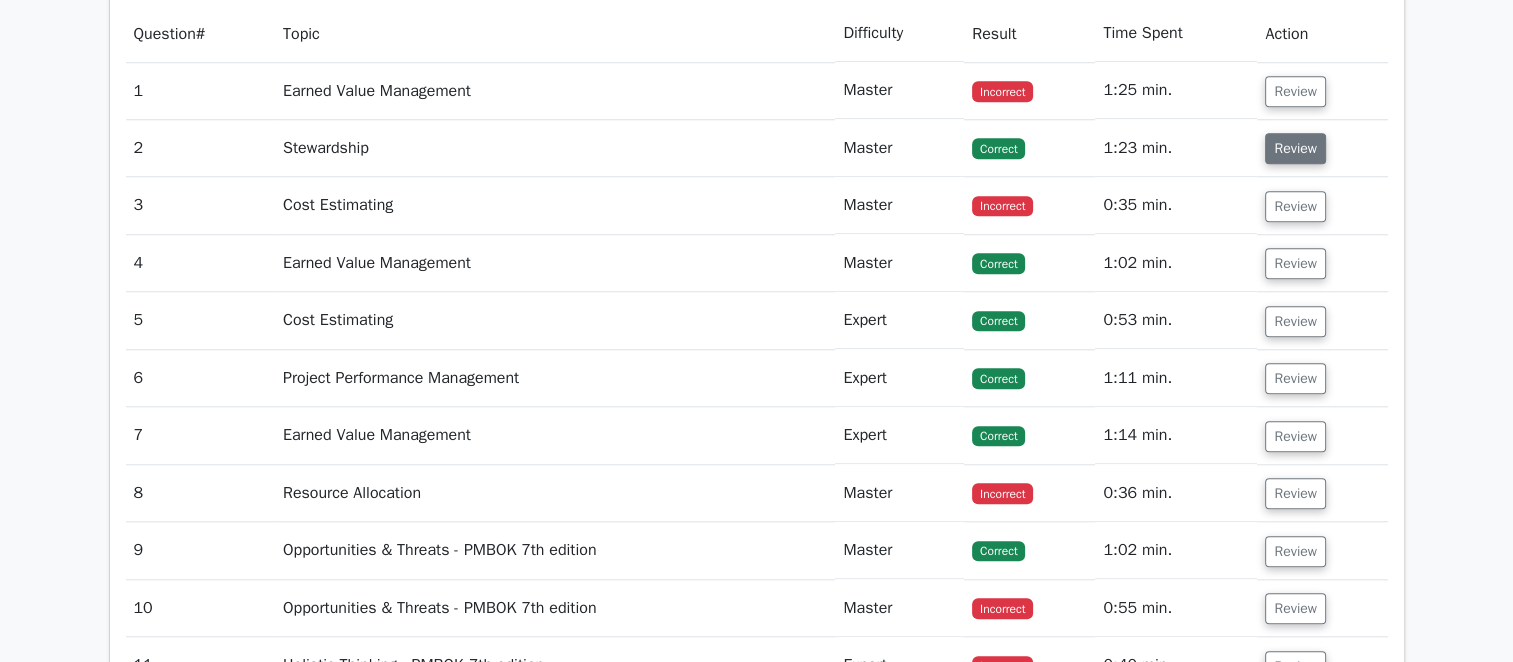 click on "Review" at bounding box center [1295, 148] 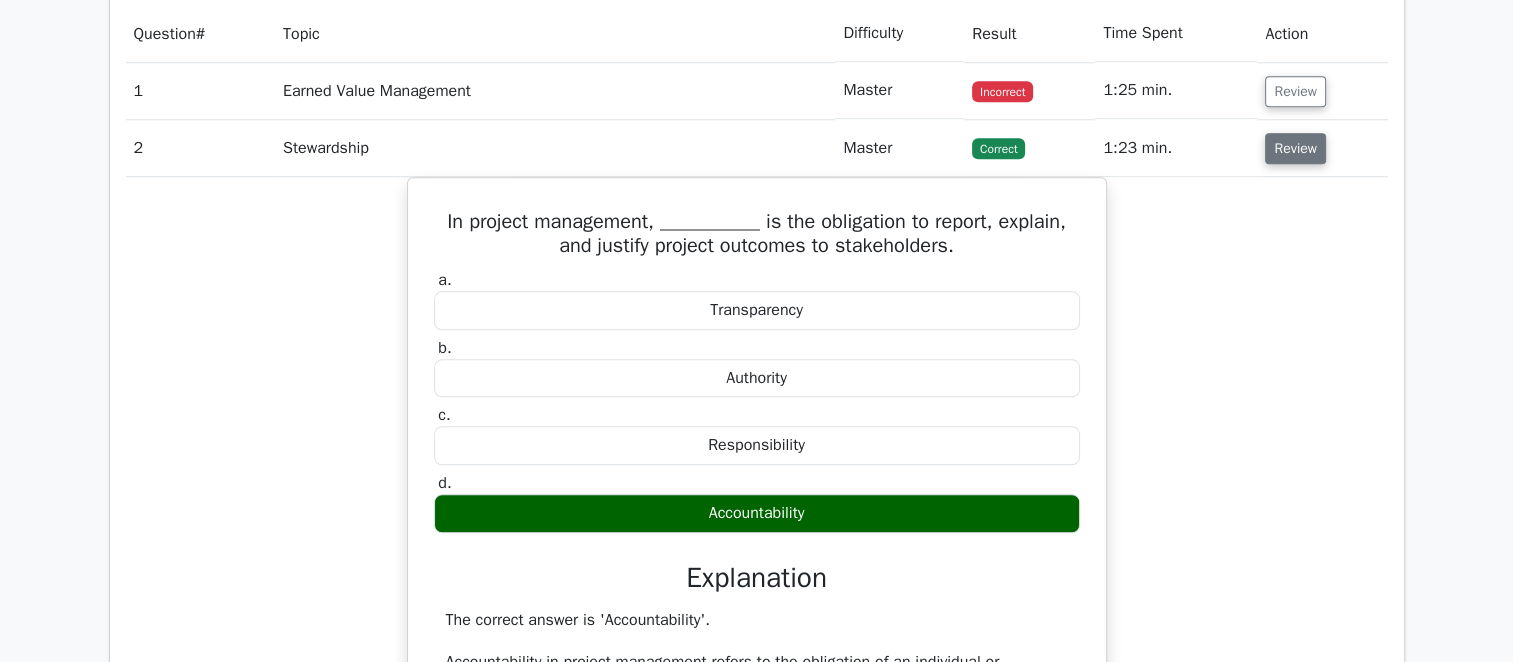 click on "Review" at bounding box center [1295, 148] 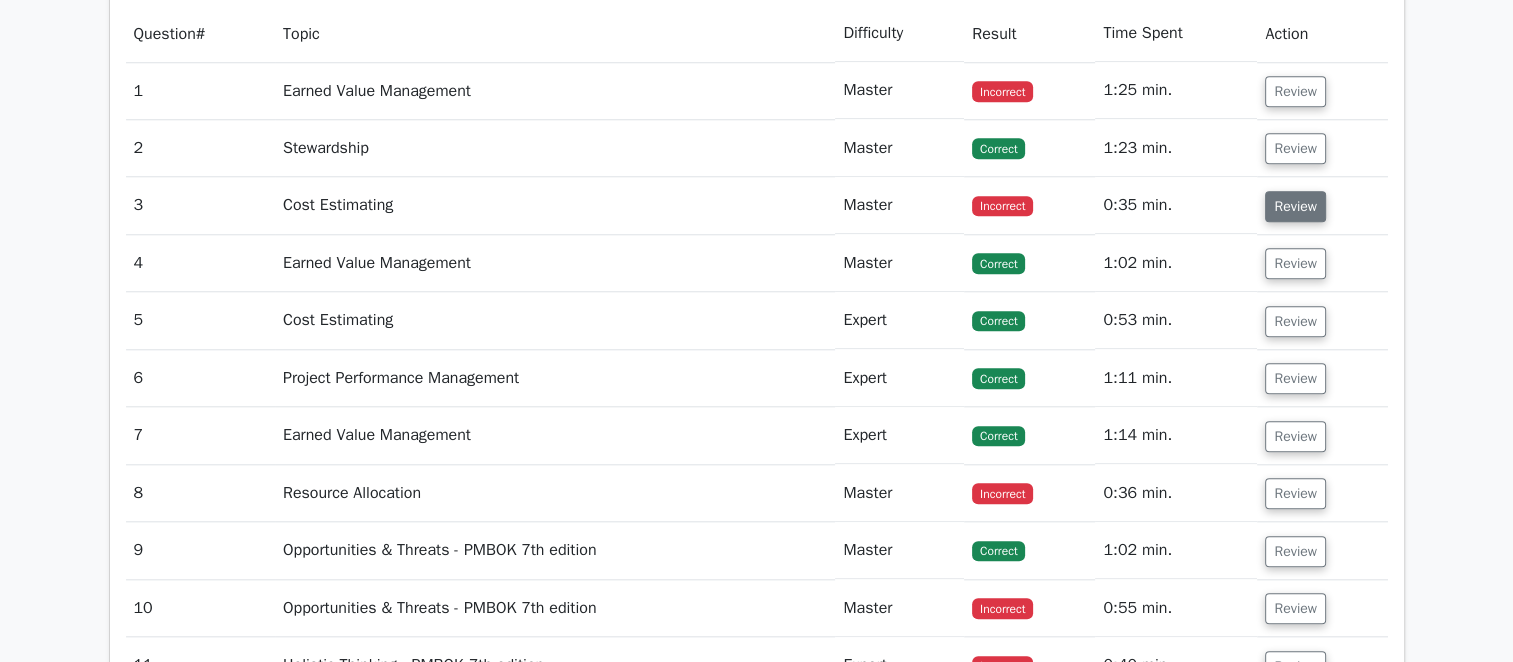 click on "Review" at bounding box center [1295, 206] 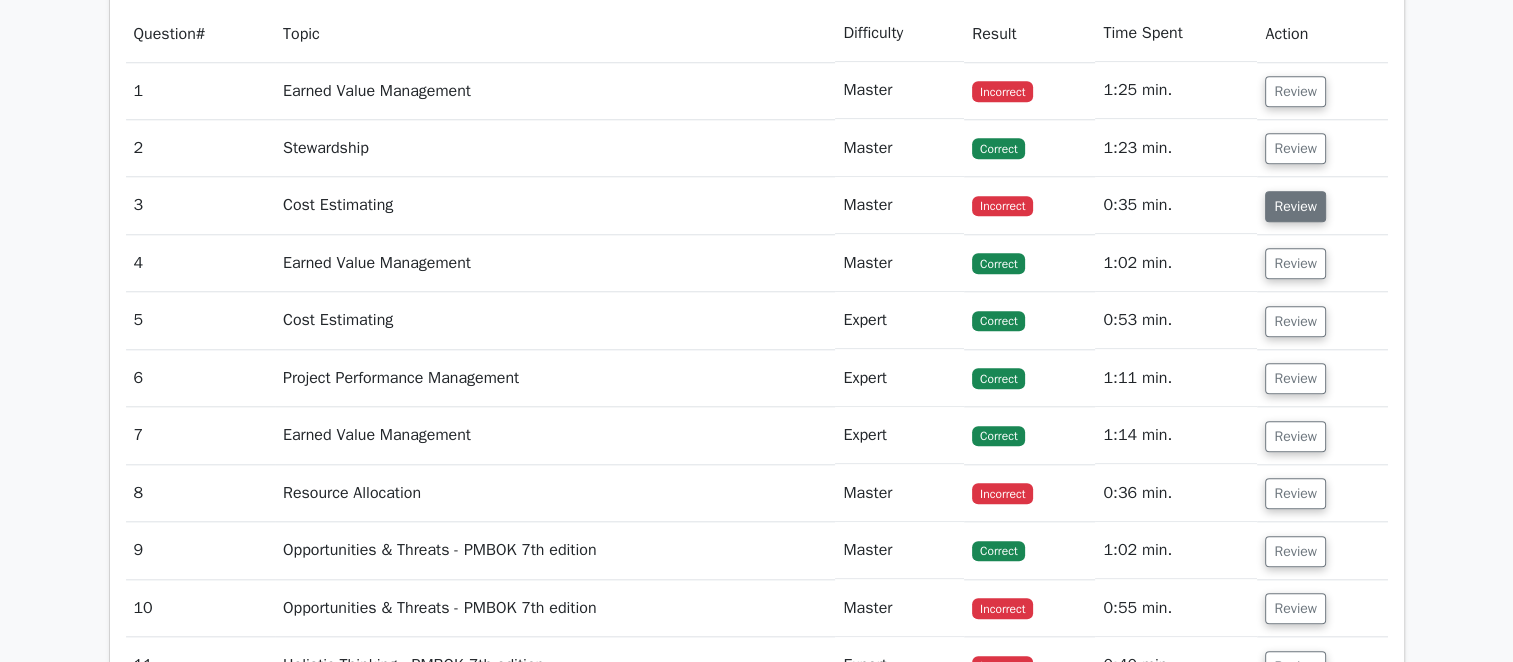 click on "Review" at bounding box center [1295, 206] 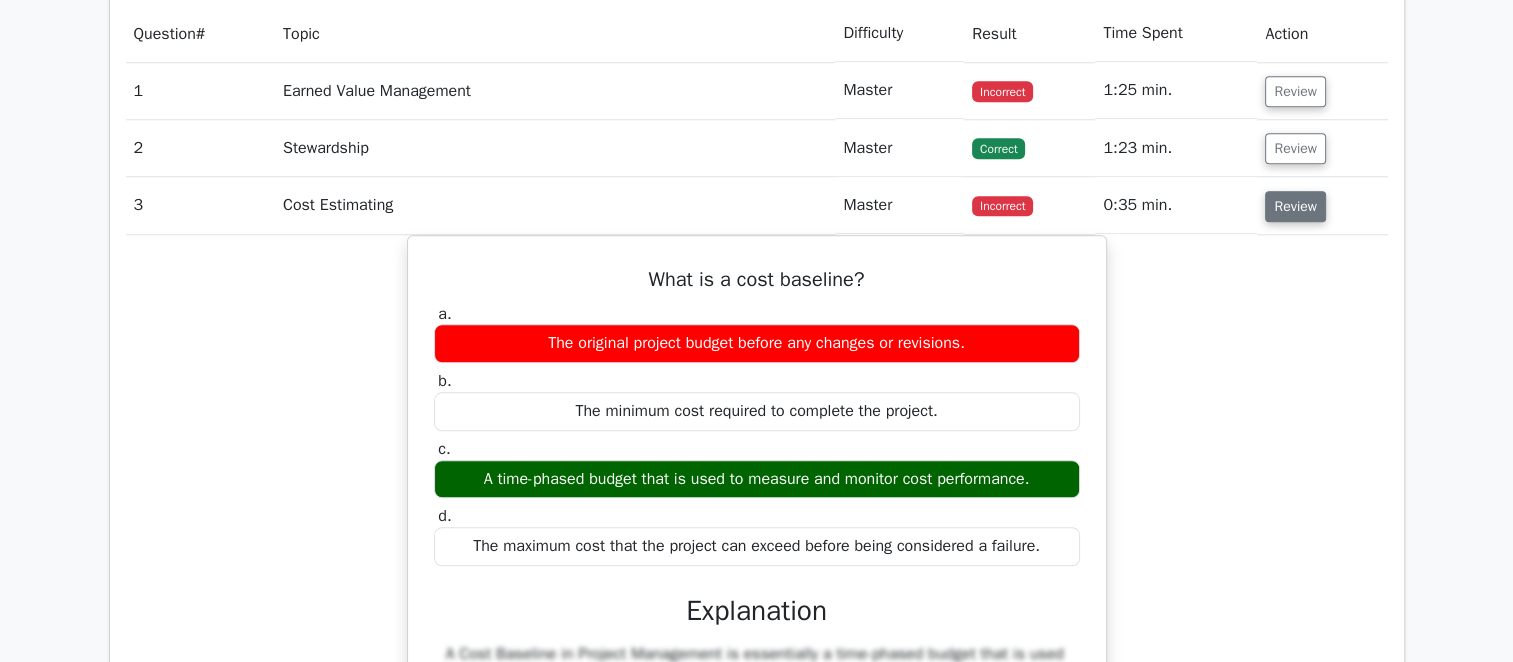 click on "Review" at bounding box center (1295, 206) 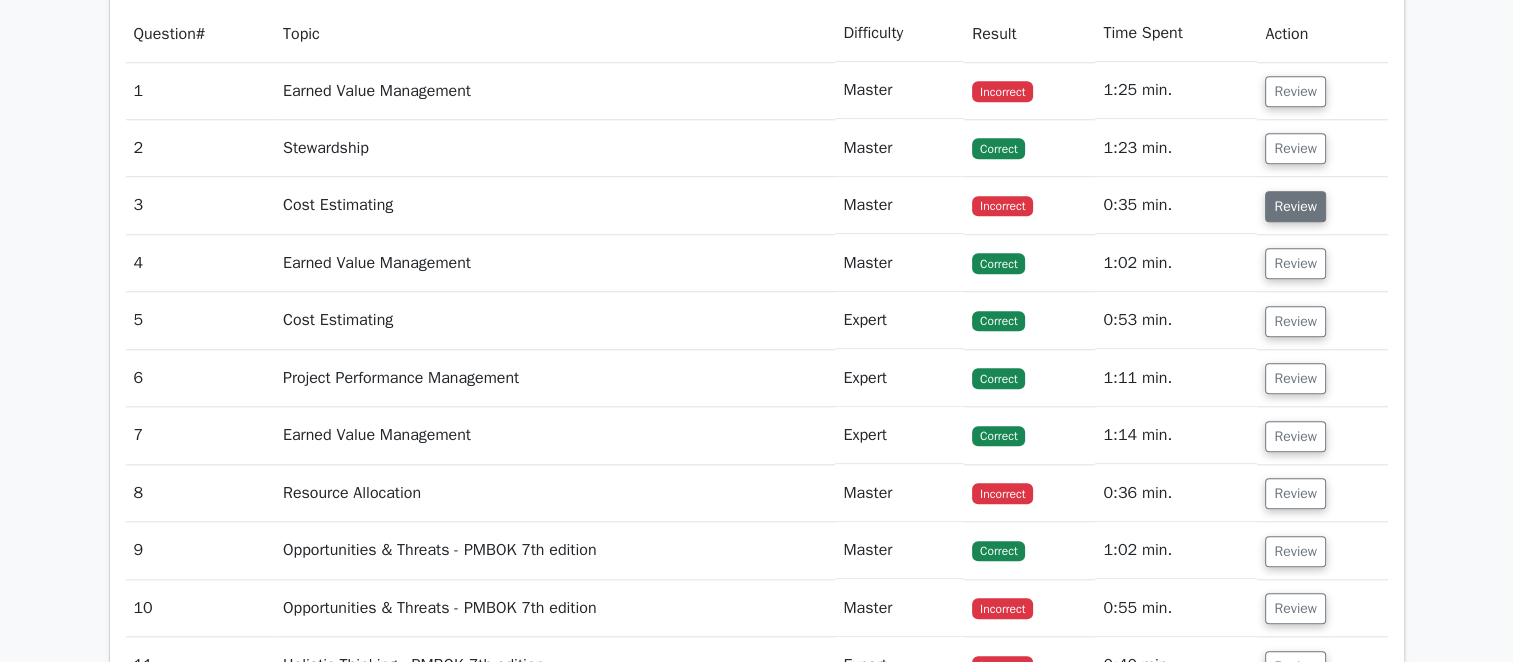 click on "Review" at bounding box center [1295, 206] 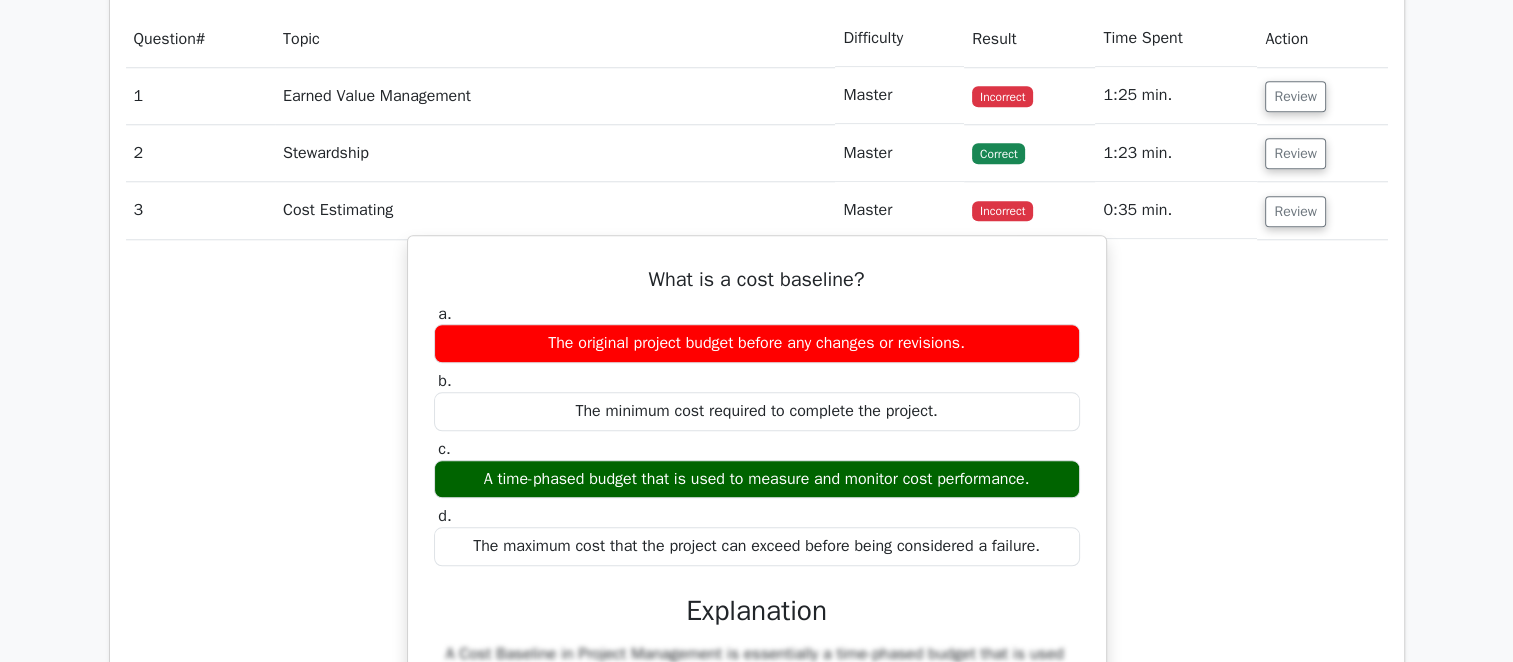 scroll, scrollTop: 1900, scrollLeft: 0, axis: vertical 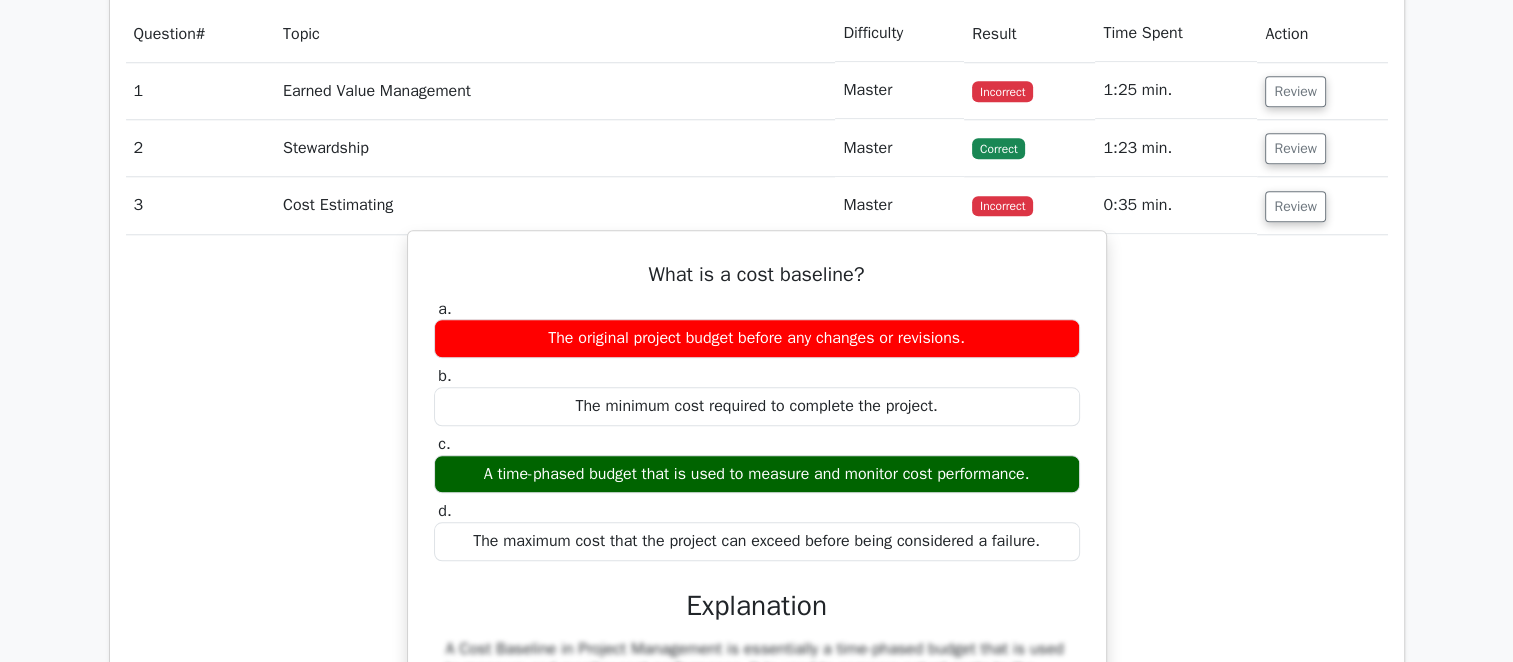 drag, startPoint x: 650, startPoint y: 267, endPoint x: 1051, endPoint y: 518, distance: 473.07715 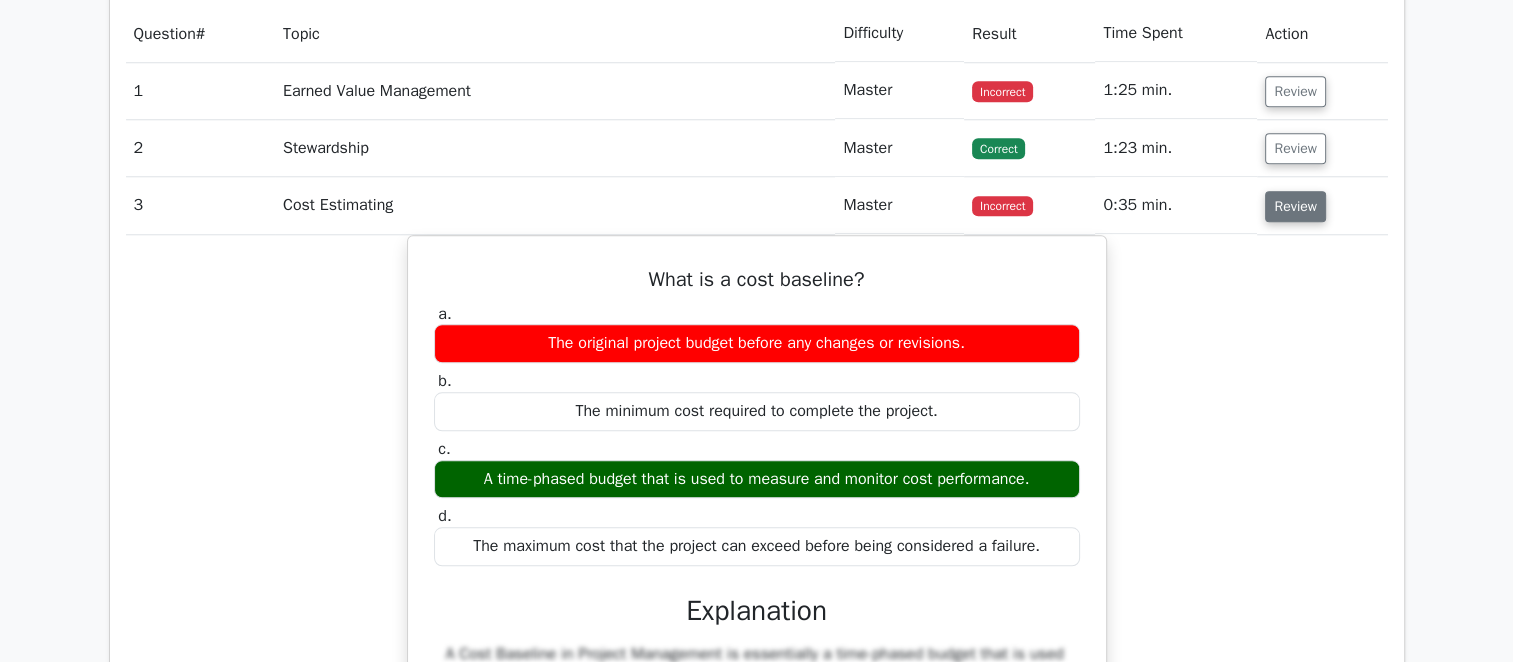 click on "Review" at bounding box center [1295, 206] 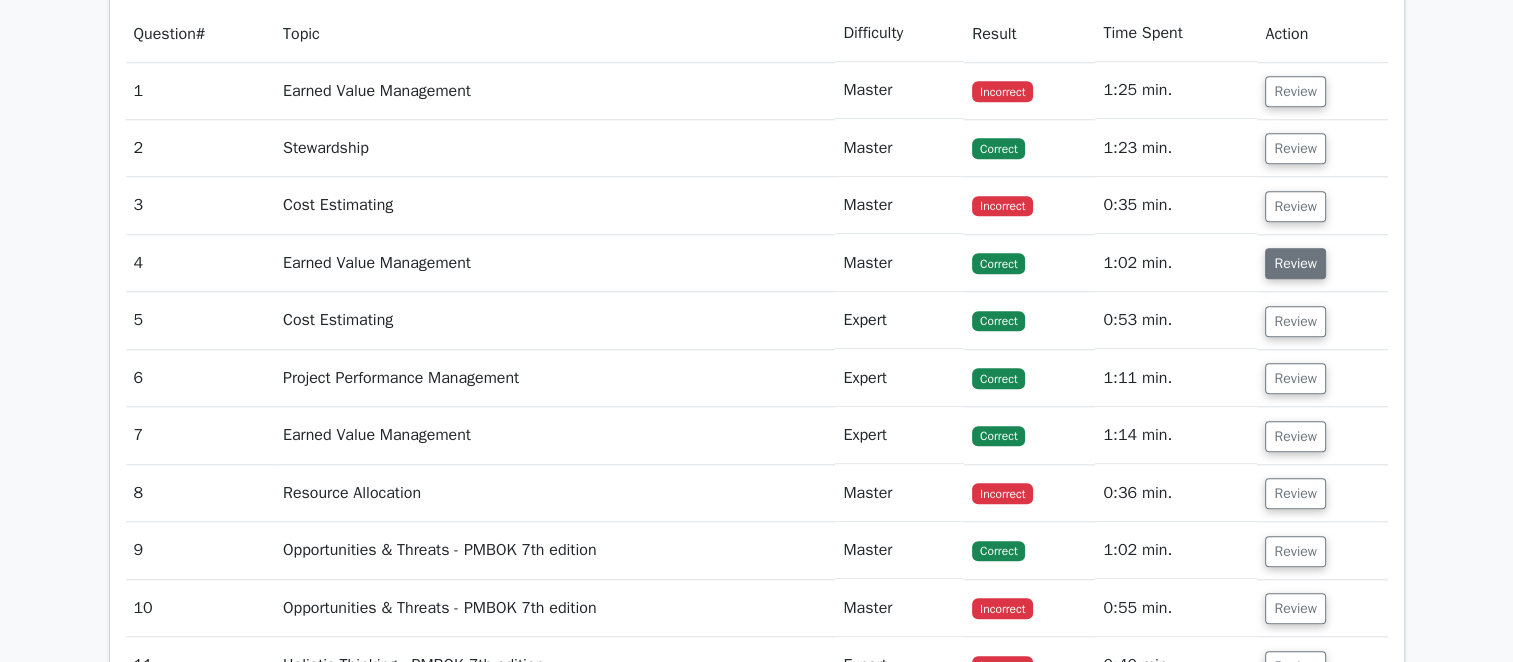 click on "Review" at bounding box center (1295, 263) 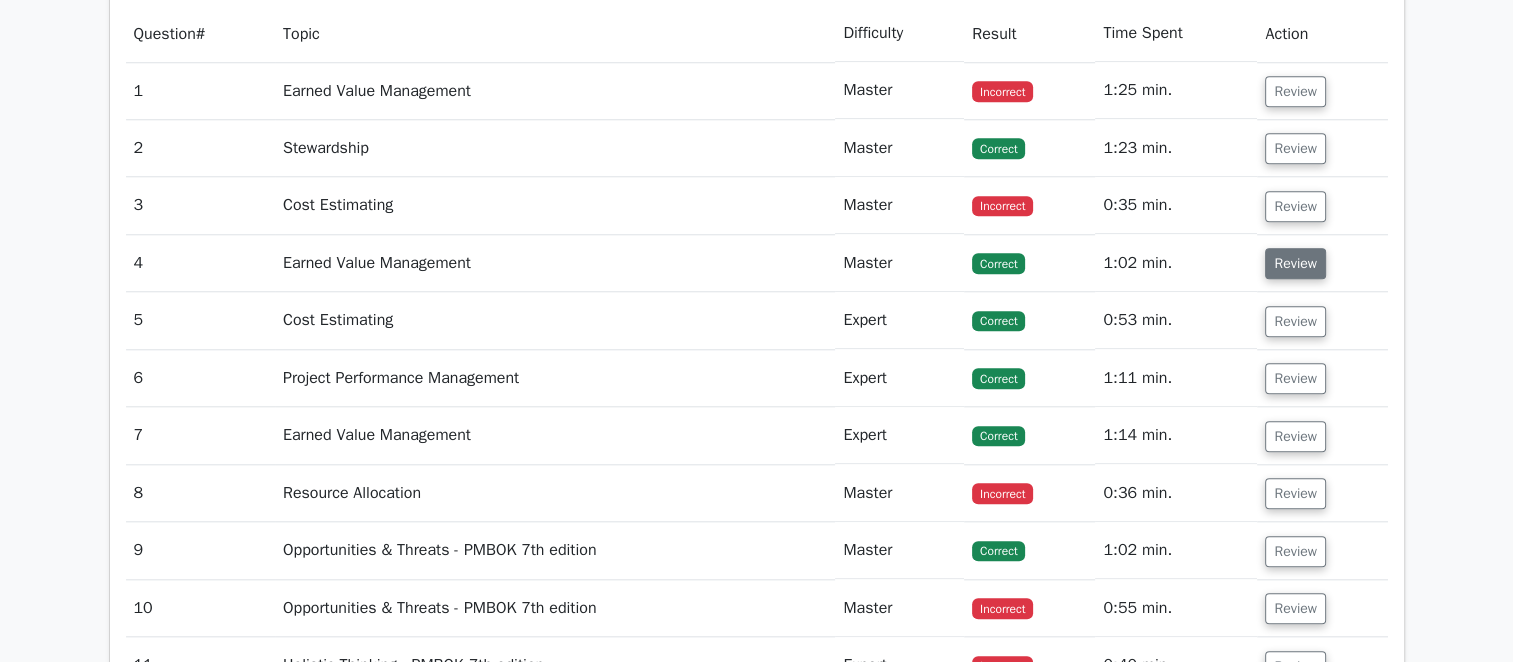 click on "Review" at bounding box center (1295, 263) 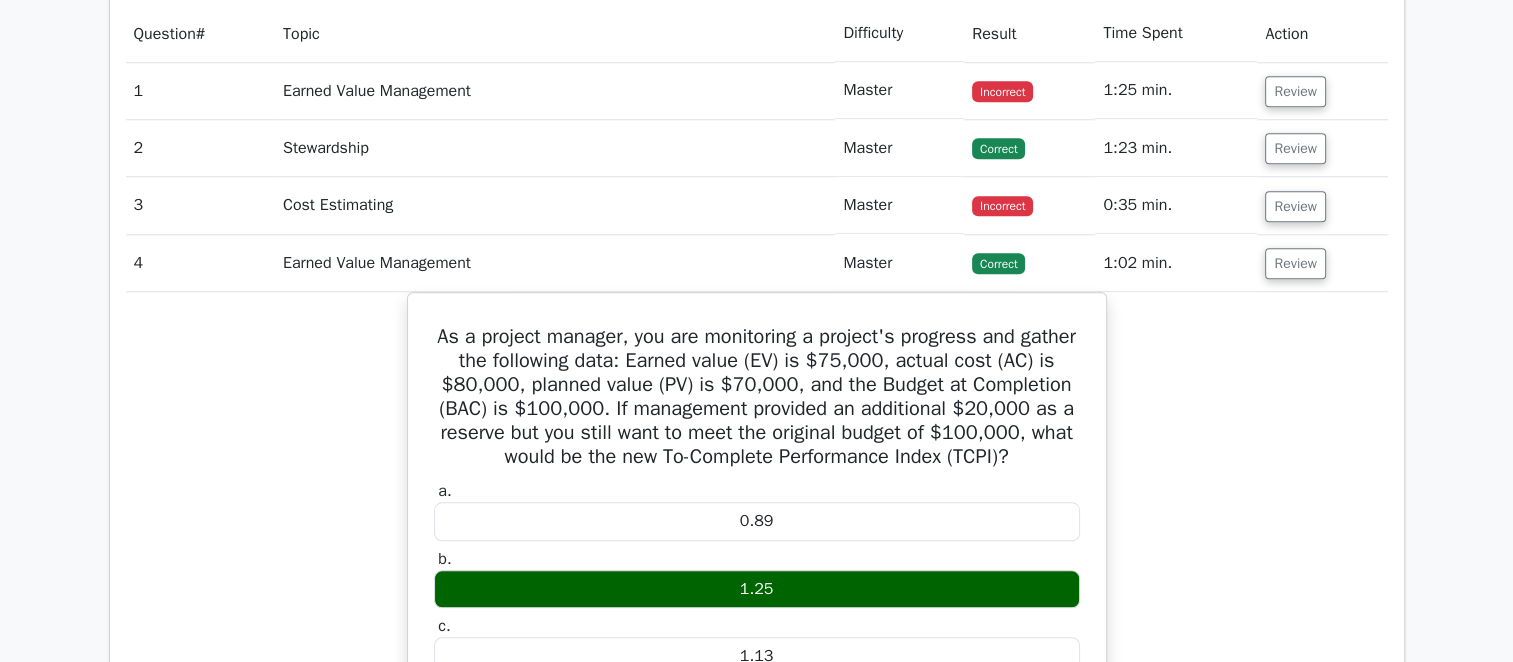 drag, startPoint x: 1310, startPoint y: 264, endPoint x: 1302, endPoint y: 445, distance: 181.17671 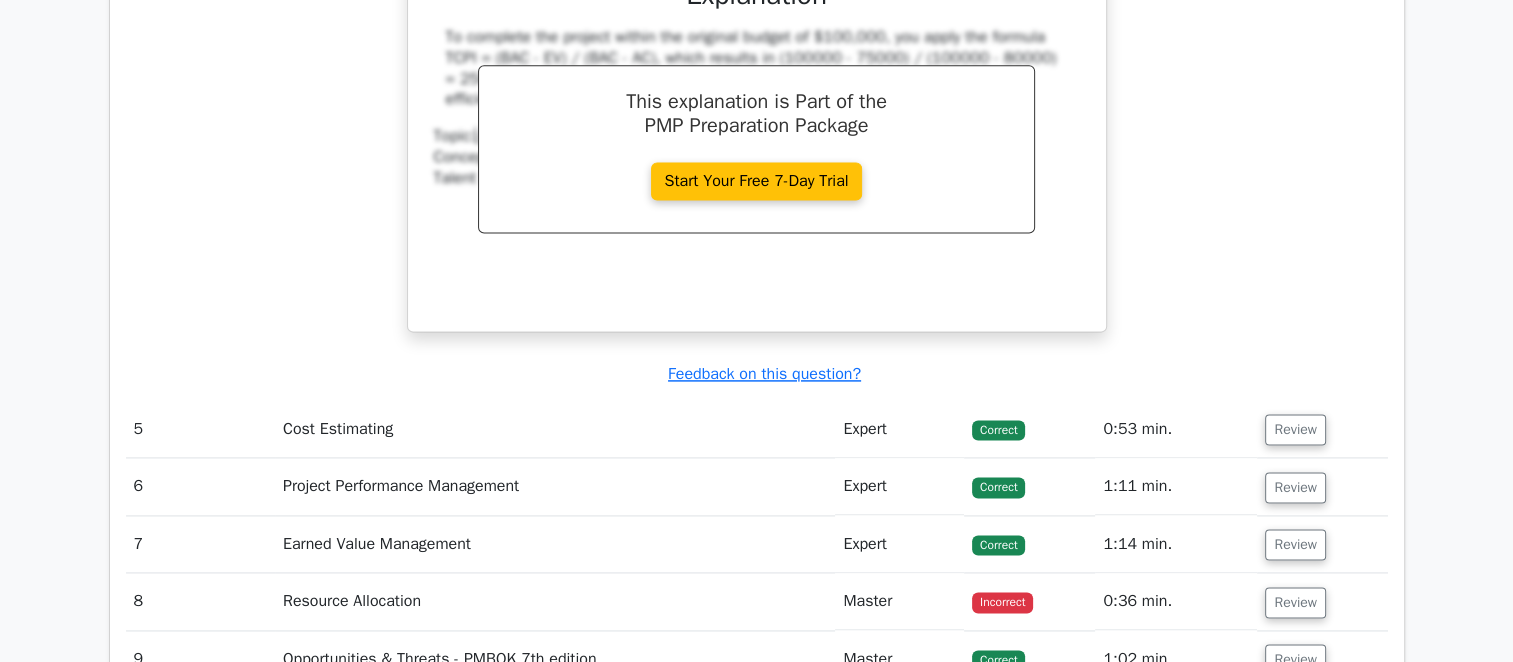 scroll, scrollTop: 2700, scrollLeft: 0, axis: vertical 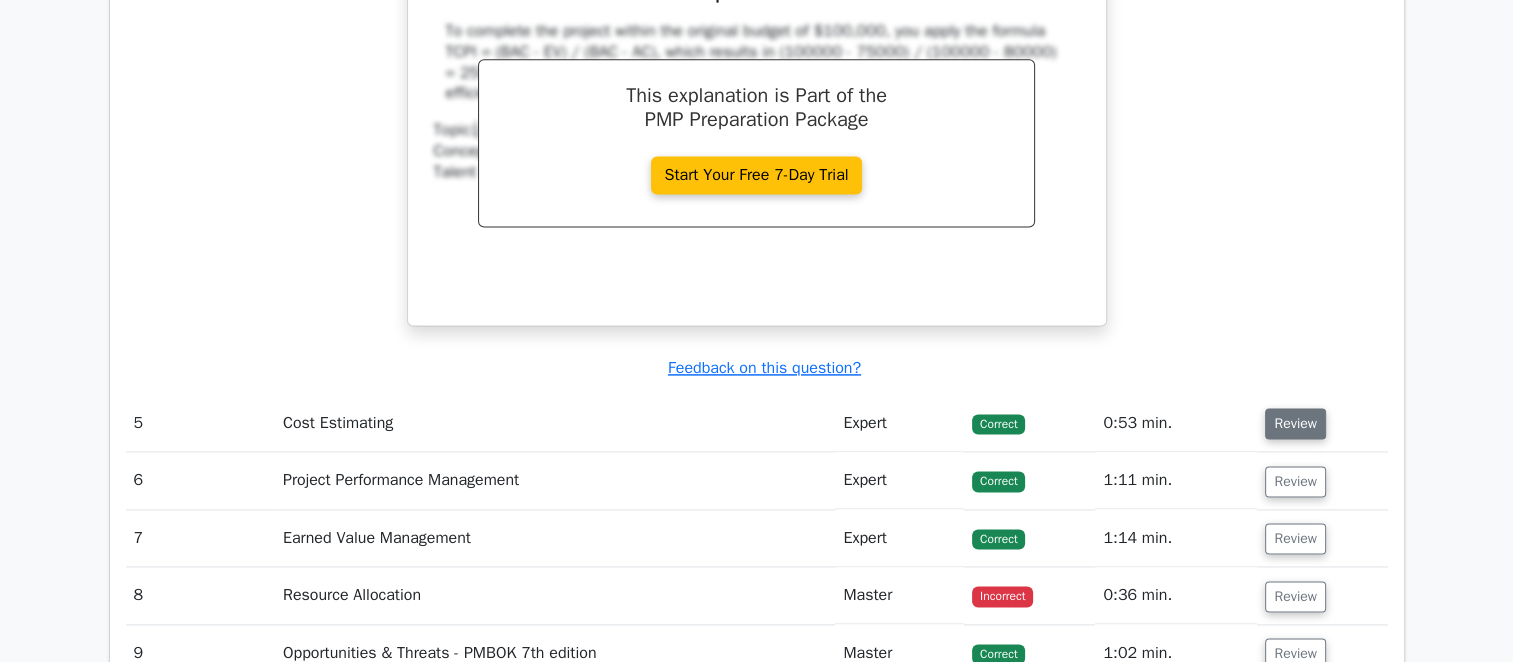 click on "Review" at bounding box center (1295, 423) 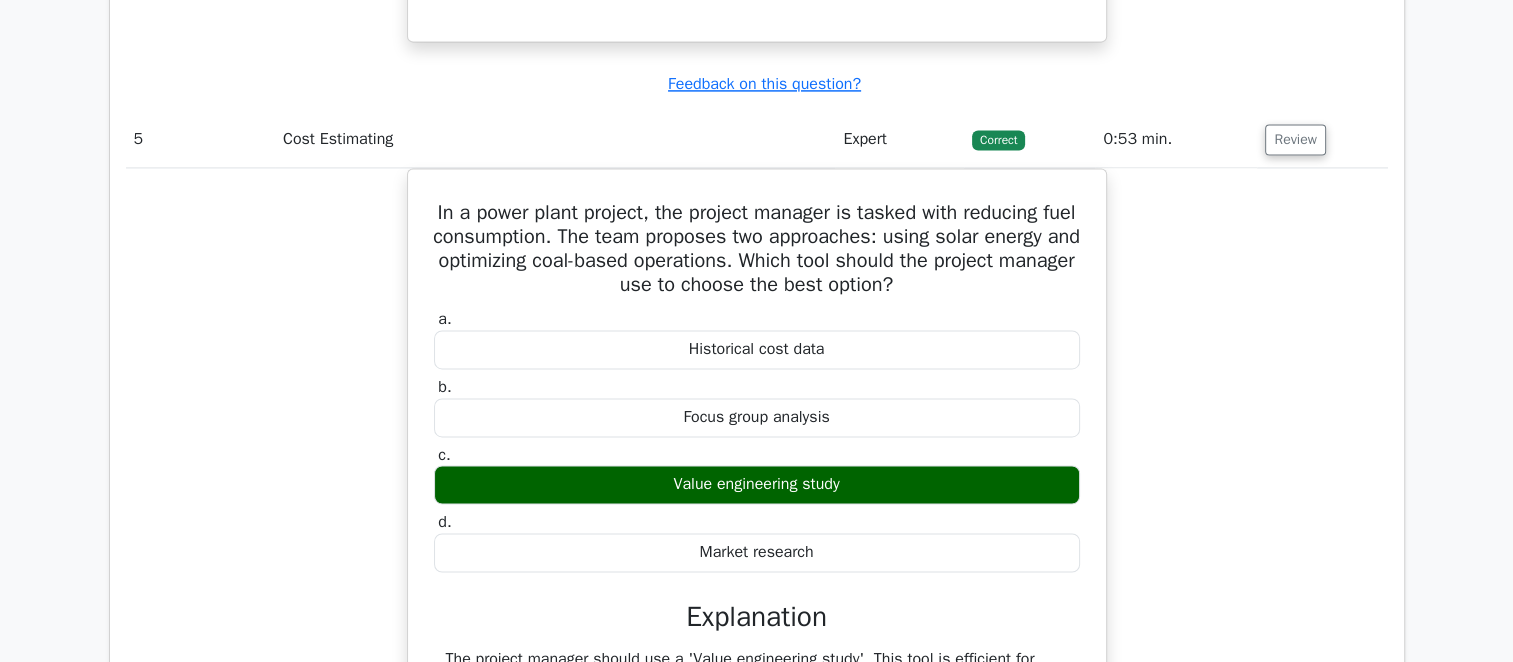scroll, scrollTop: 3000, scrollLeft: 0, axis: vertical 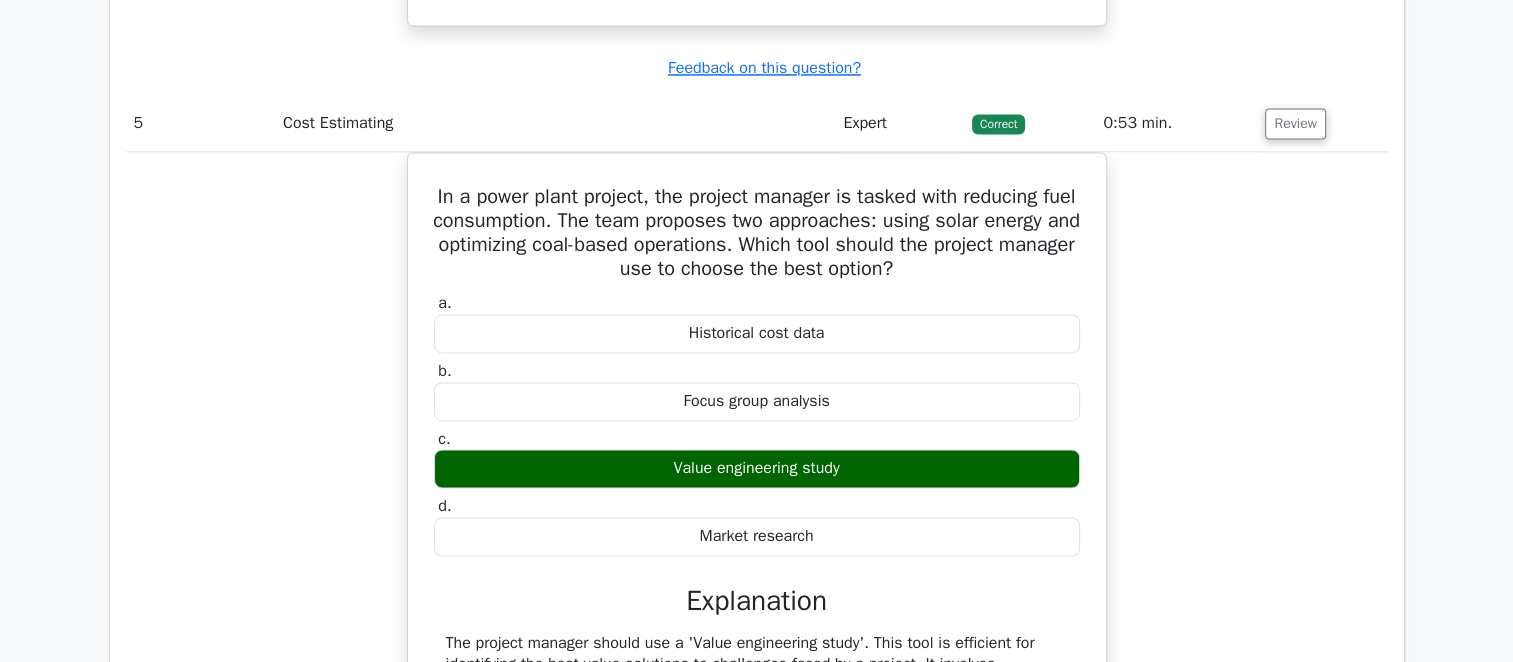 drag, startPoint x: 1316, startPoint y: 138, endPoint x: 1268, endPoint y: 313, distance: 181.4635 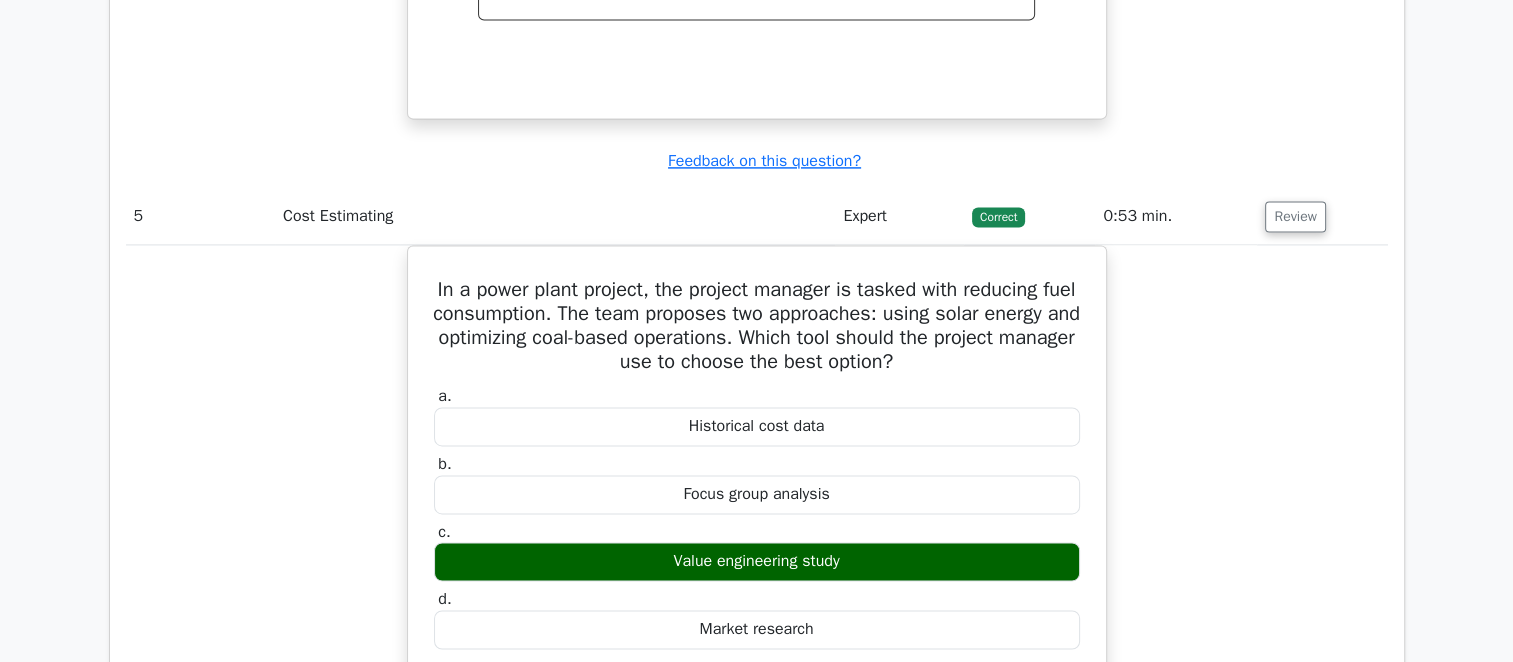 scroll, scrollTop: 2900, scrollLeft: 0, axis: vertical 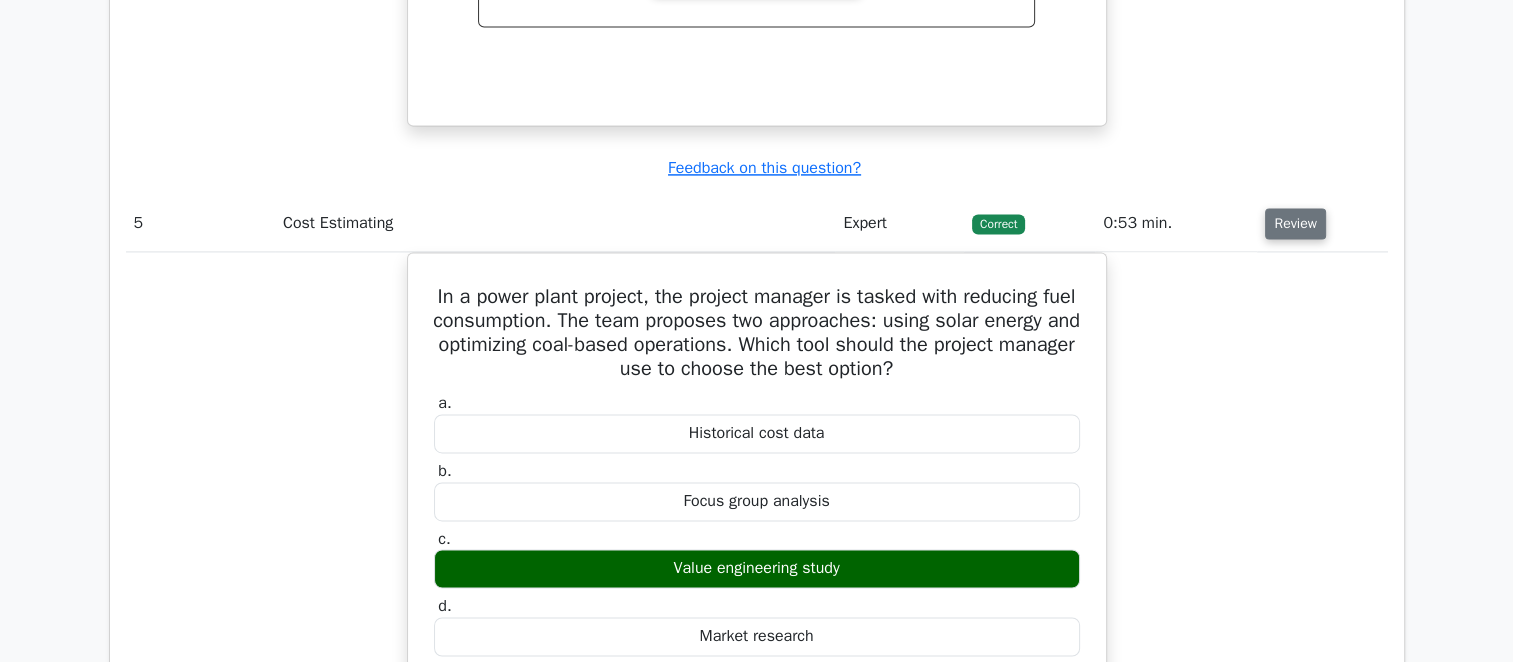 click on "Review" at bounding box center [1295, 223] 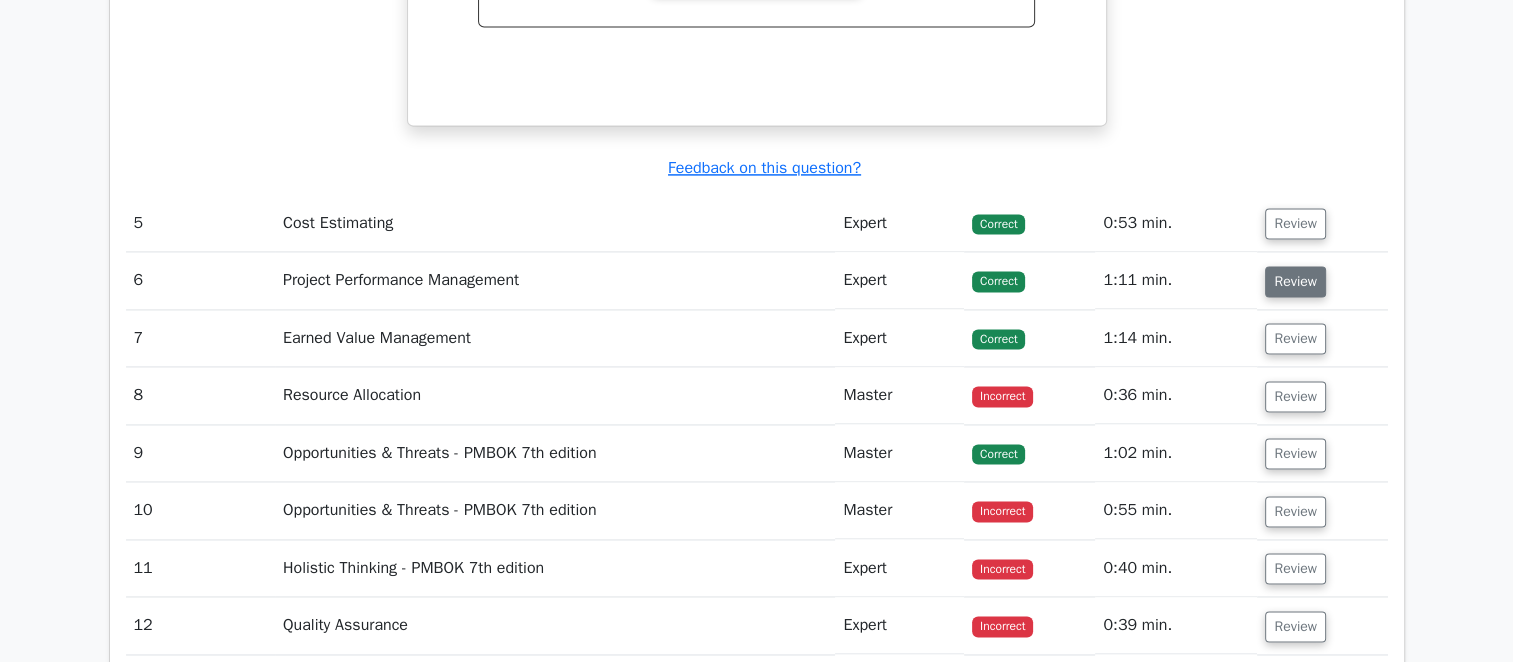 click on "Review" at bounding box center (1295, 281) 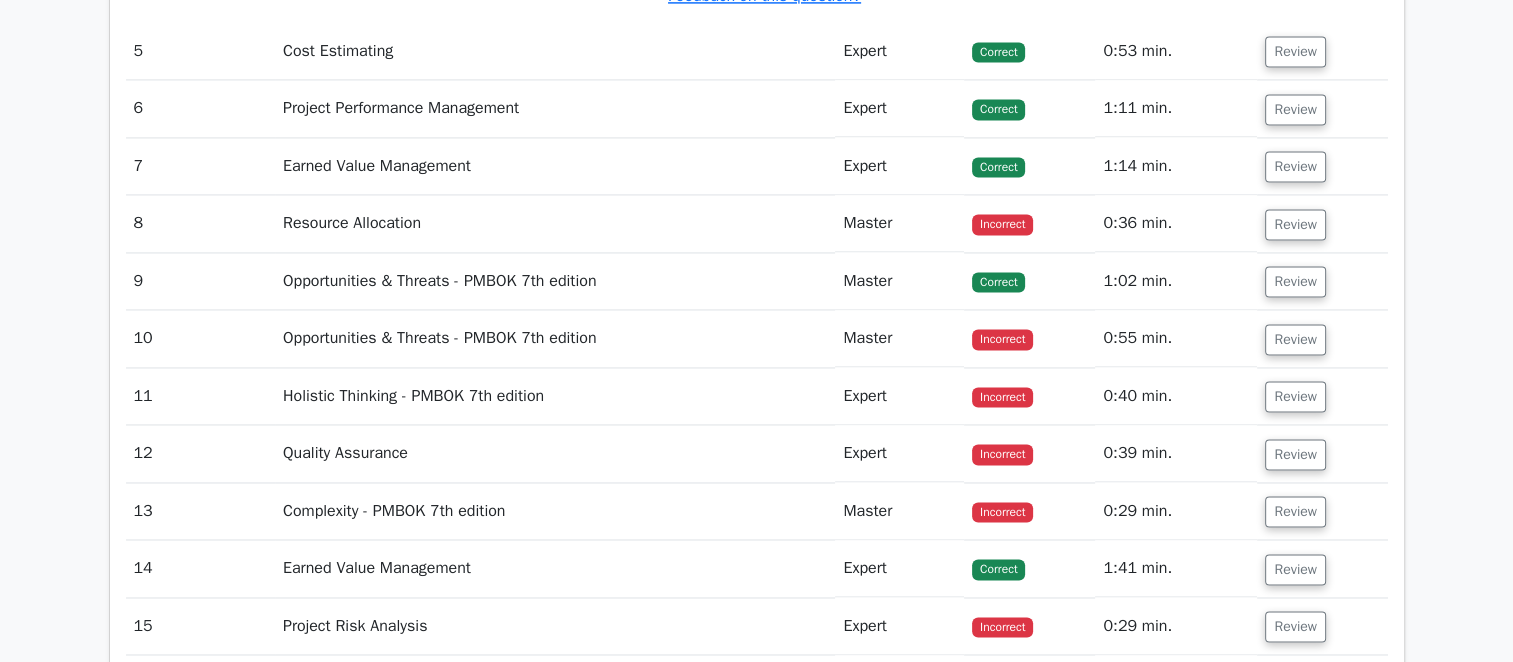 scroll, scrollTop: 3100, scrollLeft: 0, axis: vertical 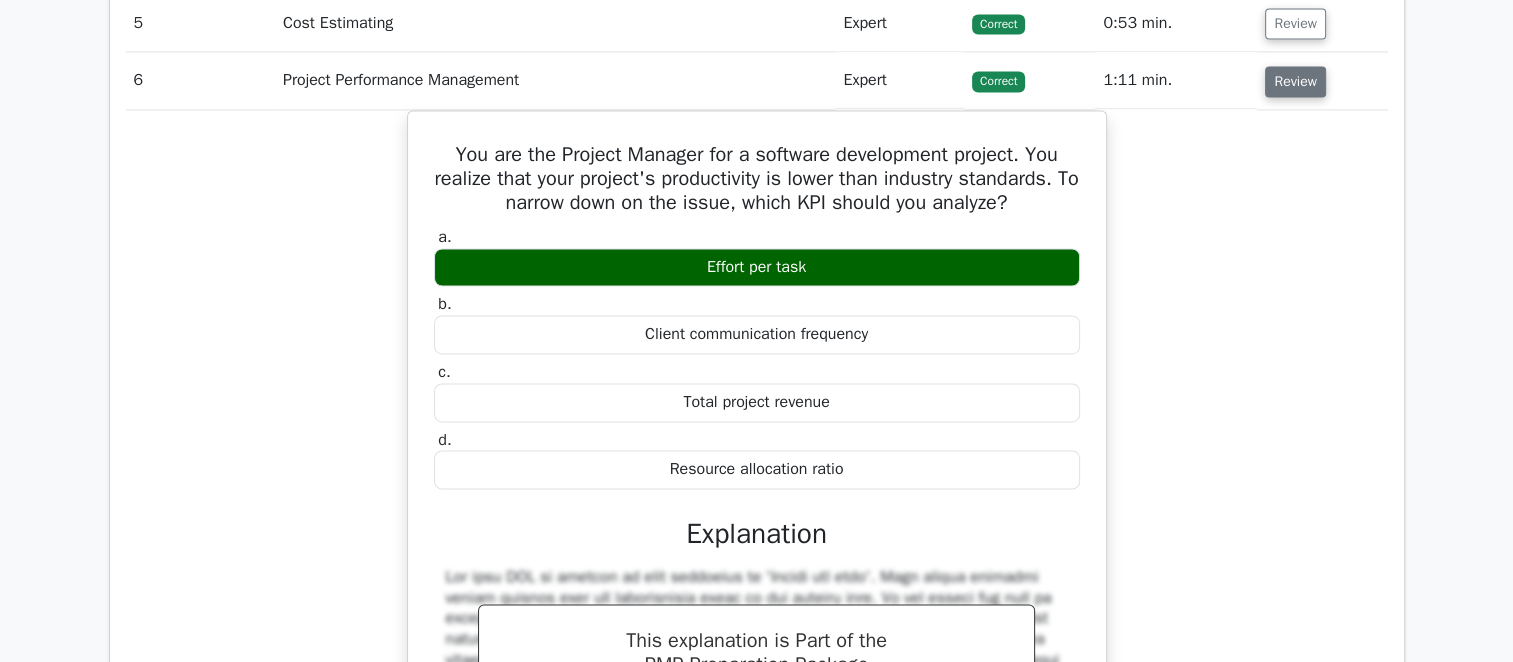 click on "Review" at bounding box center [1295, 81] 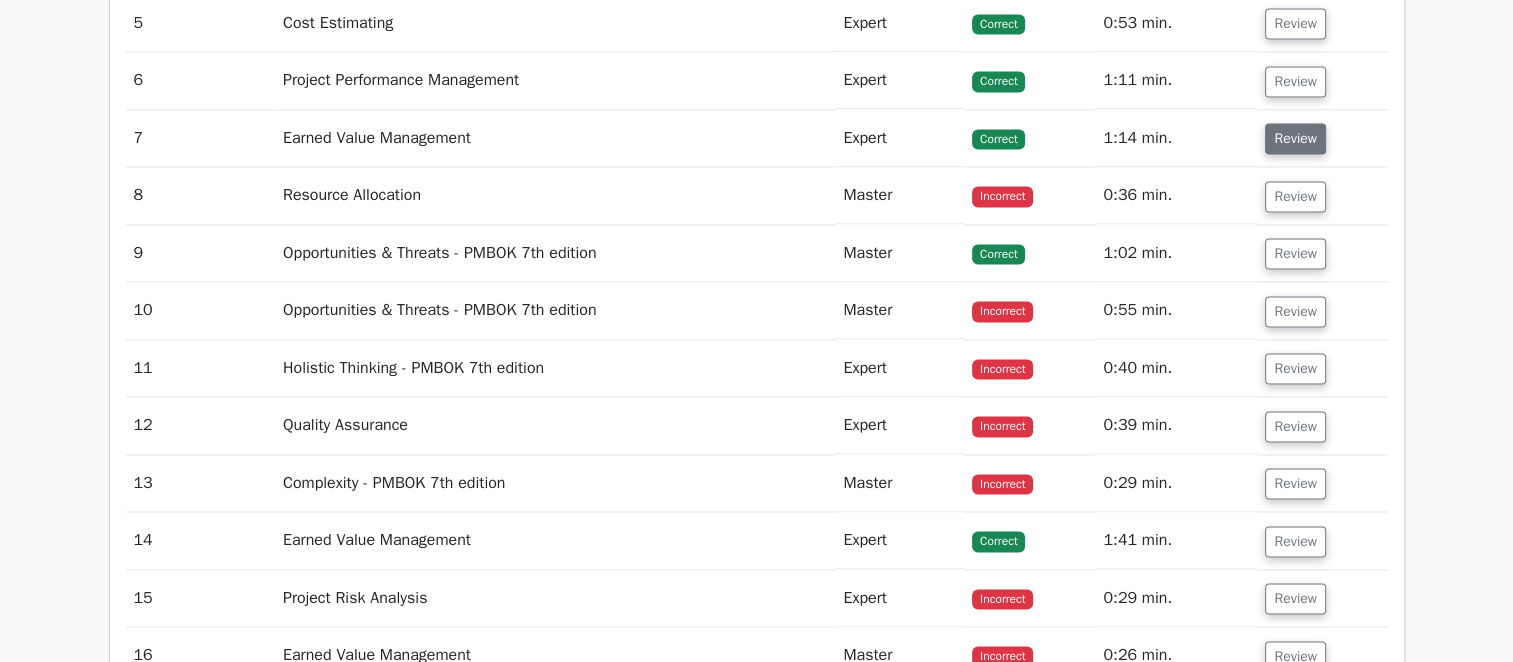 click on "Review" at bounding box center (1295, 138) 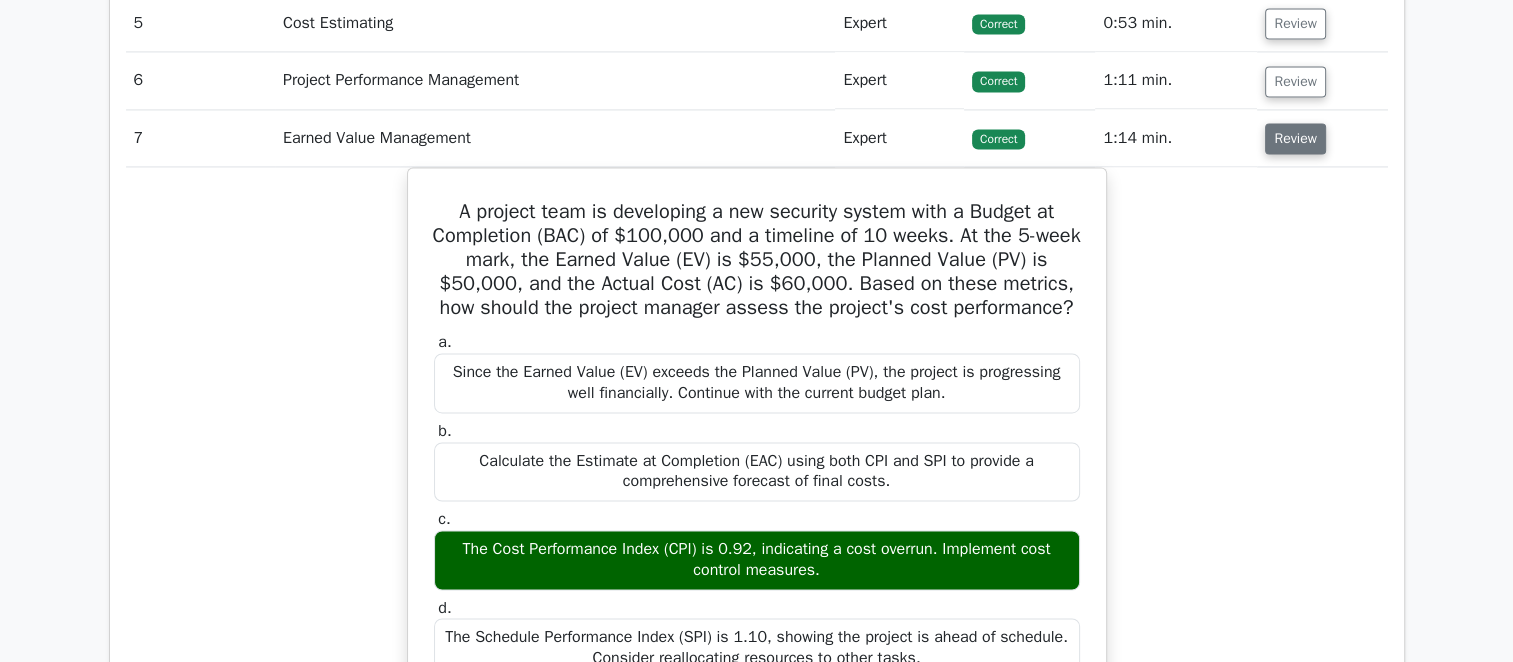 click on "Review" at bounding box center [1295, 138] 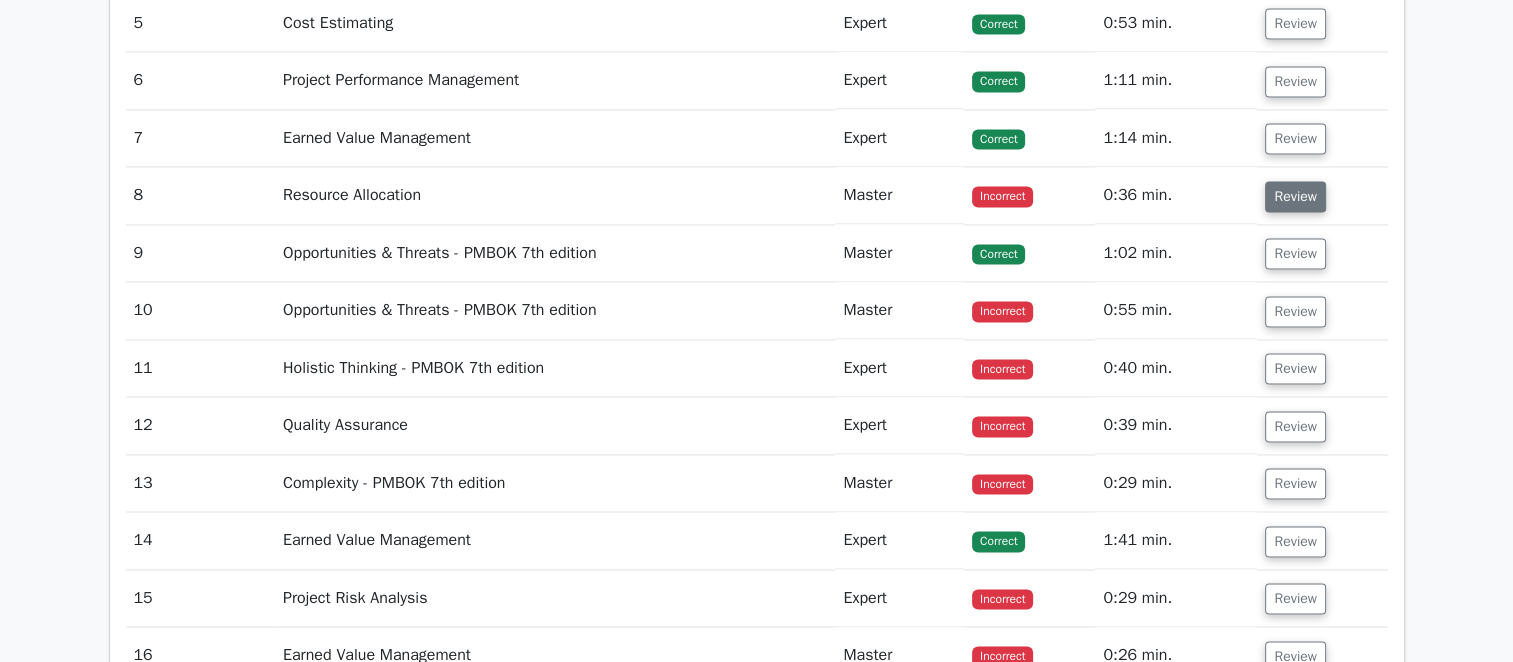 click on "Review" at bounding box center [1295, 196] 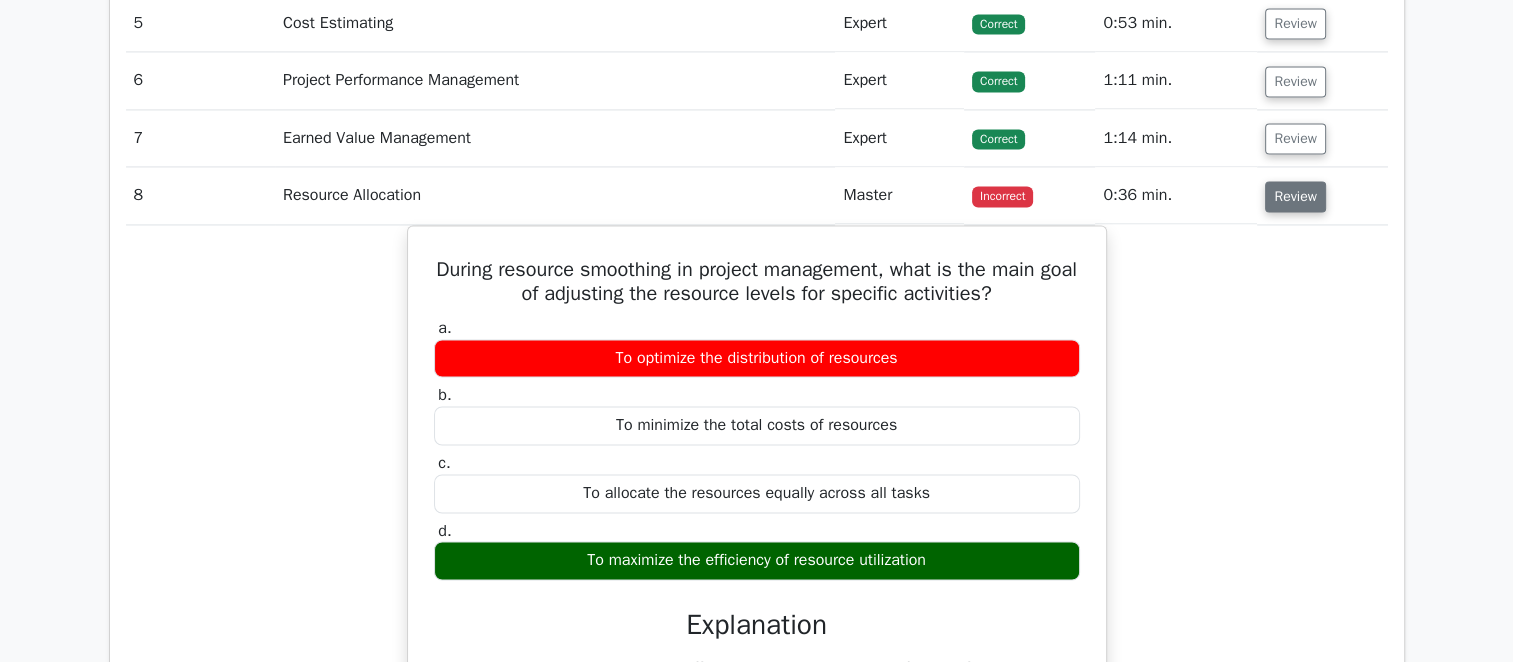 click on "Review" at bounding box center [1295, 196] 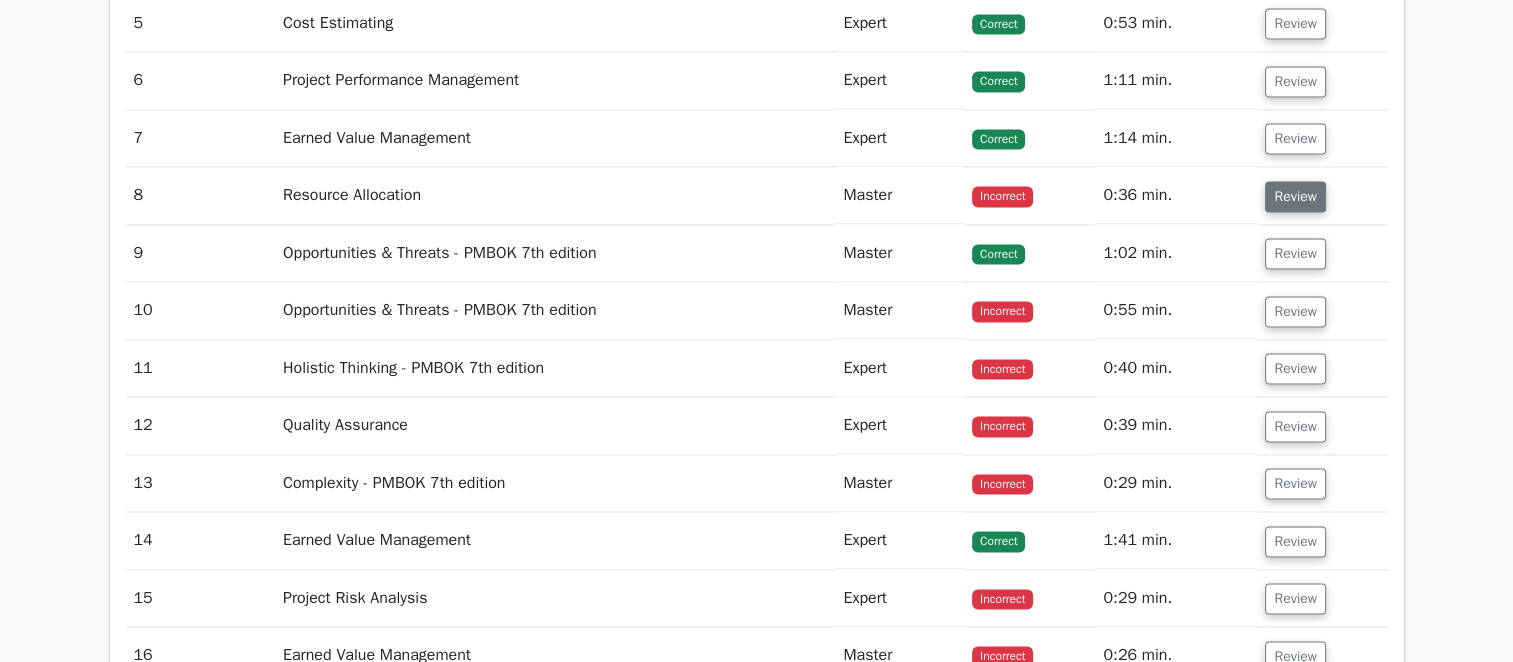 click on "Review" at bounding box center (1295, 196) 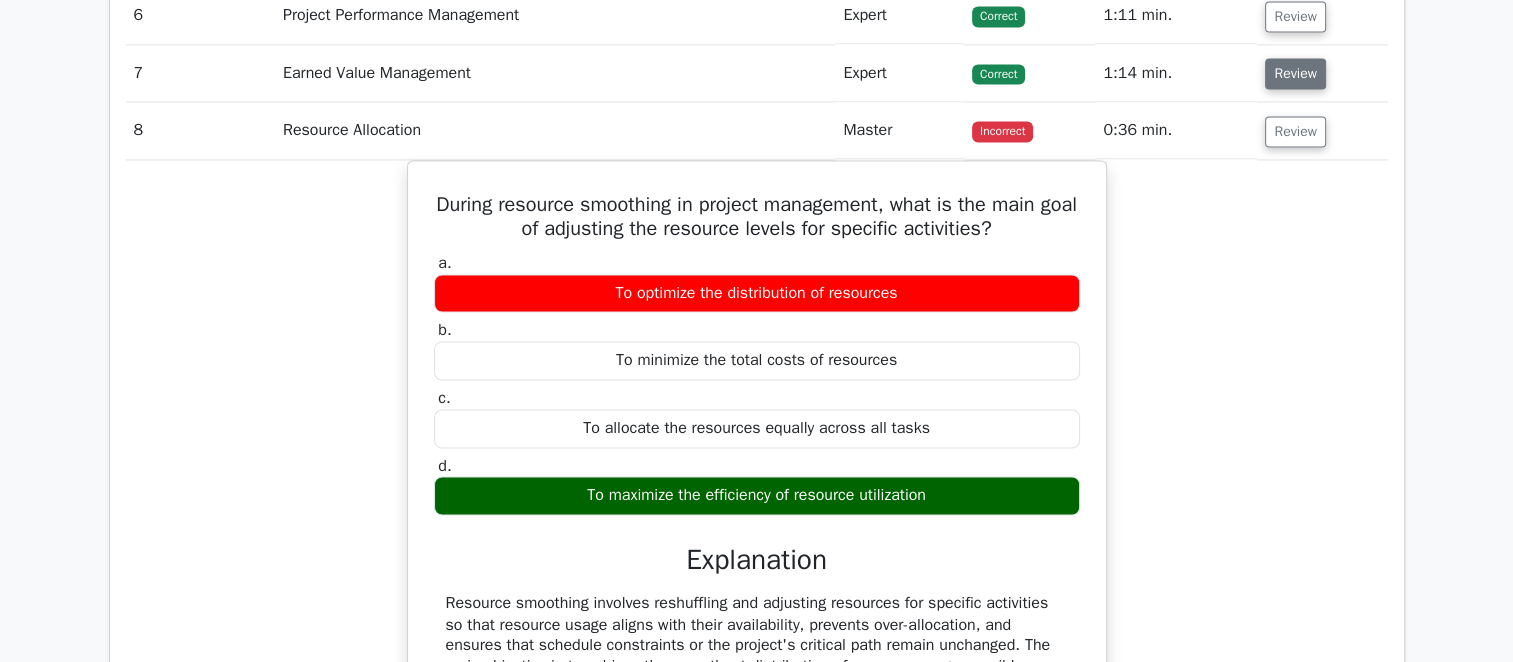 scroll, scrollTop: 3200, scrollLeft: 0, axis: vertical 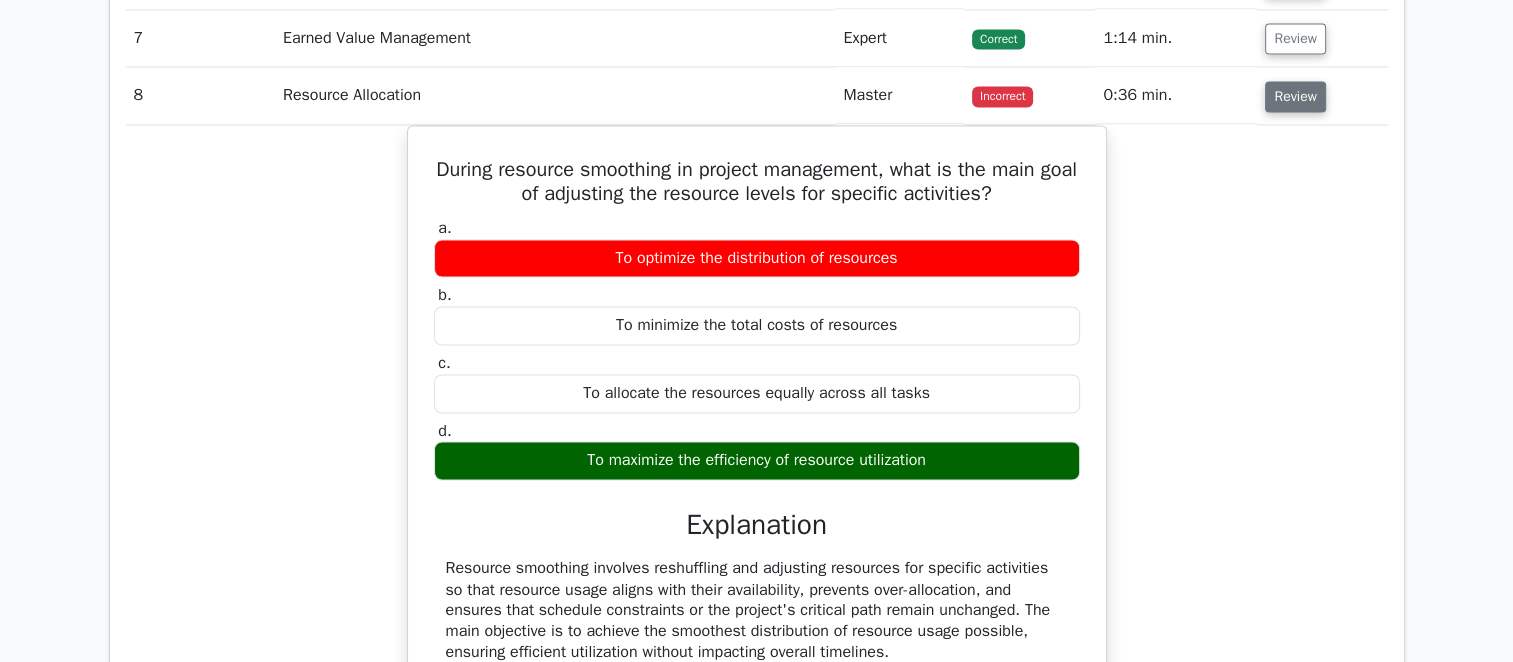 click on "Review" at bounding box center [1295, 96] 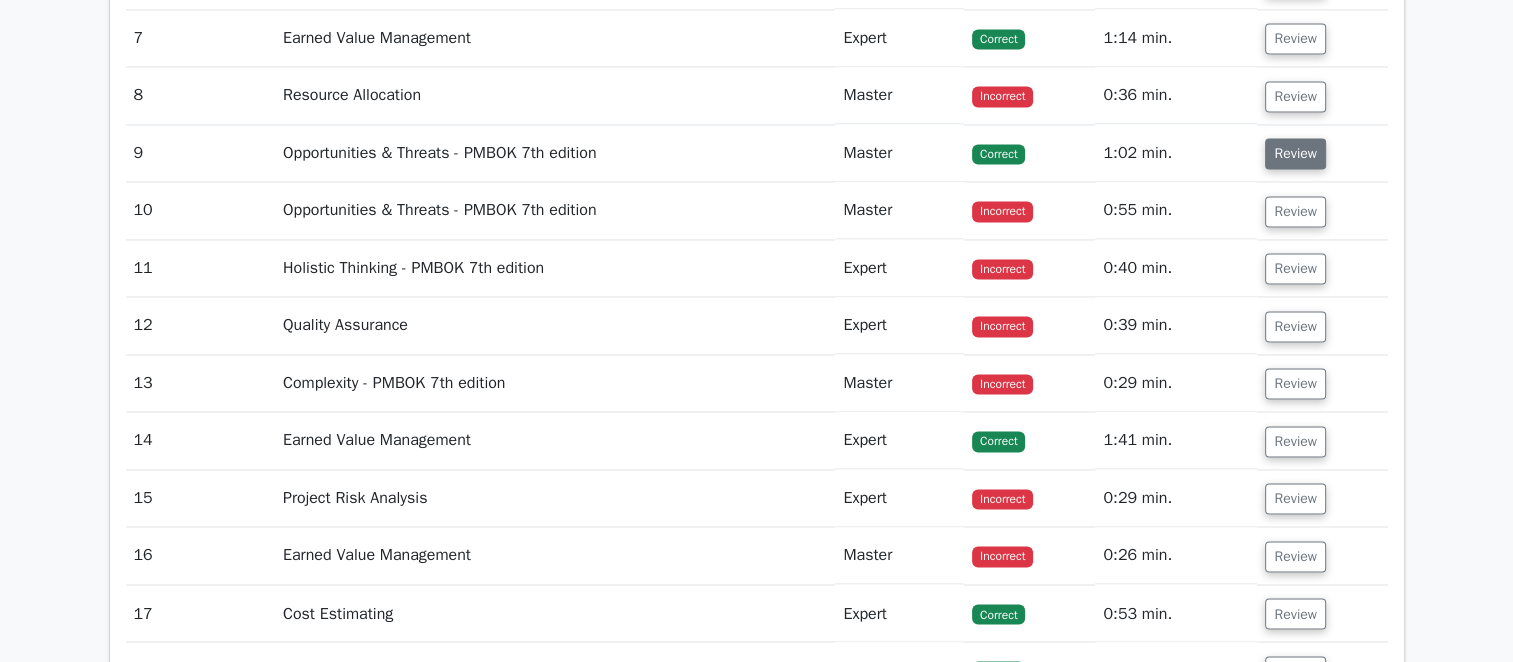click on "Review" at bounding box center (1295, 153) 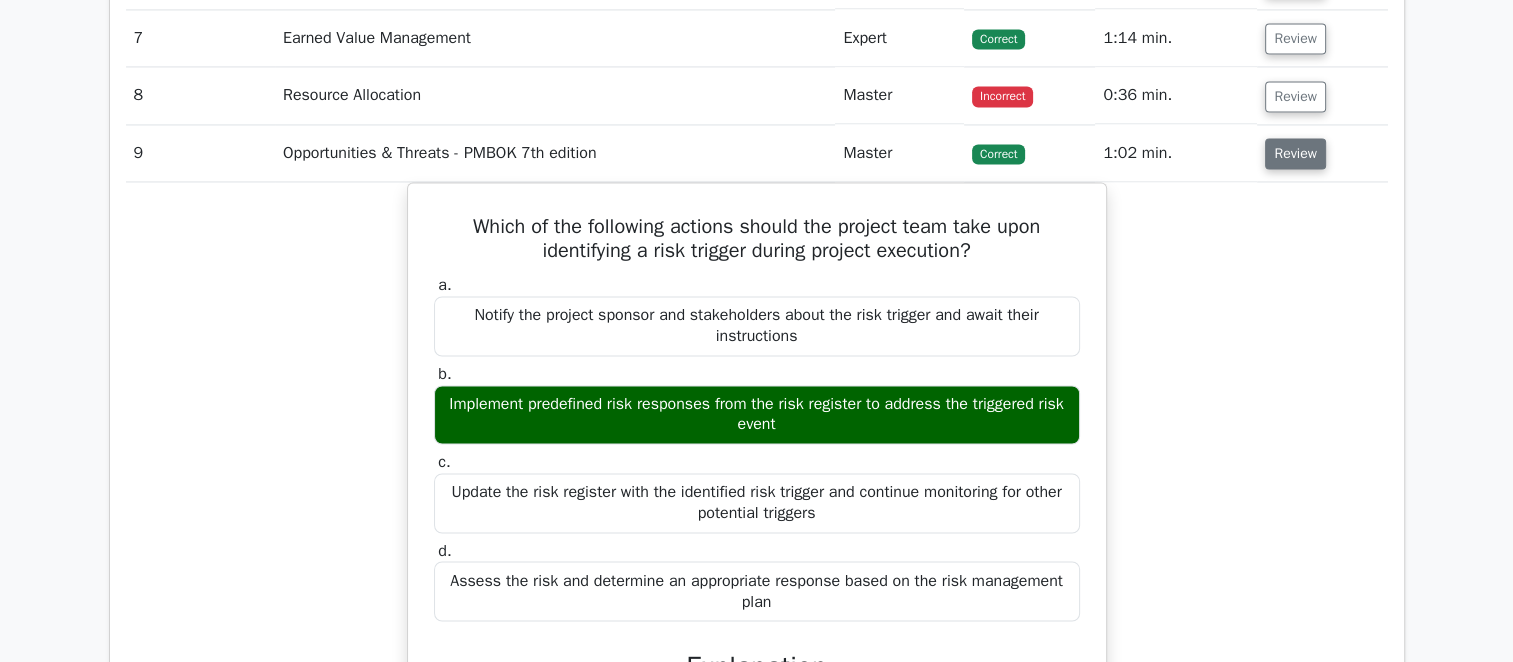click on "Review" at bounding box center (1295, 153) 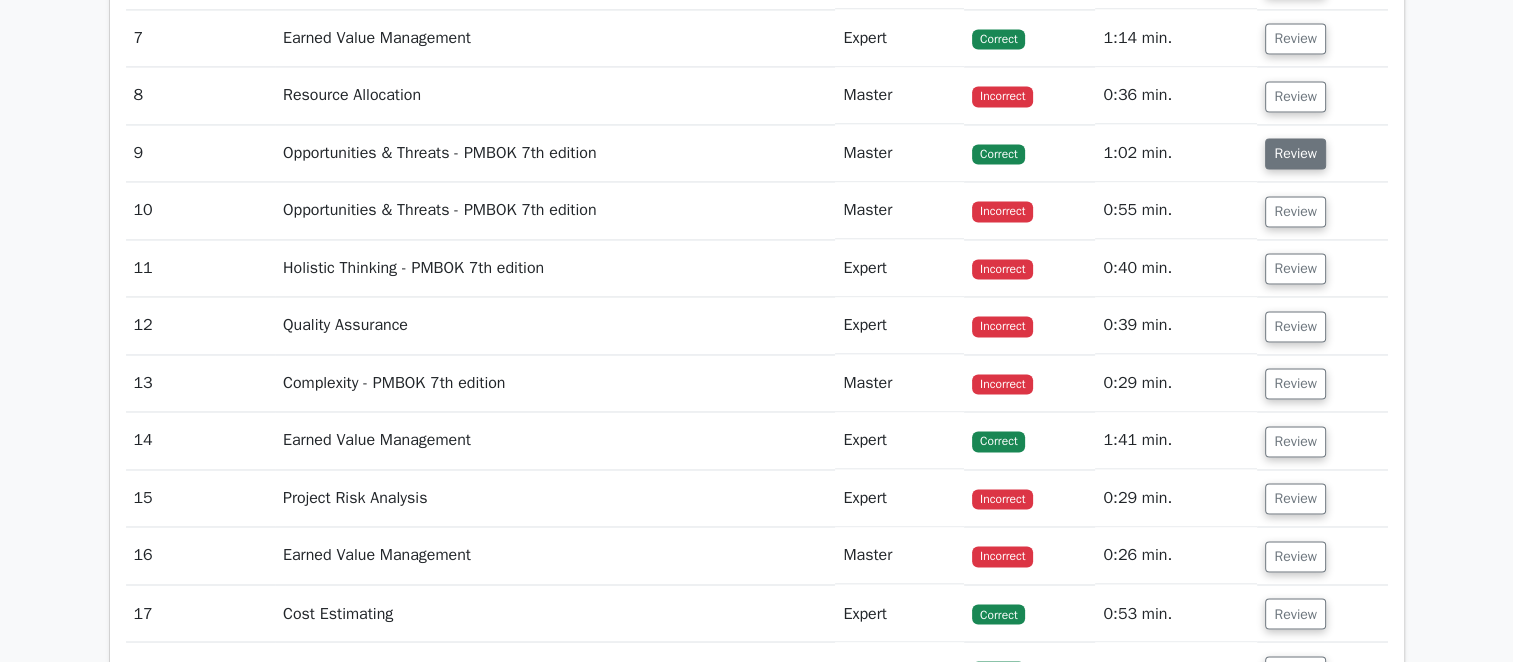 click on "Review" at bounding box center (1295, 153) 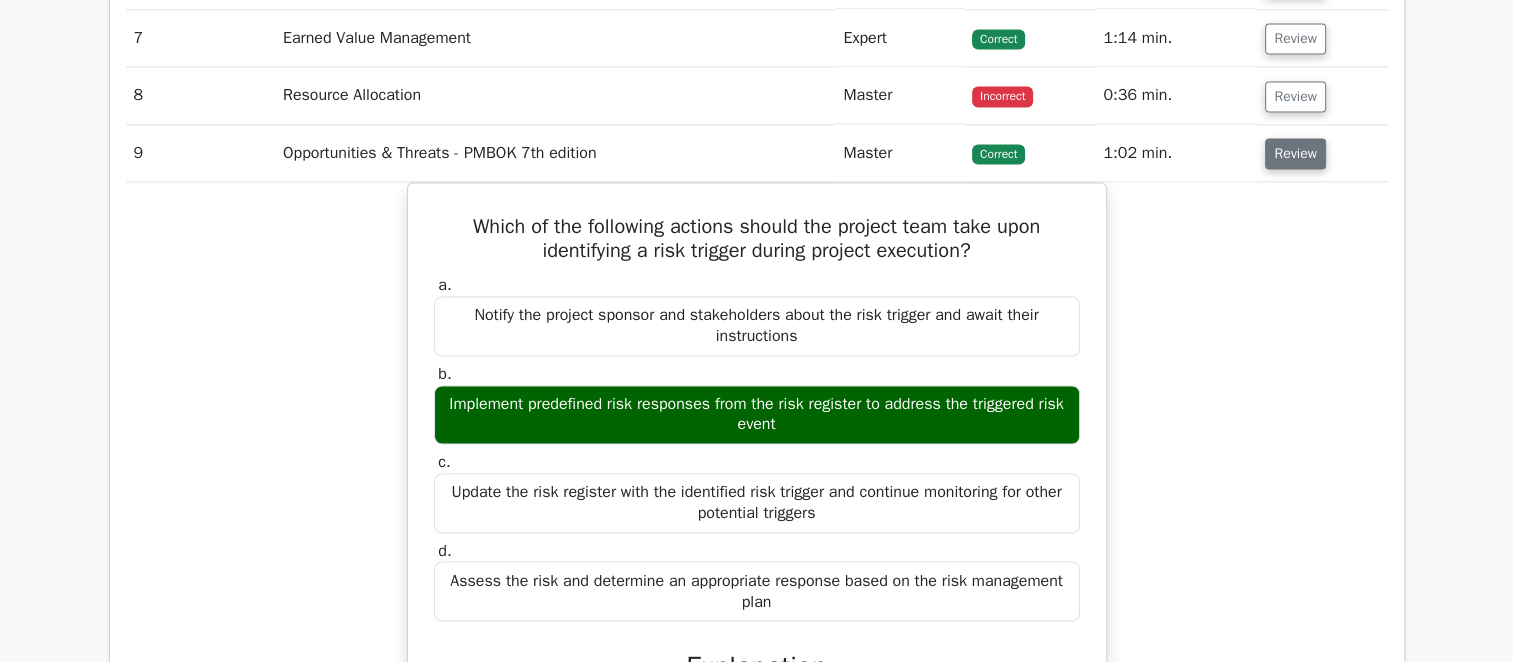 click on "Review" at bounding box center (1295, 153) 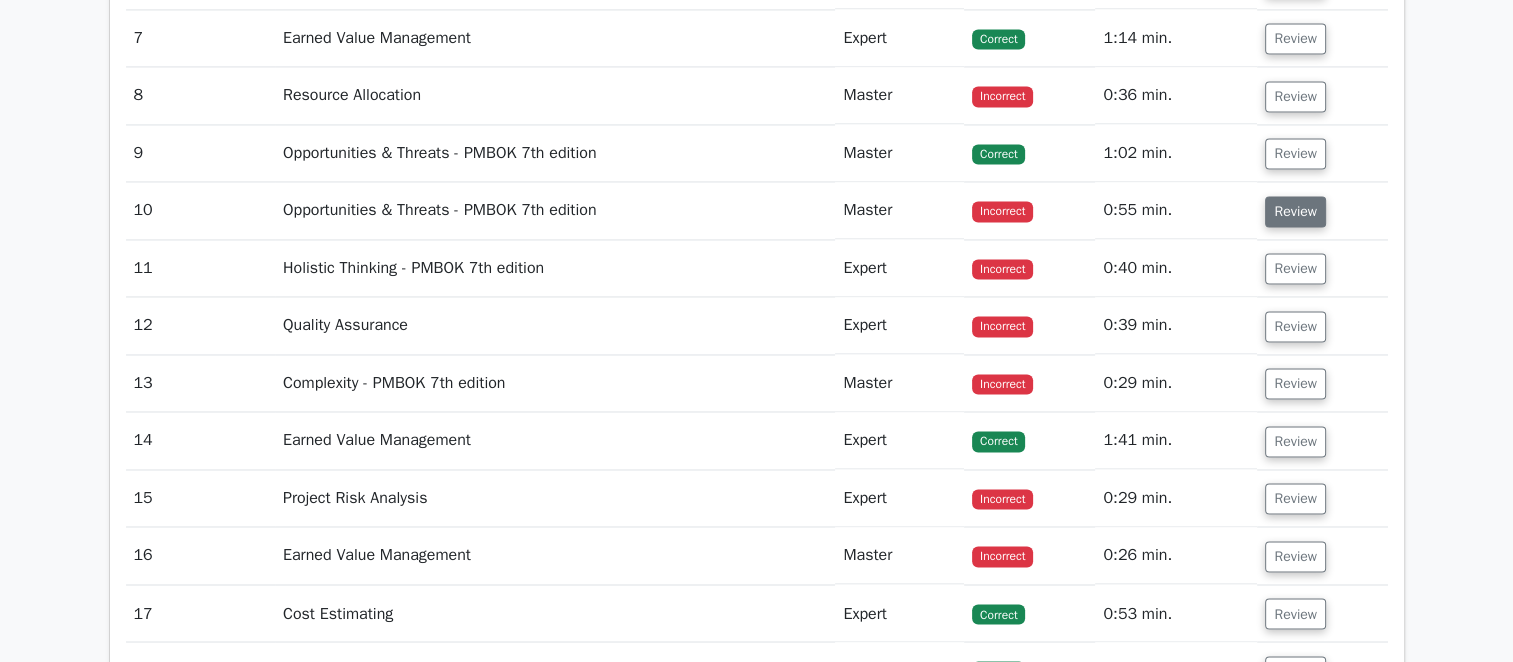 click on "Review" at bounding box center [1295, 211] 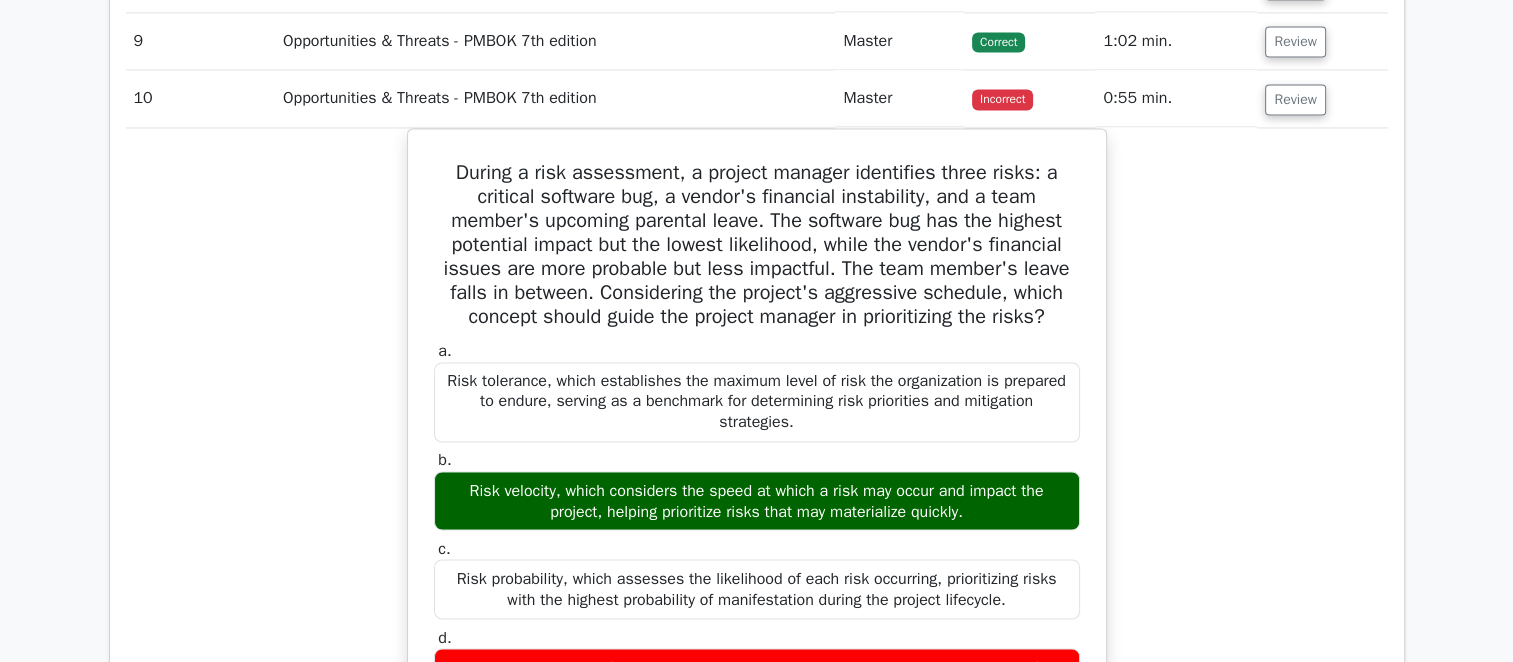 scroll, scrollTop: 3300, scrollLeft: 0, axis: vertical 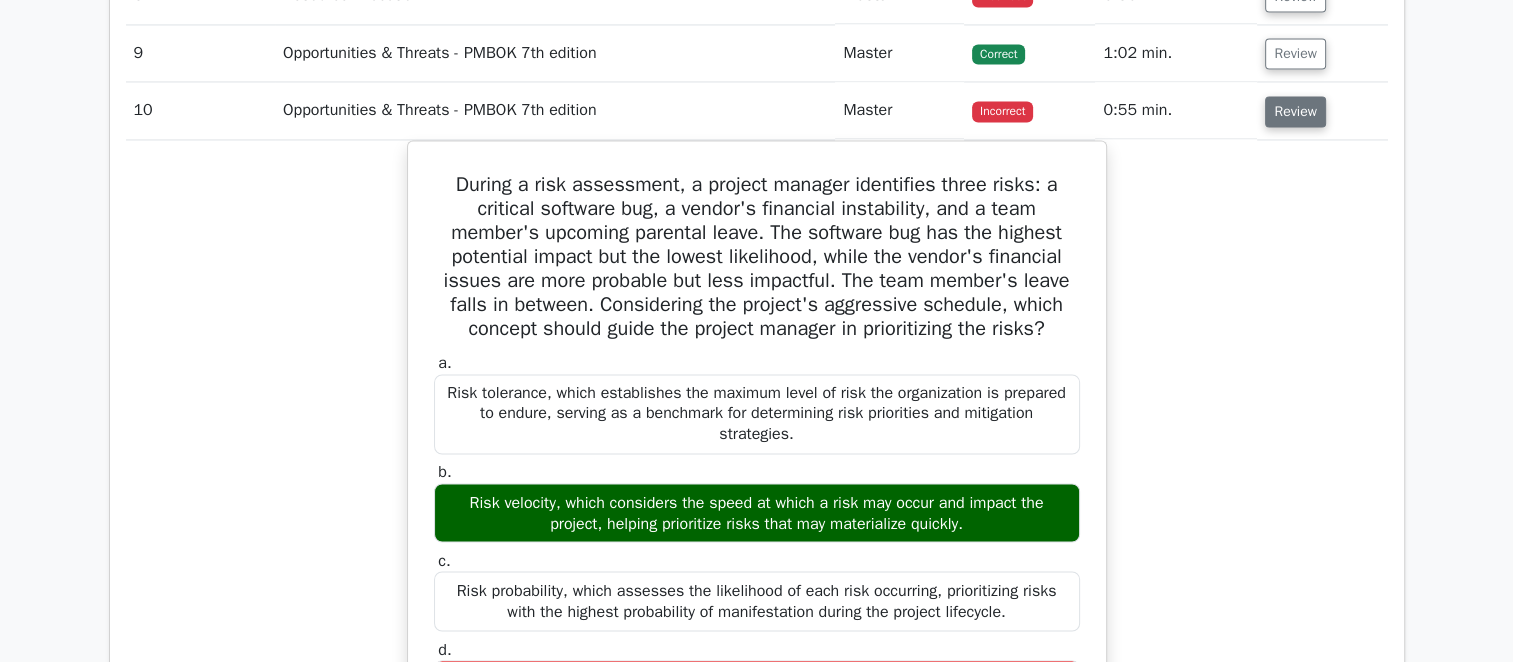 click on "Review" at bounding box center (1295, 111) 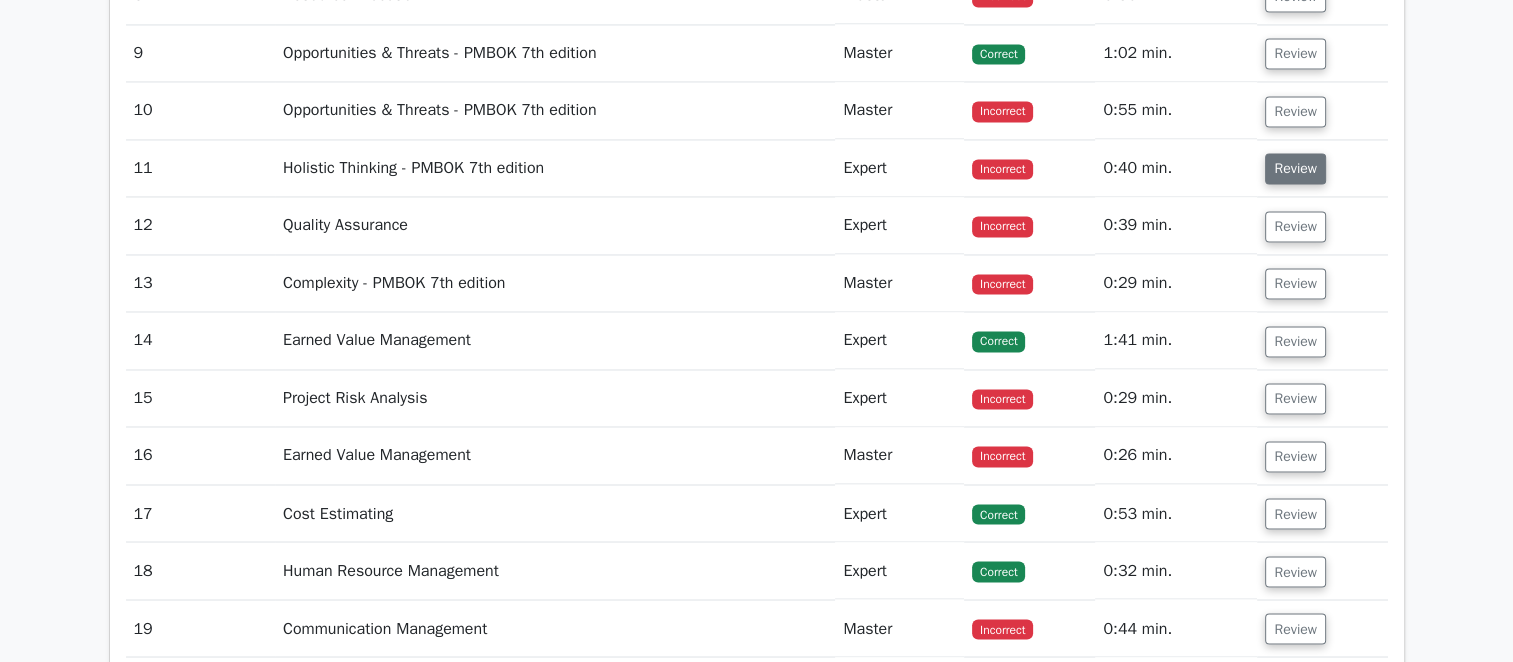 click on "Review" at bounding box center (1295, 168) 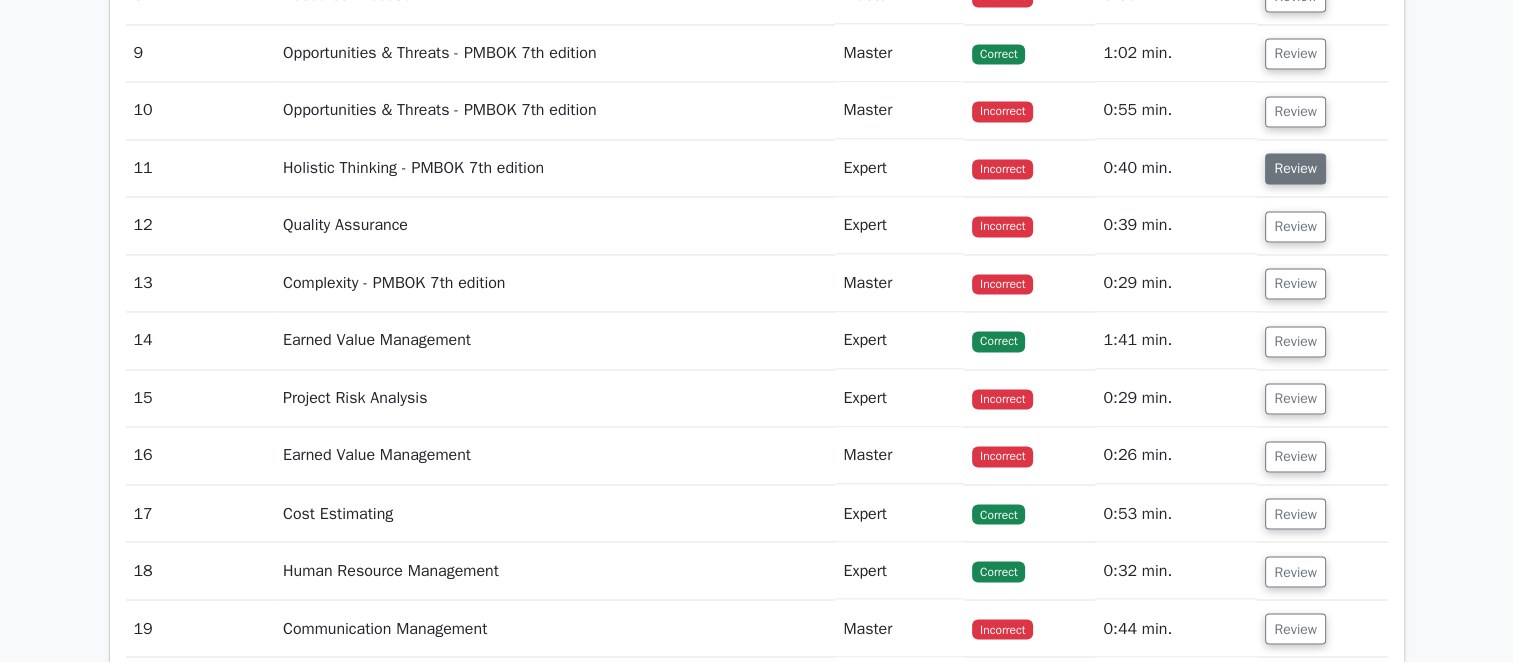 click on "Review" at bounding box center (1295, 168) 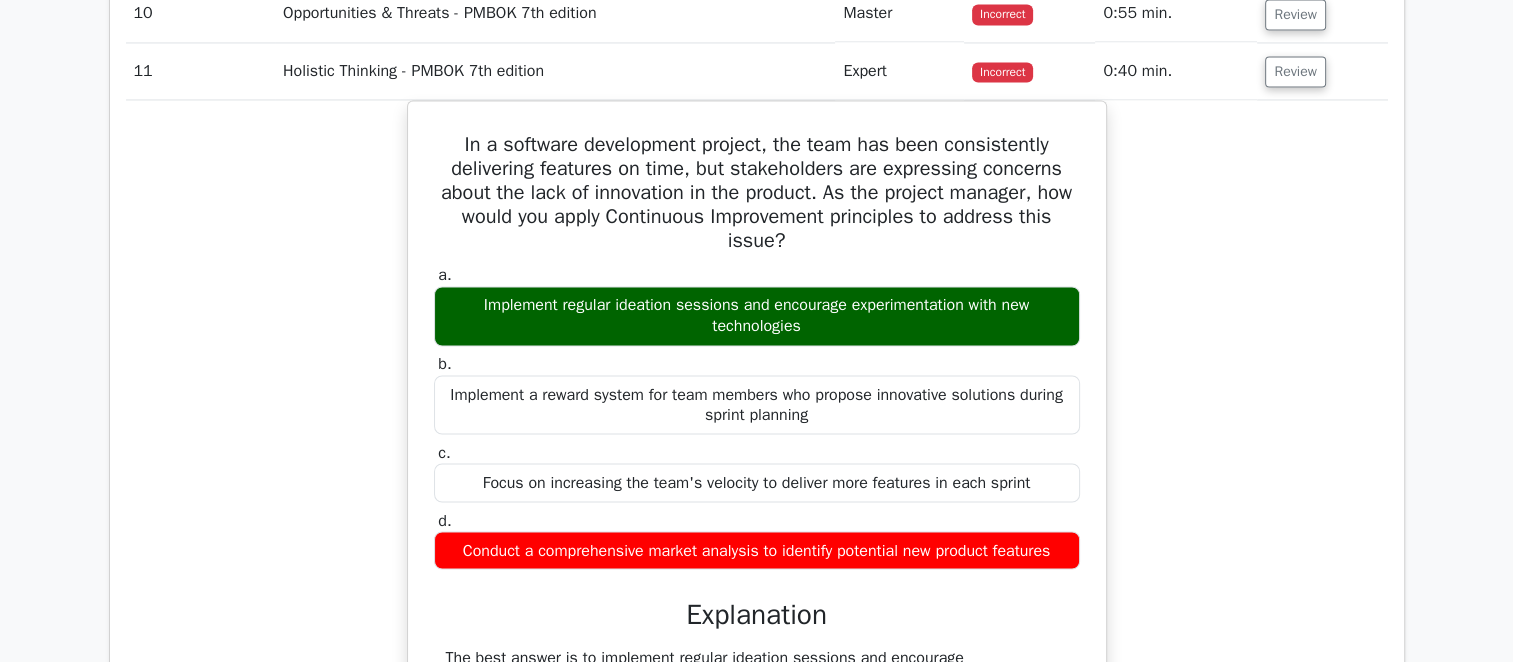 scroll, scrollTop: 3400, scrollLeft: 0, axis: vertical 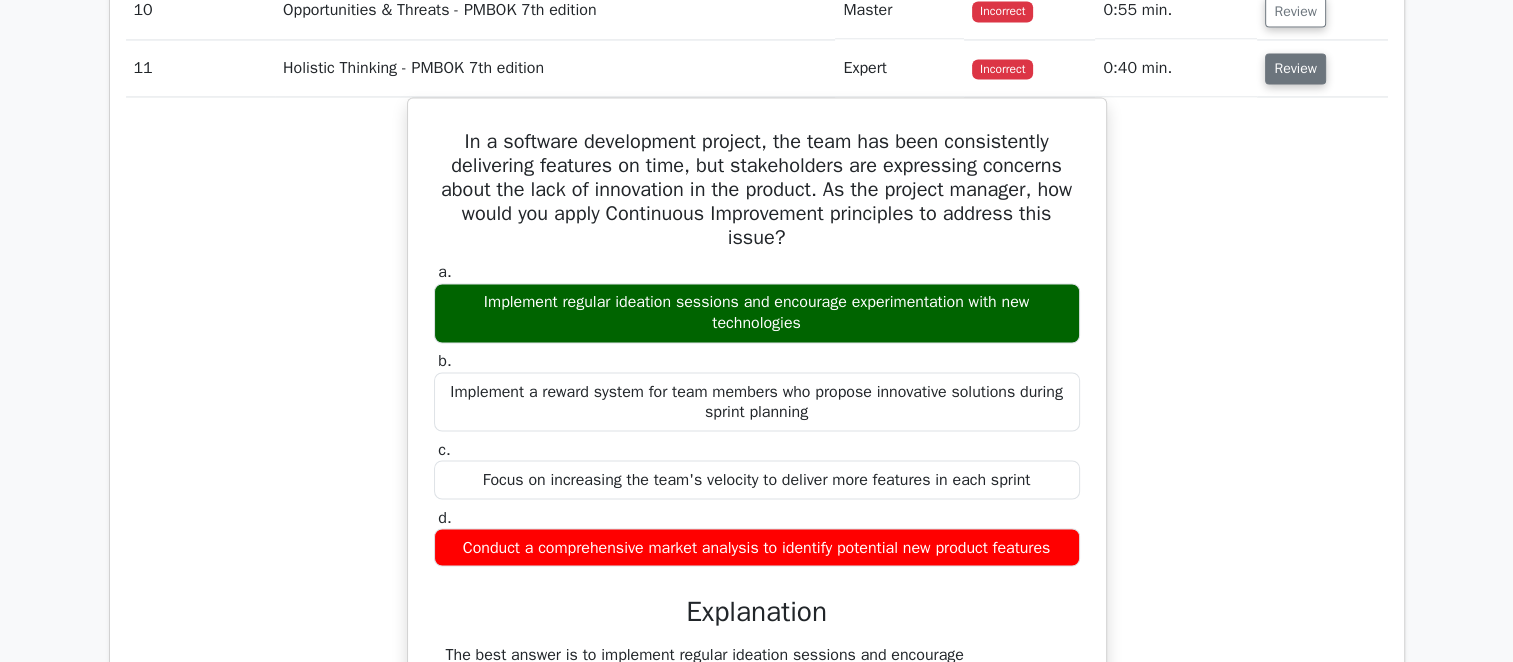 click on "Review" at bounding box center (1295, 68) 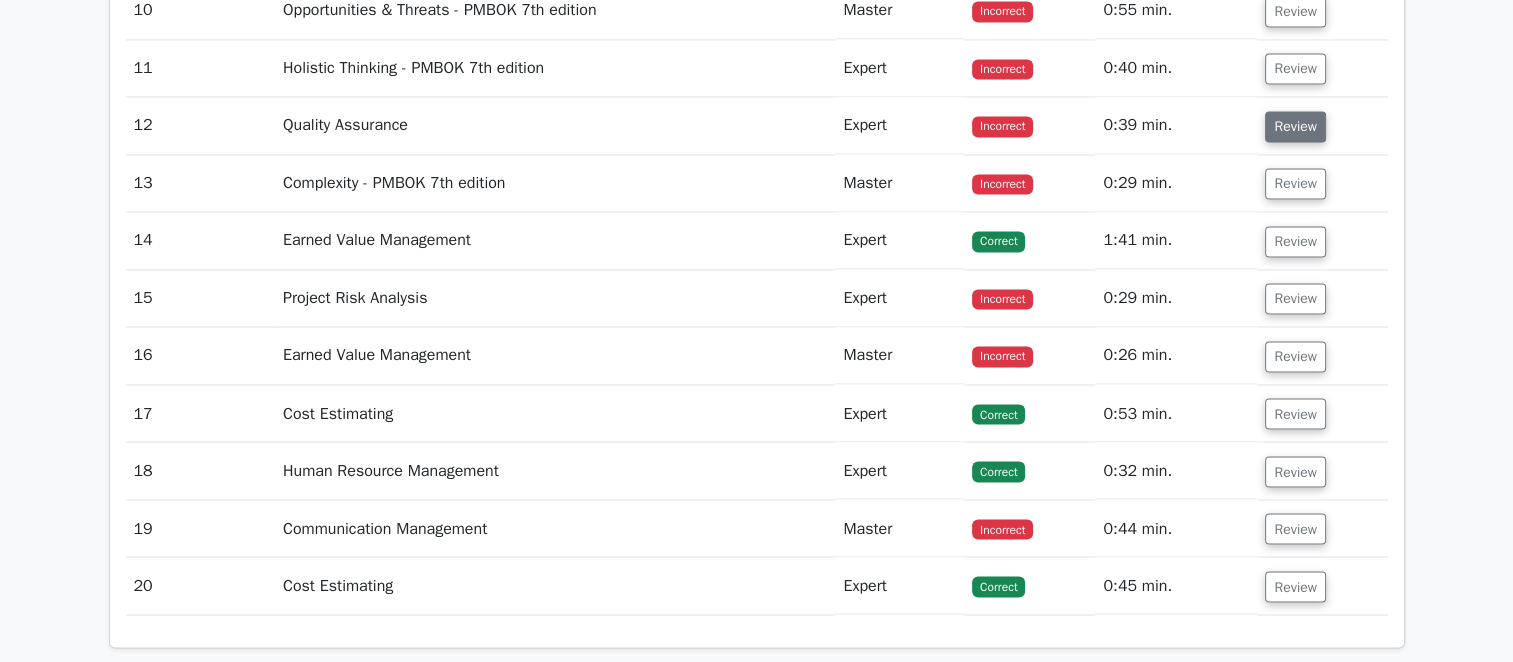 click on "Review" at bounding box center [1295, 126] 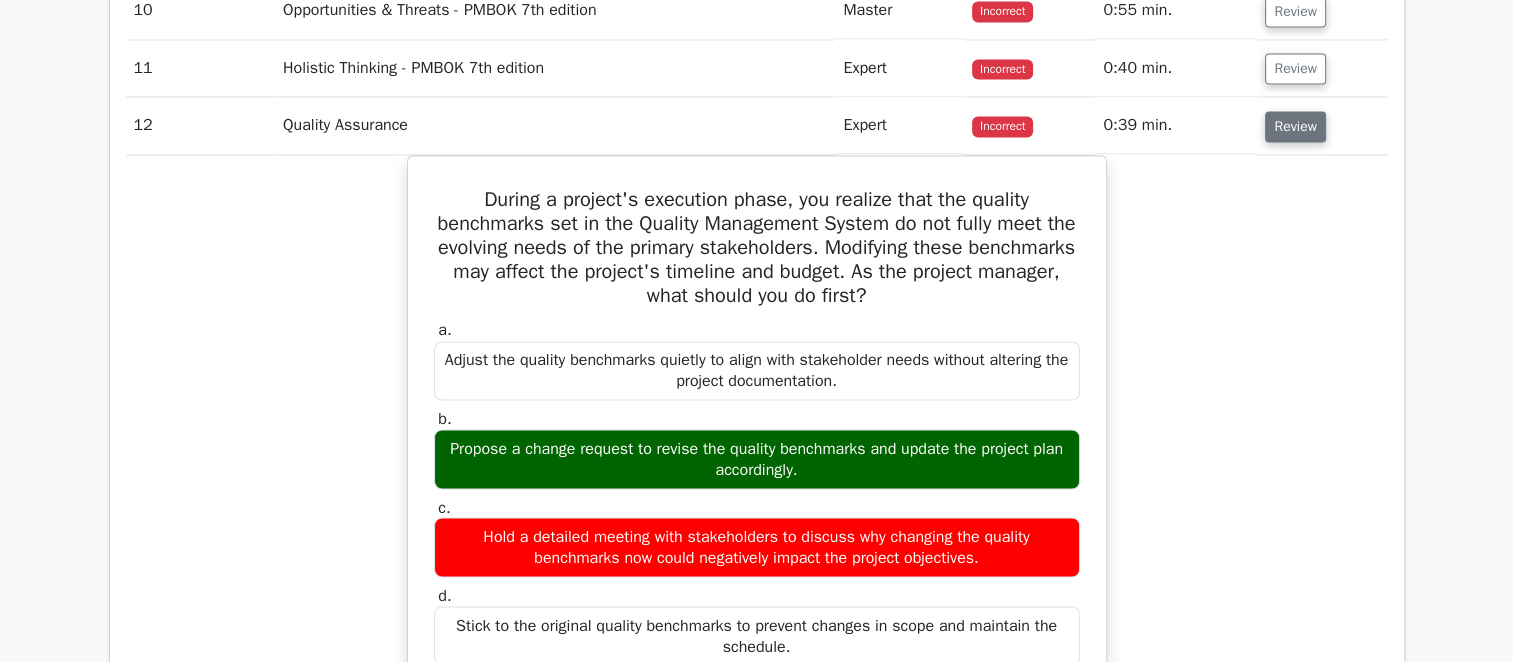 click on "Review" at bounding box center [1295, 126] 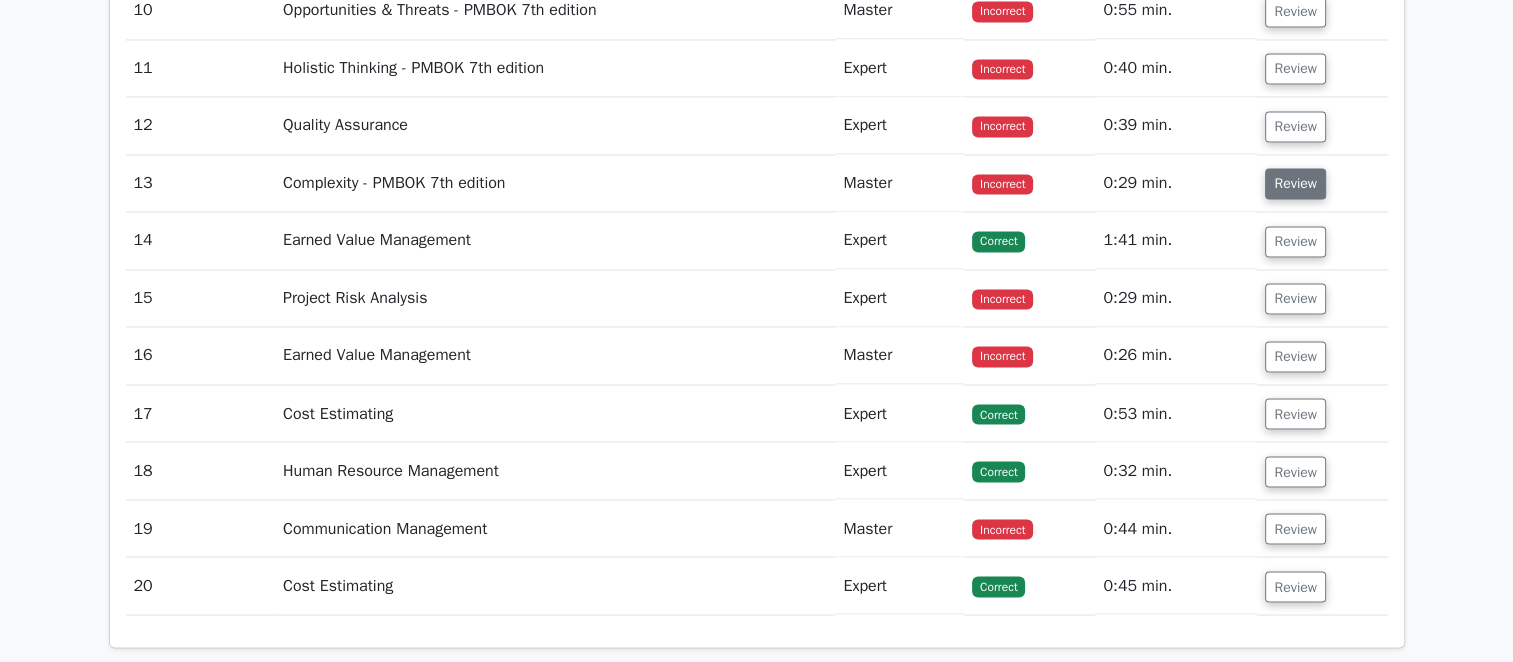 click on "Review" at bounding box center (1295, 183) 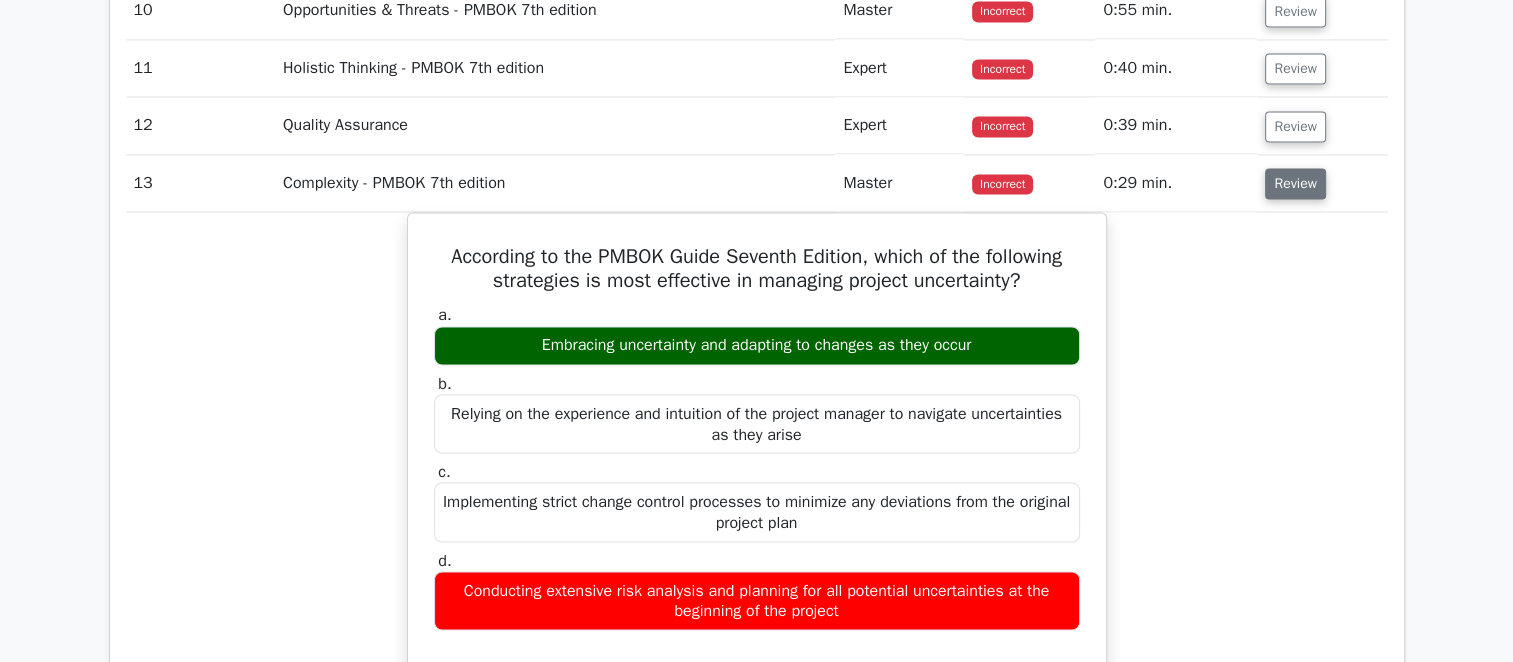 click on "Review" at bounding box center (1295, 183) 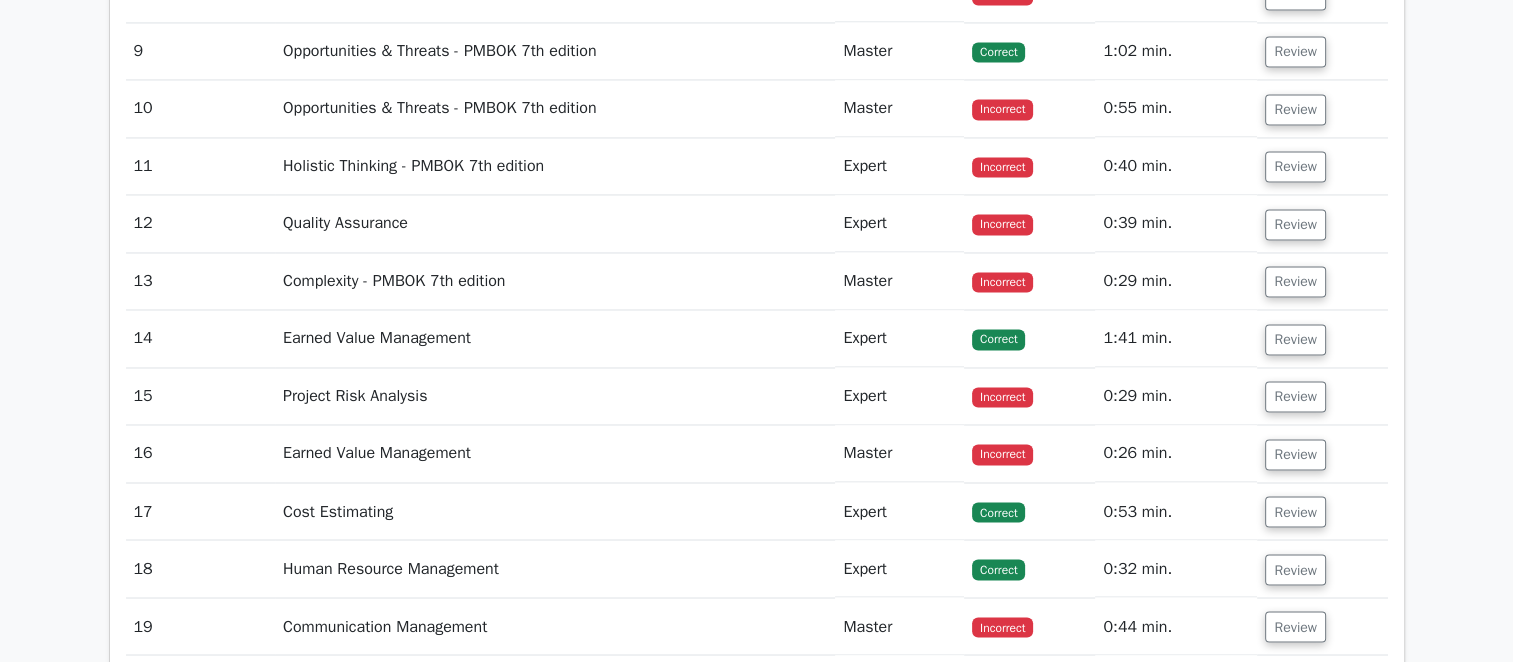 scroll, scrollTop: 3300, scrollLeft: 0, axis: vertical 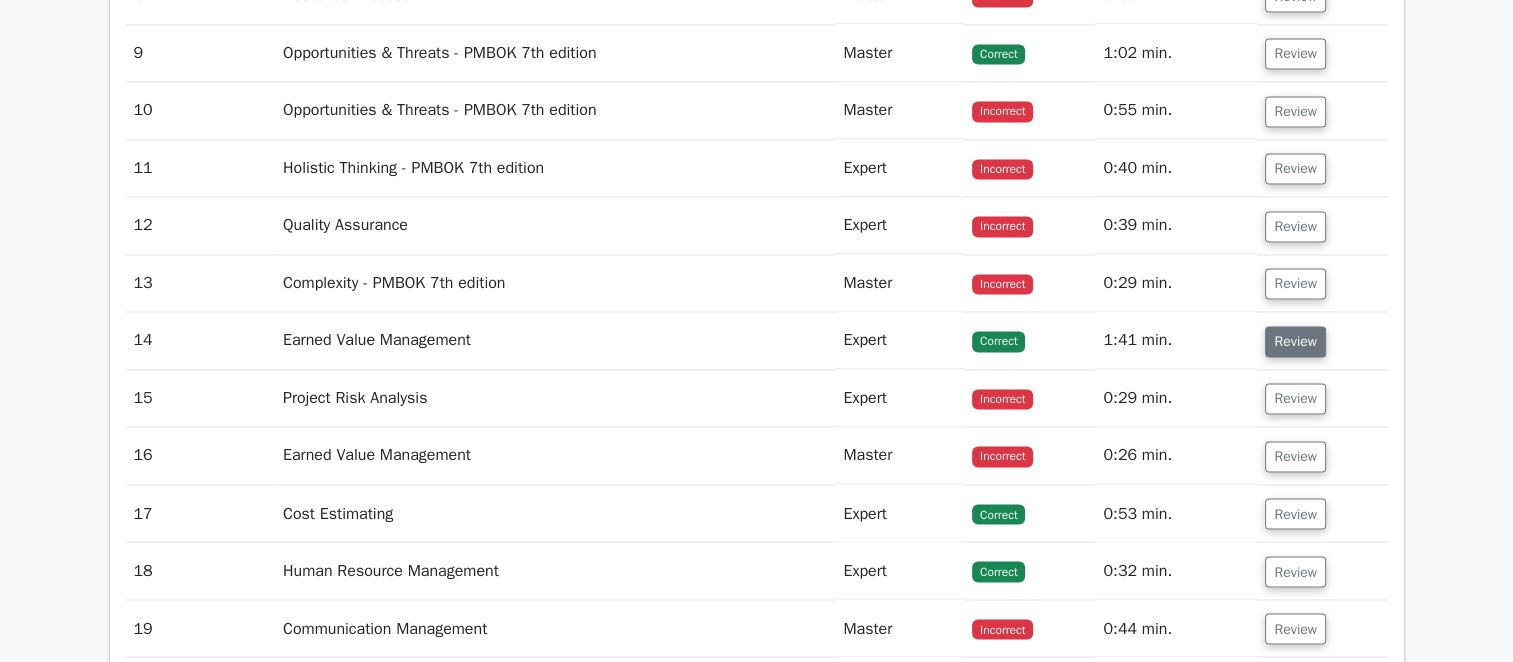 click on "Review" at bounding box center (1295, 341) 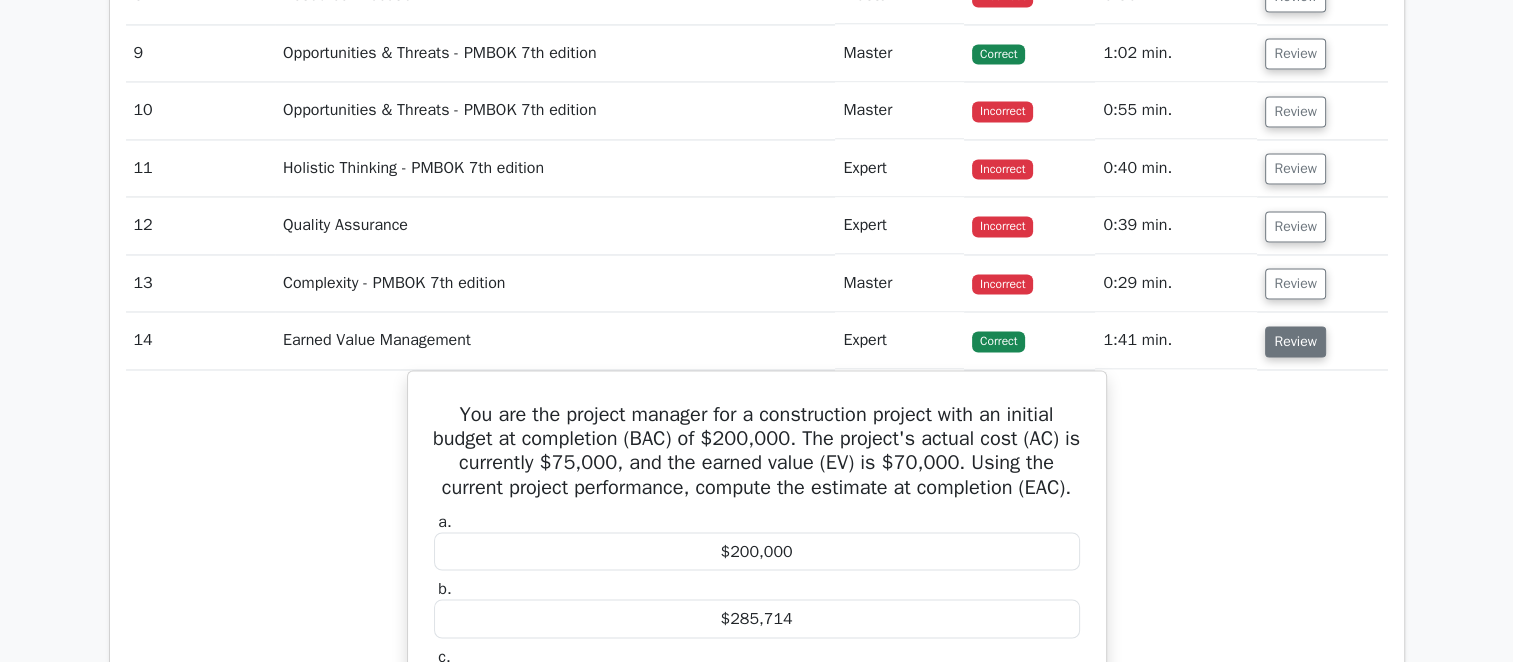 click on "Review" at bounding box center [1295, 341] 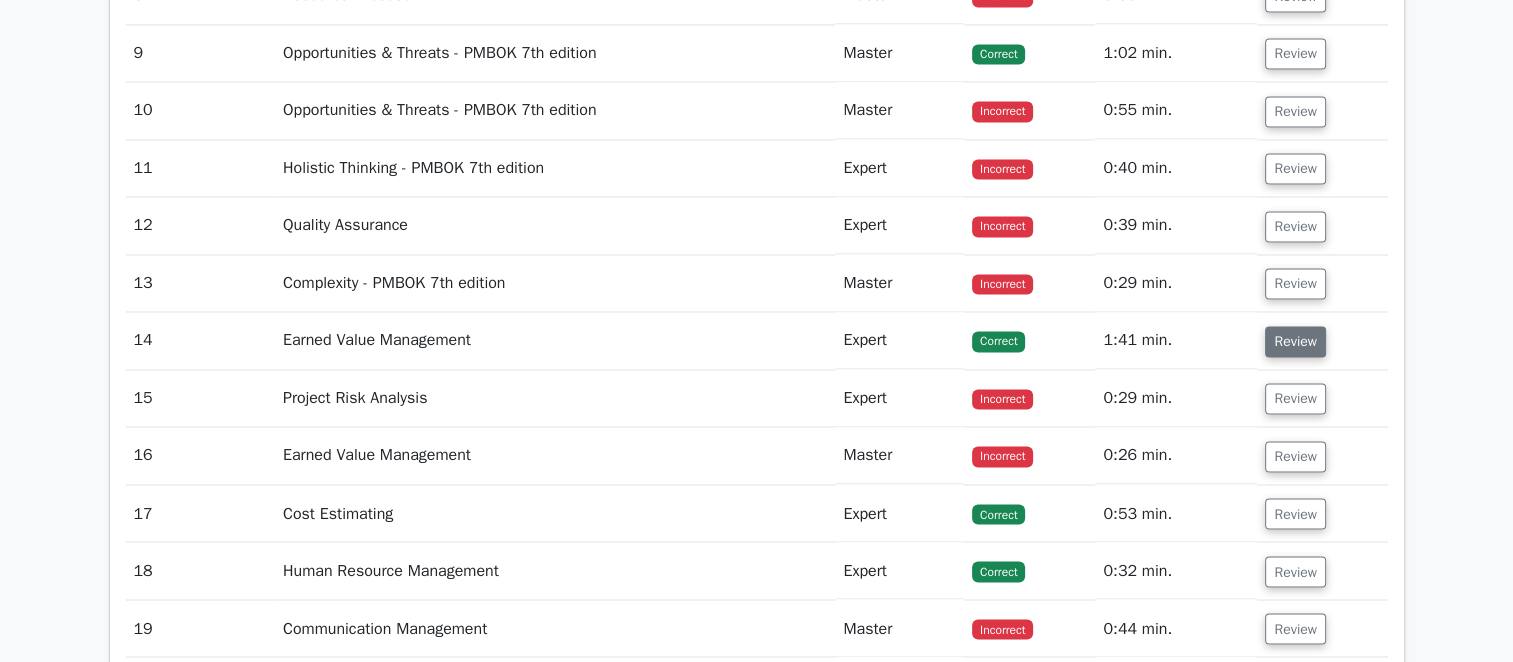 click on "Review" at bounding box center (1295, 341) 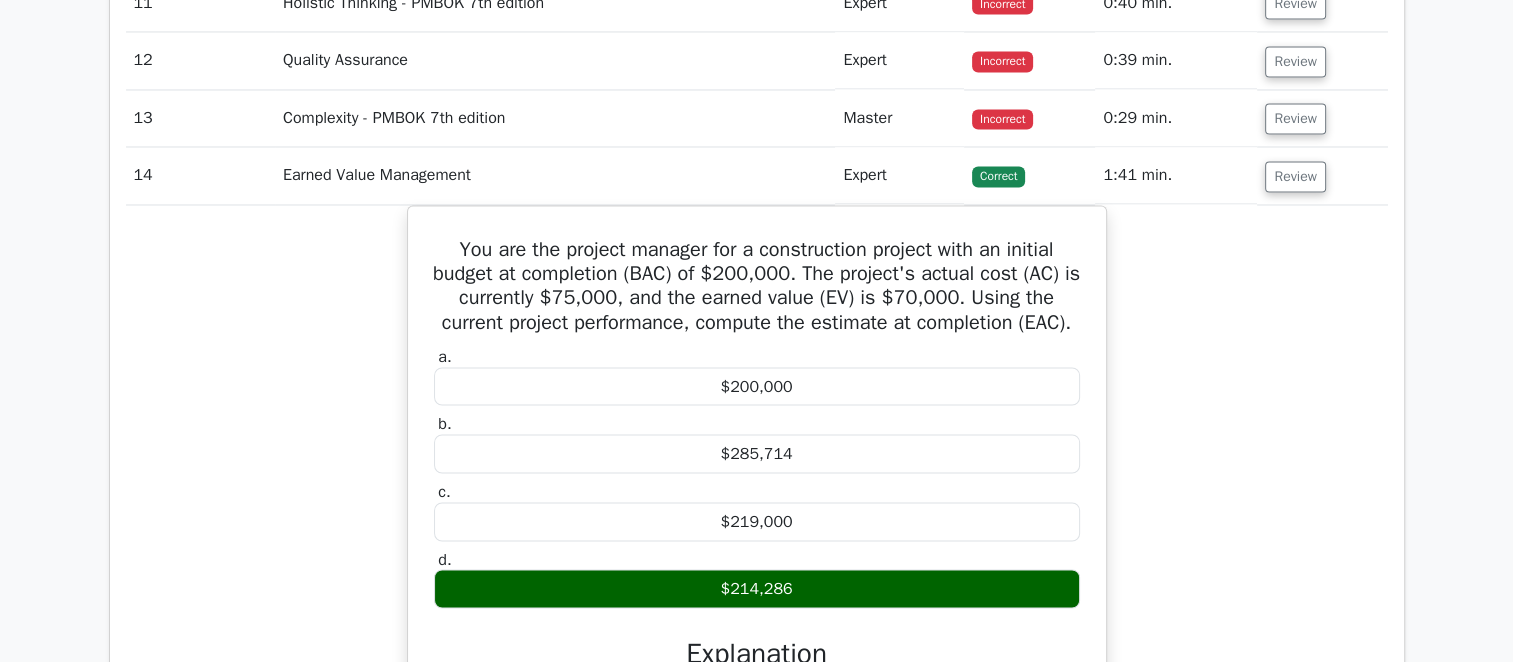 scroll, scrollTop: 3500, scrollLeft: 0, axis: vertical 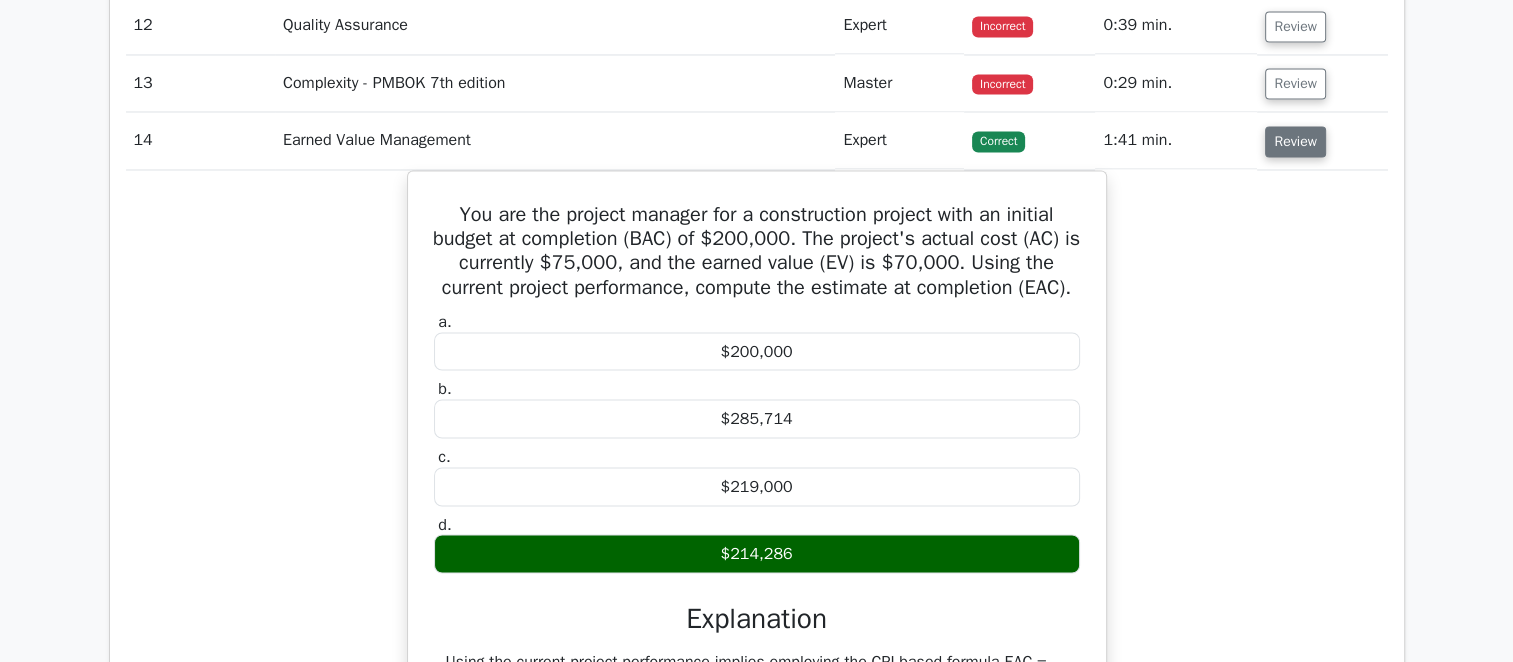 click on "Review" at bounding box center [1295, 141] 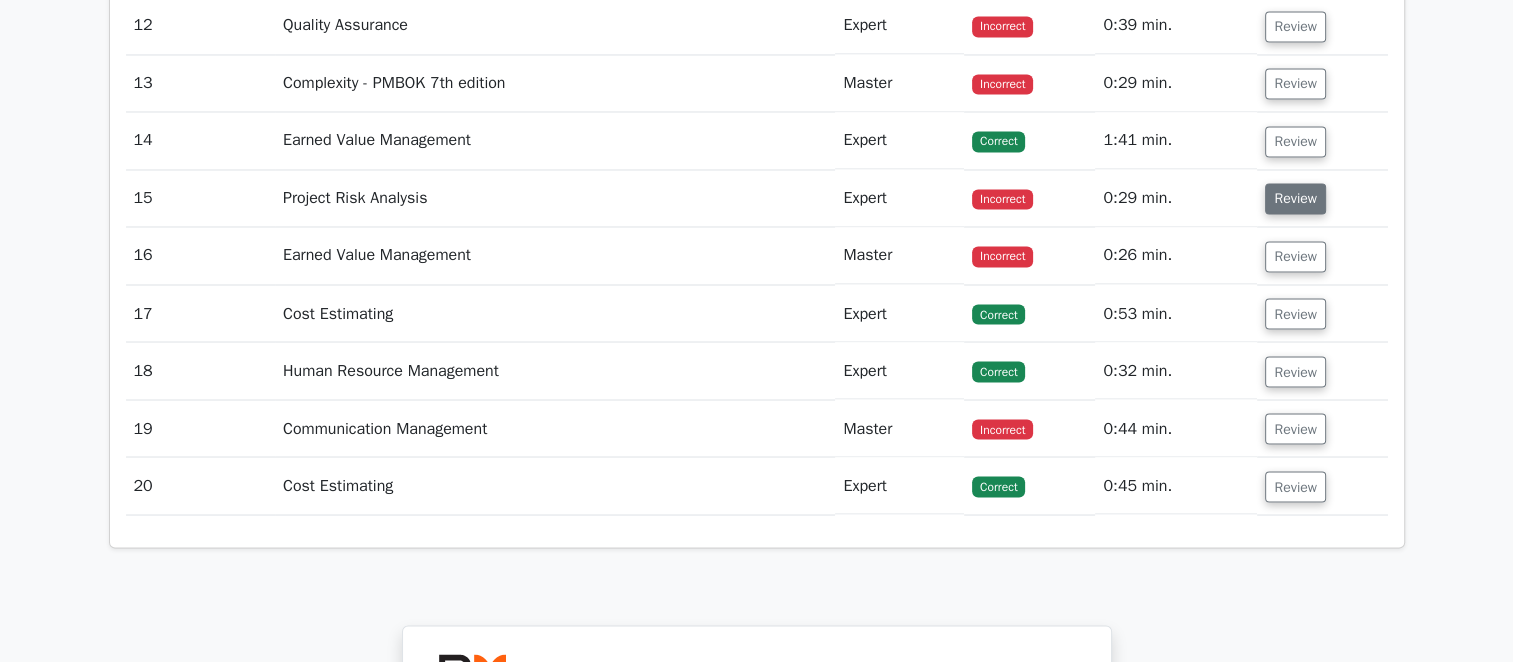 click on "Review" at bounding box center [1295, 198] 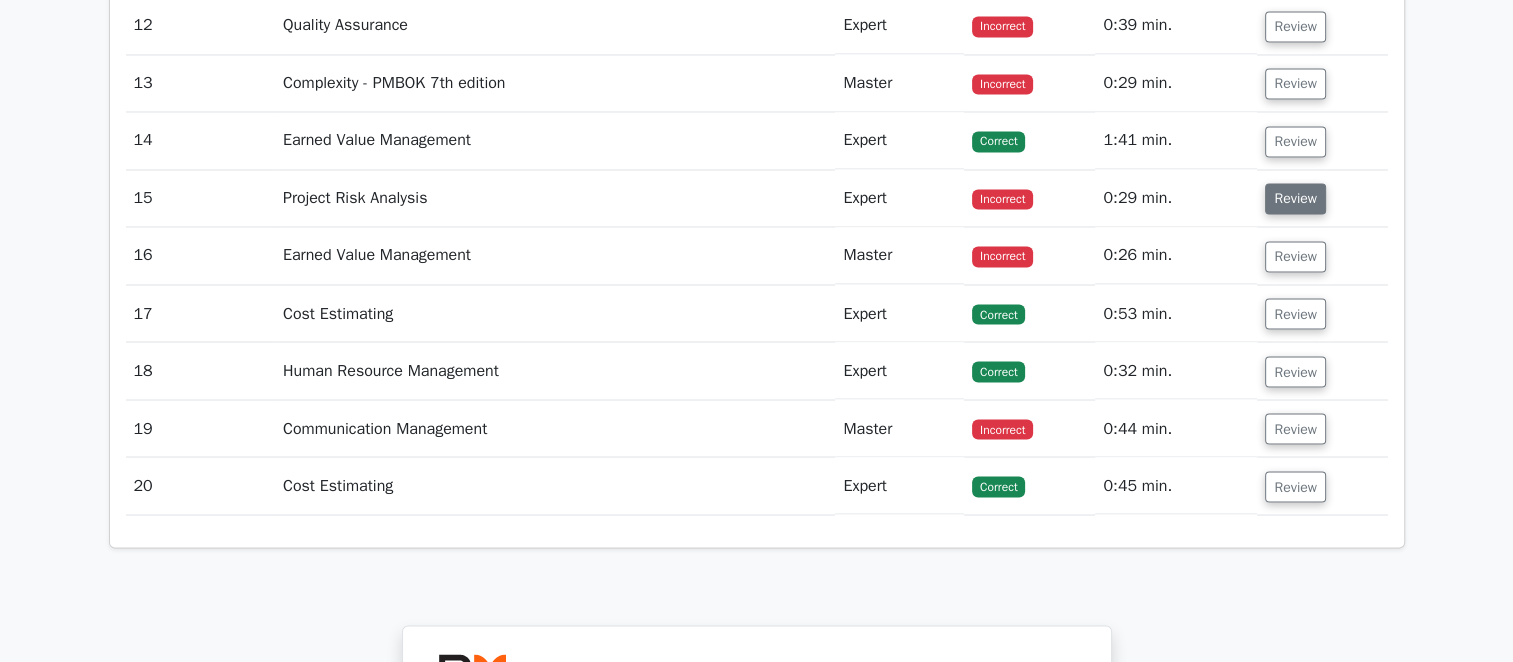 click on "Review" at bounding box center (1295, 198) 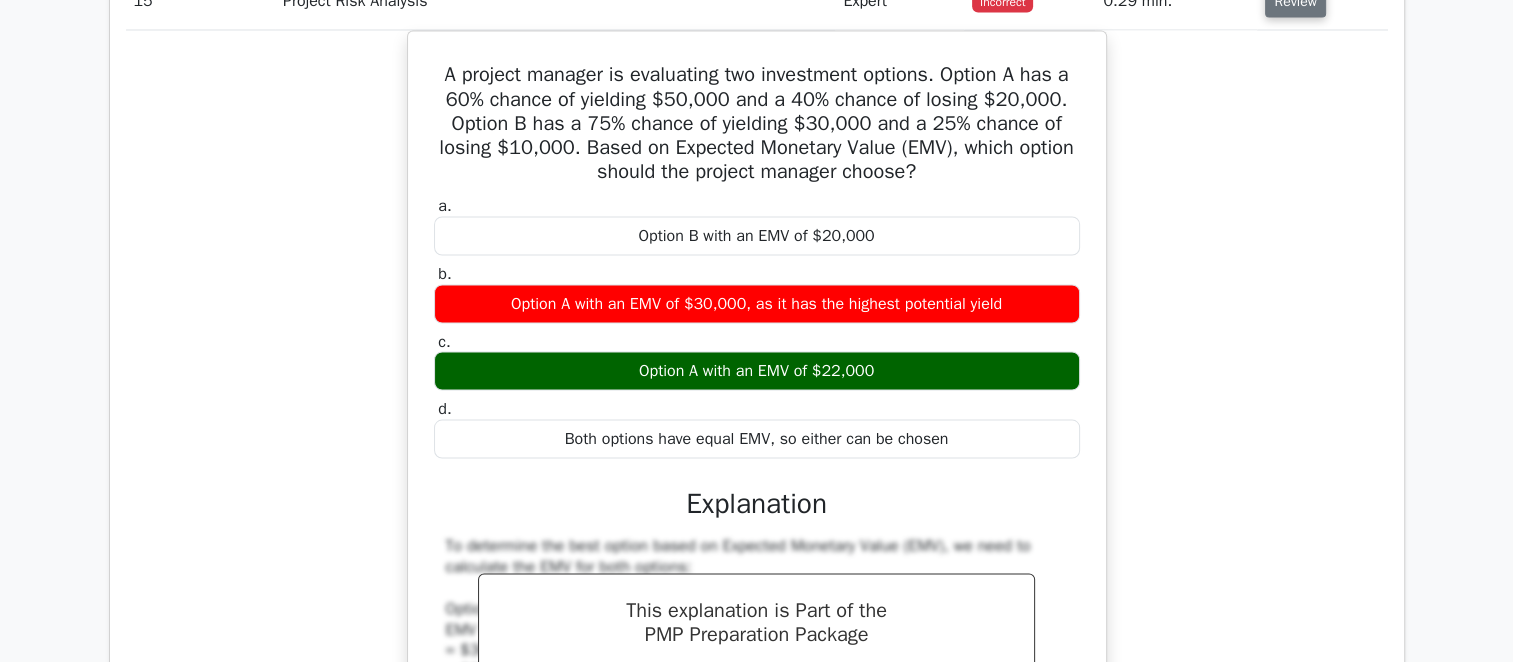 scroll, scrollTop: 3700, scrollLeft: 0, axis: vertical 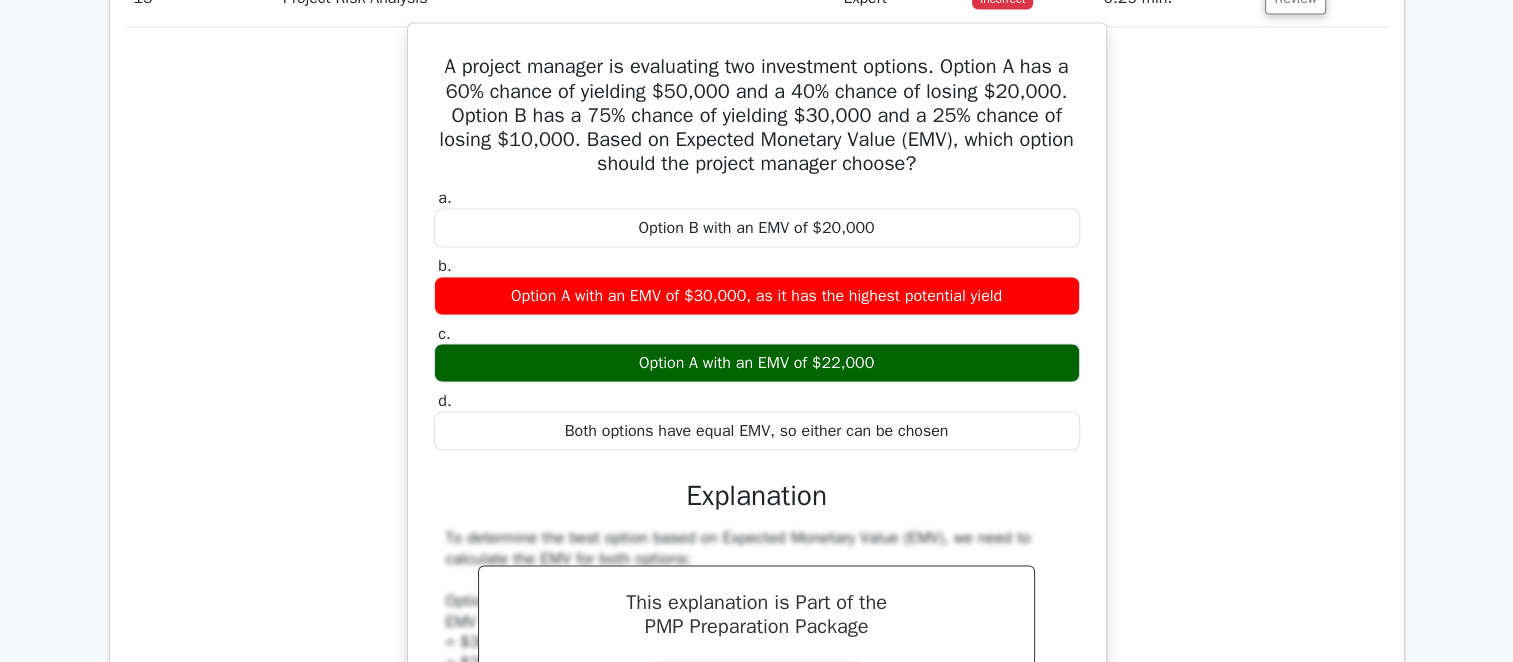 drag, startPoint x: 440, startPoint y: 82, endPoint x: 953, endPoint y: 463, distance: 639.007 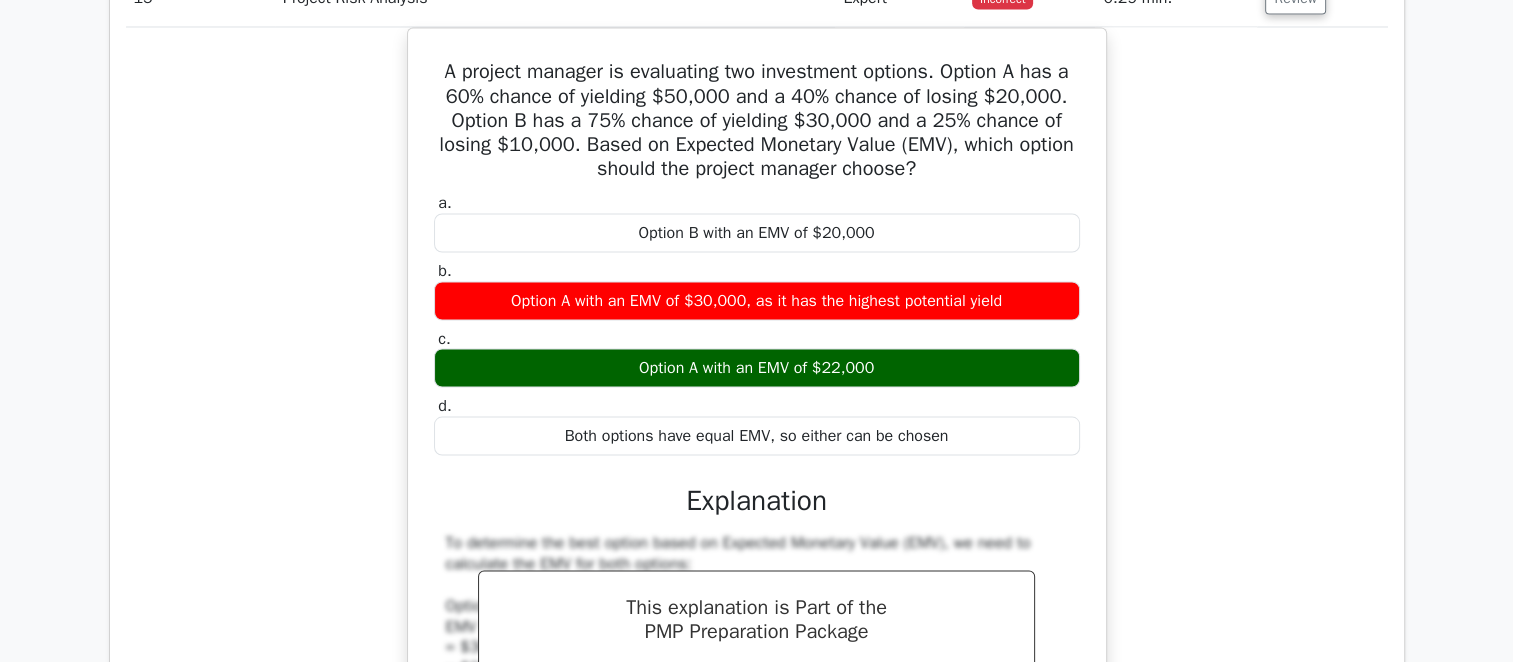 click on "Question Analysis
Question  #
Topic
Difficulty
Result
Time Spent
Action
1
Earned Value Management
Master
Incorrect
a. b. c." at bounding box center (757, -141) 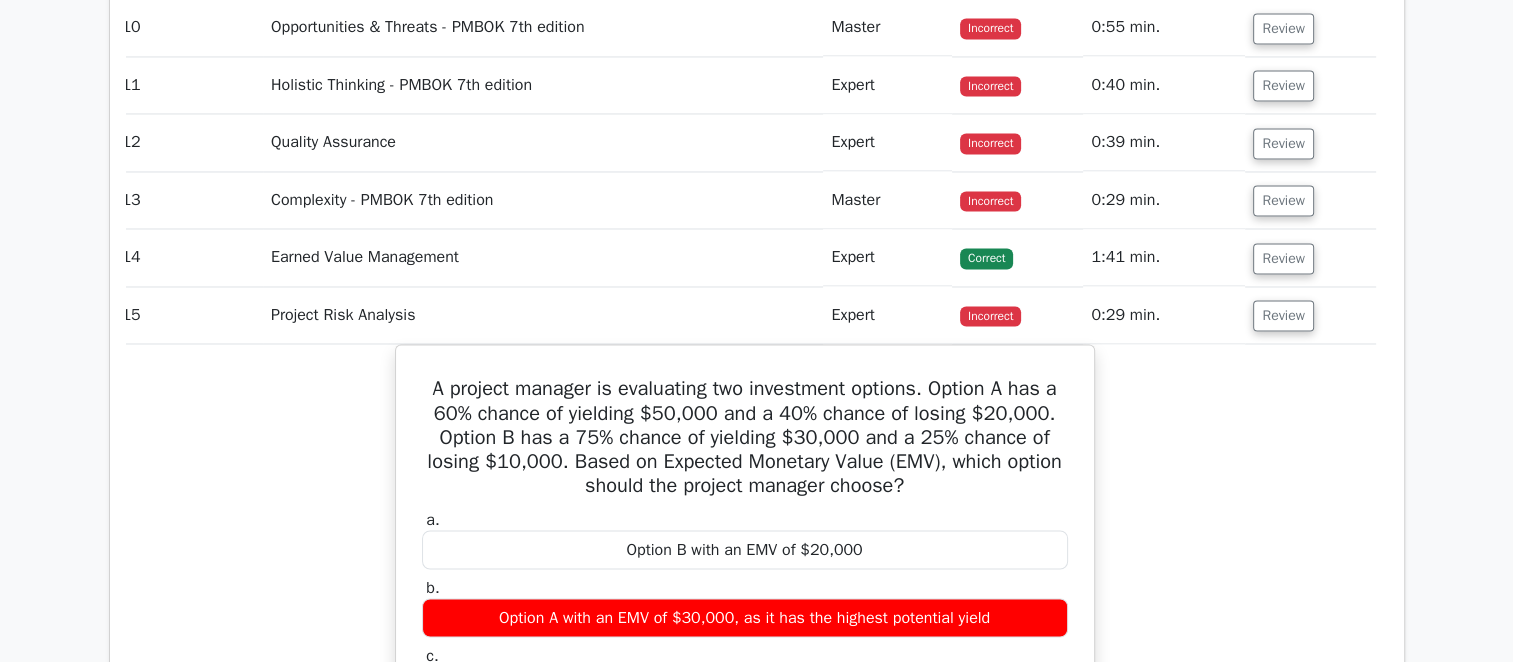 scroll, scrollTop: 3300, scrollLeft: 0, axis: vertical 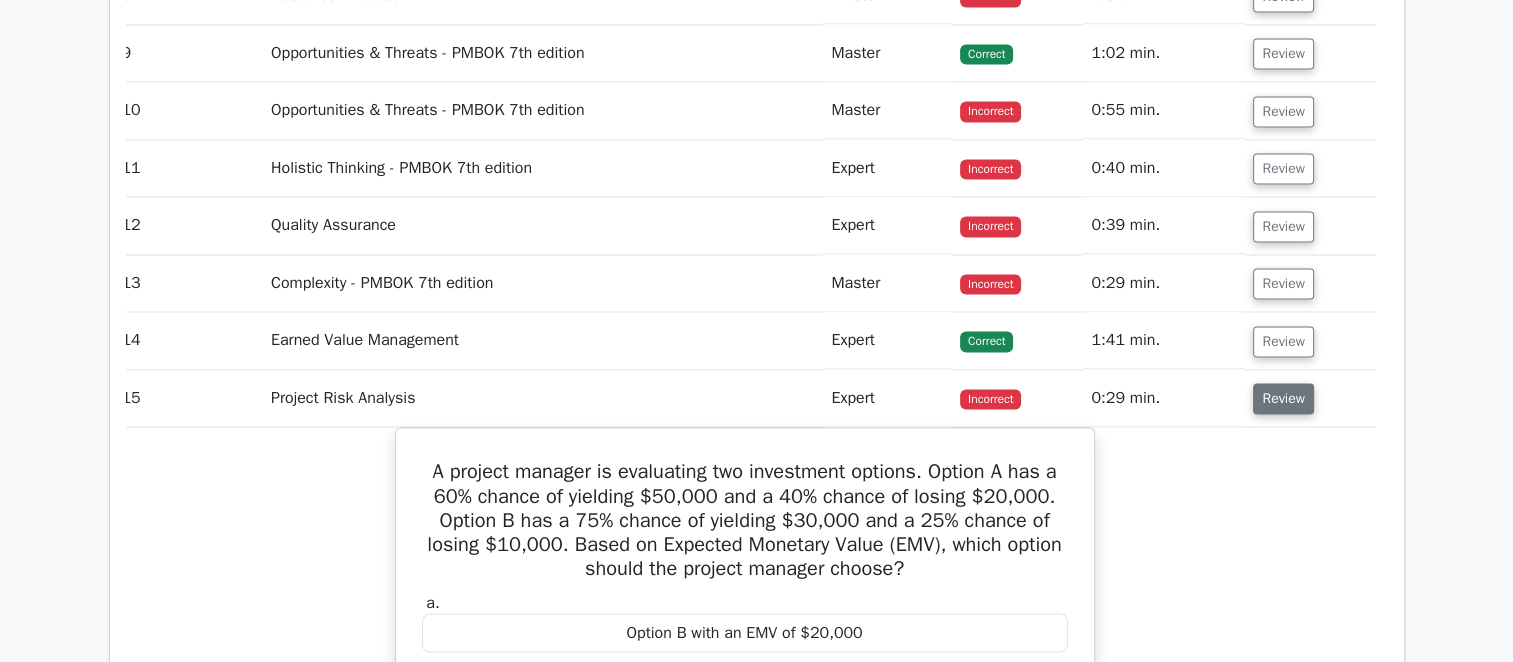 click on "Review" at bounding box center [1283, 398] 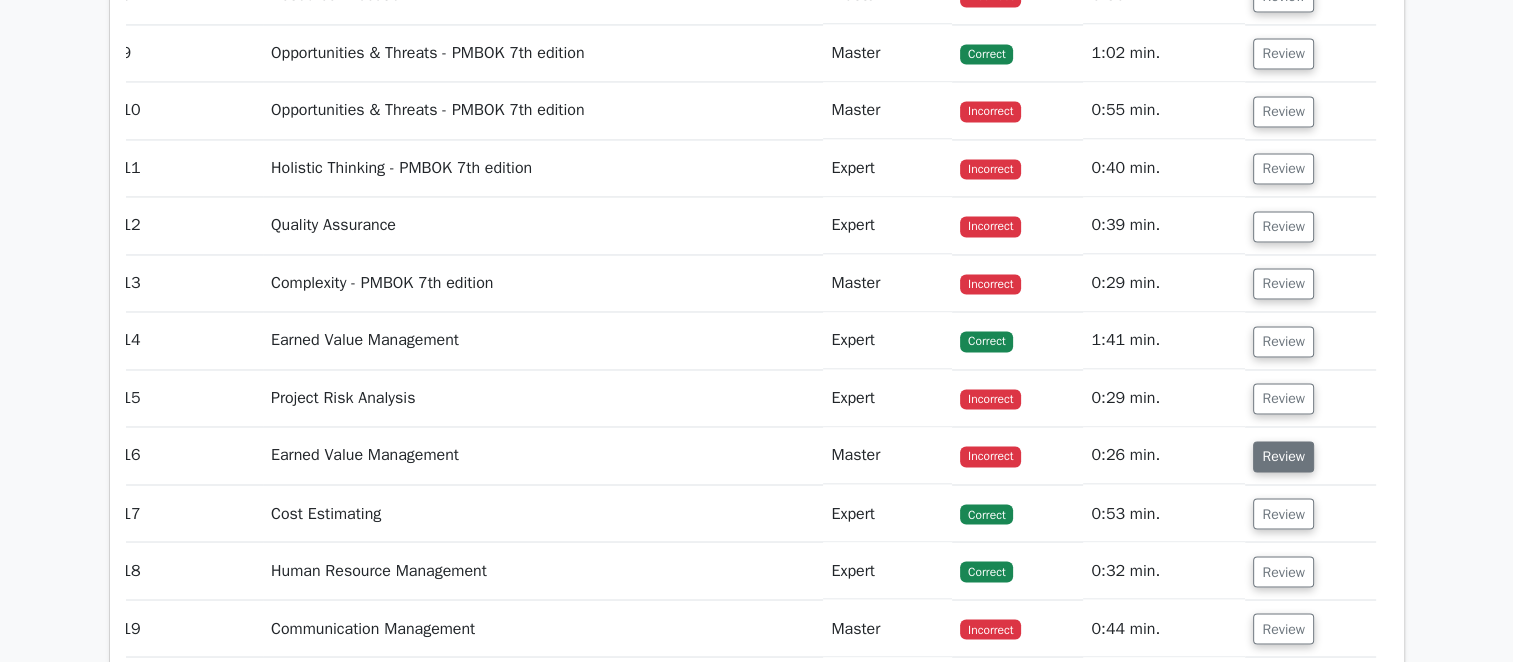 click on "Review" at bounding box center (1283, 456) 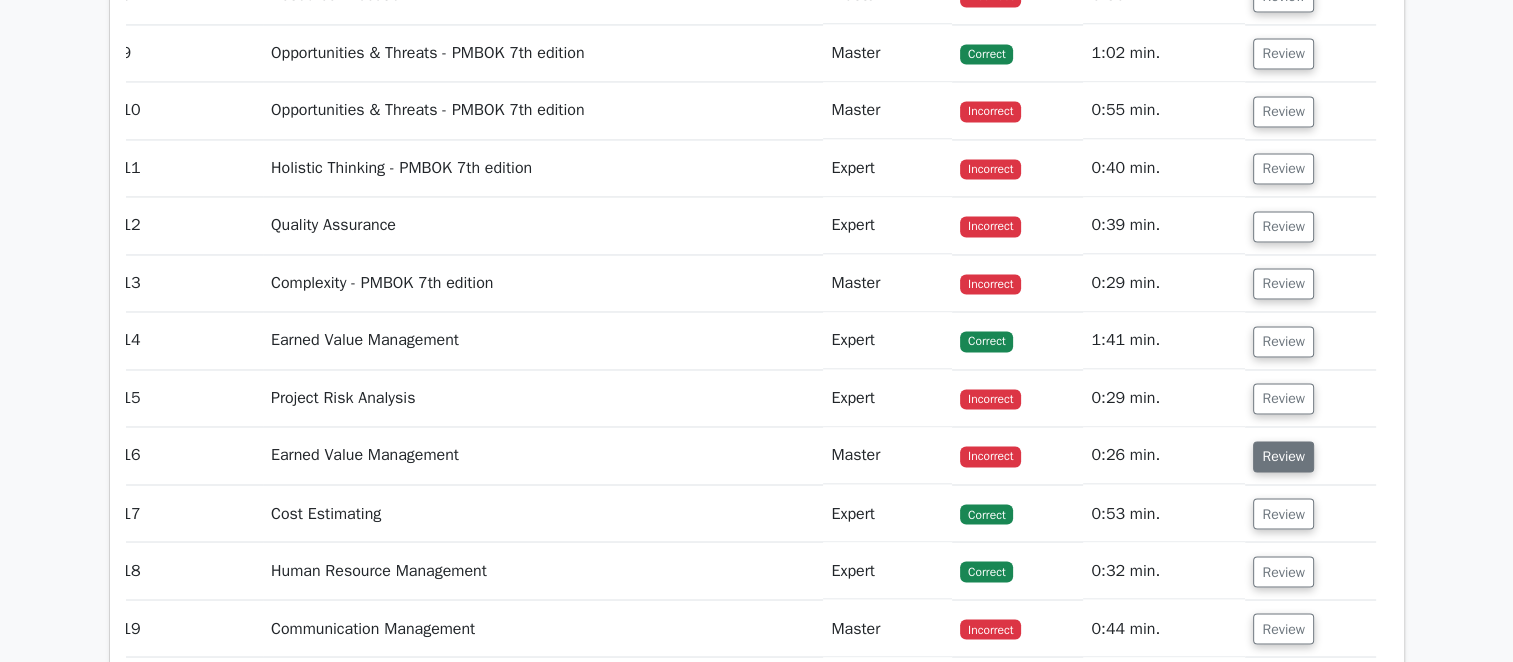 click on "Review" at bounding box center (1283, 456) 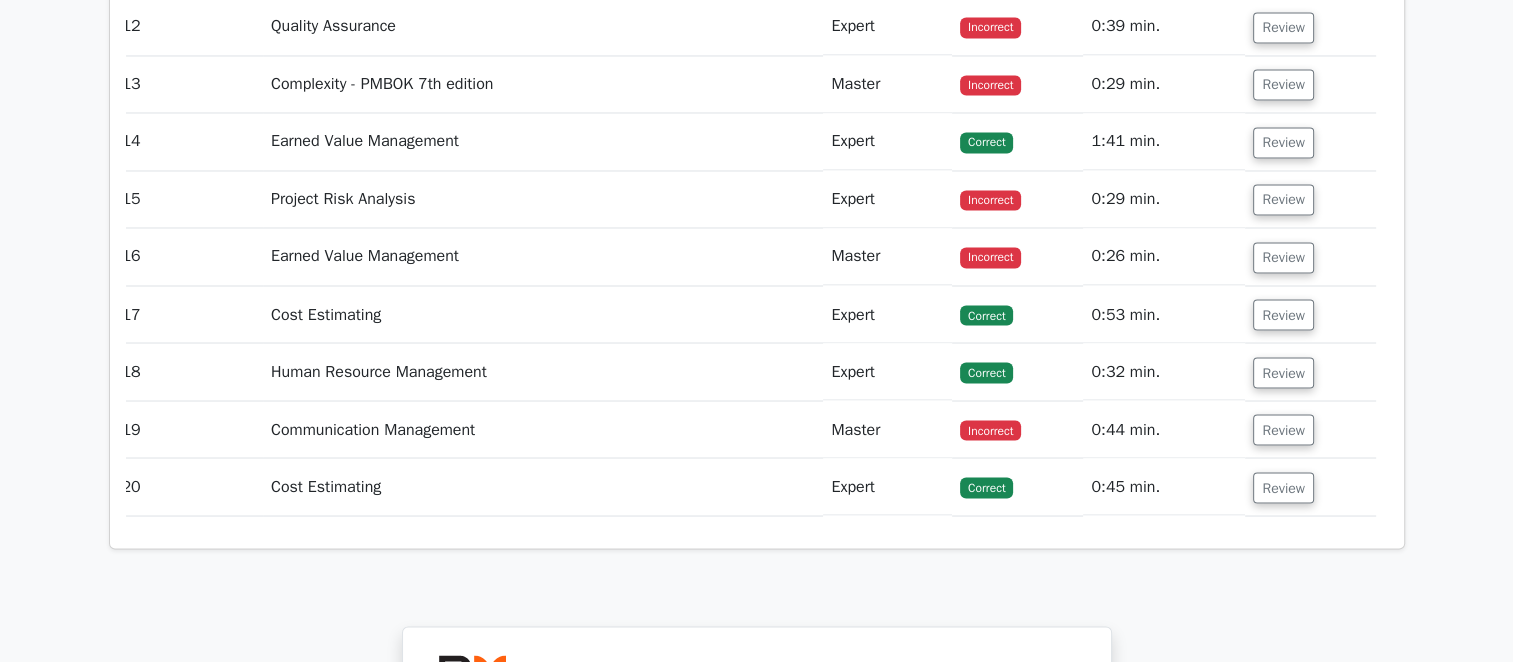 scroll, scrollTop: 3500, scrollLeft: 0, axis: vertical 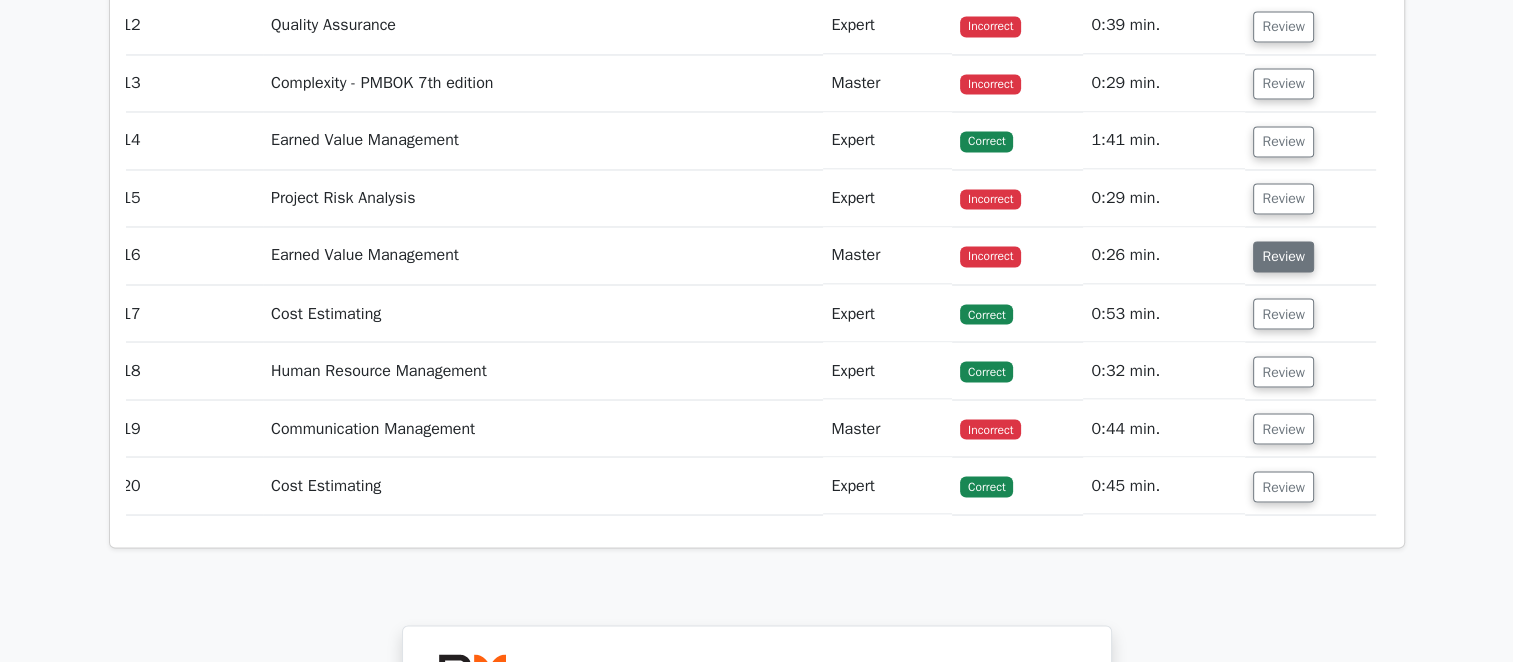 click on "Review" at bounding box center (1283, 256) 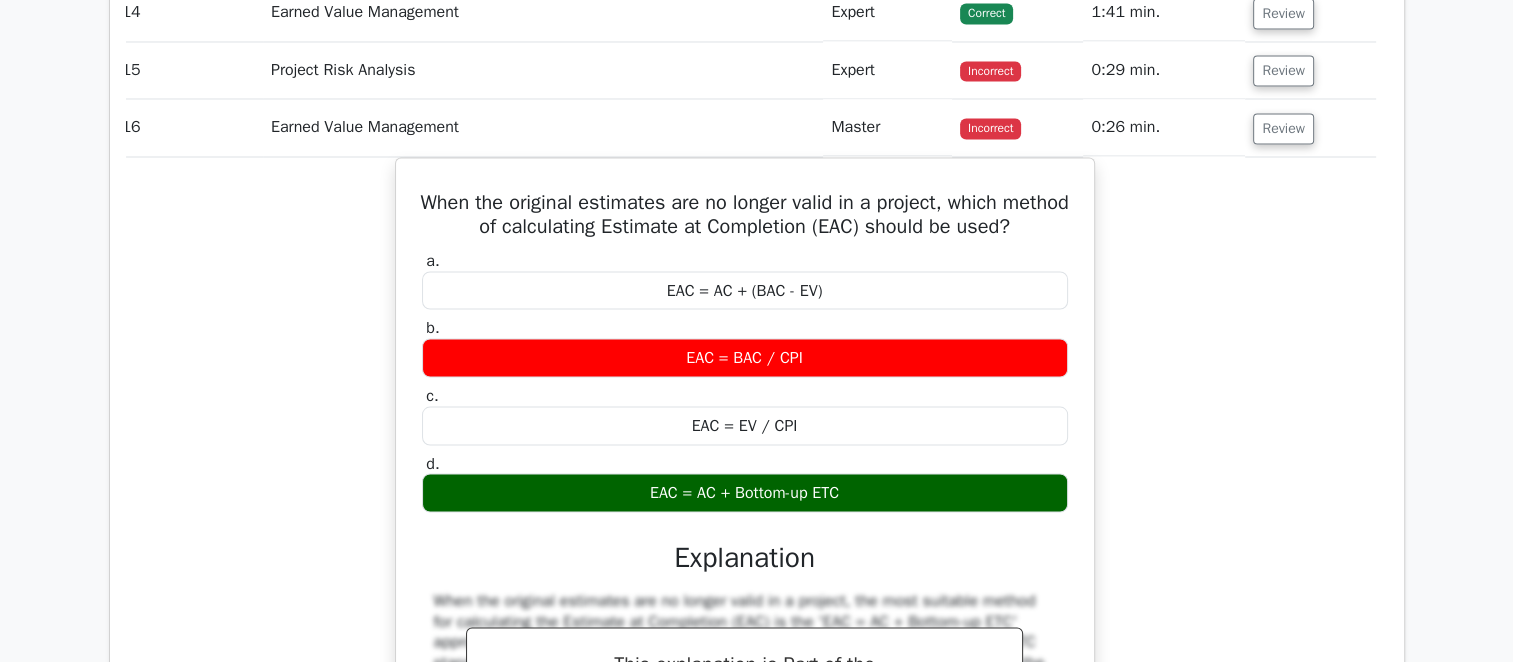scroll, scrollTop: 3600, scrollLeft: 0, axis: vertical 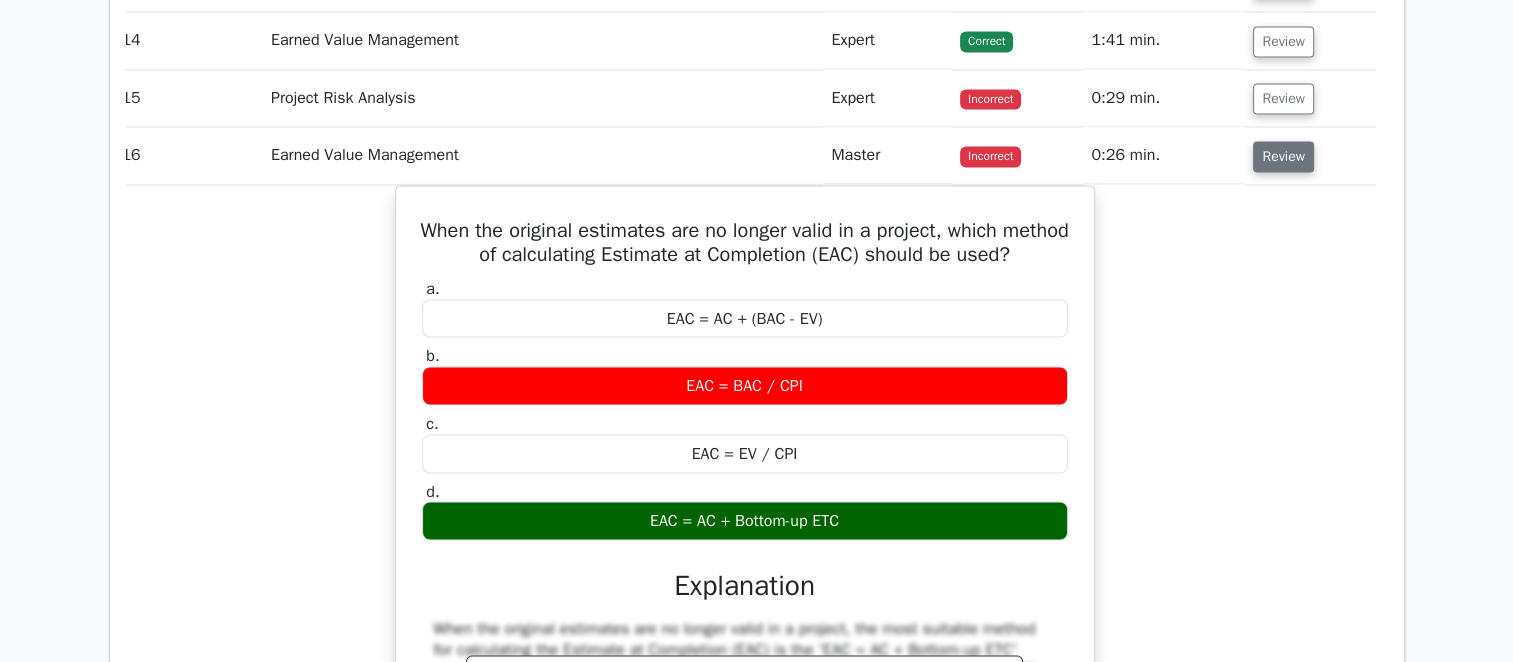 click on "Review" at bounding box center (1283, 156) 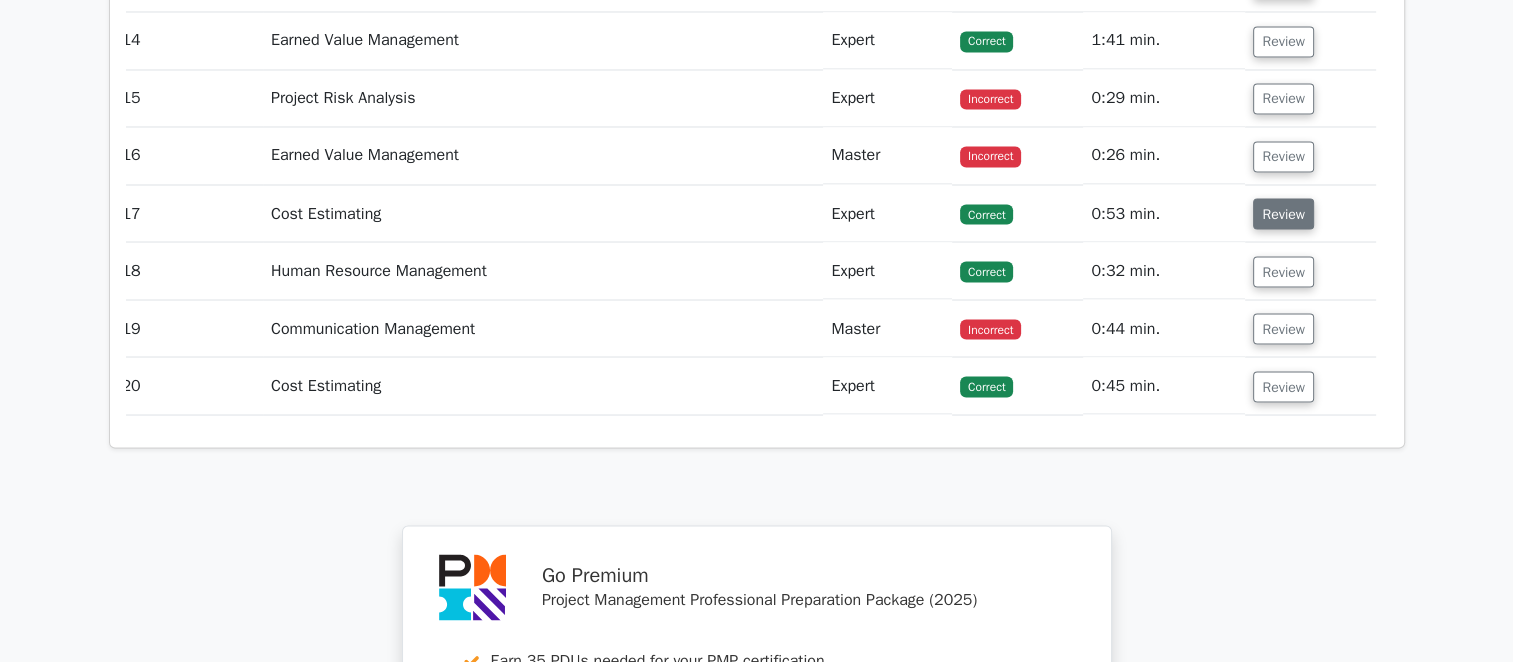 click on "Review" at bounding box center [1283, 213] 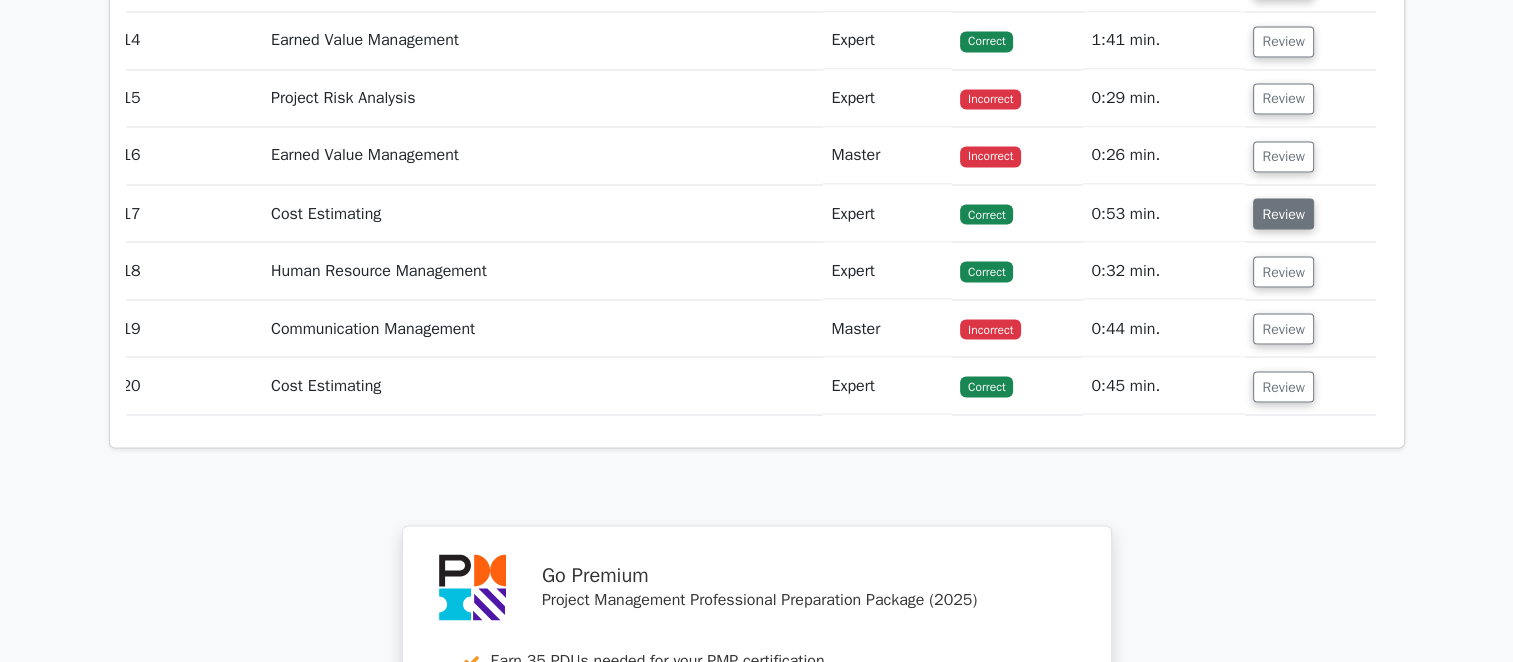 click on "Review" at bounding box center (1283, 213) 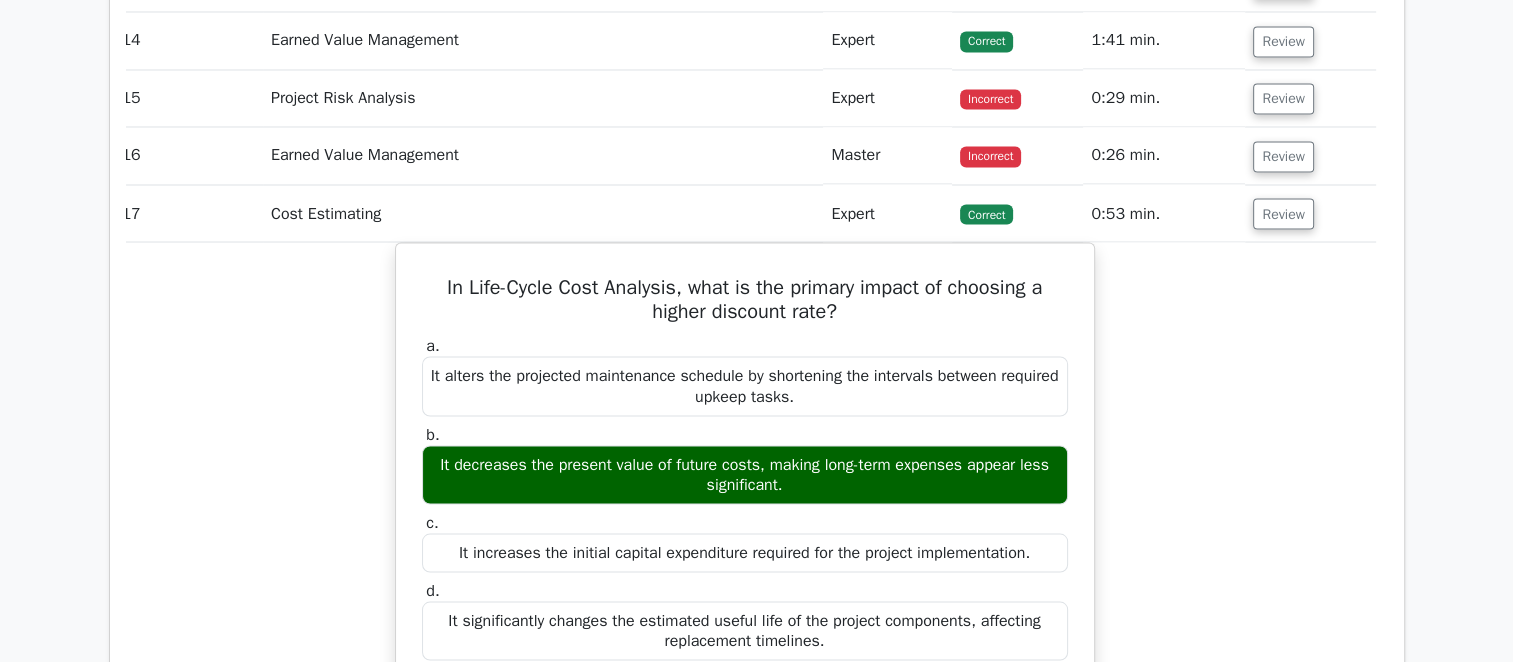 drag, startPoint x: 1283, startPoint y: 240, endPoint x: 1247, endPoint y: 403, distance: 166.92813 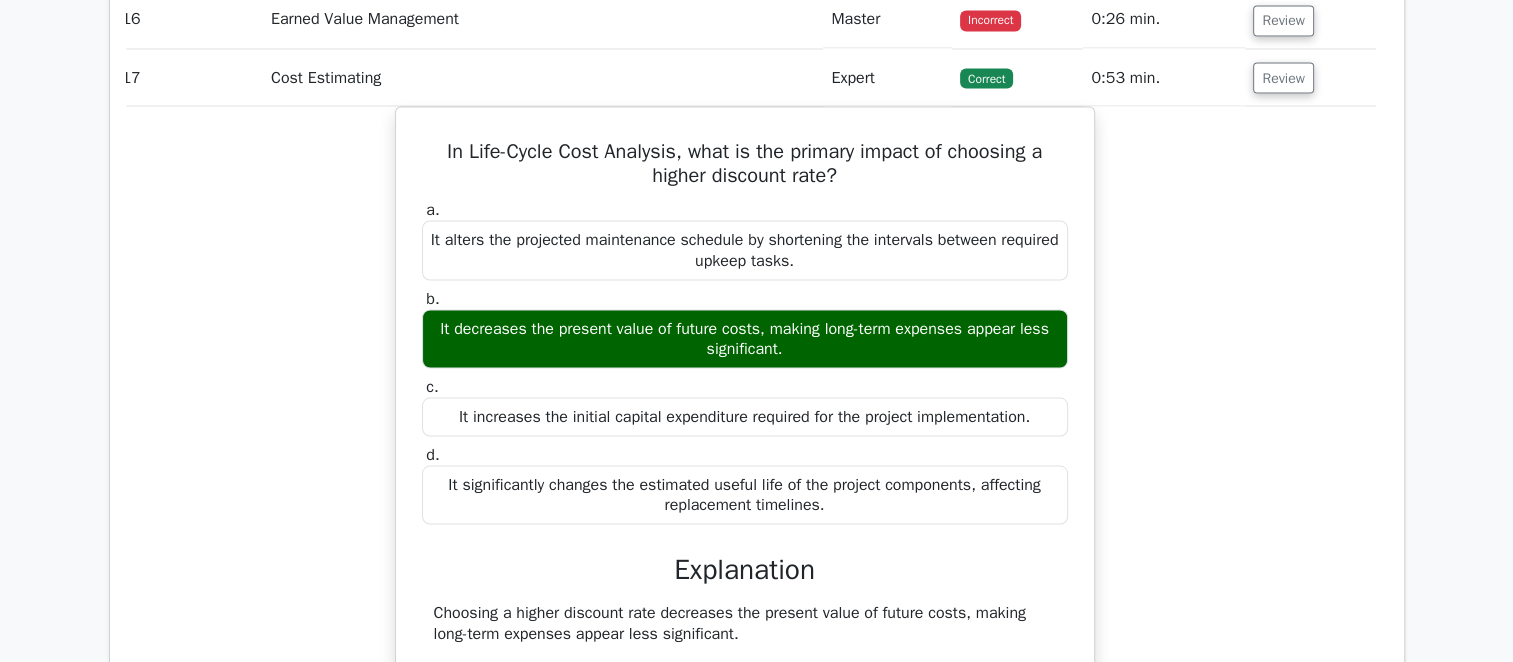 scroll, scrollTop: 3700, scrollLeft: 0, axis: vertical 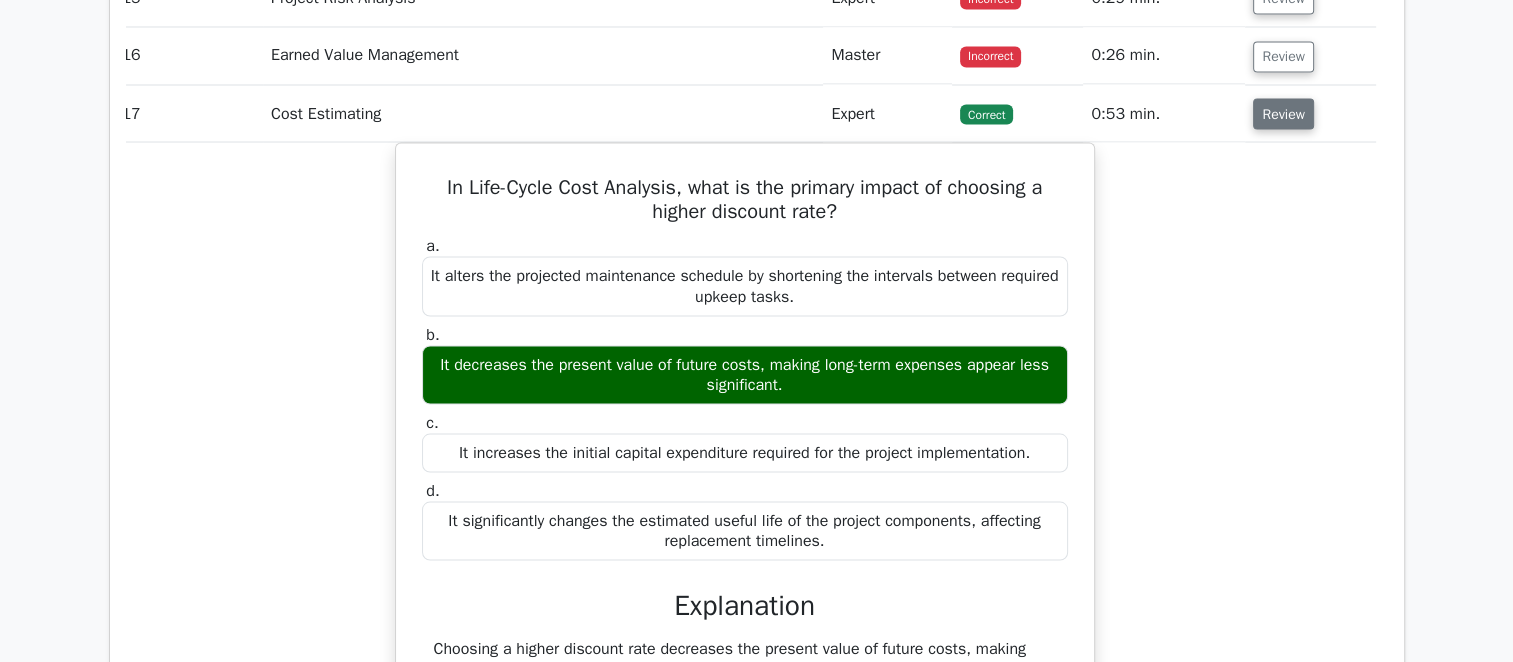click on "Review" at bounding box center (1283, 113) 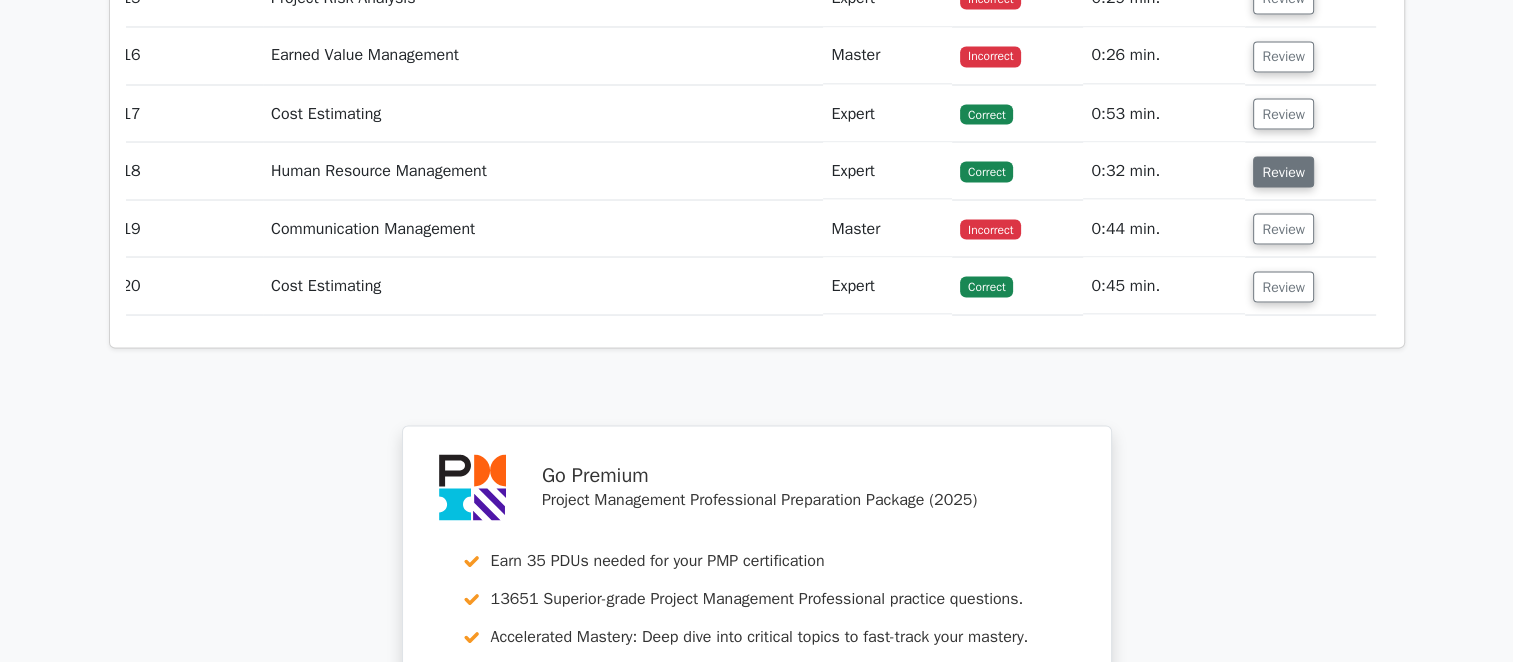 click on "Review" at bounding box center [1283, 171] 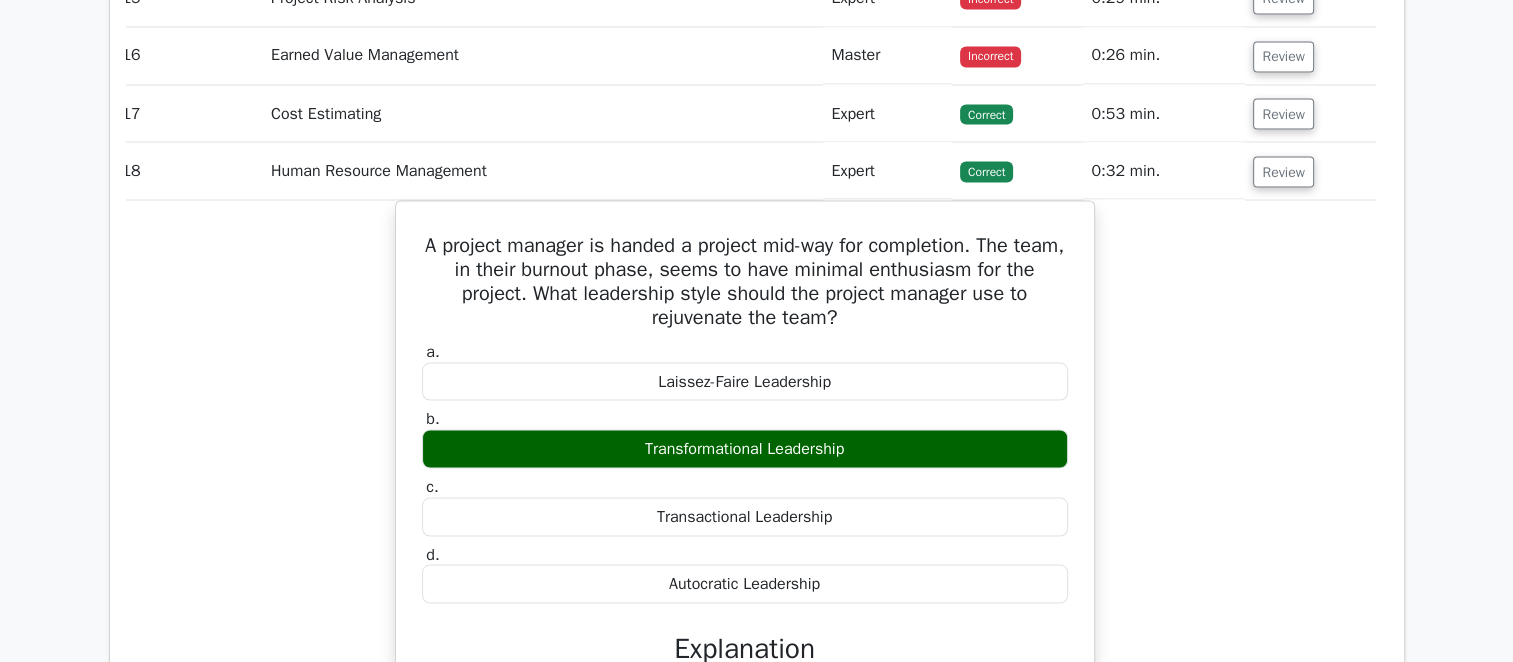 drag, startPoint x: 1288, startPoint y: 190, endPoint x: 1297, endPoint y: 445, distance: 255.15877 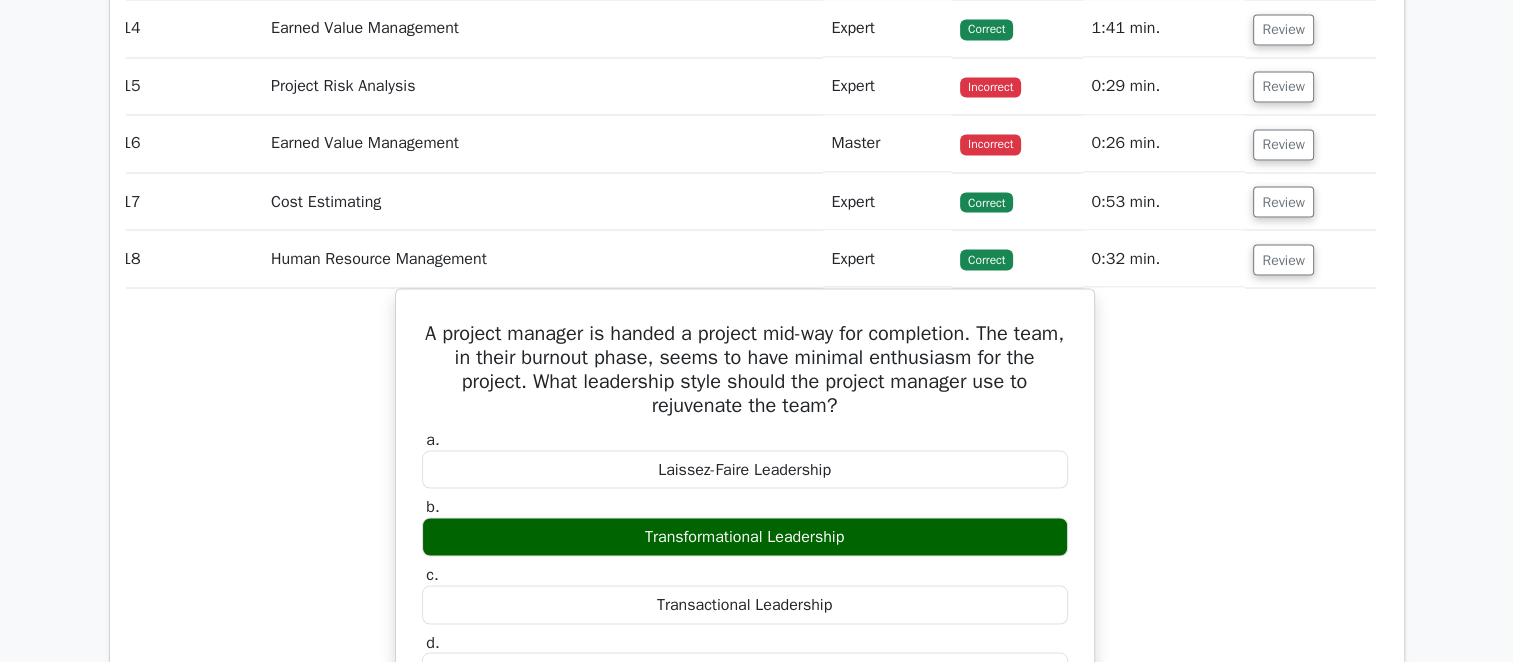 scroll, scrollTop: 3600, scrollLeft: 0, axis: vertical 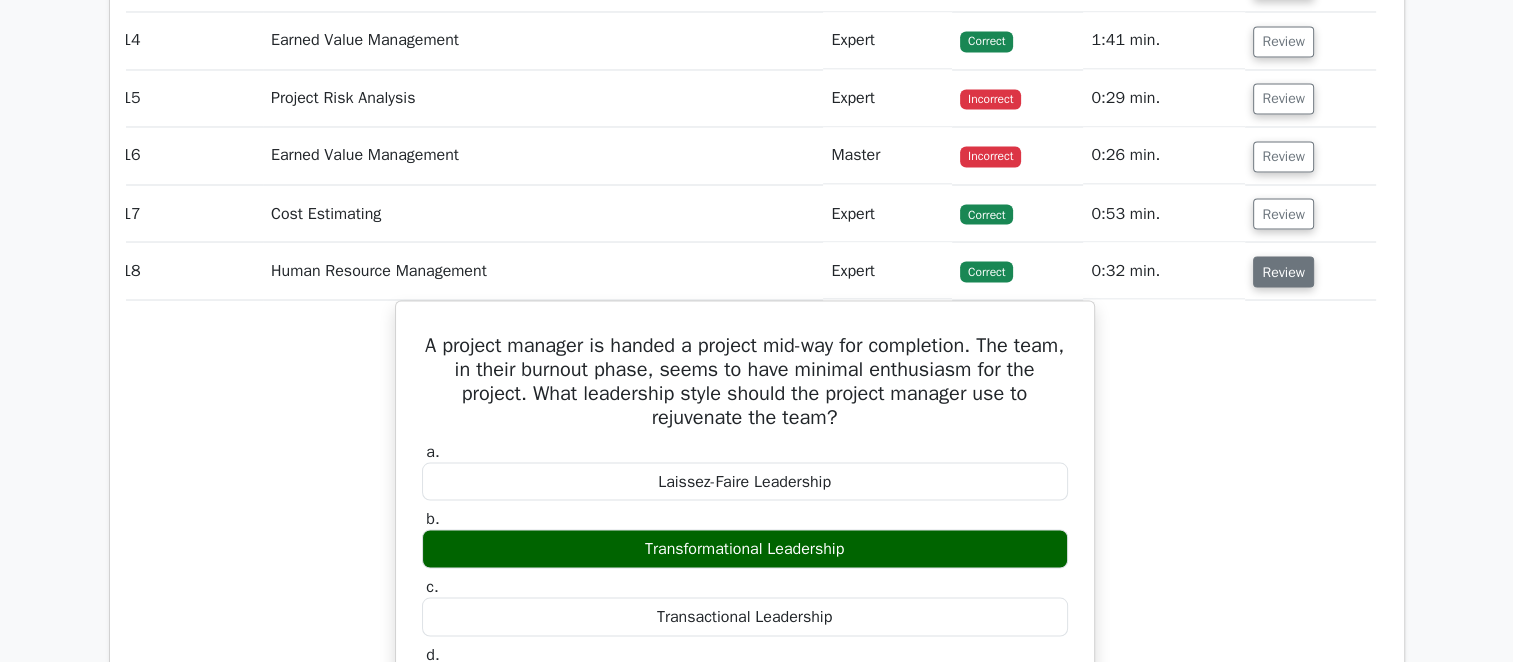 click on "Review" at bounding box center (1283, 271) 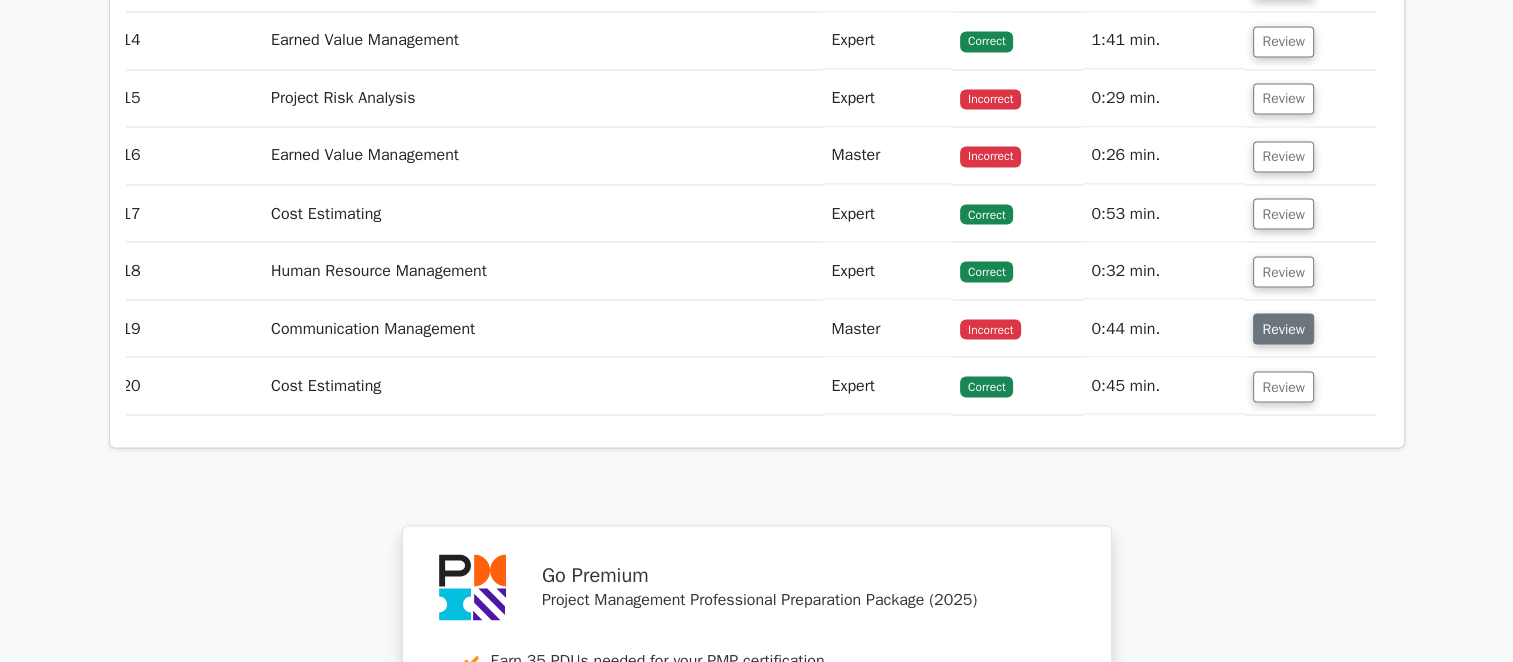 click on "Review" at bounding box center [1283, 328] 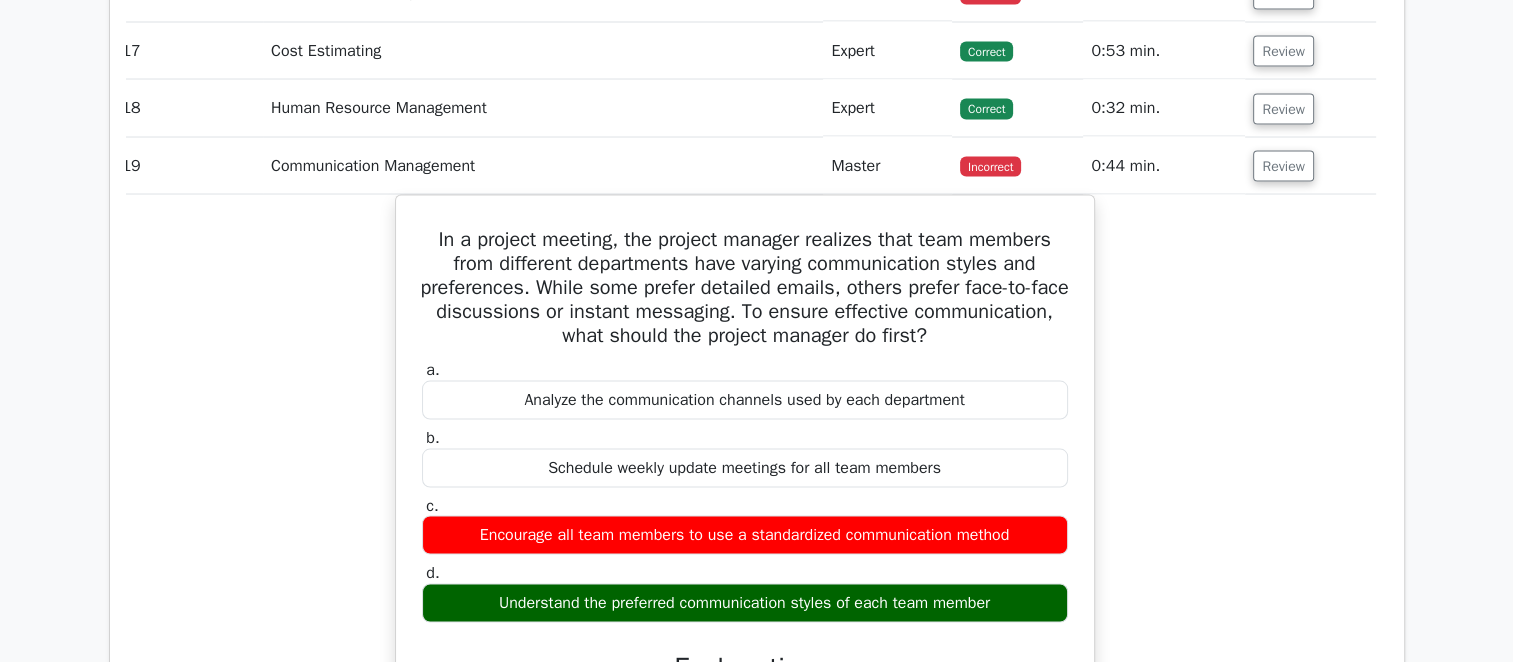 scroll, scrollTop: 3800, scrollLeft: 0, axis: vertical 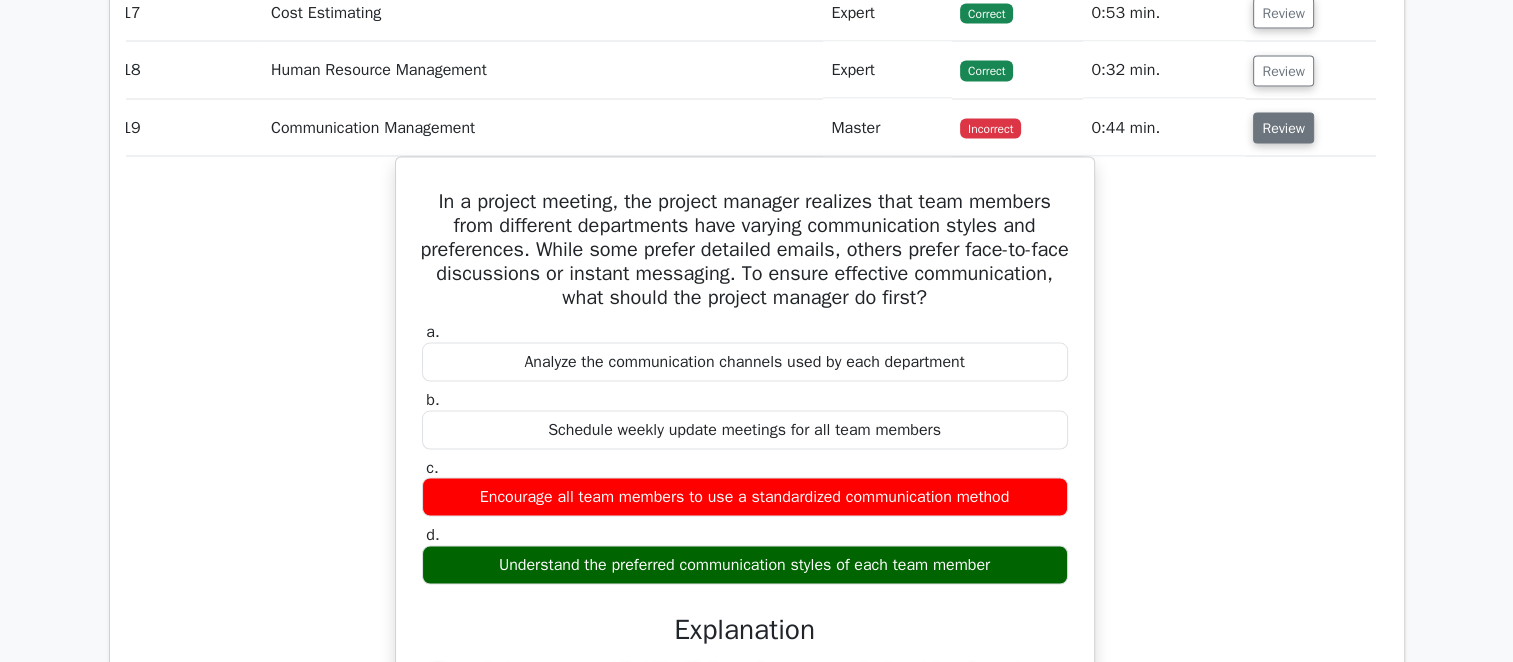 click on "Review" at bounding box center [1283, 128] 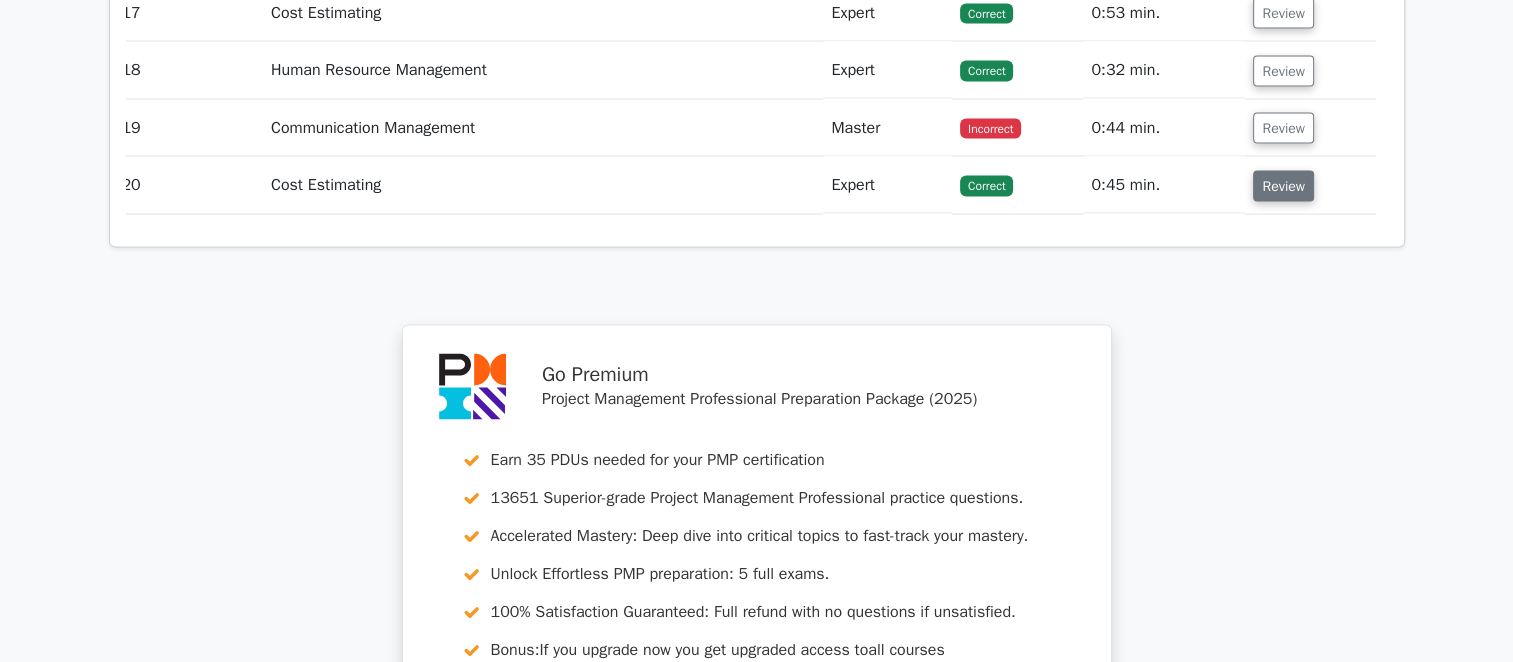 click on "Review" at bounding box center [1283, 186] 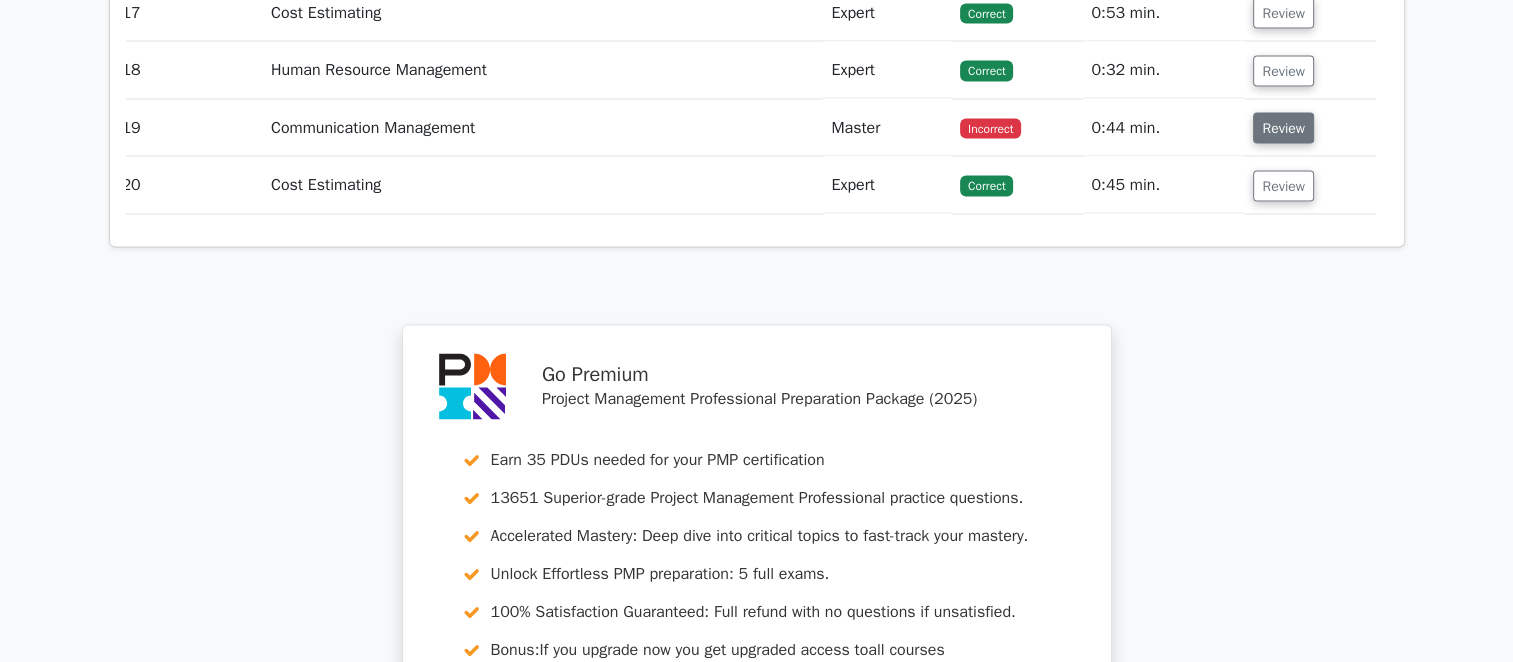 click on "Review" at bounding box center [1283, 128] 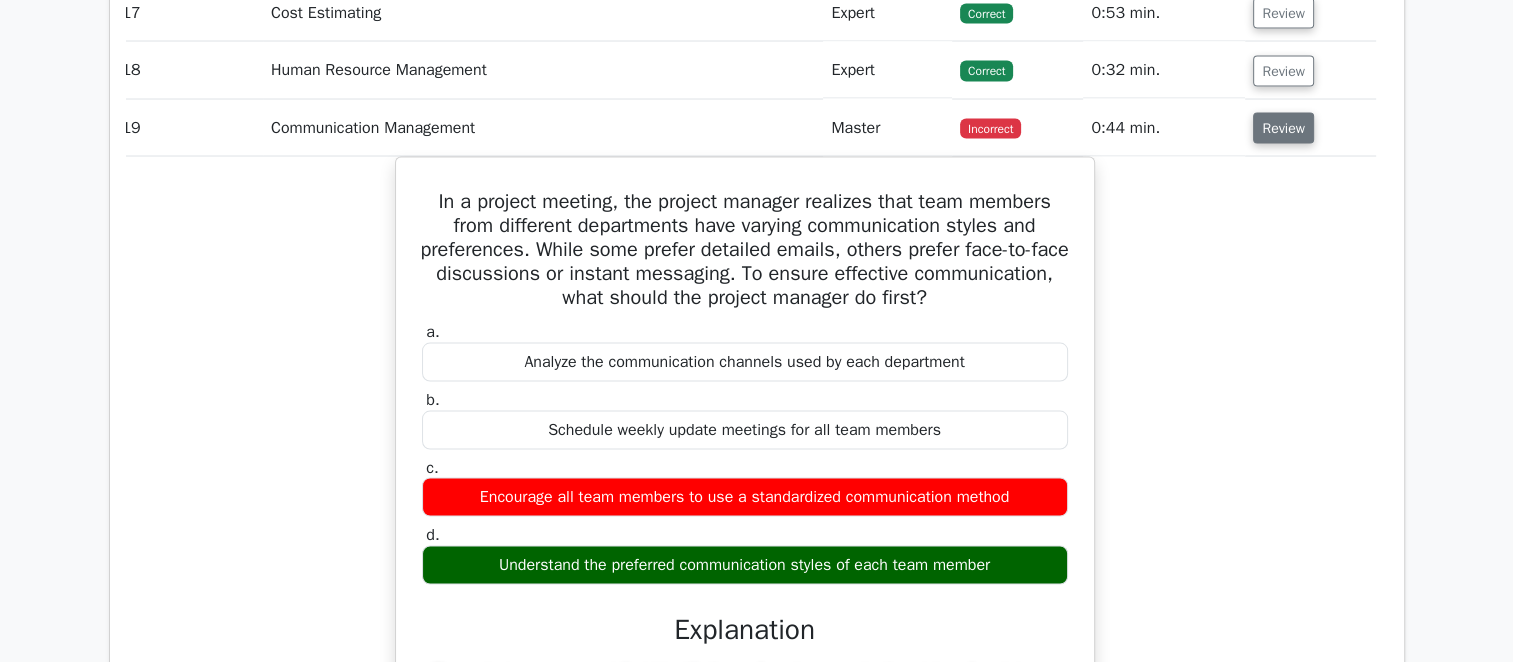 click on "Review" at bounding box center (1283, 128) 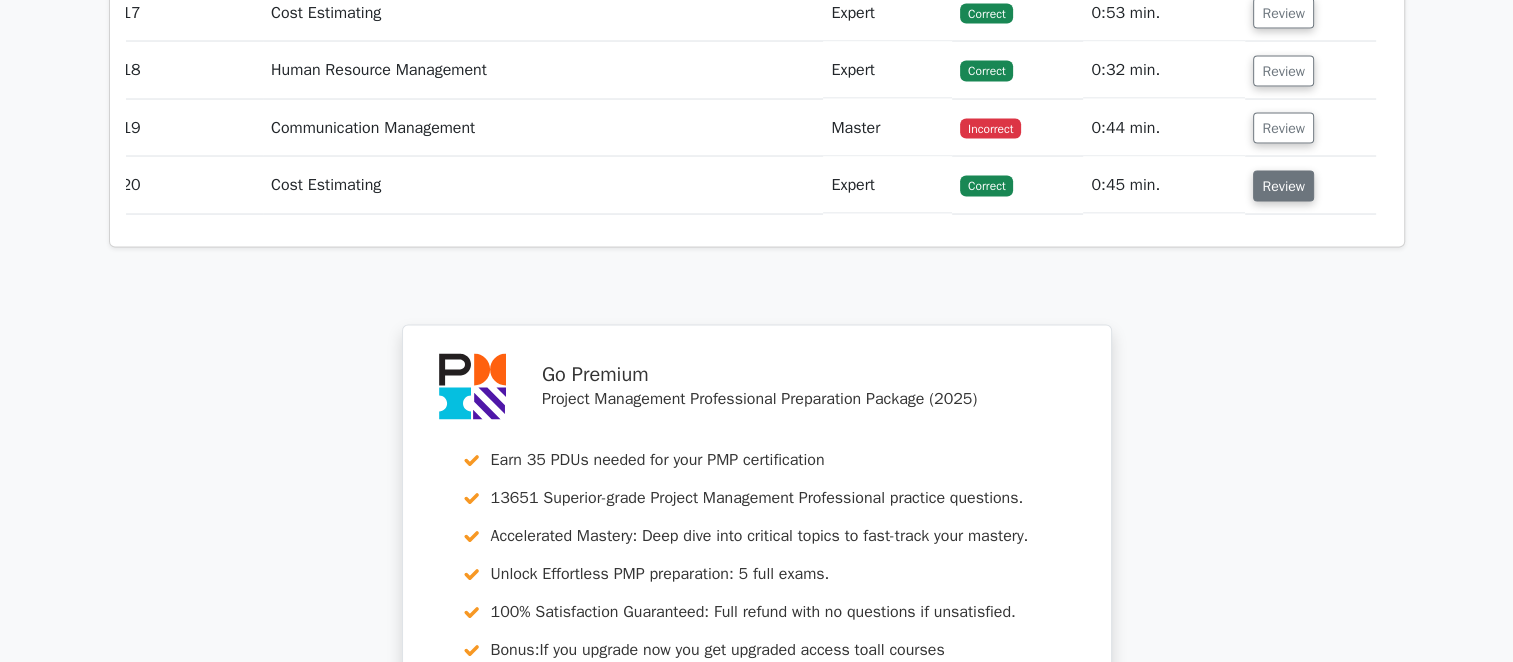 click on "Review" at bounding box center [1283, 186] 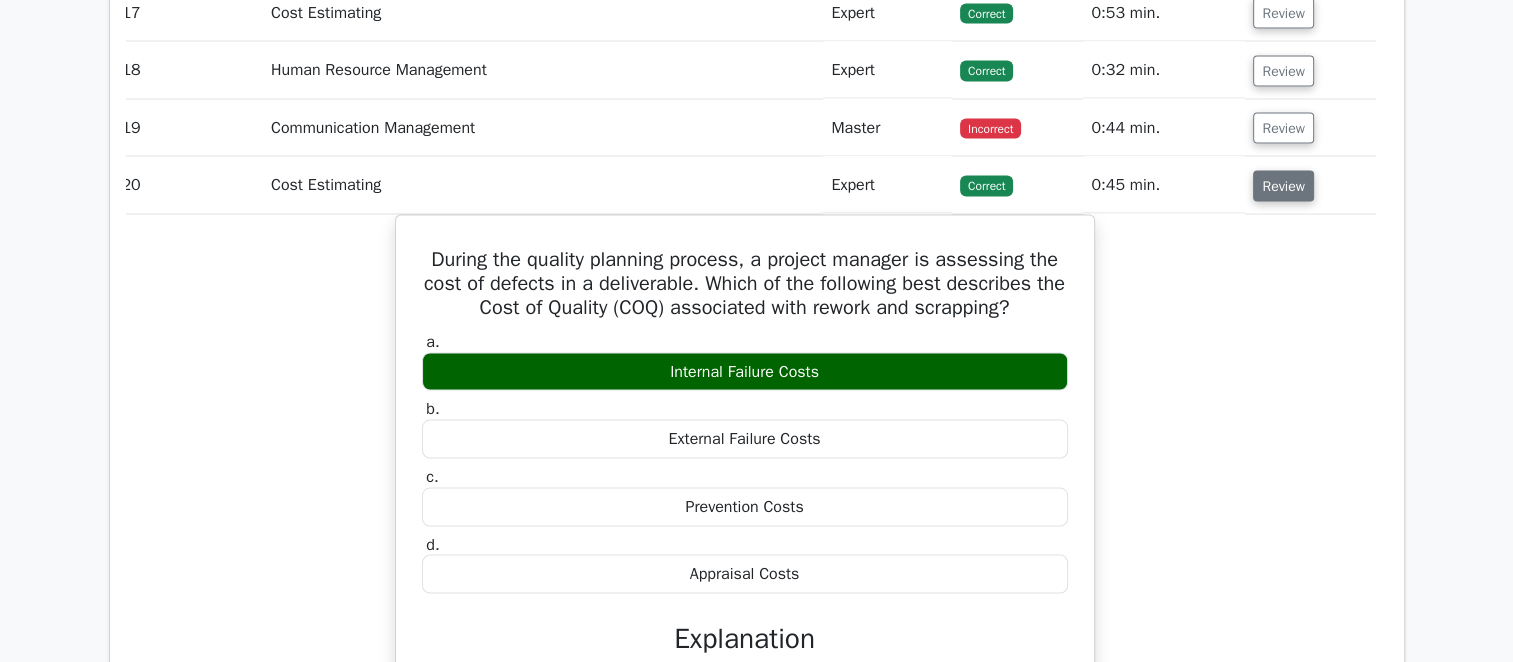 click on "Review" at bounding box center (1283, 186) 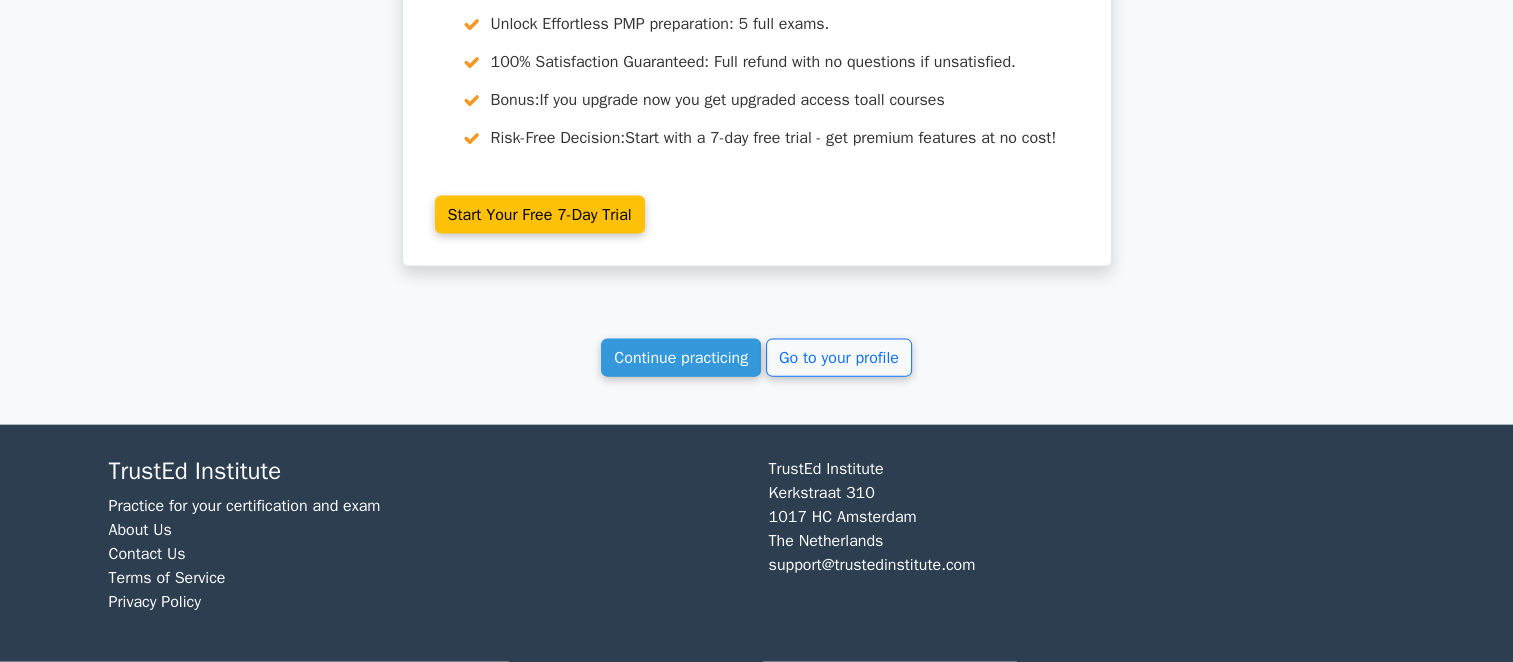 scroll, scrollTop: 4377, scrollLeft: 0, axis: vertical 